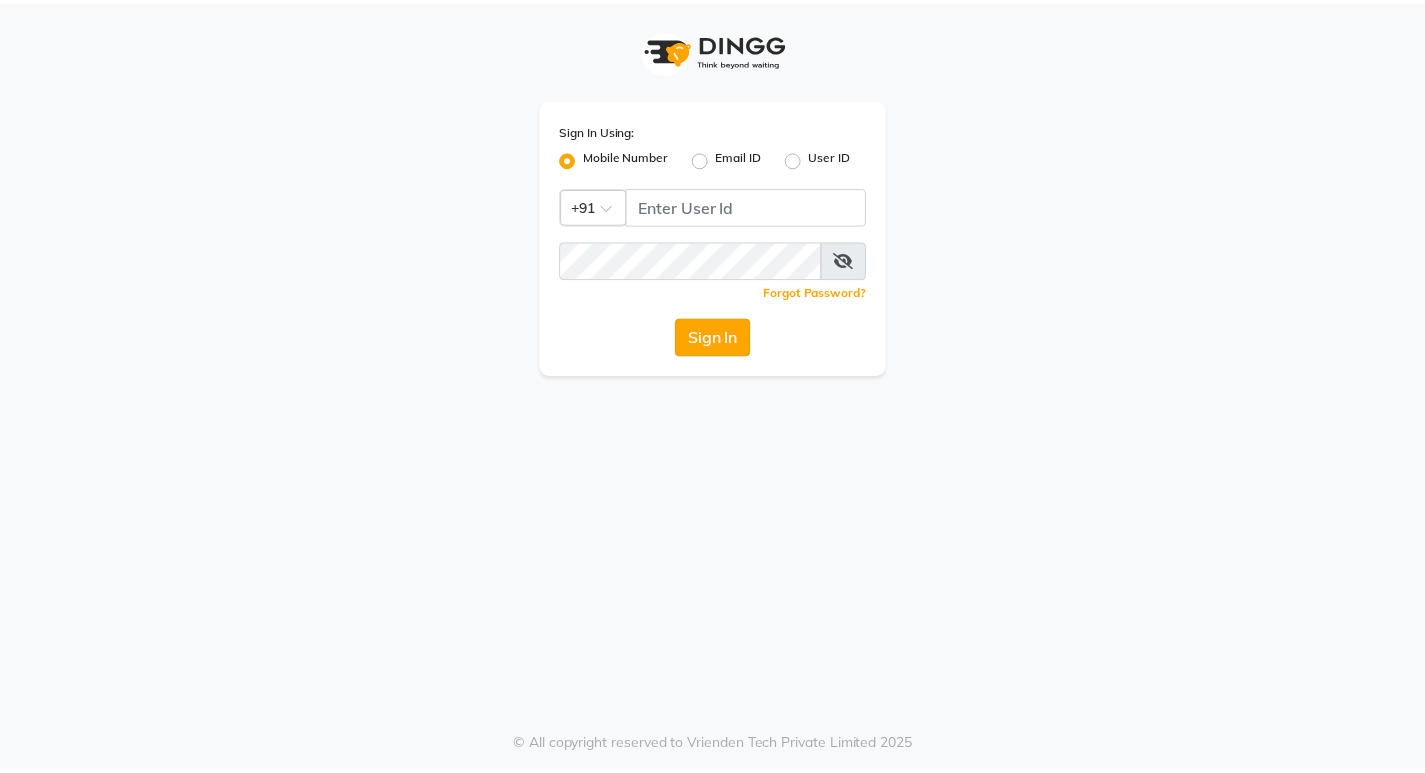 scroll, scrollTop: 0, scrollLeft: 0, axis: both 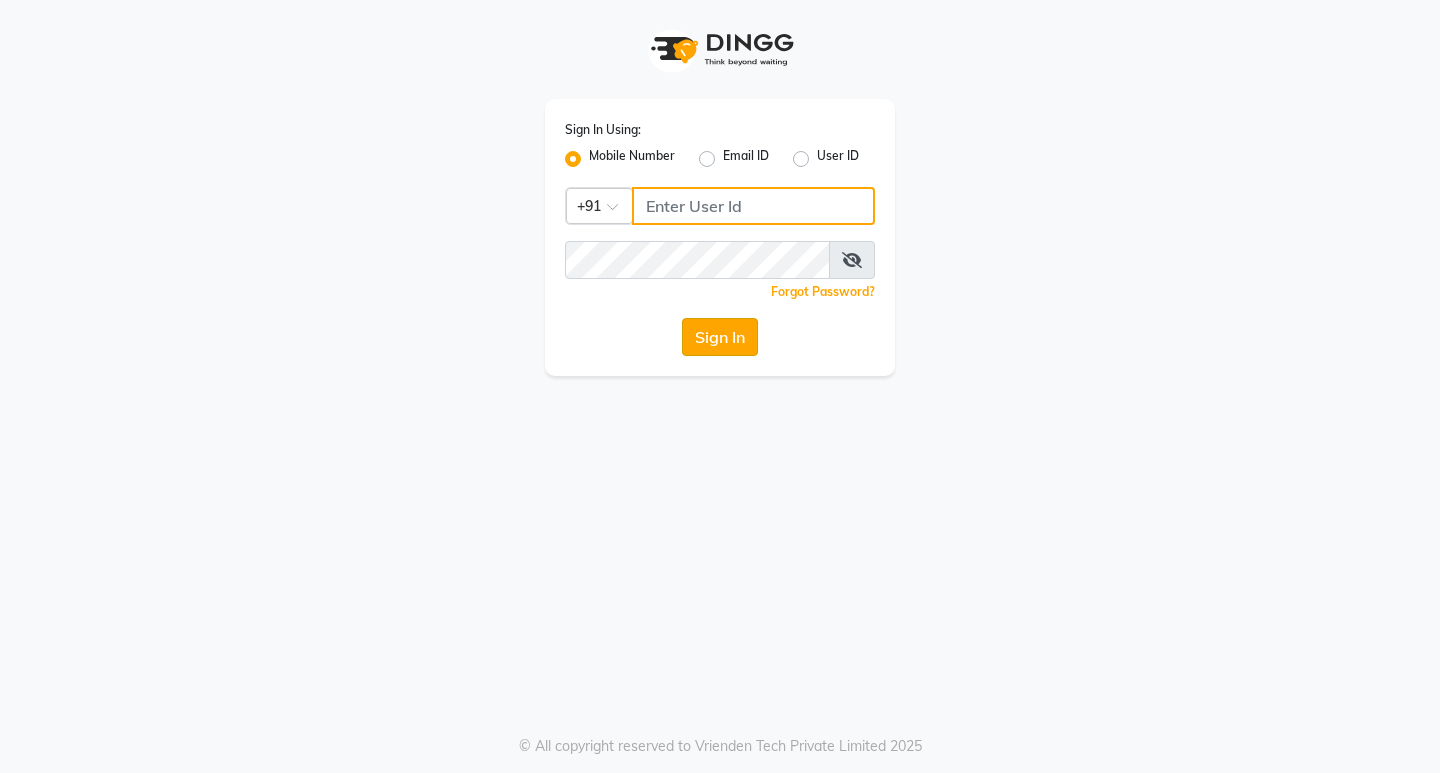 type on "8779788468" 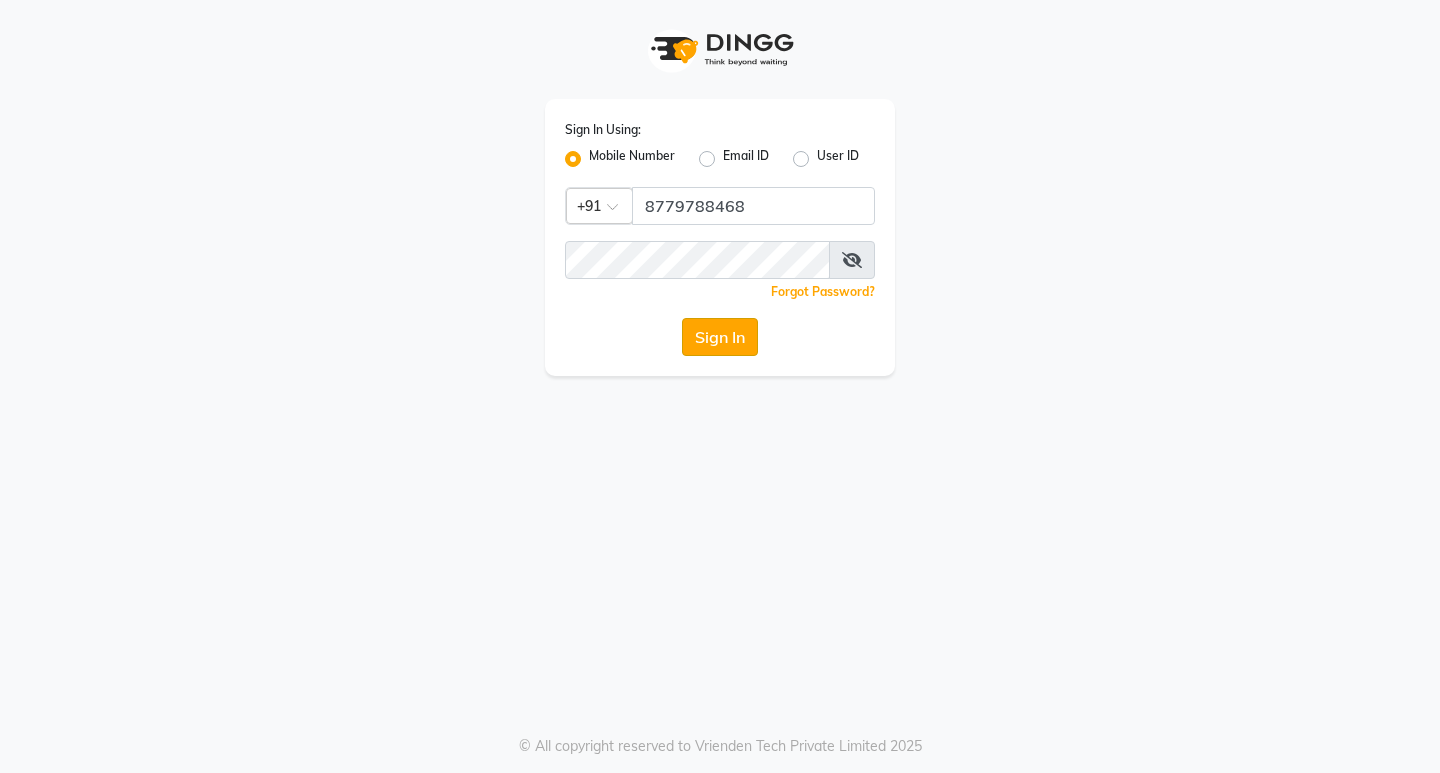 click on "Sign In" 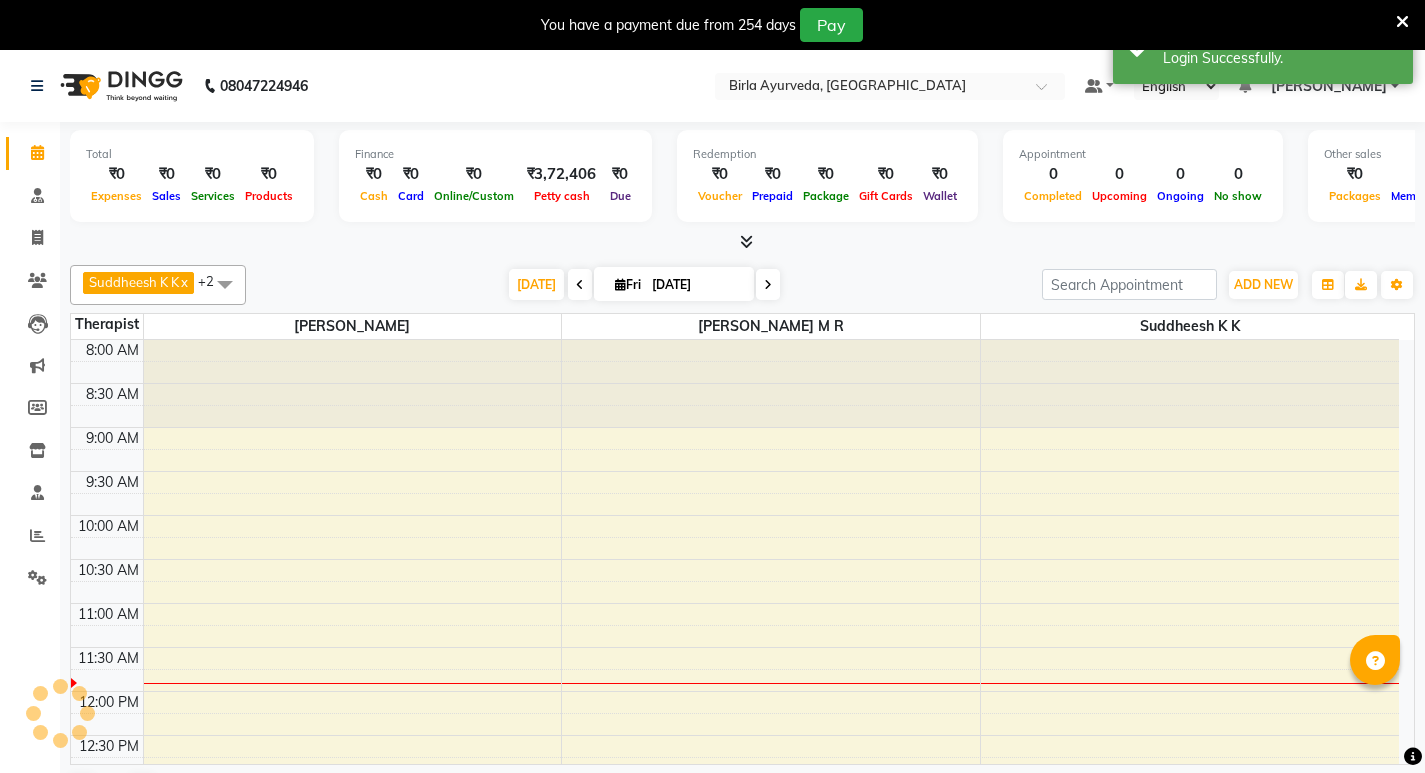 scroll, scrollTop: 0, scrollLeft: 0, axis: both 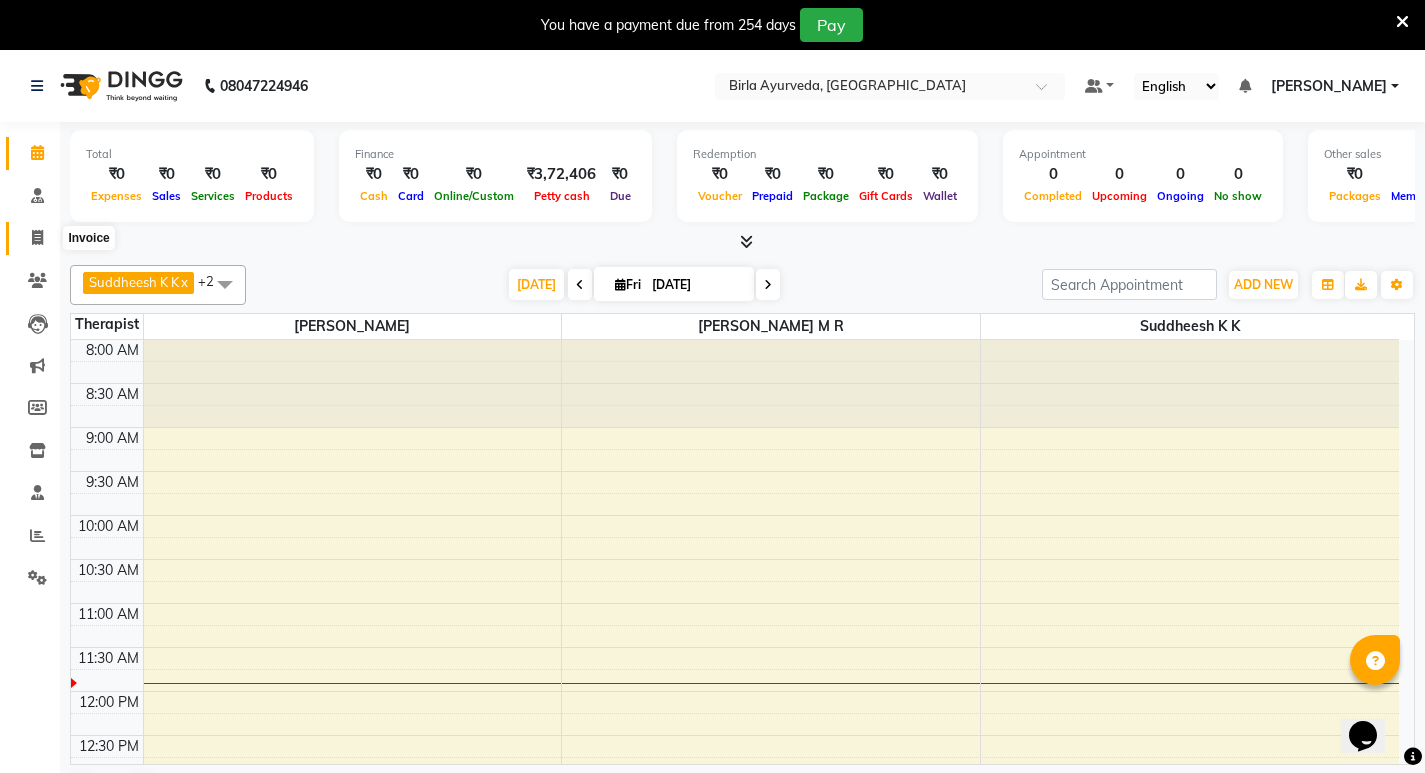 click 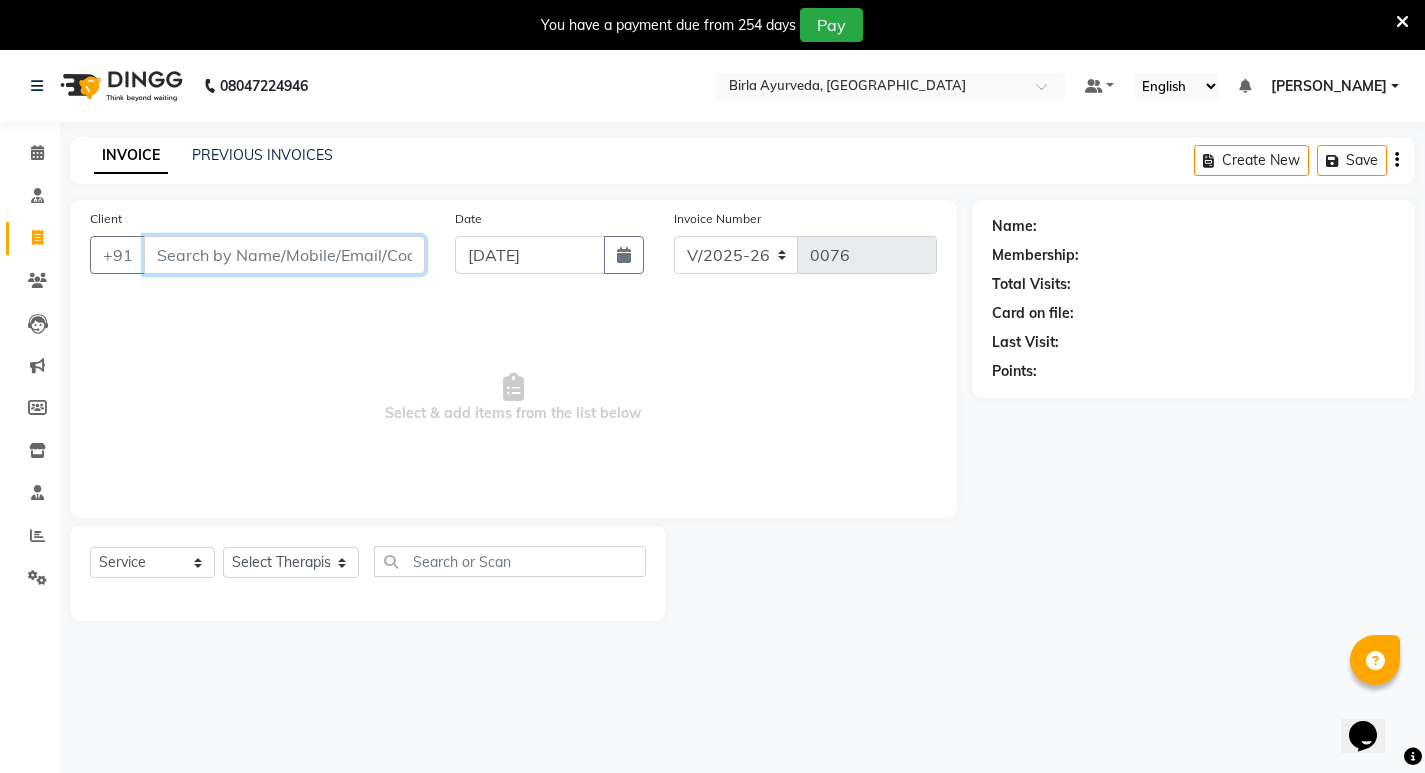click on "Client" at bounding box center (284, 255) 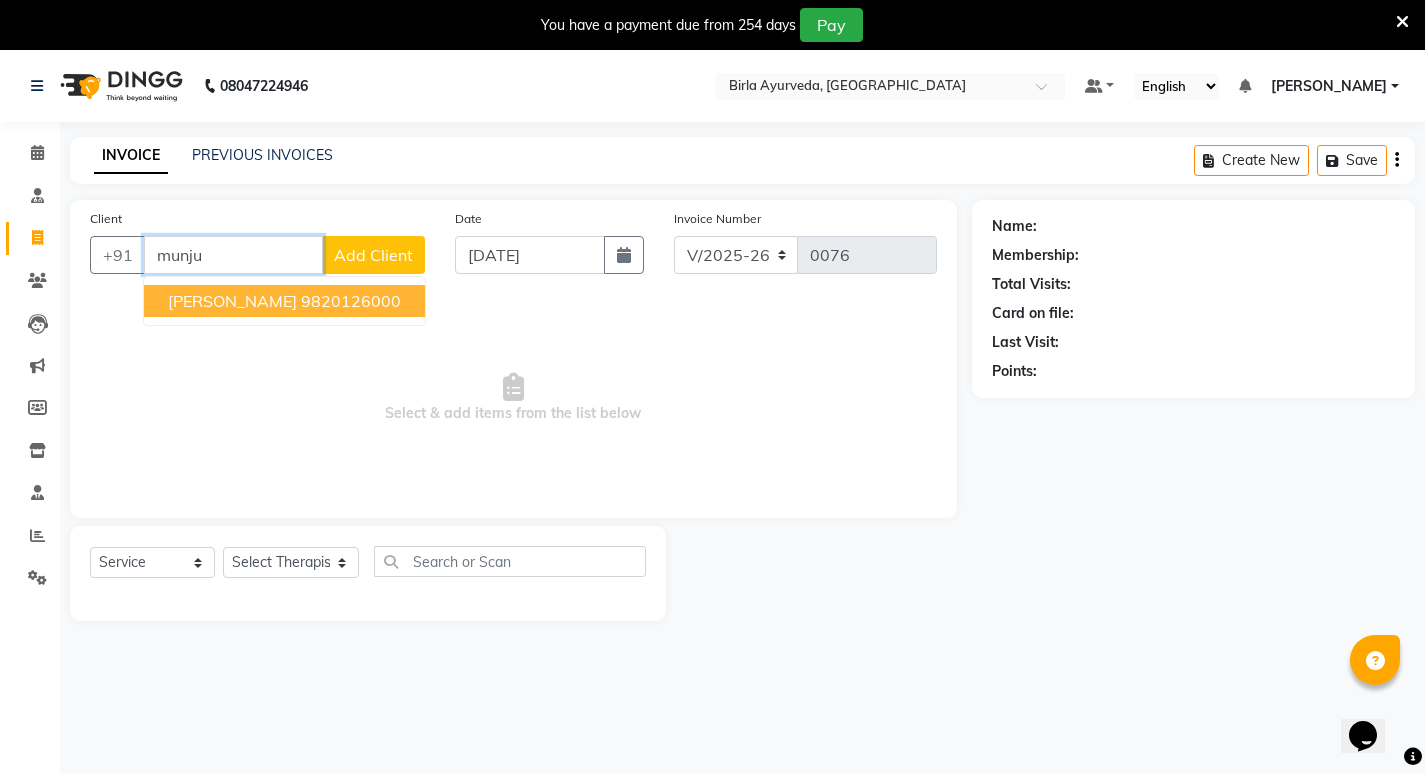 click on "munju singh  9820126000" at bounding box center [284, 301] 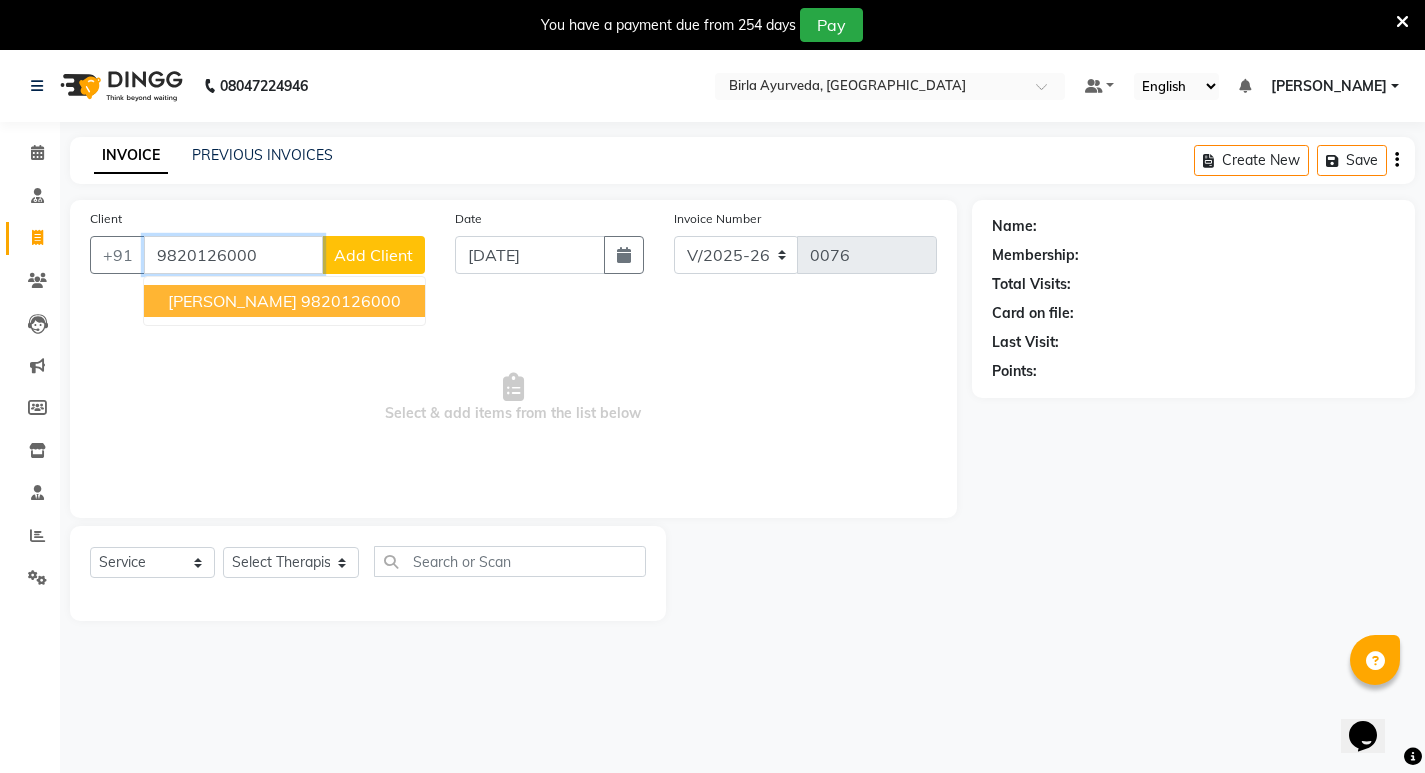 type on "9820126000" 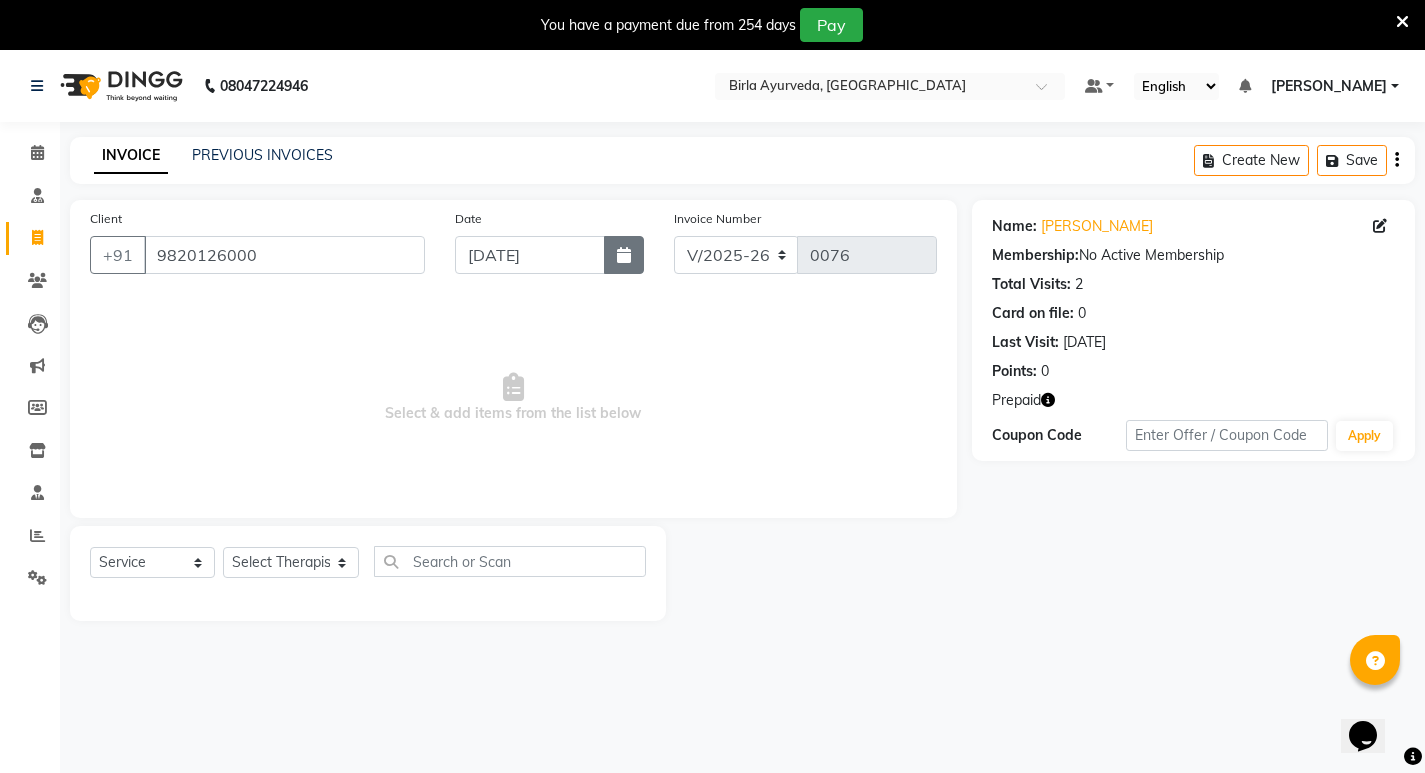 click 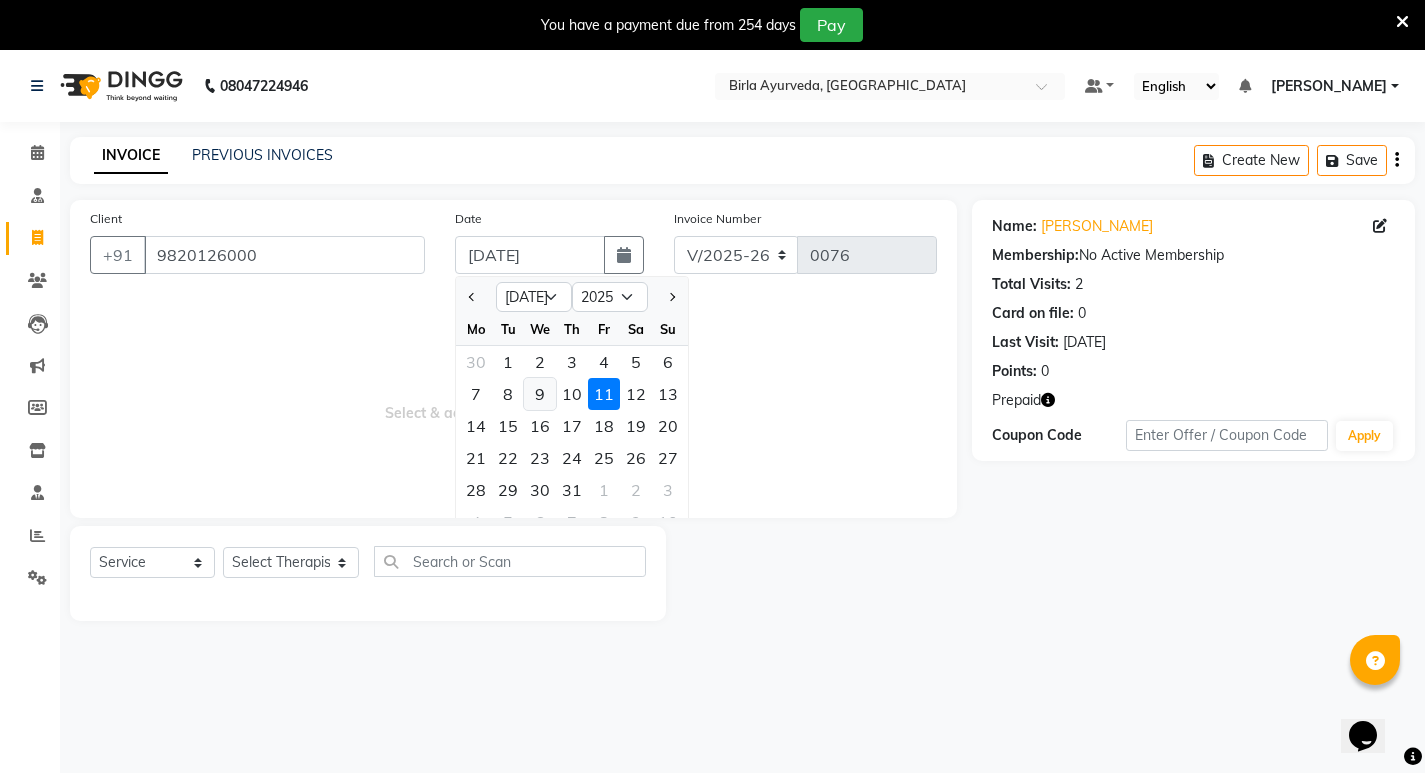 click on "9" 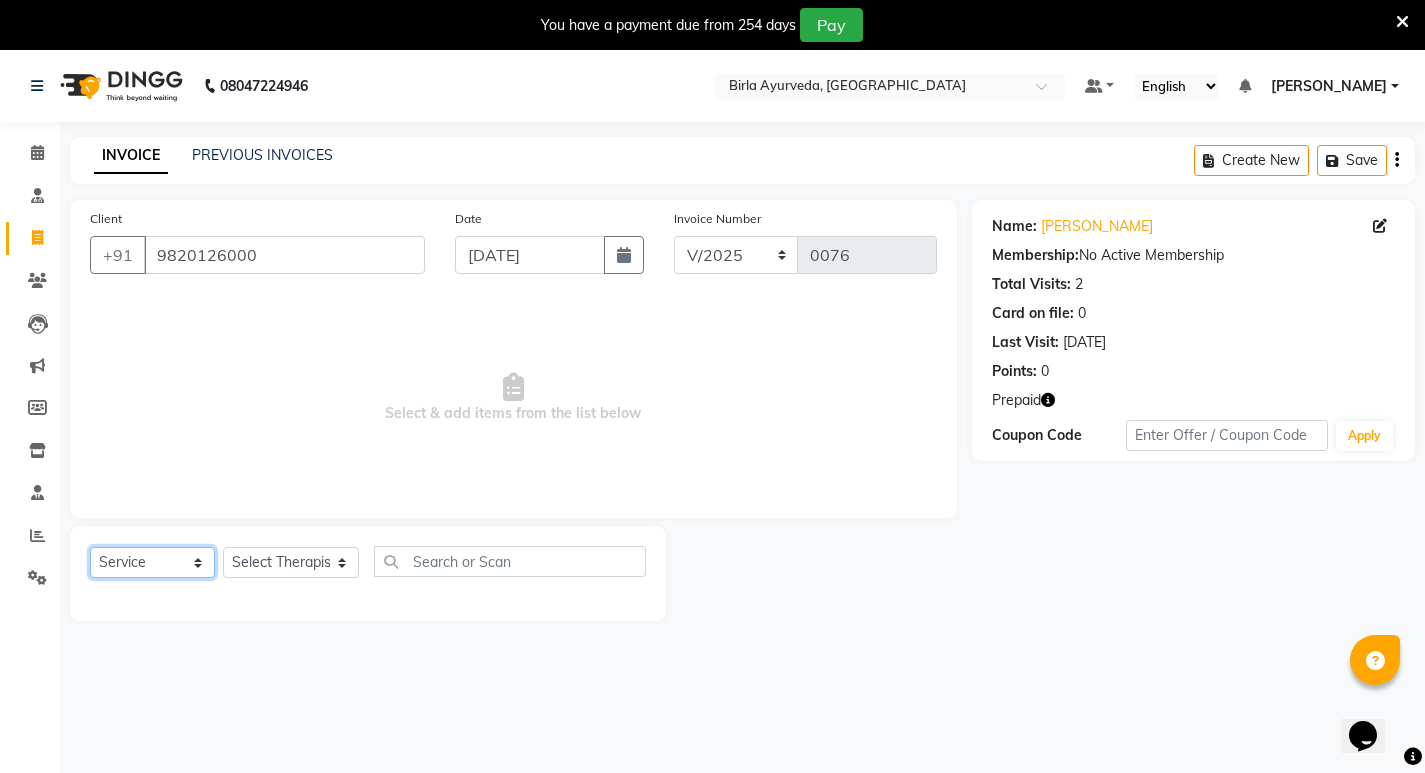 click on "Select  Service  Product  Membership  Package Voucher Prepaid Gift Card" 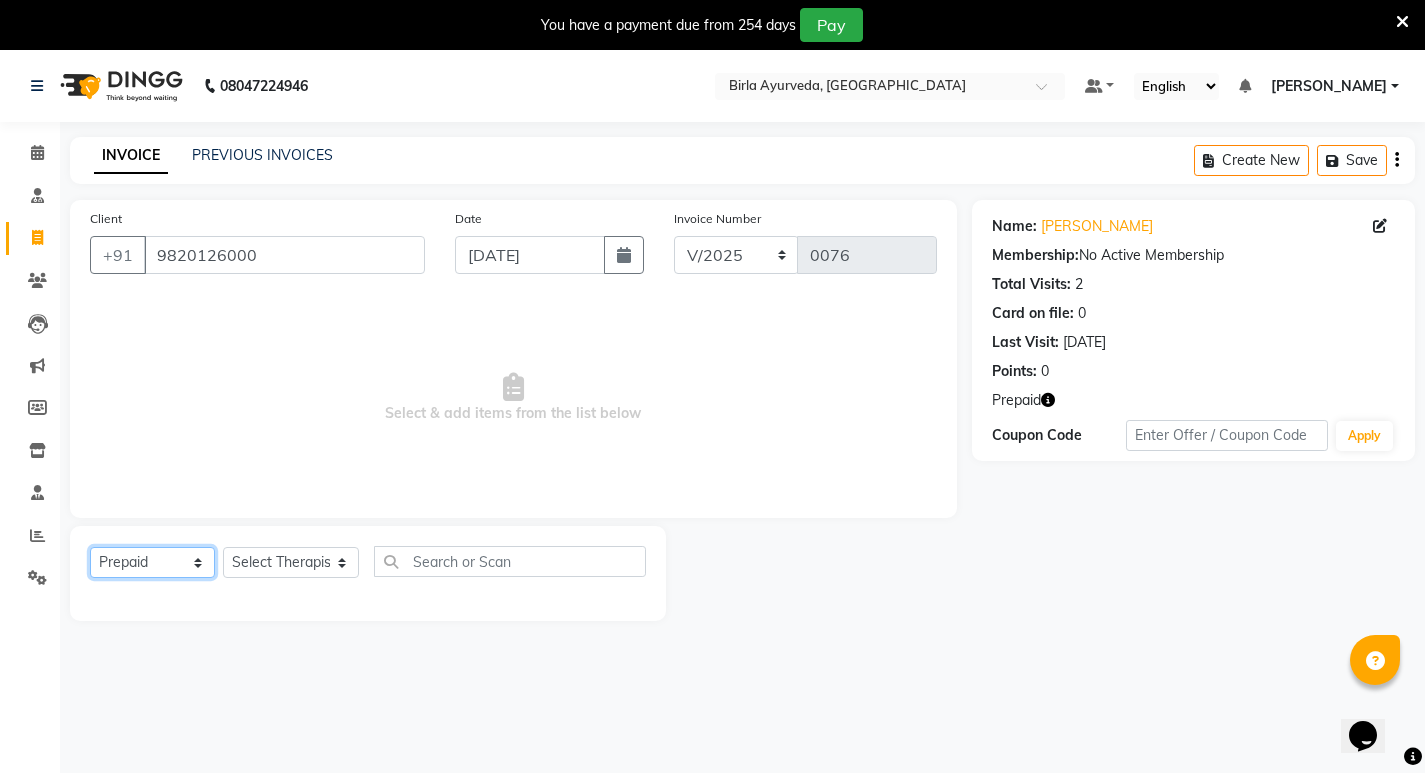 click on "Select  Service  Product  Membership  Package Voucher Prepaid Gift Card" 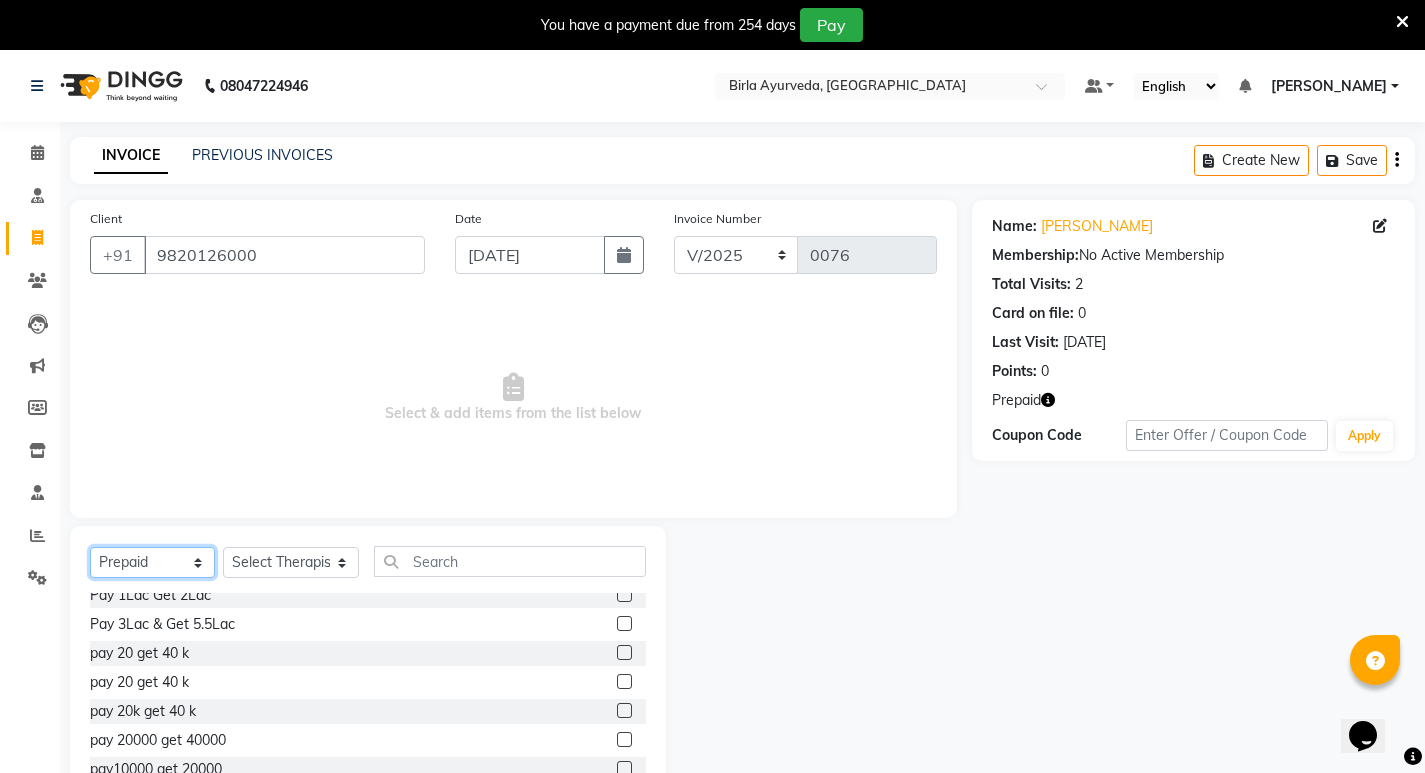scroll, scrollTop: 380, scrollLeft: 0, axis: vertical 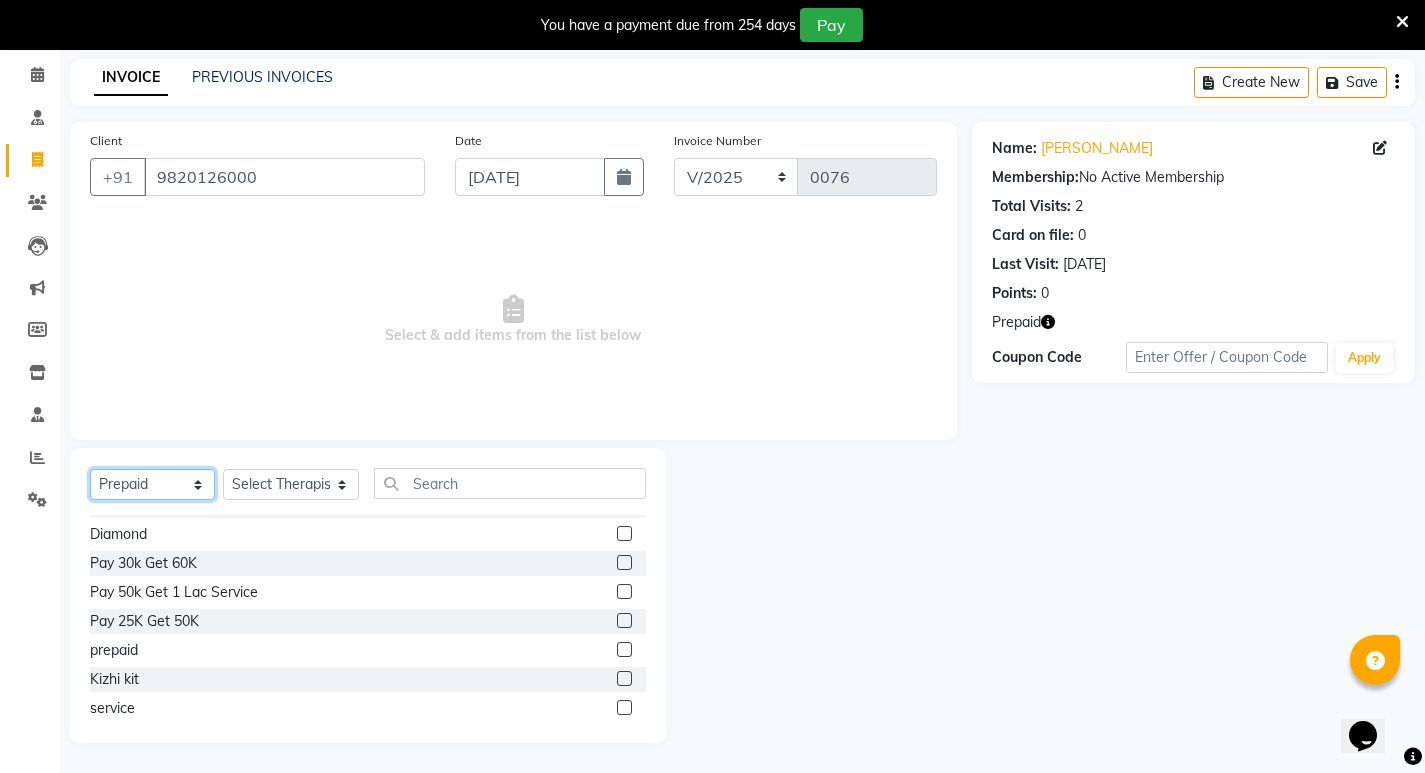 click on "Select  Service  Product  Membership  Package Voucher Prepaid Gift Card" 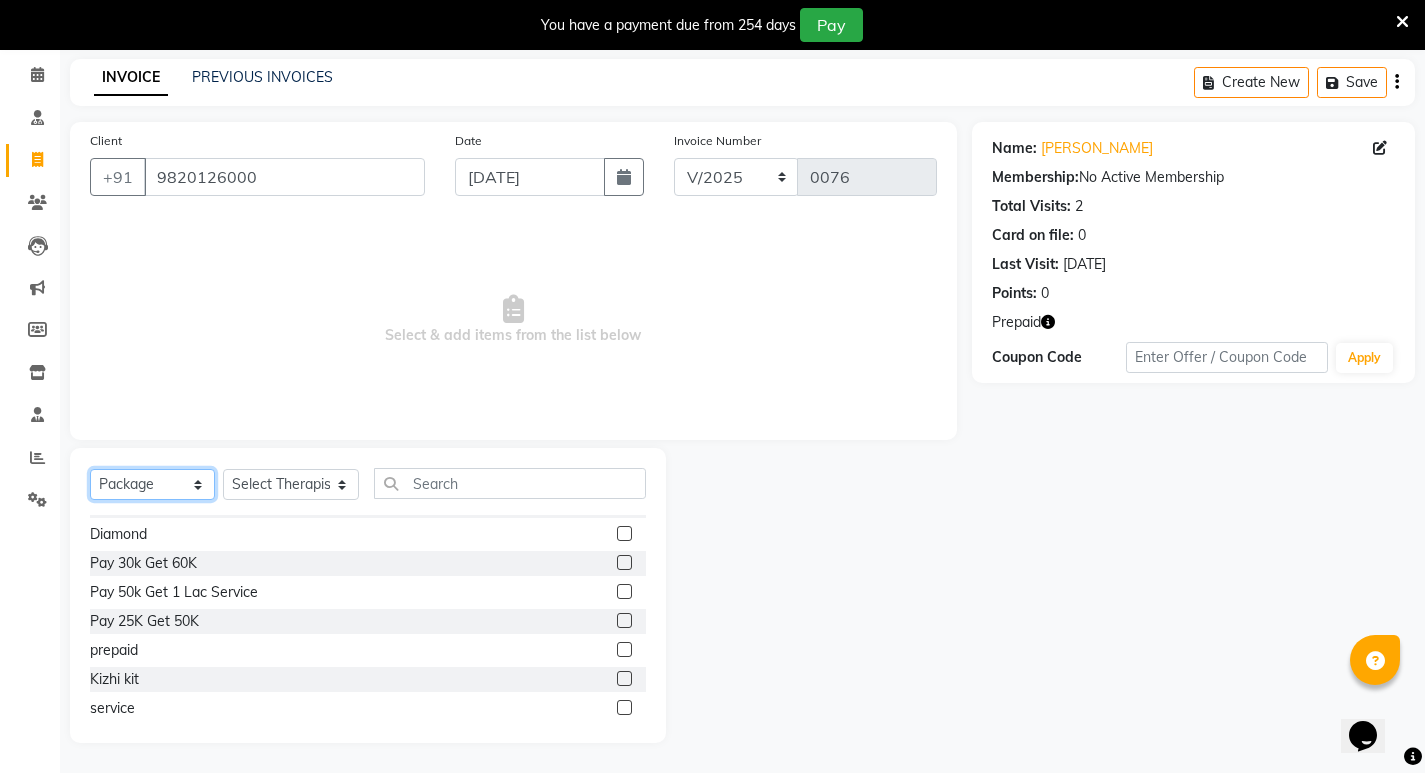 click on "Select  Service  Product  Membership  Package Voucher Prepaid Gift Card" 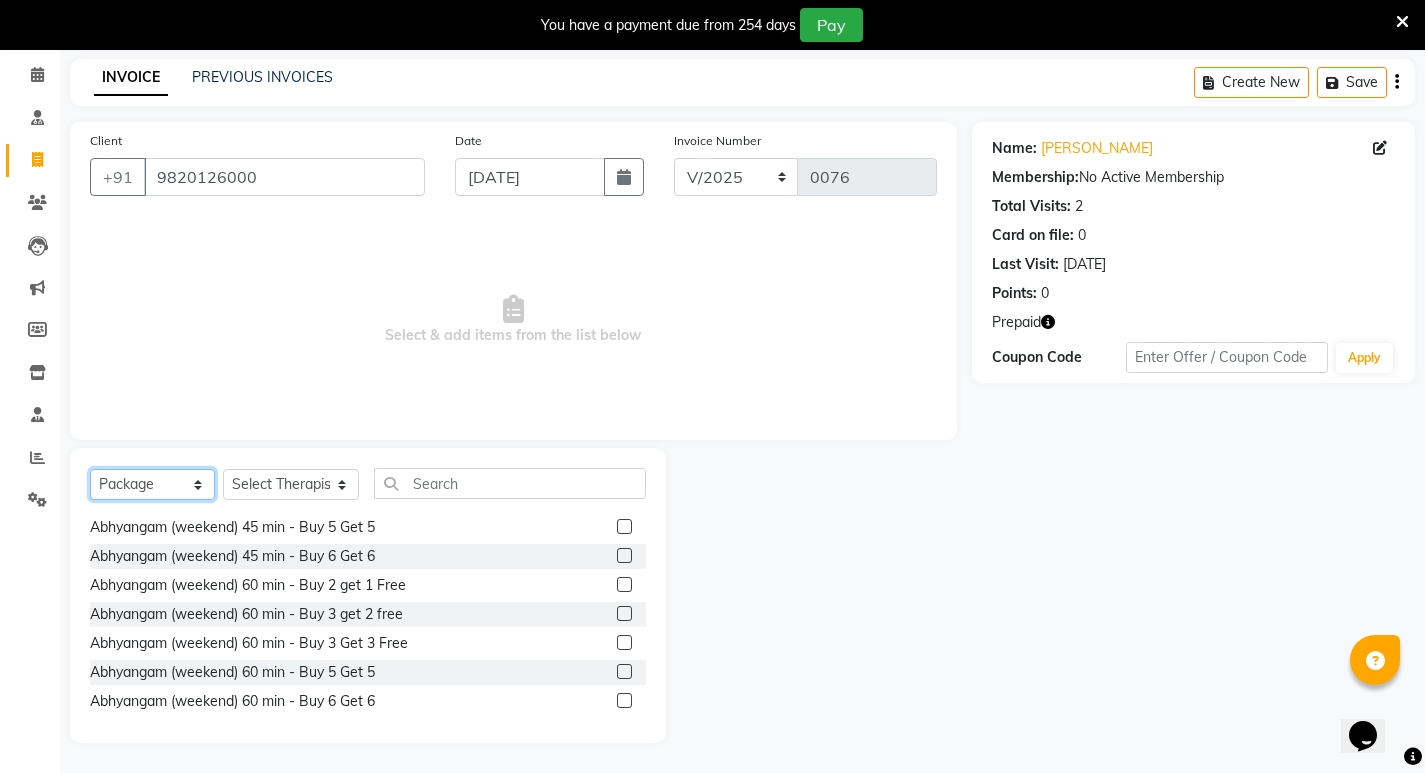 scroll, scrollTop: 1080, scrollLeft: 0, axis: vertical 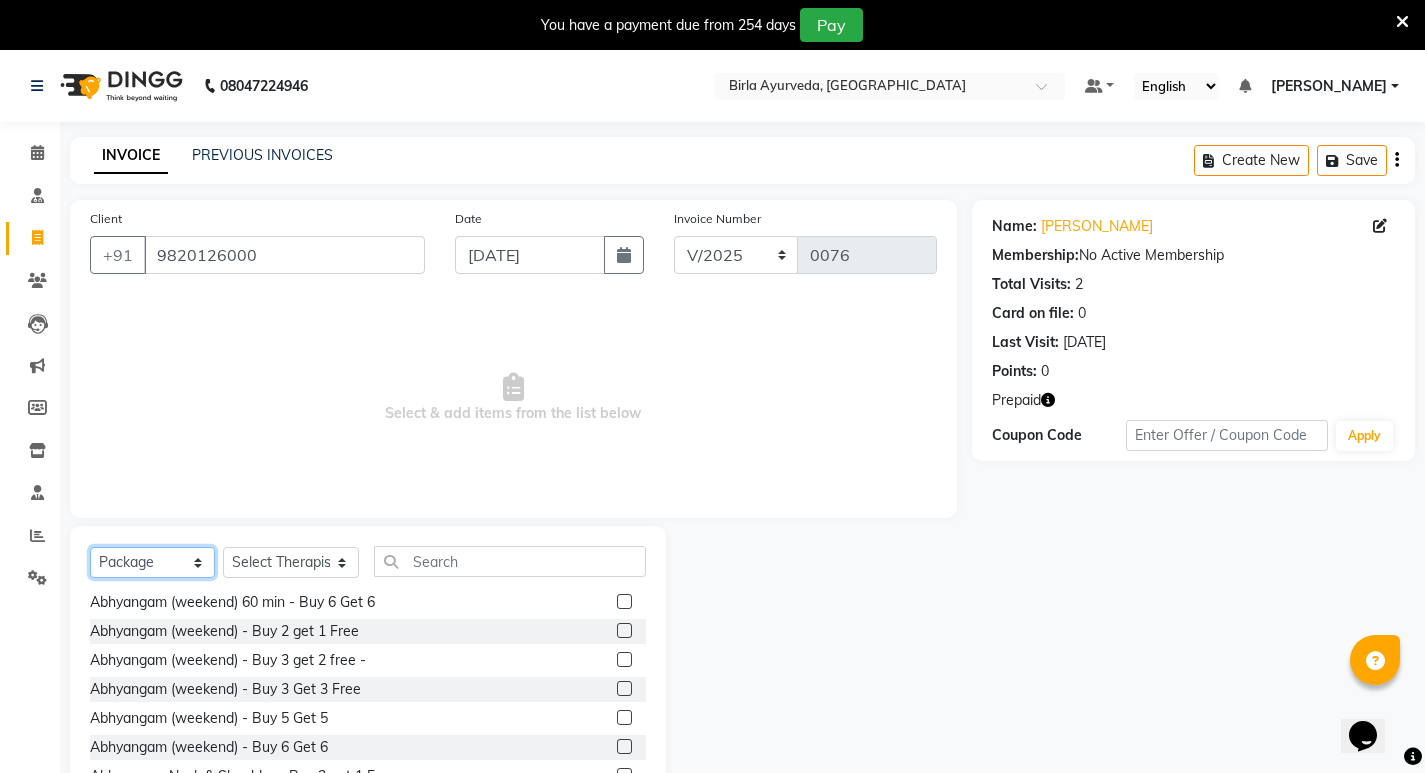 click on "Select  Service  Product  Membership  Package Voucher Prepaid Gift Card" 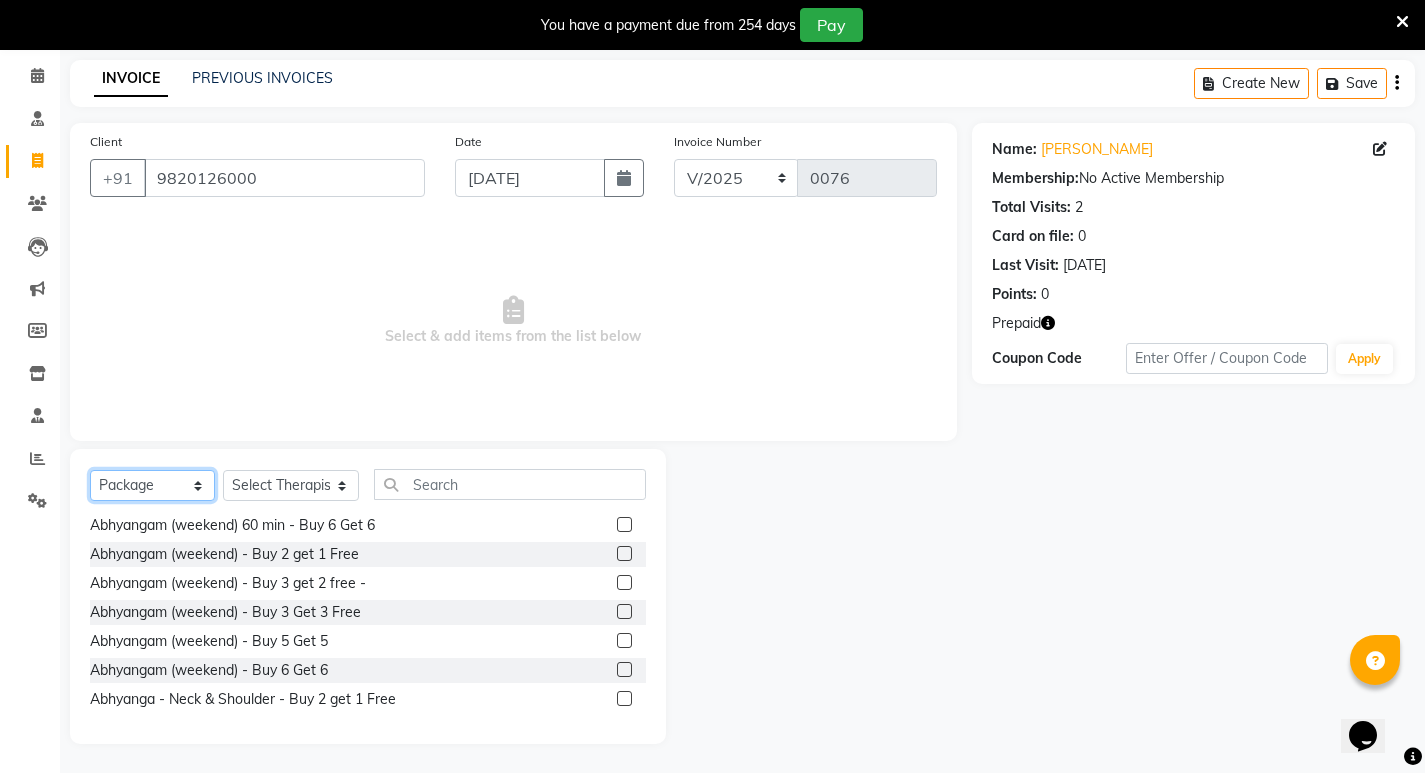 scroll, scrollTop: 78, scrollLeft: 0, axis: vertical 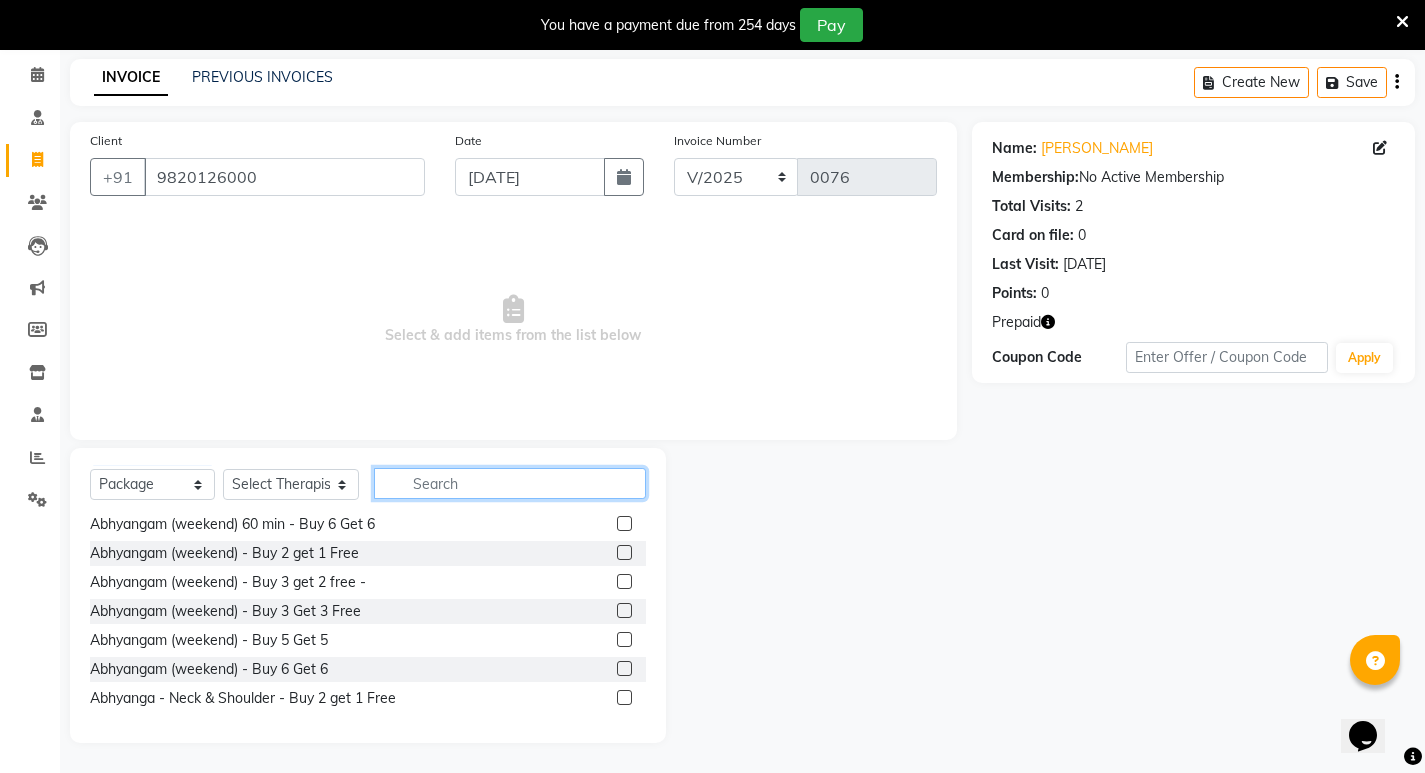 click 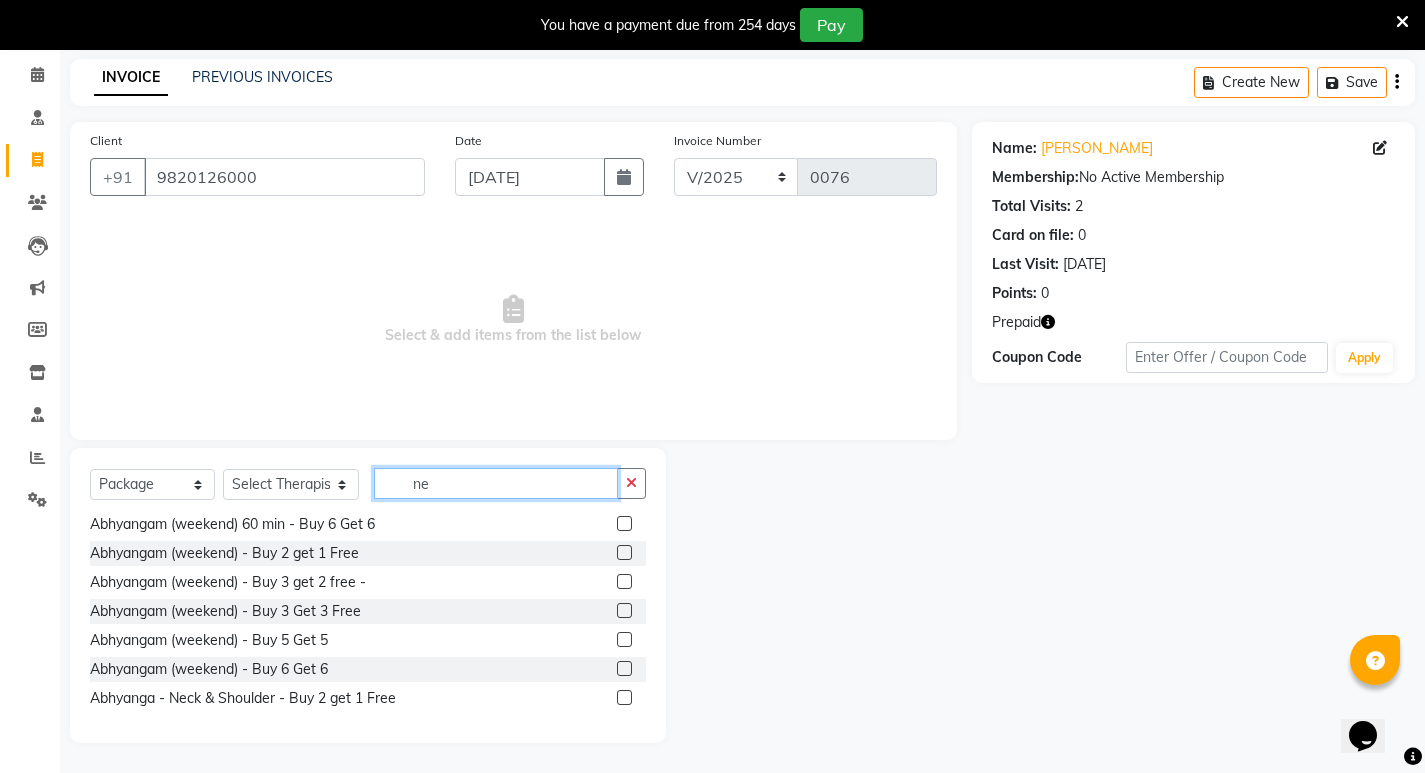scroll, scrollTop: 0, scrollLeft: 0, axis: both 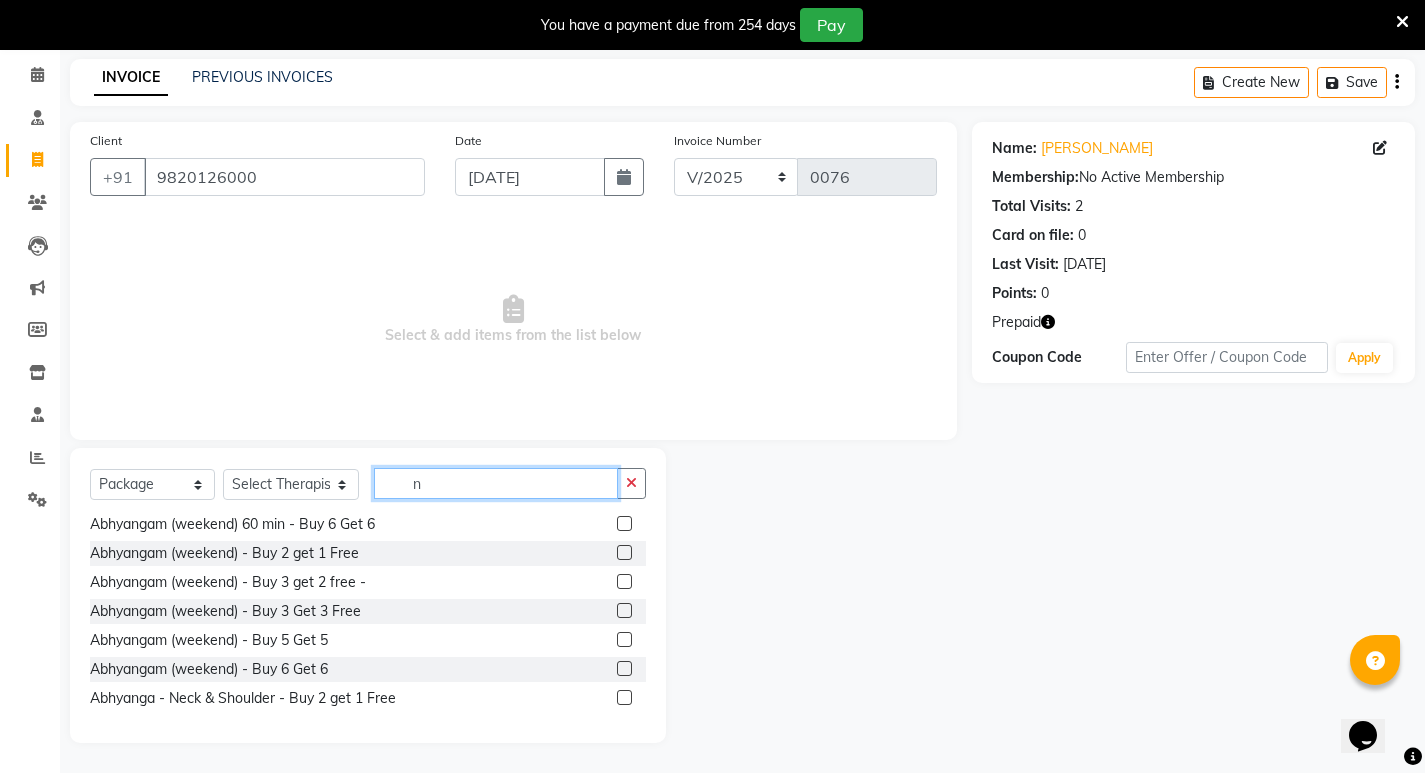 type on "n" 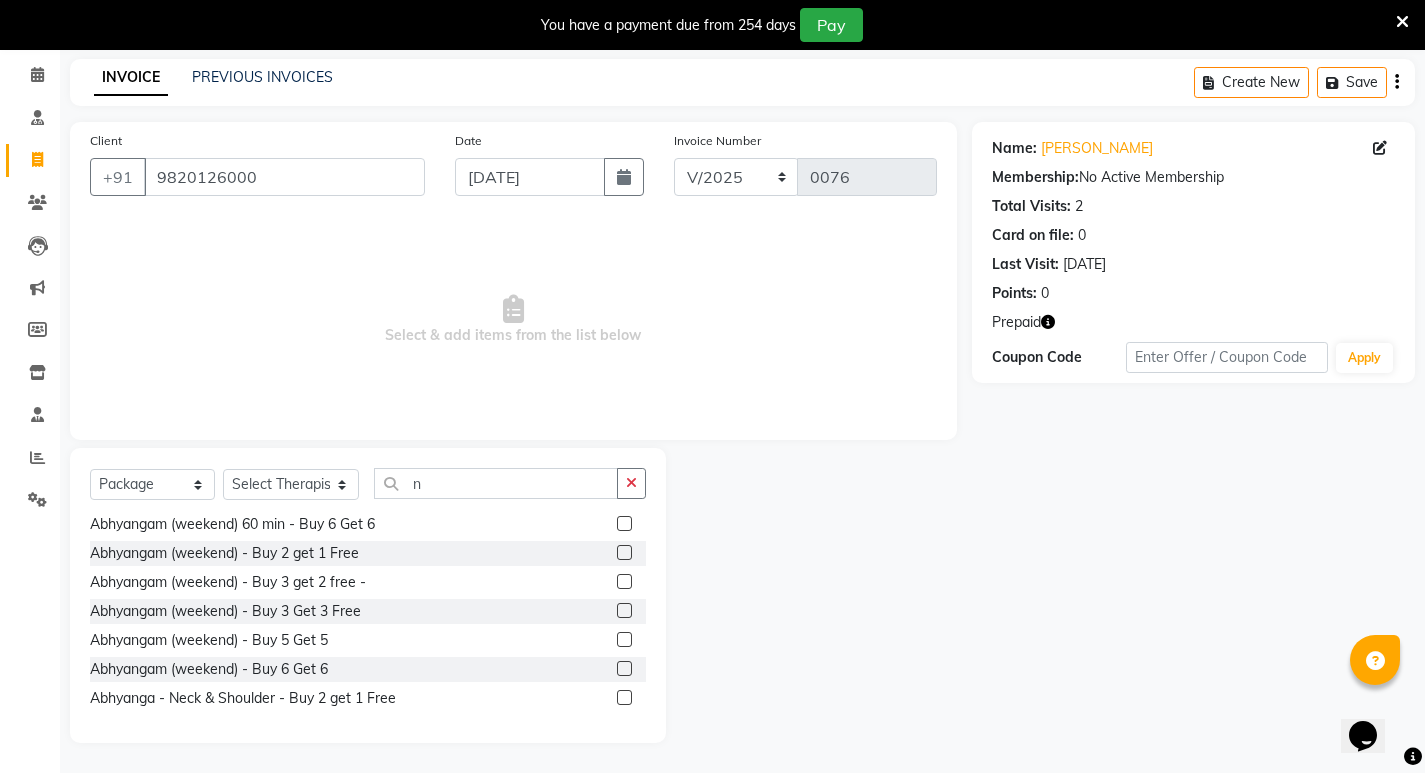 click 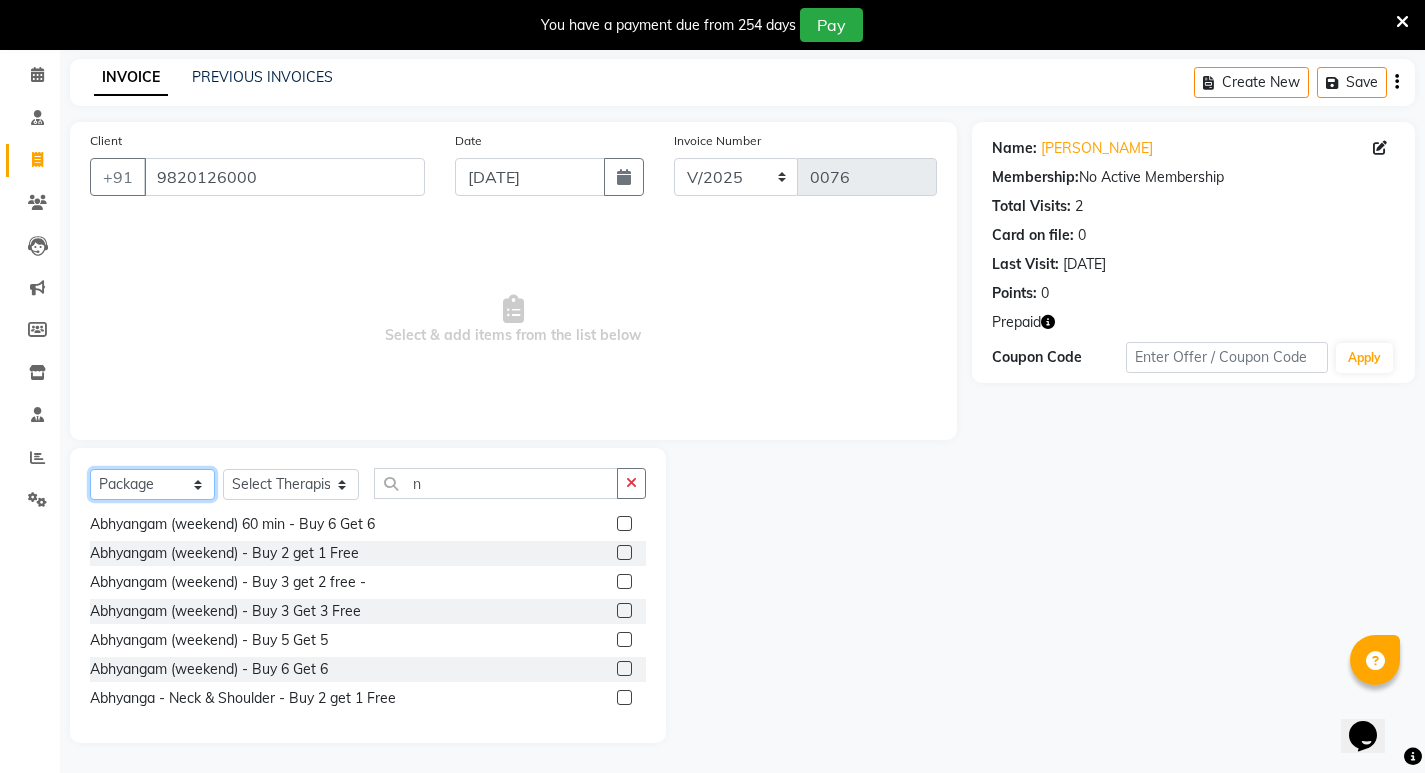 click on "Select  Service  Product  Membership  Package Voucher Prepaid Gift Card" 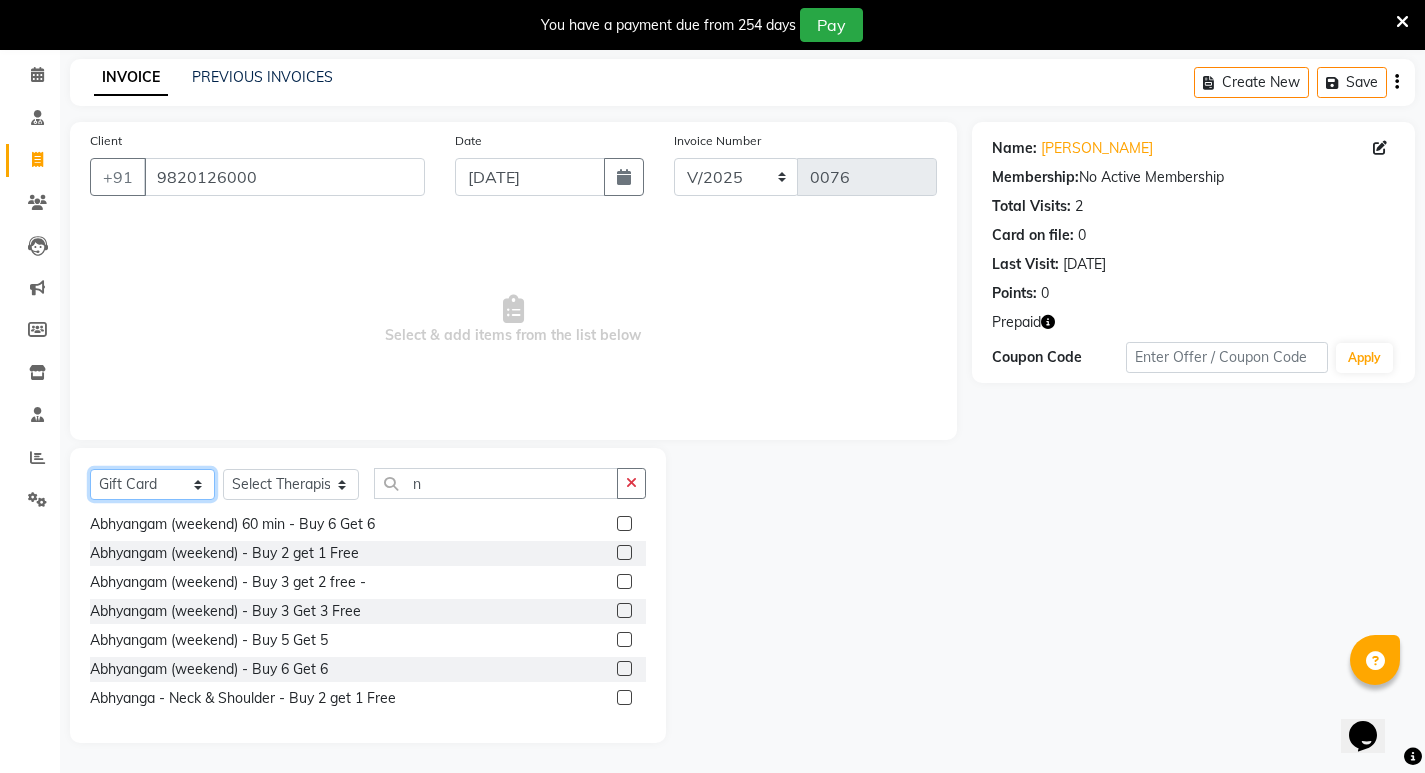 click on "Select  Service  Product  Membership  Package Voucher Prepaid Gift Card" 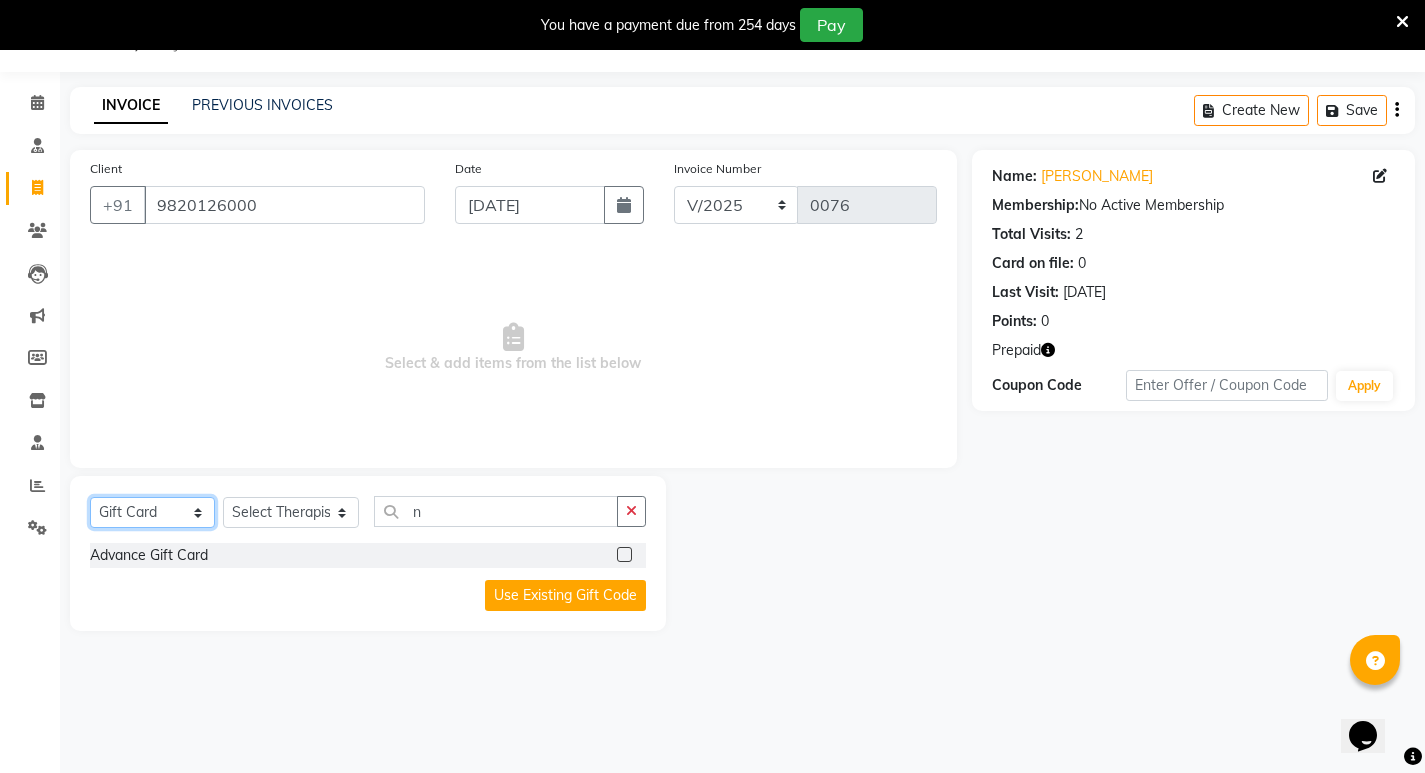 scroll, scrollTop: 50, scrollLeft: 0, axis: vertical 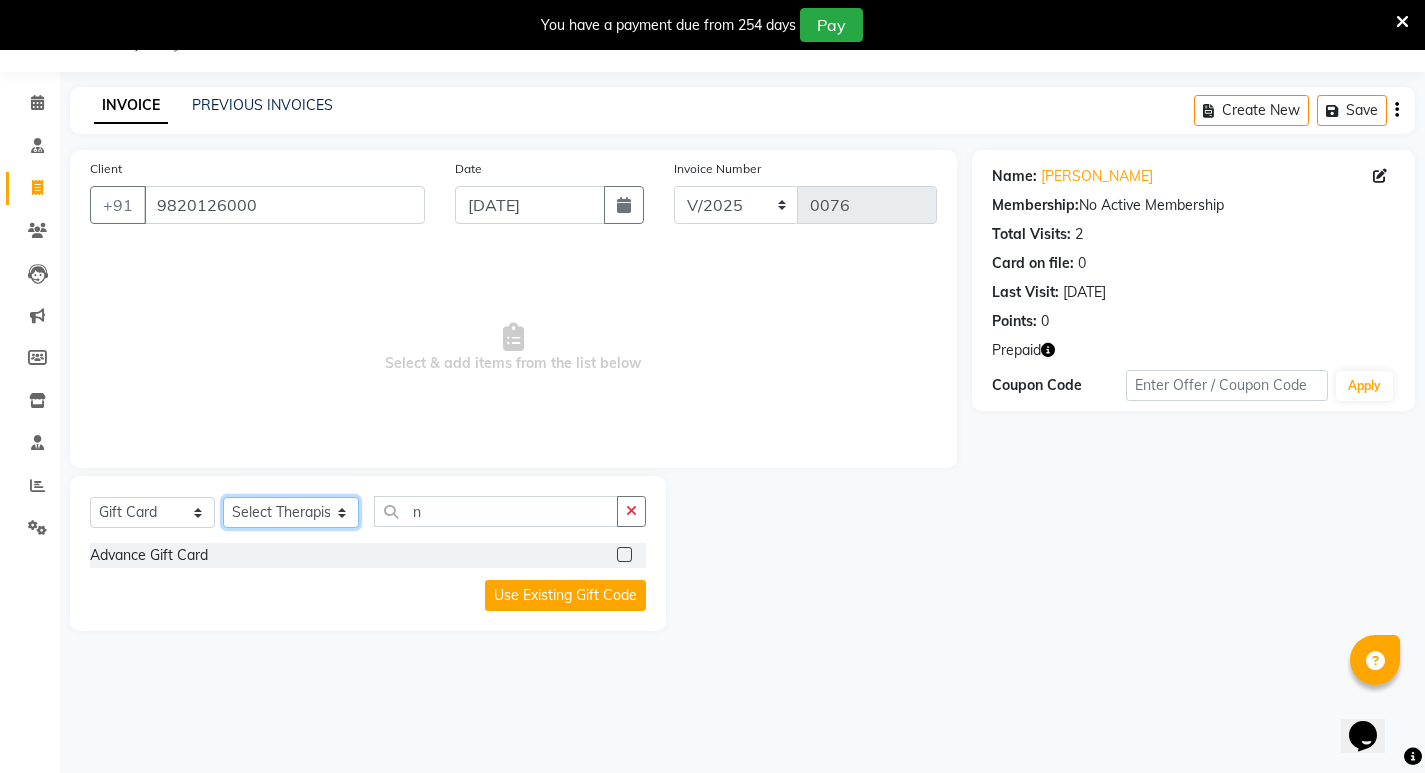 click on "Select Therapist Abhijeet Jadhav Amala Mary Amrutha S Anita Khatke Aparna Sathe Athar Shaikh Athul N. P. Deepali Gaikwad Dr. Chaitali Deshmukh Dr. Hakima Dr. Mamta Naidu Ishwar Pawar Jainy M R Janhavi Taloskar KAMAL NIKAM Kavita Ambatkar Kavita Pasi Kiran M S Latika Sawant Leenamol Joseph Manager Nijosh M V Pooja Mohite Priya Mishra Rajimon Gopalan RATHEESH KUMAR G KURUP Rizwana Saudagar Sachin Subhash Sarath B Shali K M Shani K Shivprasad Suddheesh K K Suman Behal Sunil Wankhade Sunita Fernandes Swati Tanvi  Yogesh Parab" 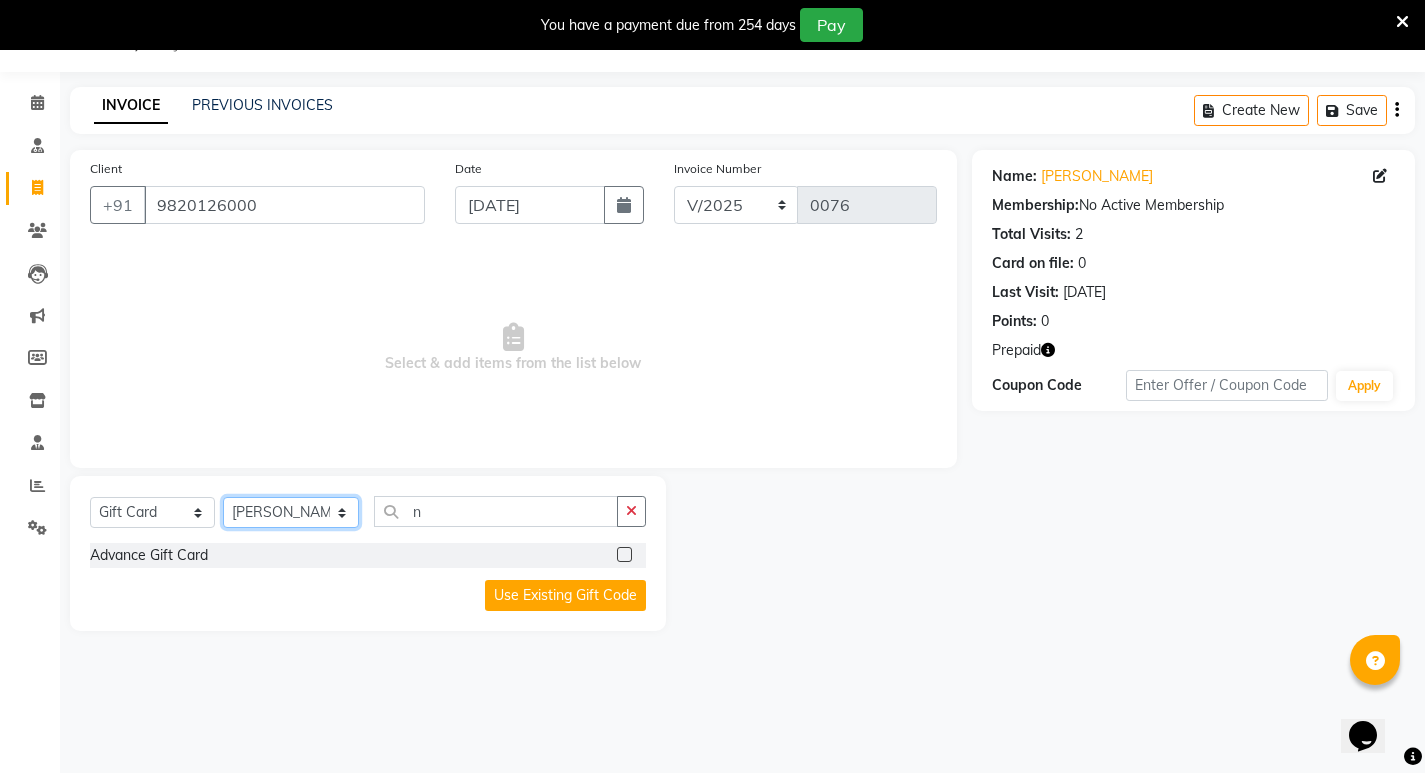 click on "Select Therapist Abhijeet Jadhav Amala Mary Amrutha S Anita Khatke Aparna Sathe Athar Shaikh Athul N. P. Deepali Gaikwad Dr. Chaitali Deshmukh Dr. Hakima Dr. Mamta Naidu Ishwar Pawar Jainy M R Janhavi Taloskar KAMAL NIKAM Kavita Ambatkar Kavita Pasi Kiran M S Latika Sawant Leenamol Joseph Manager Nijosh M V Pooja Mohite Priya Mishra Rajimon Gopalan RATHEESH KUMAR G KURUP Rizwana Saudagar Sachin Subhash Sarath B Shali K M Shani K Shivprasad Suddheesh K K Suman Behal Sunil Wankhade Sunita Fernandes Swati Tanvi  Yogesh Parab" 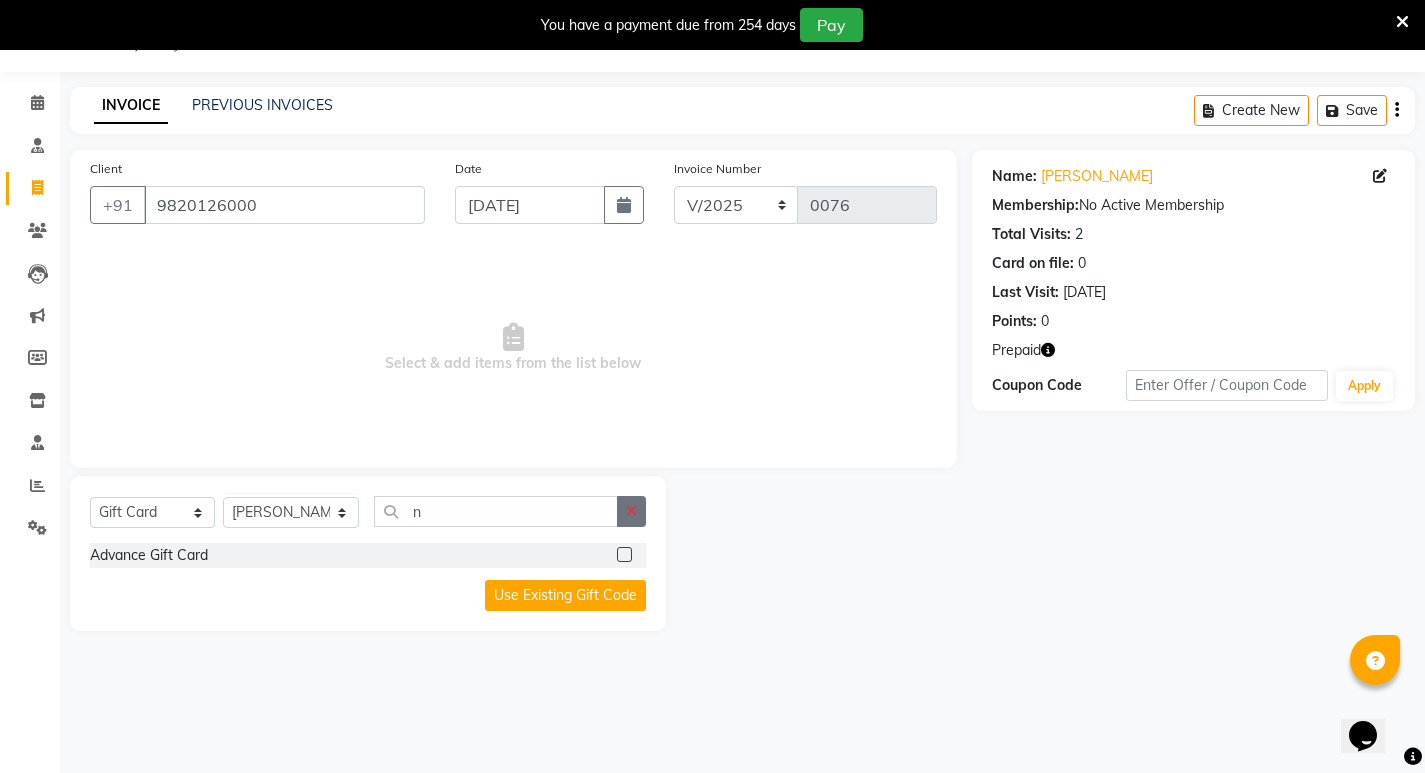 click 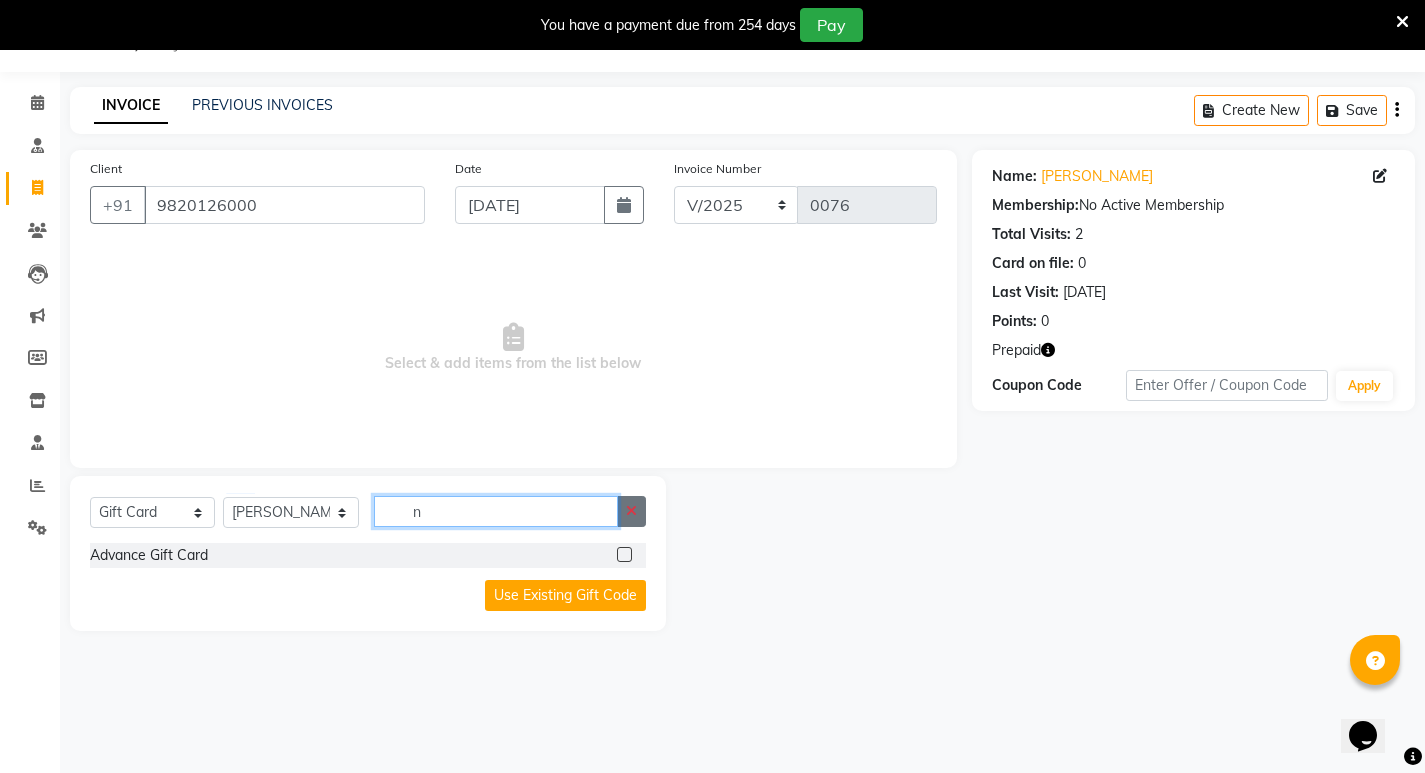 type 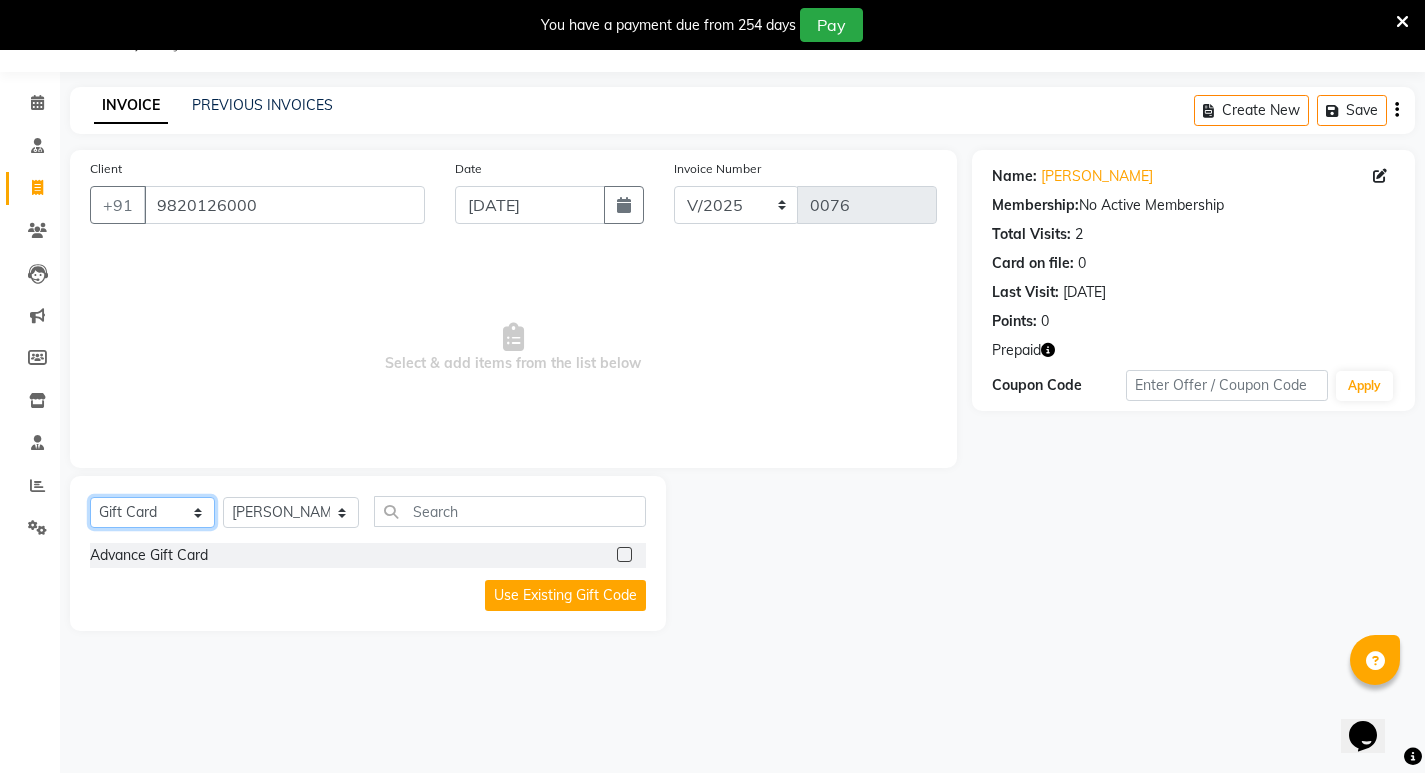 click on "Select  Service  Product  Membership  Package Voucher Prepaid Gift Card" 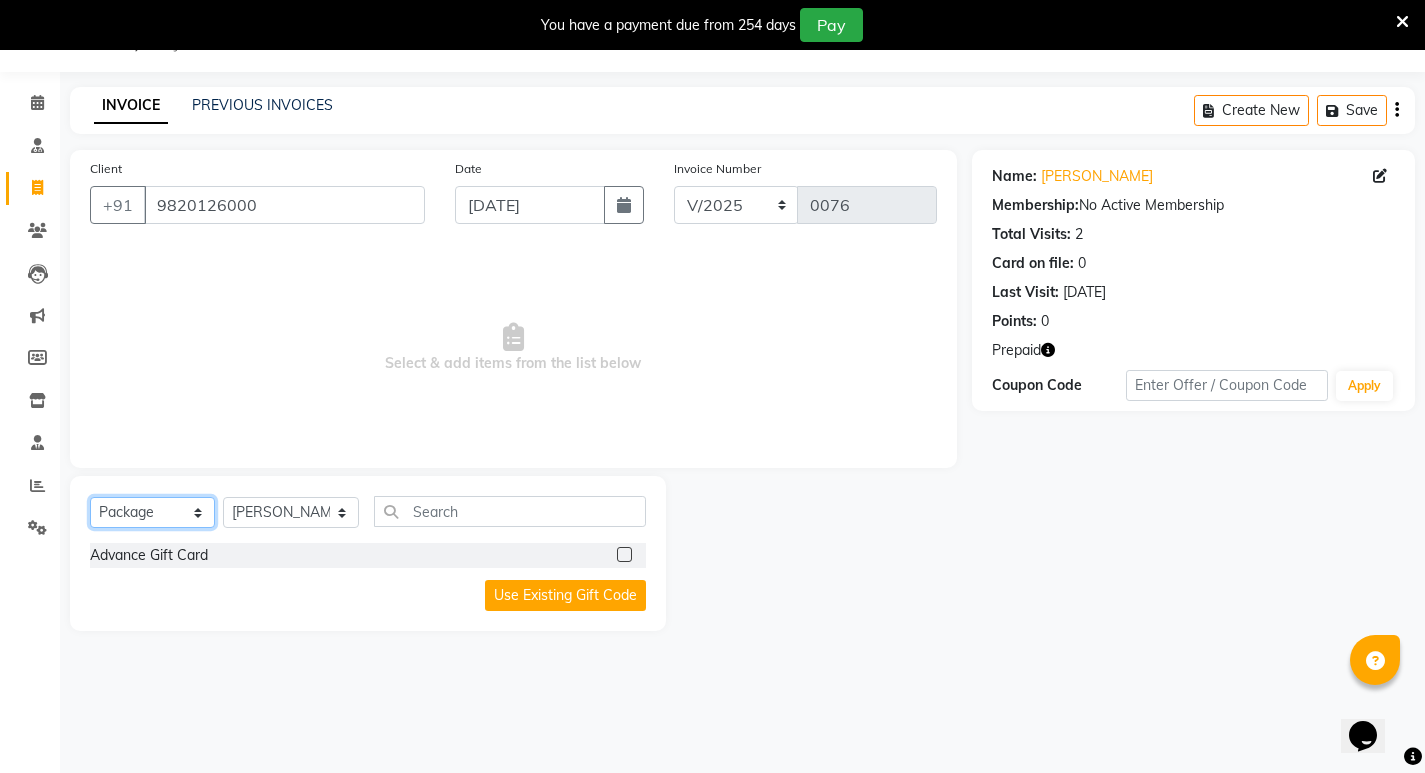 click on "Select  Service  Product  Membership  Package Voucher Prepaid Gift Card" 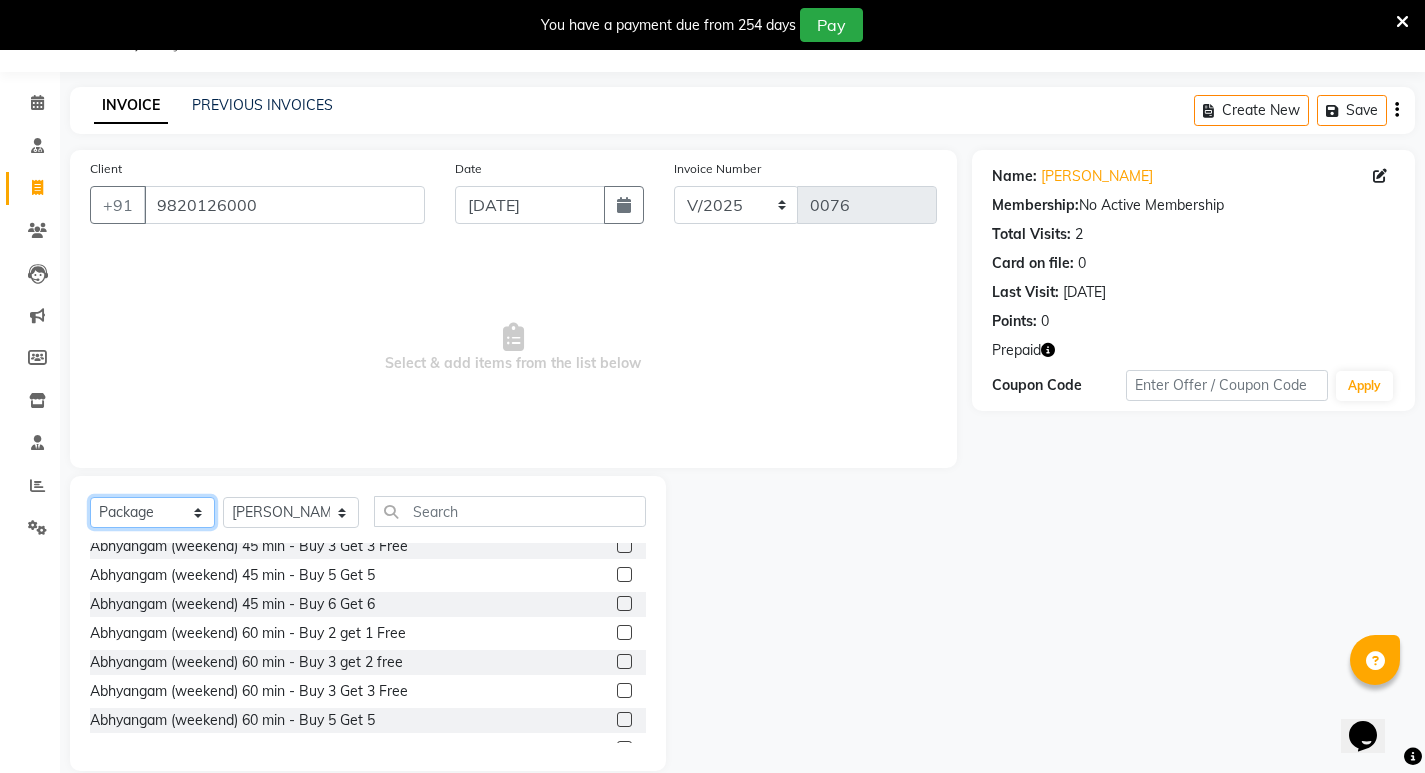 scroll, scrollTop: 1050, scrollLeft: 0, axis: vertical 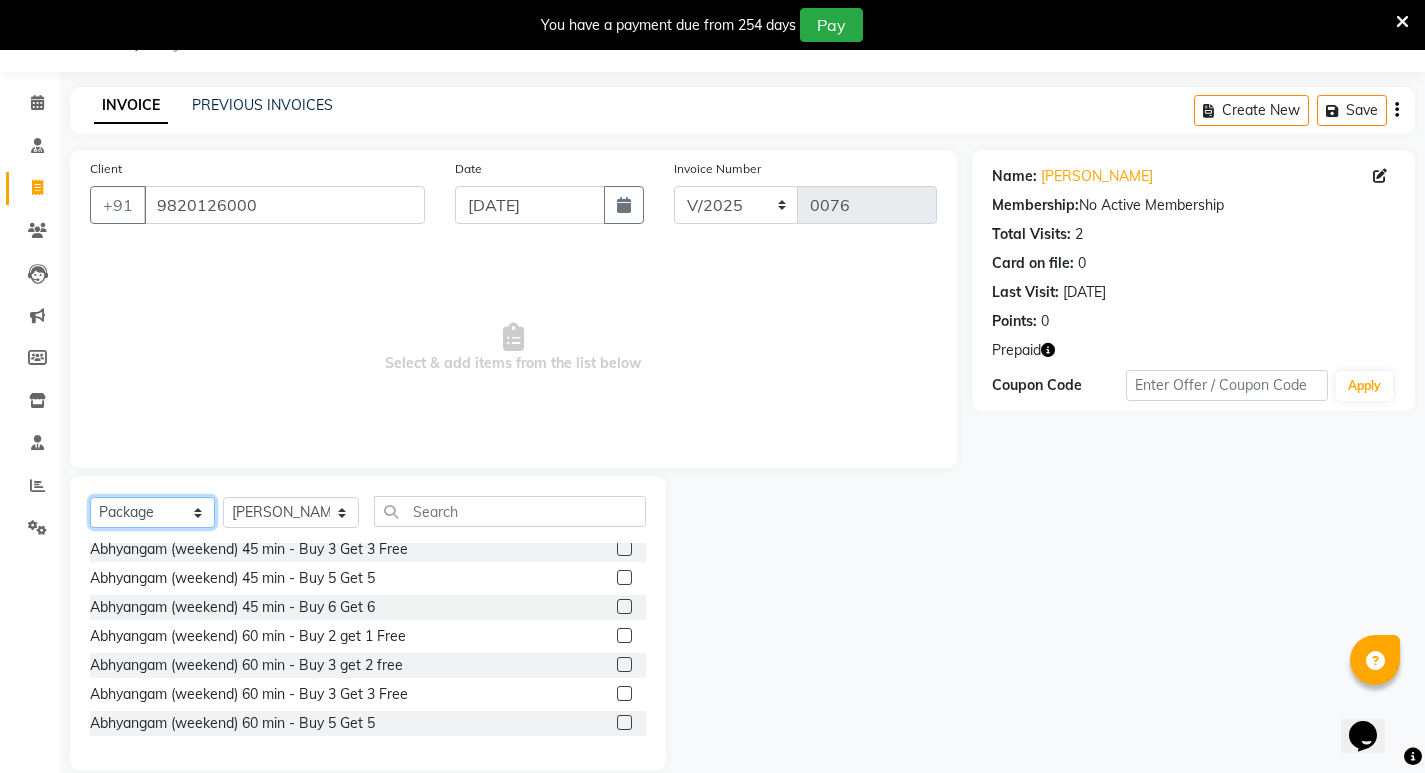 click on "Select  Service  Product  Membership  Package Voucher Prepaid Gift Card" 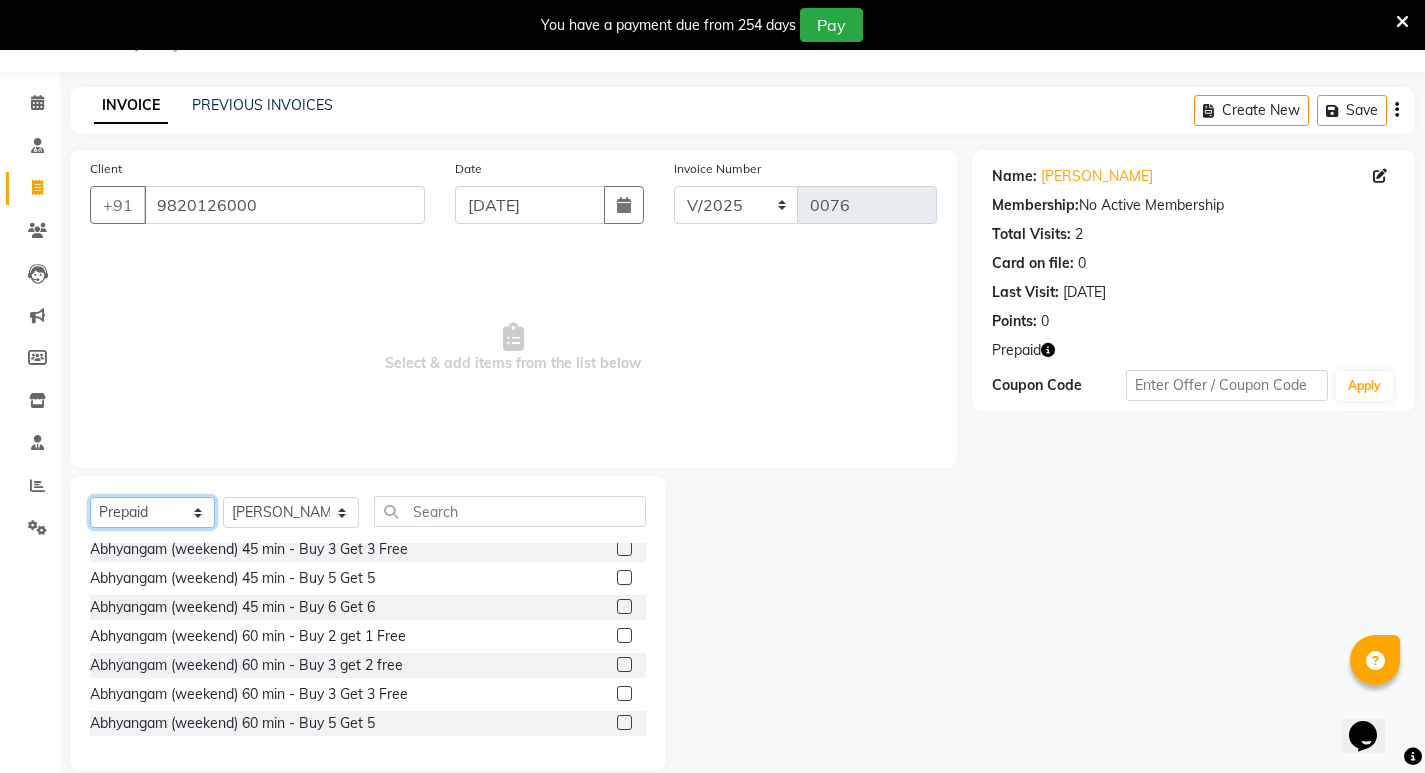 click on "Select  Service  Product  Membership  Package Voucher Prepaid Gift Card" 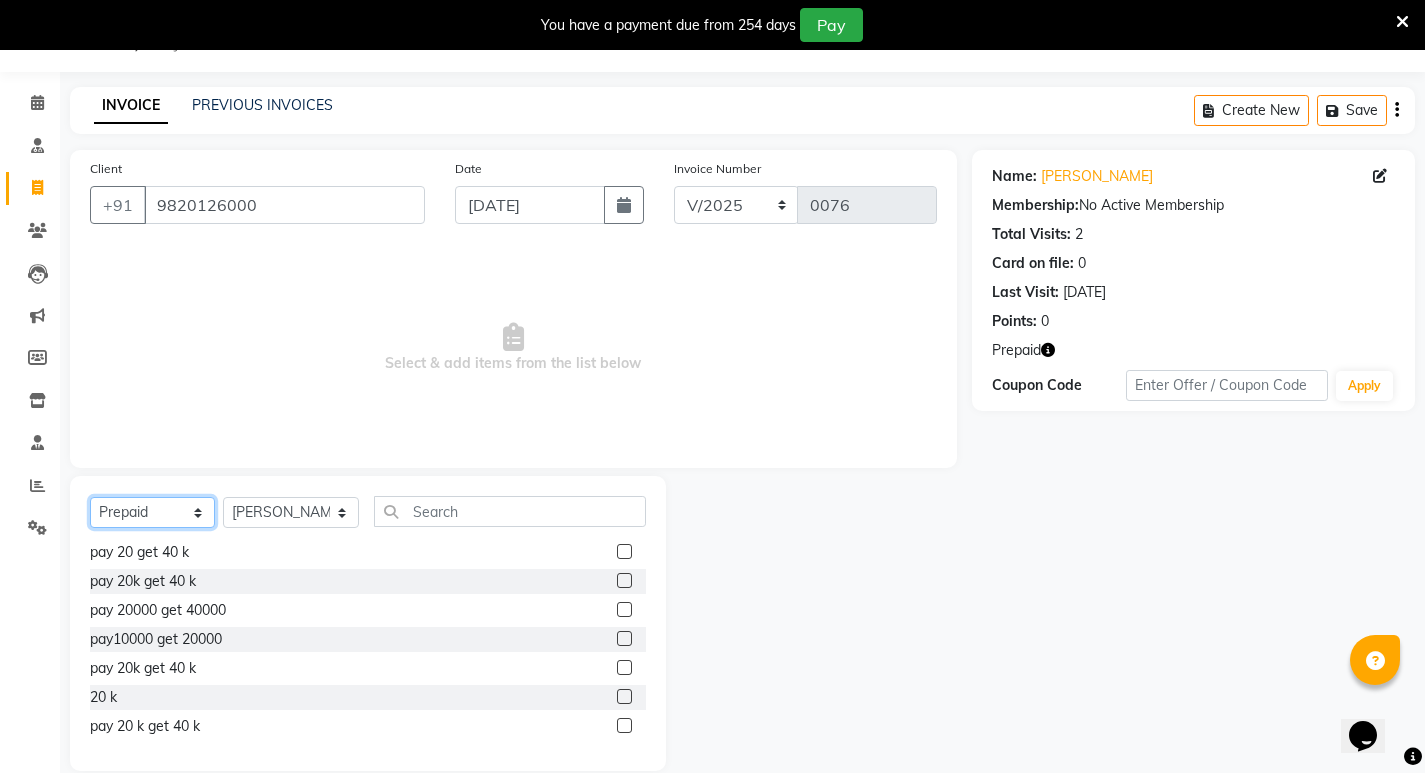 drag, startPoint x: 201, startPoint y: 509, endPoint x: 226, endPoint y: 509, distance: 25 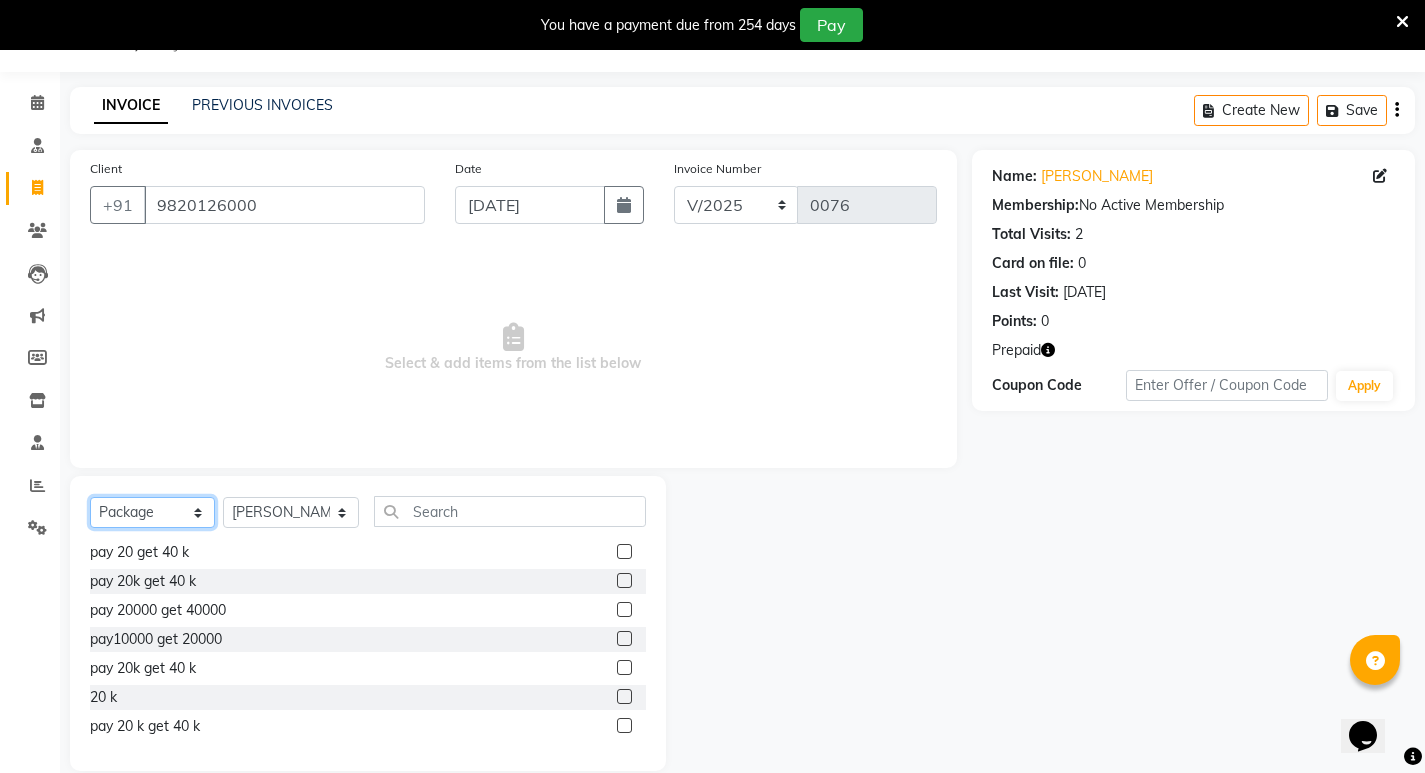 click on "Select  Service  Product  Membership  Package Voucher Prepaid Gift Card" 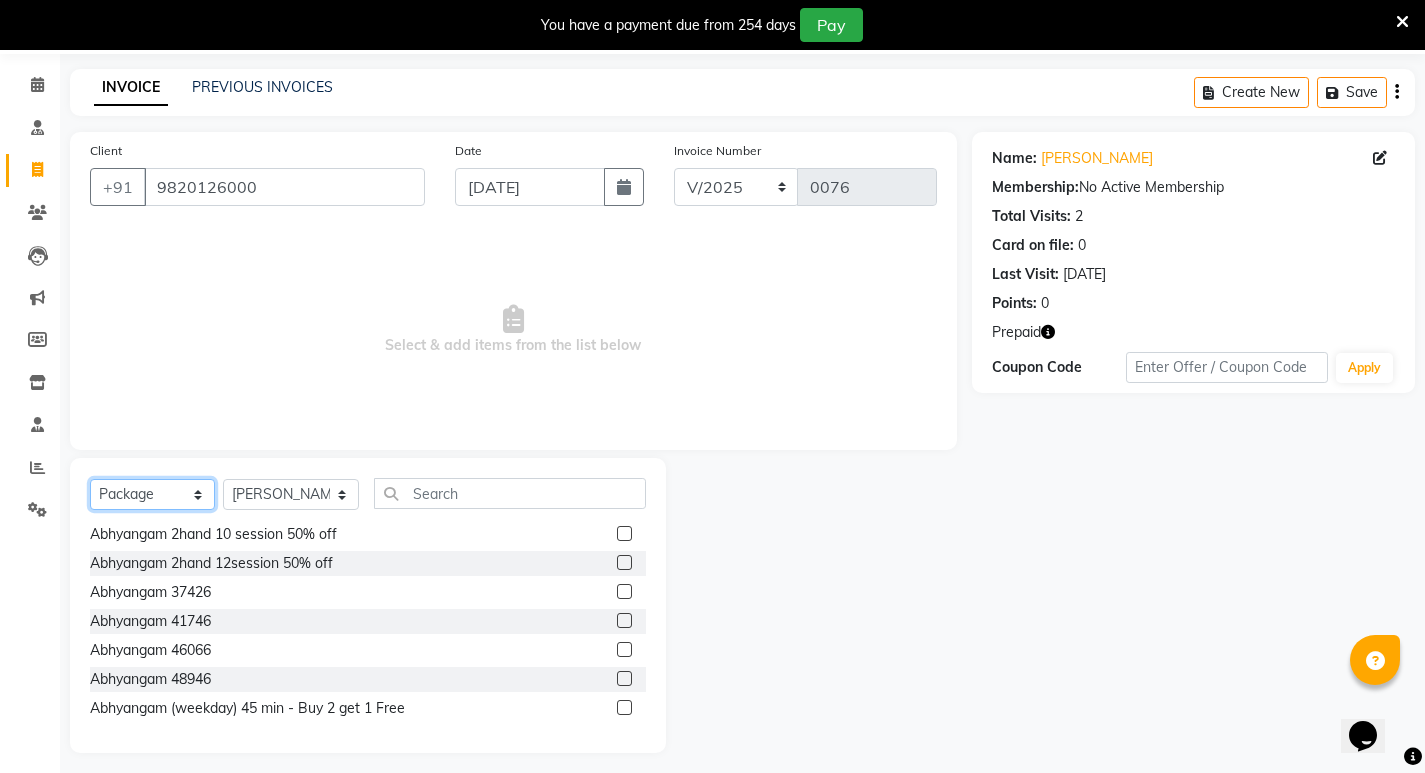 scroll, scrollTop: 78, scrollLeft: 0, axis: vertical 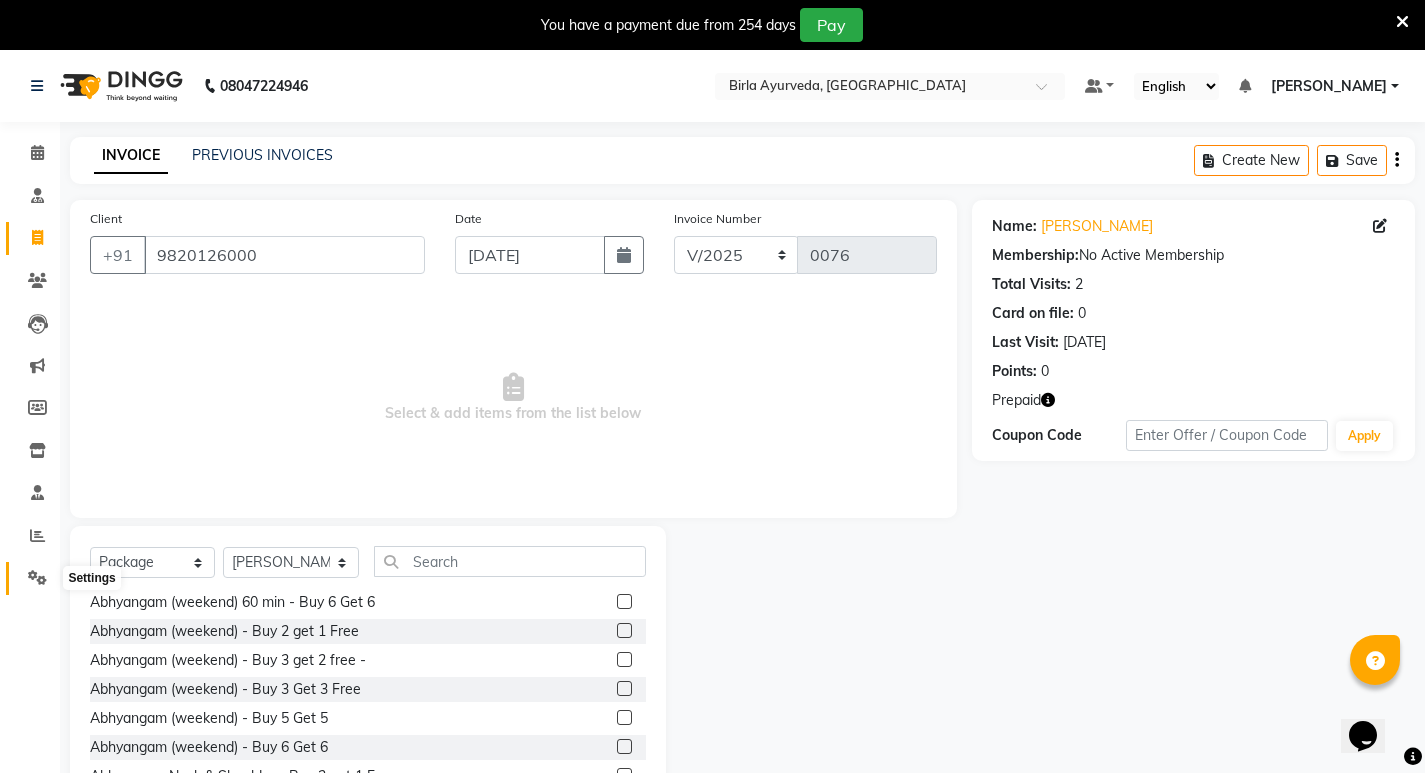 click 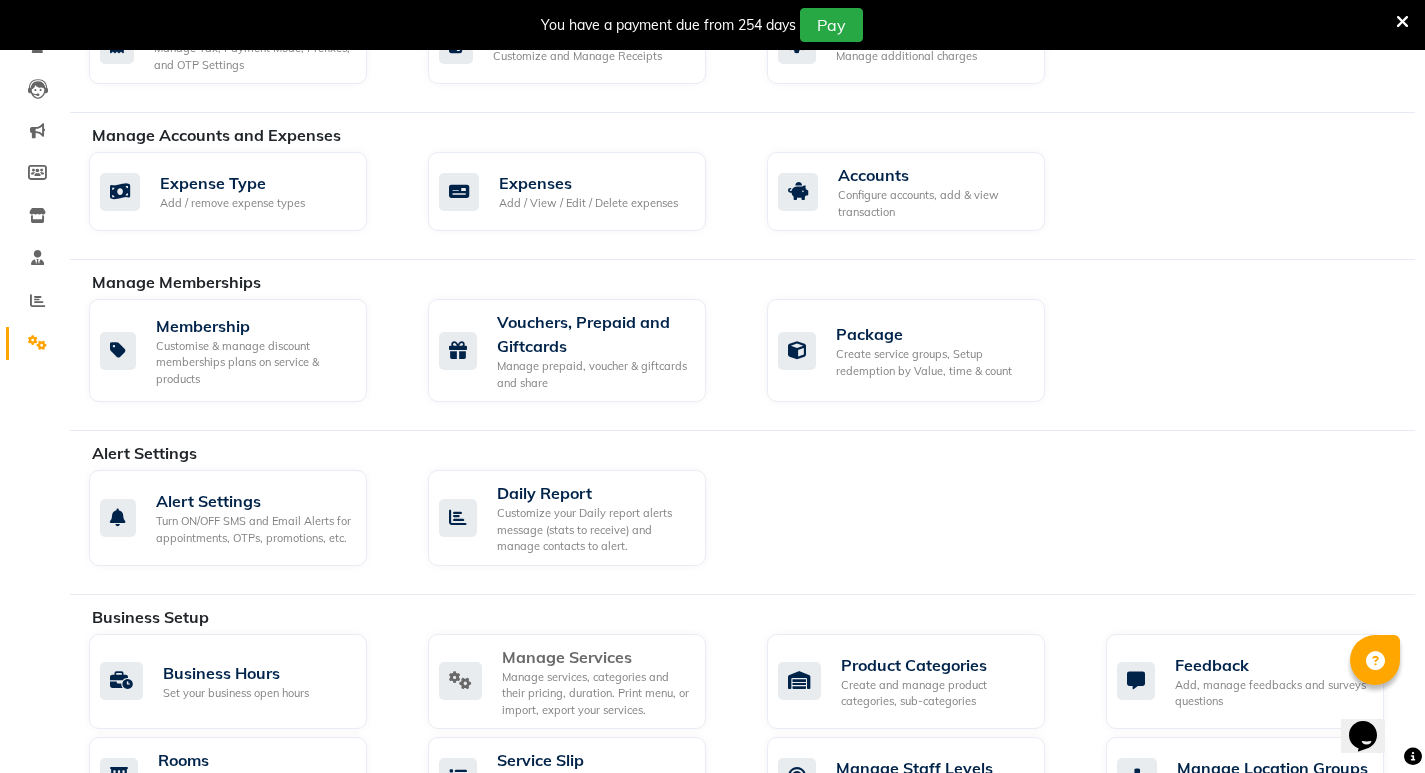 scroll, scrollTop: 200, scrollLeft: 0, axis: vertical 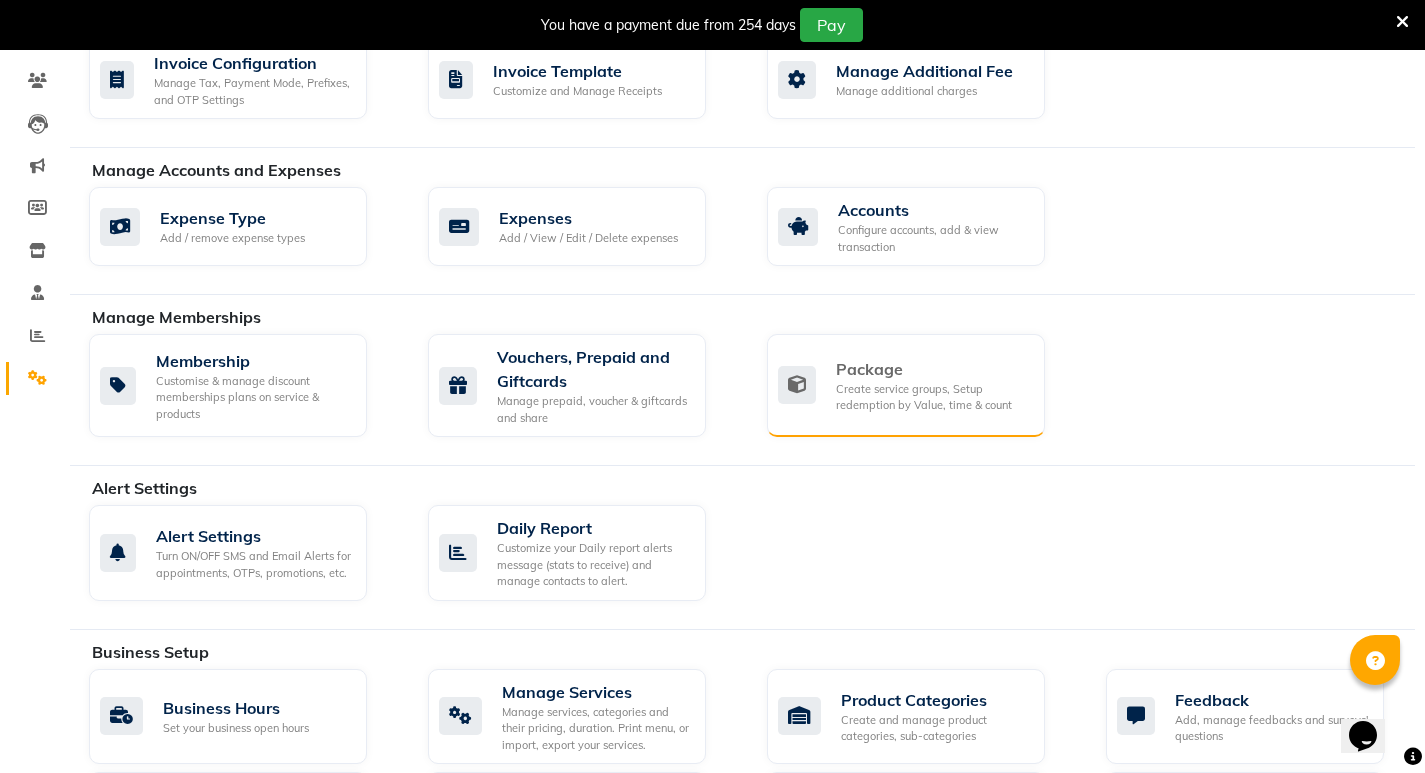 click on "Create service groups, Setup redemption by Value, time & count" 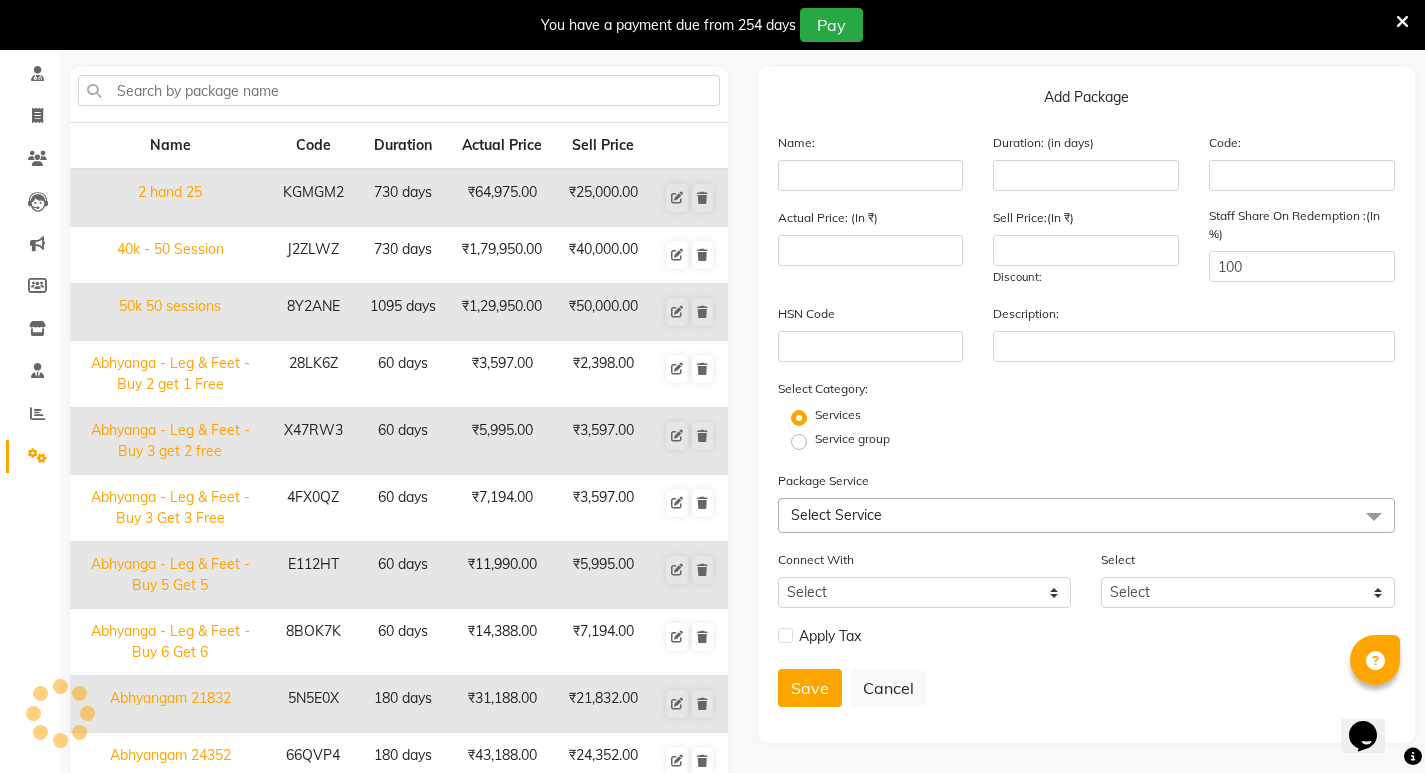 scroll, scrollTop: 200, scrollLeft: 0, axis: vertical 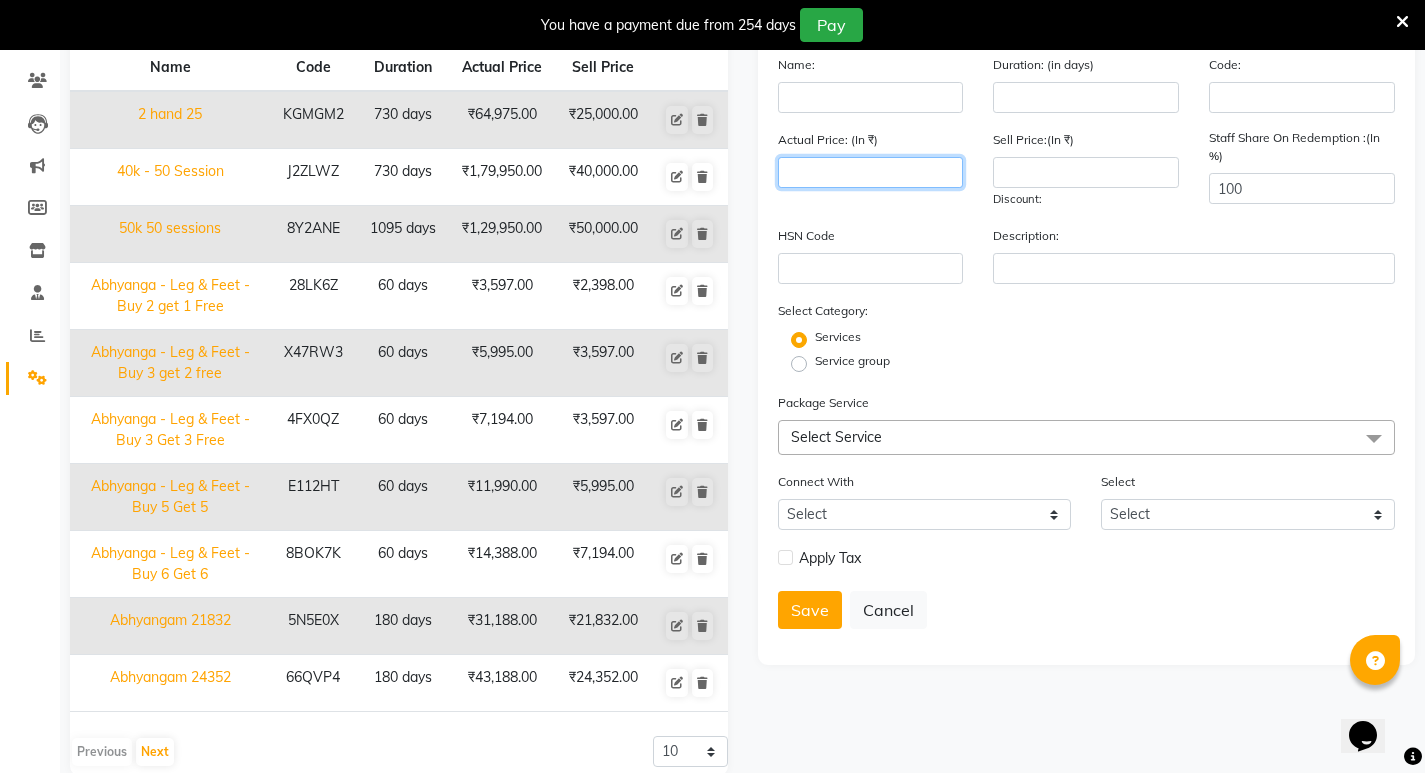 click 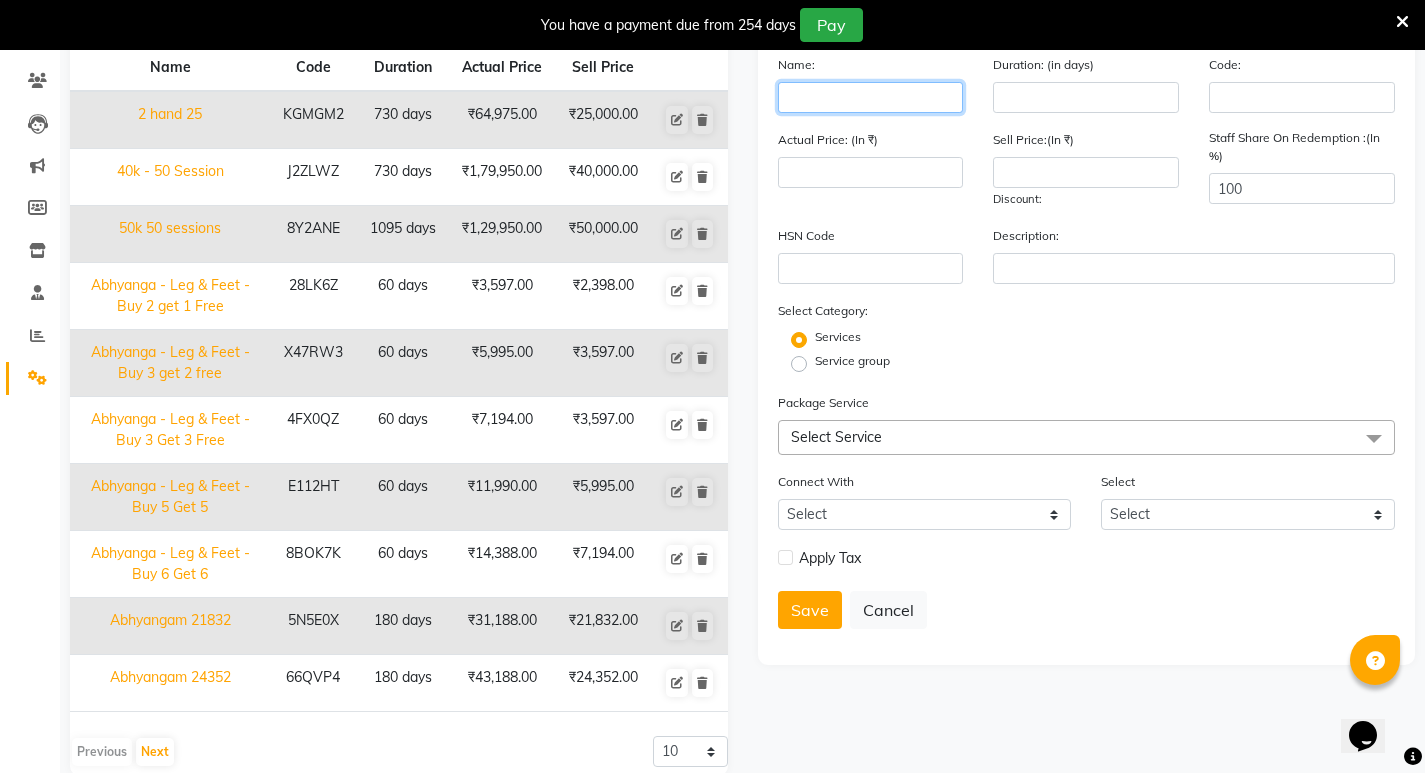 click 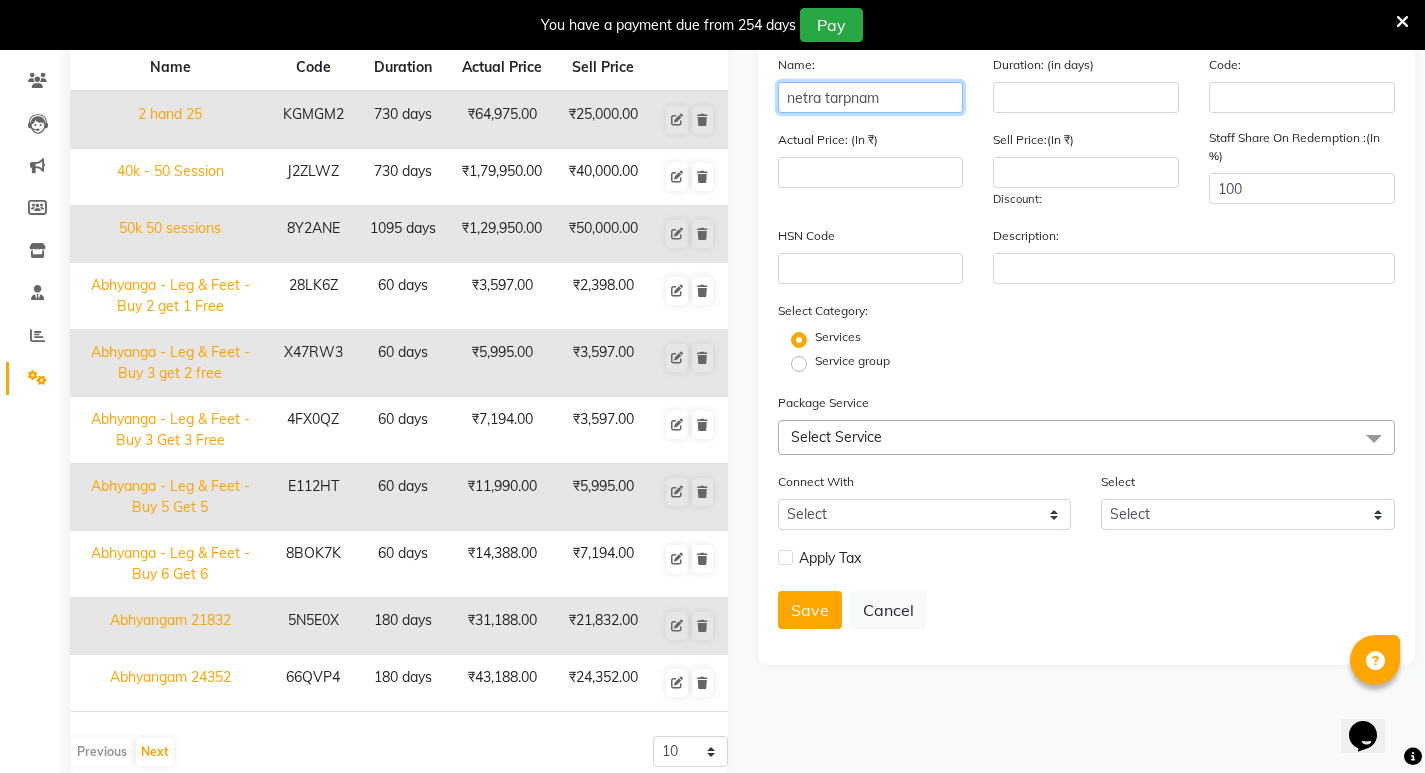 type on "netra tarpnam" 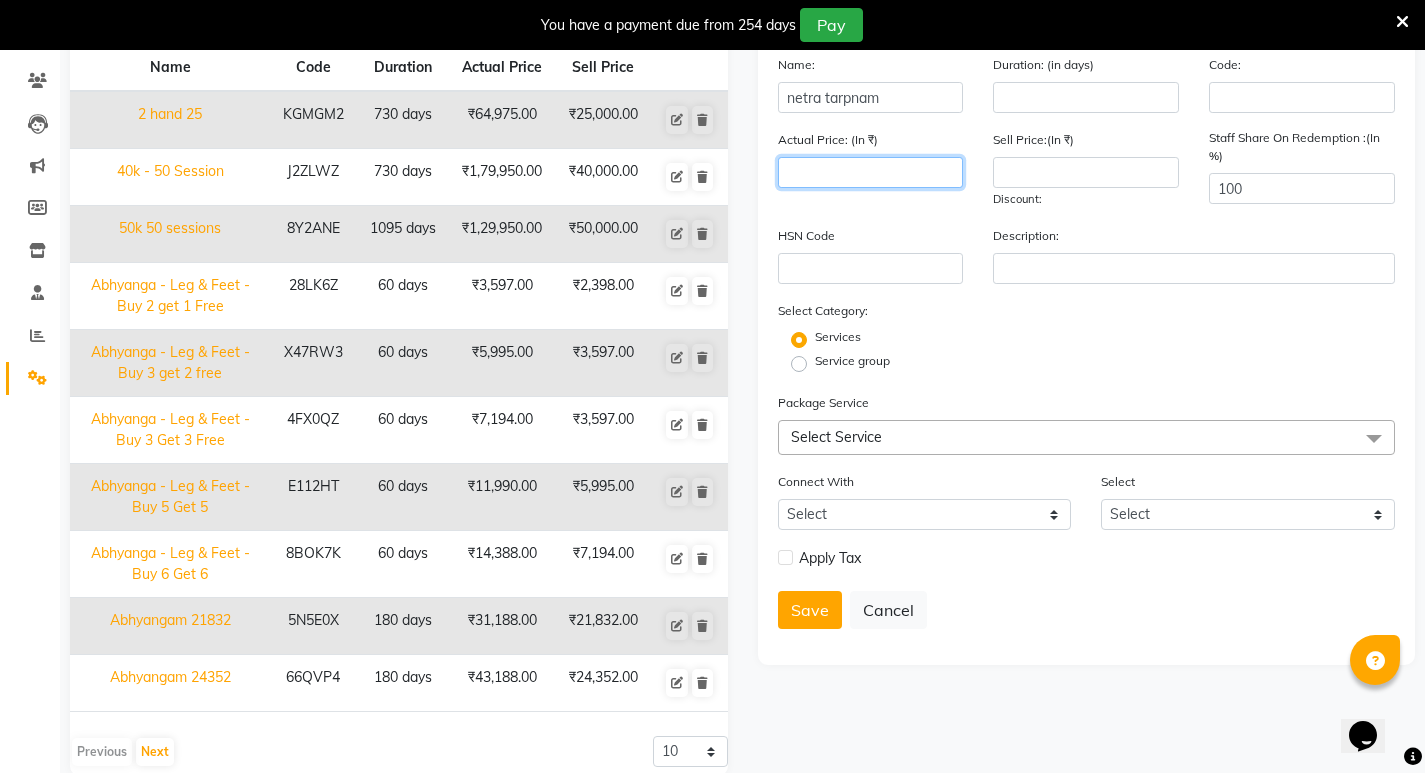 click 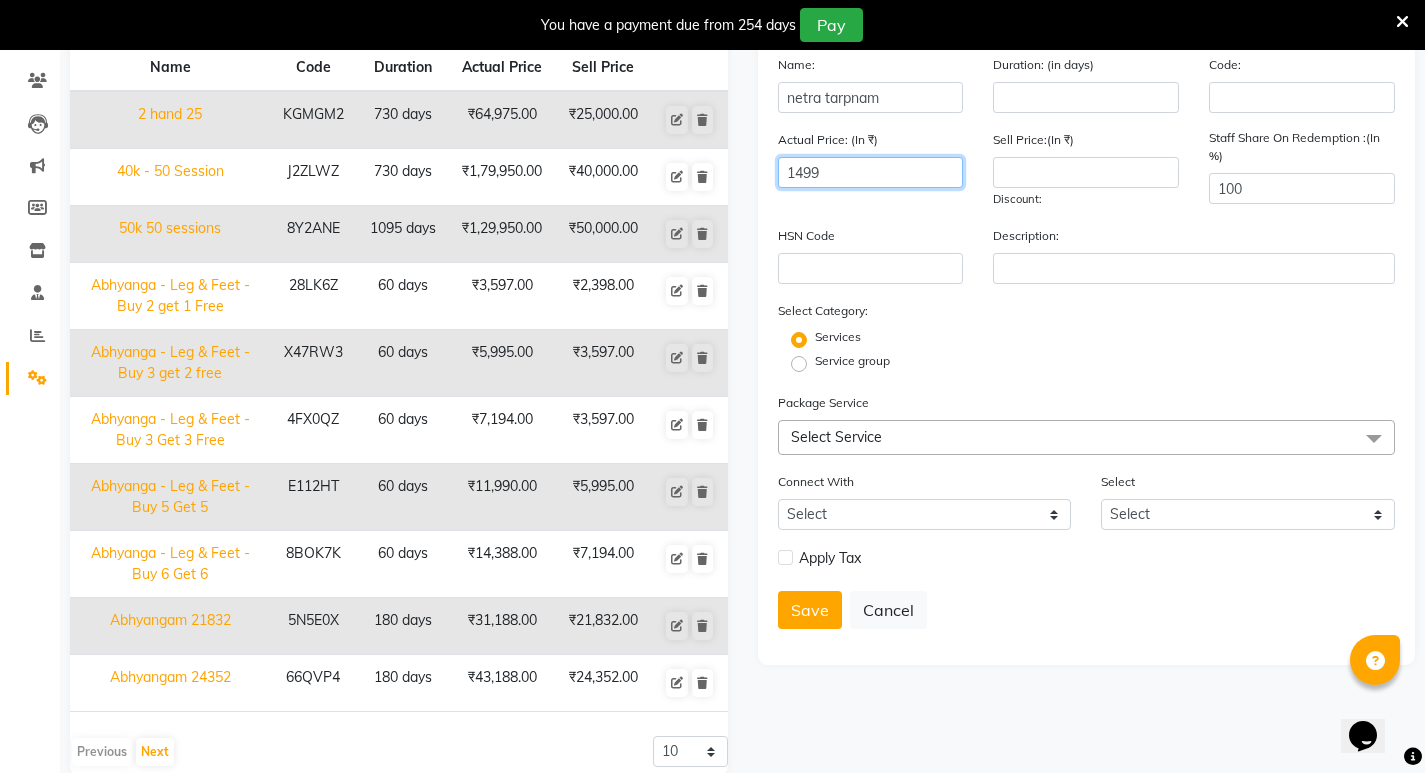 type on "1499" 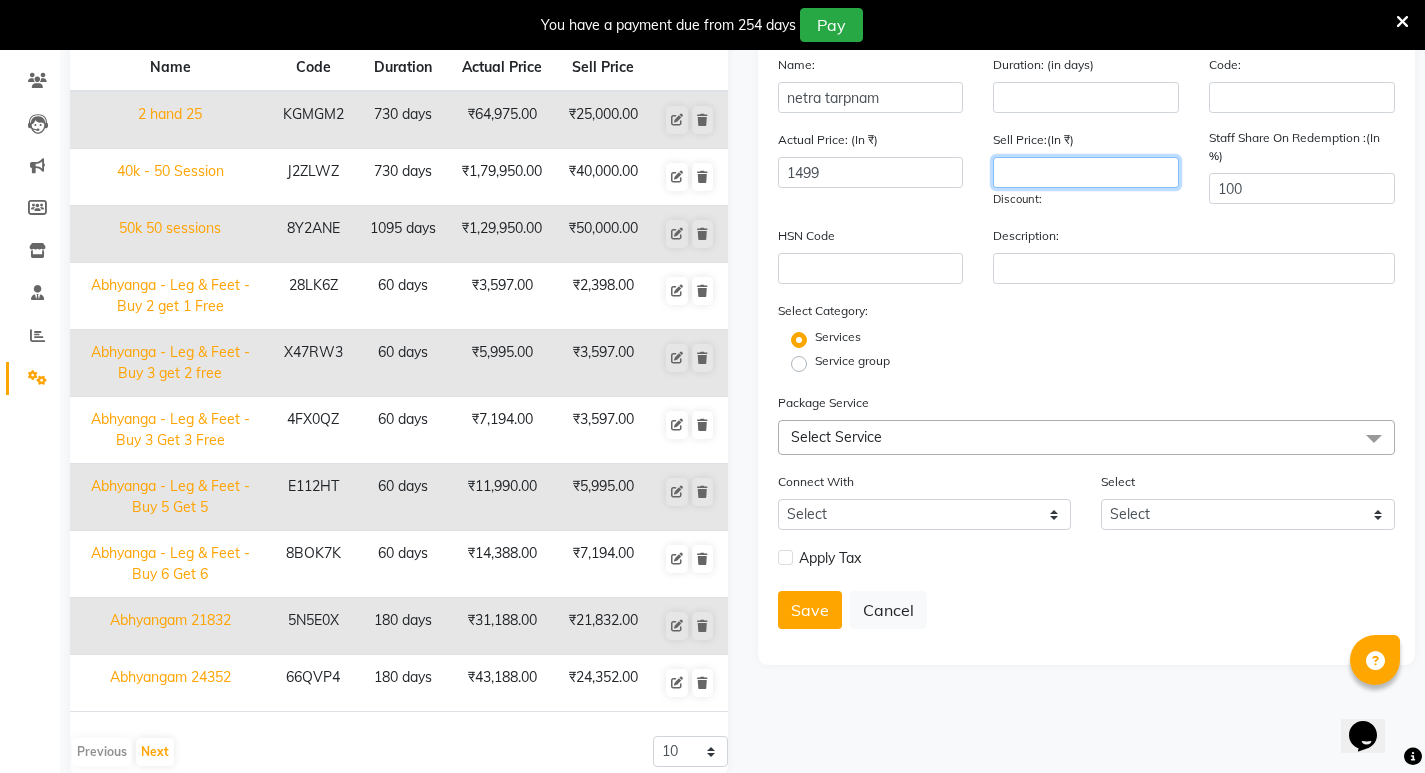 click 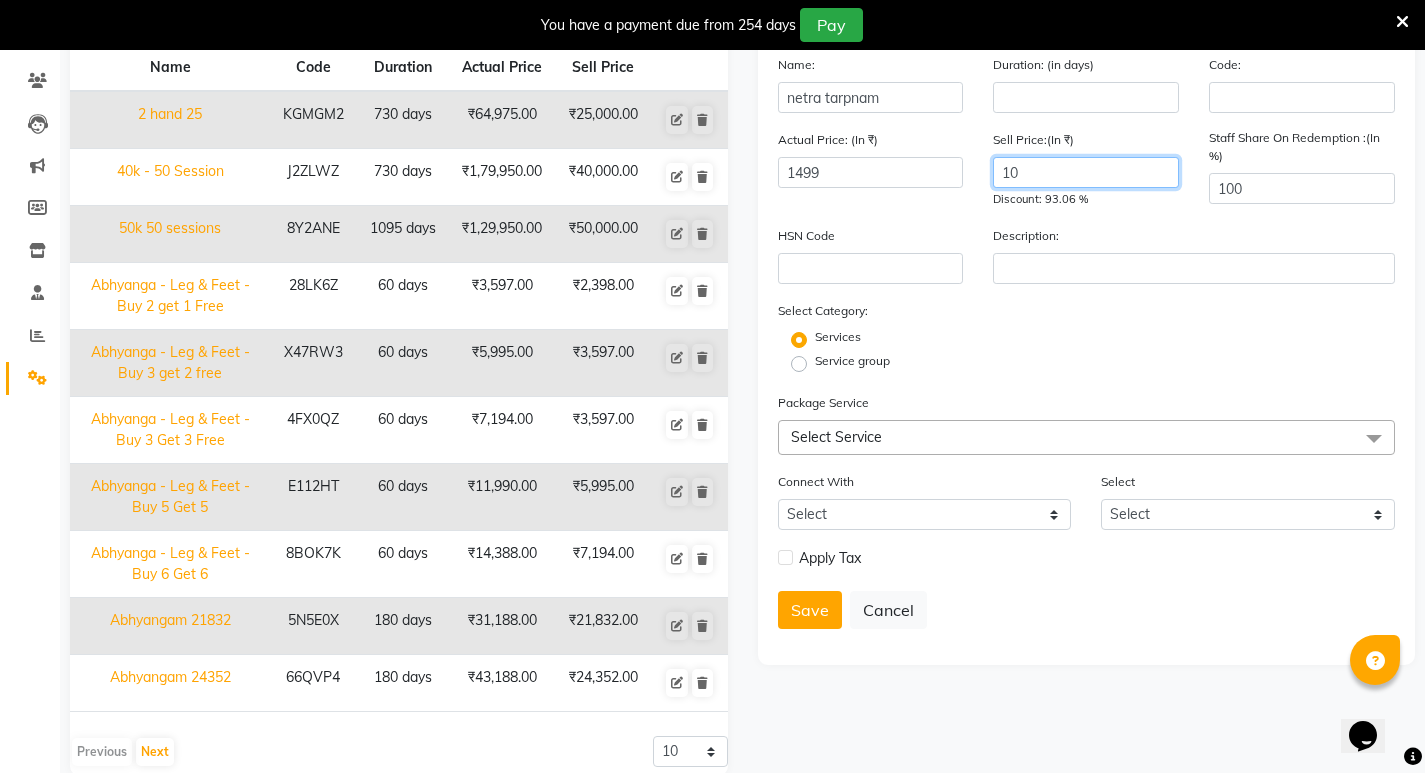 type on "1" 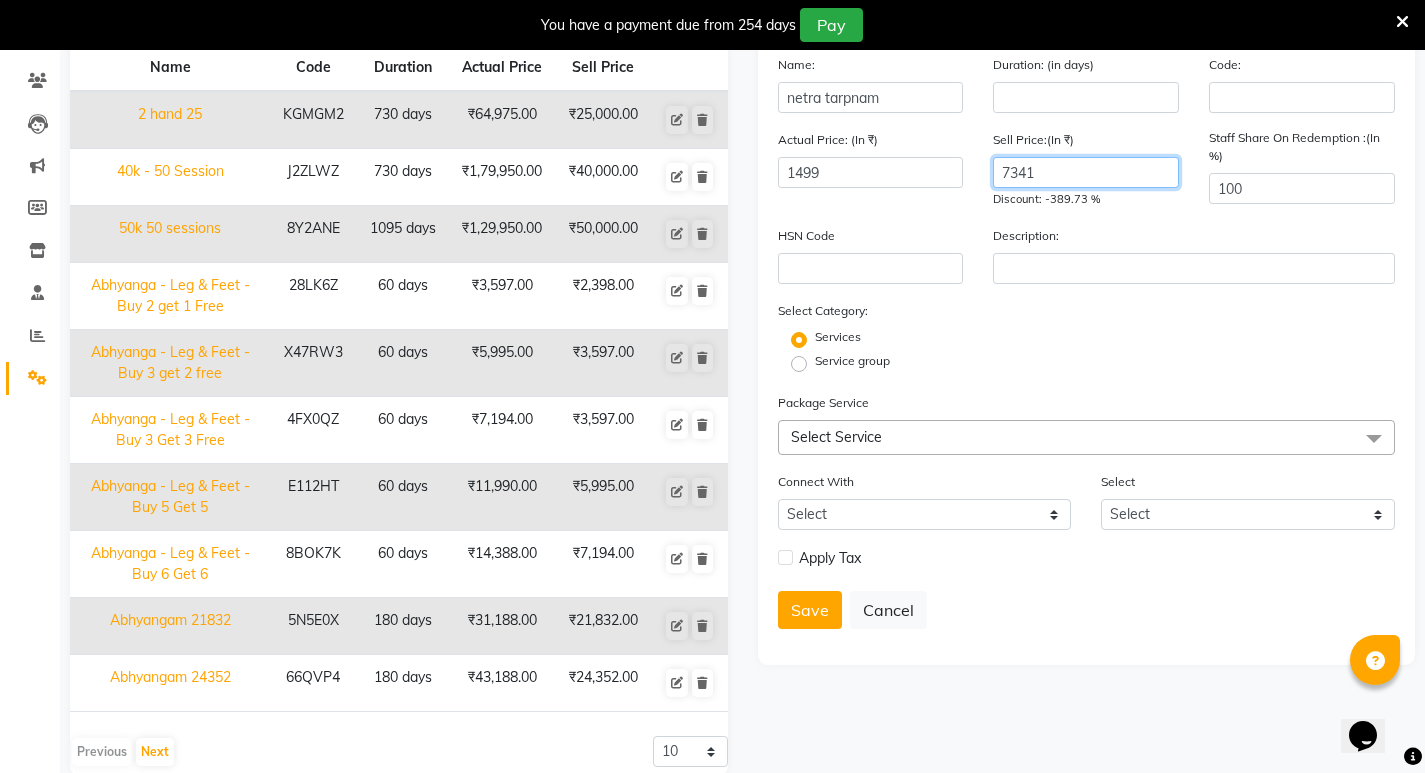 type on "7341" 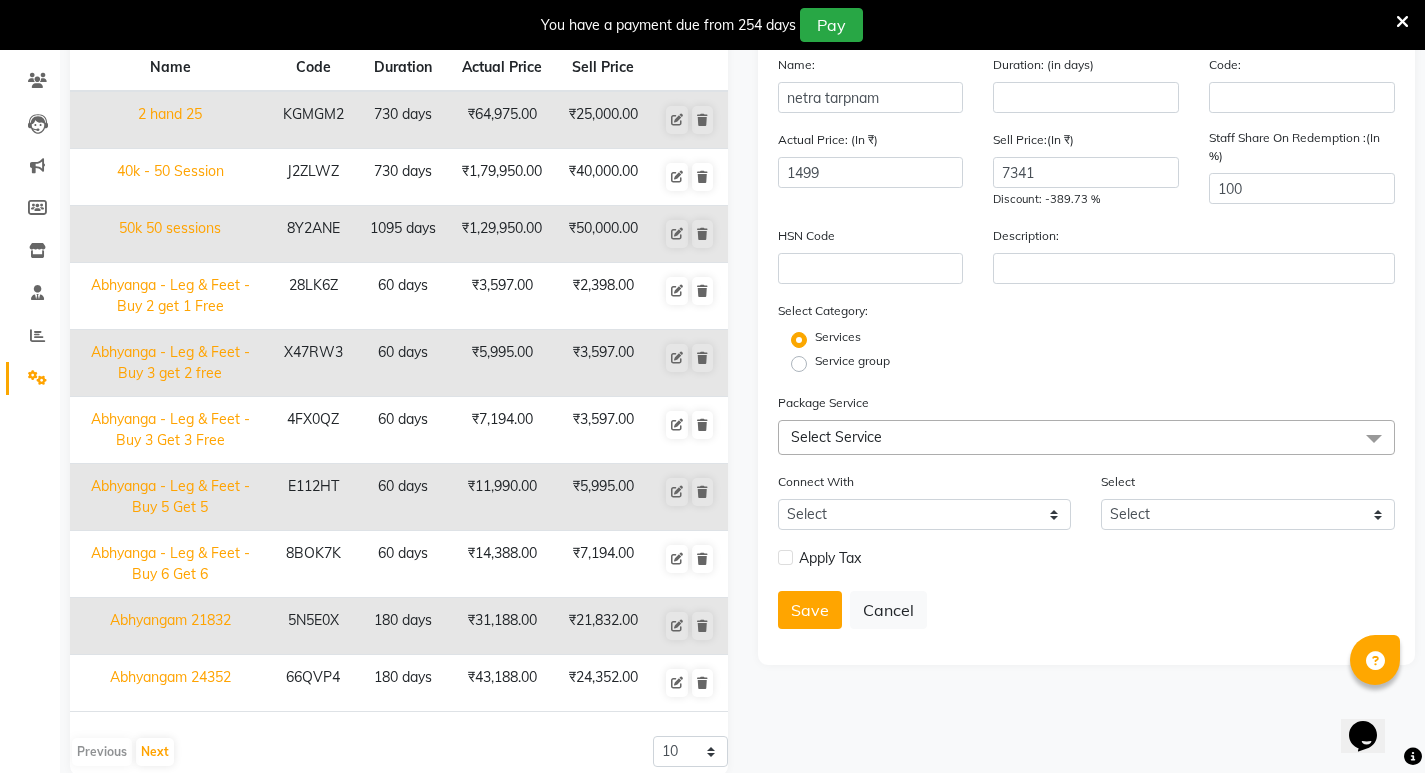 click on "Name: netra tarpnam Duration: (in days) Code: Actual Price: (In ₹) 1499 Sell Price:(In ₹) 7341 Discount: -389.73 % Staff Share On Redemption :(In %) 100 HSN Code Description: Select Category: Services Service group Package Service Select Service Select All Expired Gv Extension test  Abhyangam  (weekday) Abhyangam (weekend) Kizhi / Navara Kizhi (weekday) Kizhi / Navara Kizhi (weekend) Padakalpa Pichu Dharan Abhyanga - Leg & Feet Abhyanga - Neck & Shoulder Anjana Pizhichil 30 min Shiro Abhyangam Dhanyamladhara 30 min Kizhi - Leg & Feet Kizhi - Neck & Shoulder Ksheera Dhoomam Lepam Nasyam & Dhoomam Shirovasthy Thalam Thalapothichil Tharpanam Abhyangam (weekday) 45 min Abhyangam (weekday) 60 min Abhyangam (weekend) 45 min Abhyangam (weekend) 60 min Ayurvedic Consultation Prakriti Analysis Ayurvedic Facial Ayurvedic Herb mask Fruit Facial Navara Facial Soundarya Samvartakam Under-Eye Dark Circle Treatment Dhanyamladhara 50 min Herbal bath Kadi Vasthy / Greeva Vasthy / Janu Vasthy Kashyaya Vasthy Sneha Vasthy" 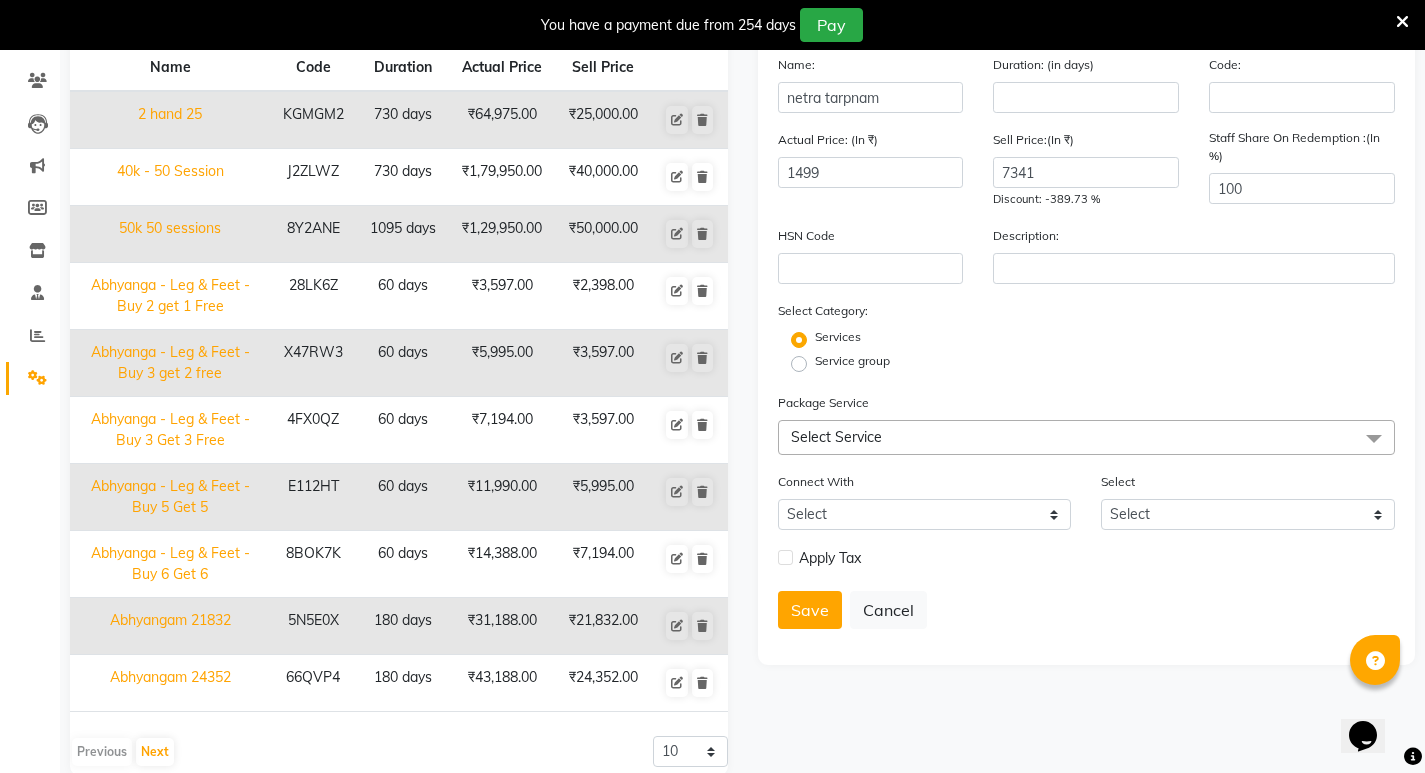 click on "Select Service" 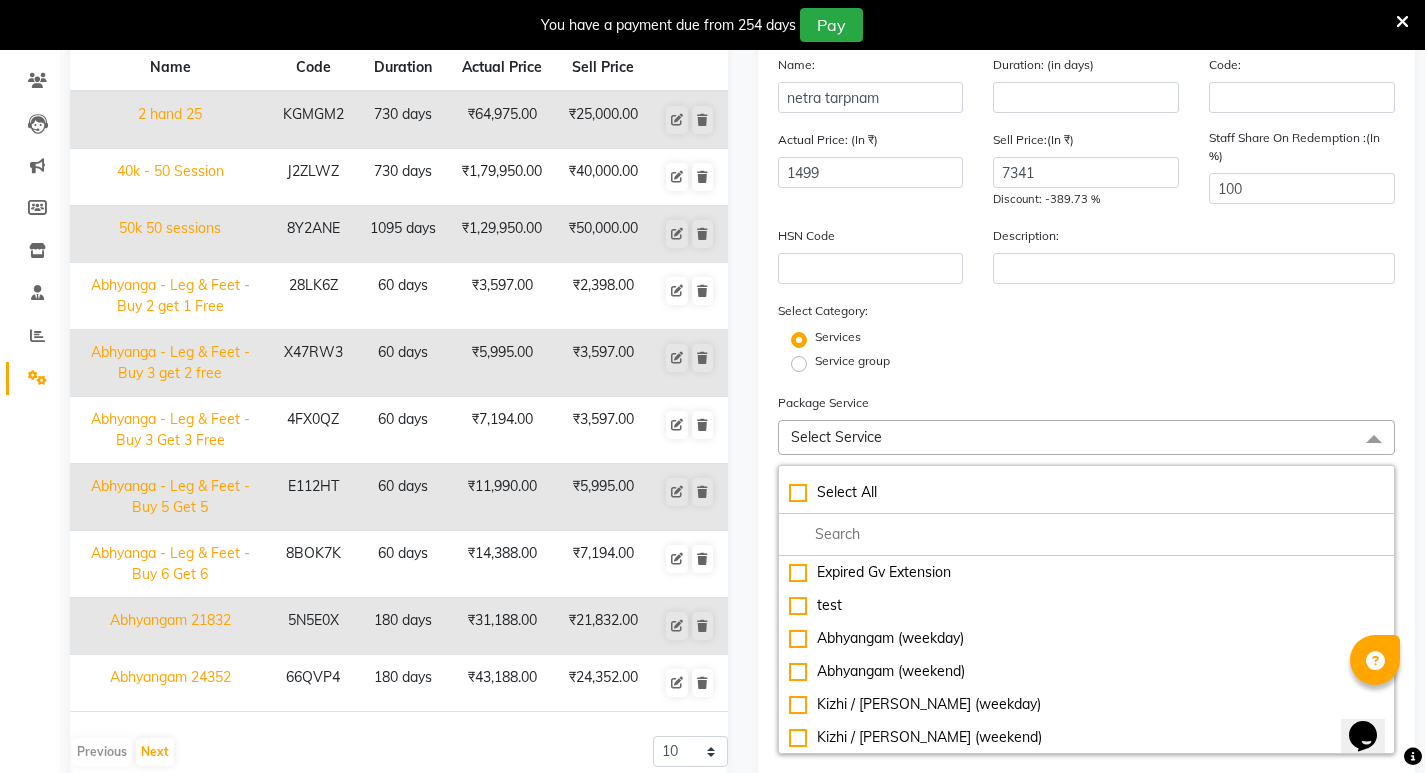 click on "Services" 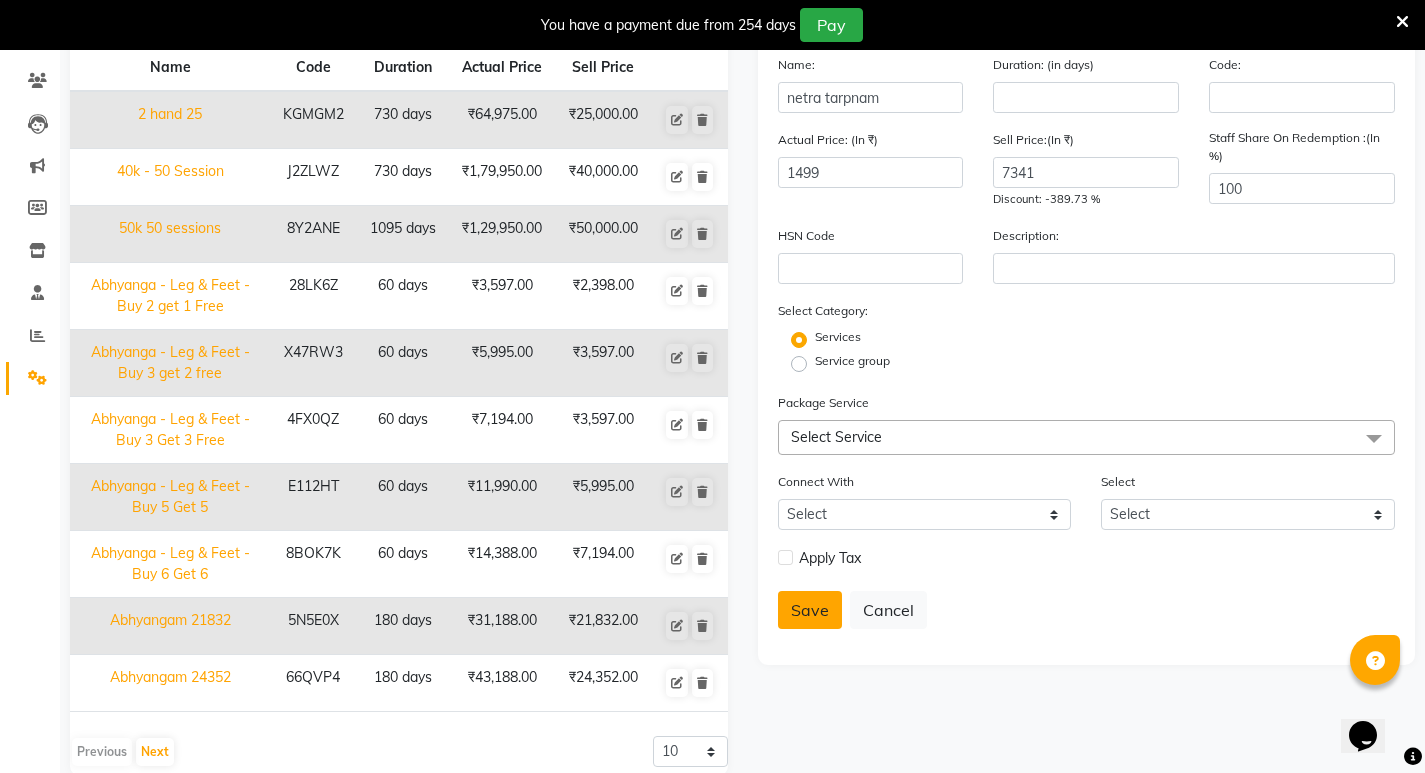 click on "Save" 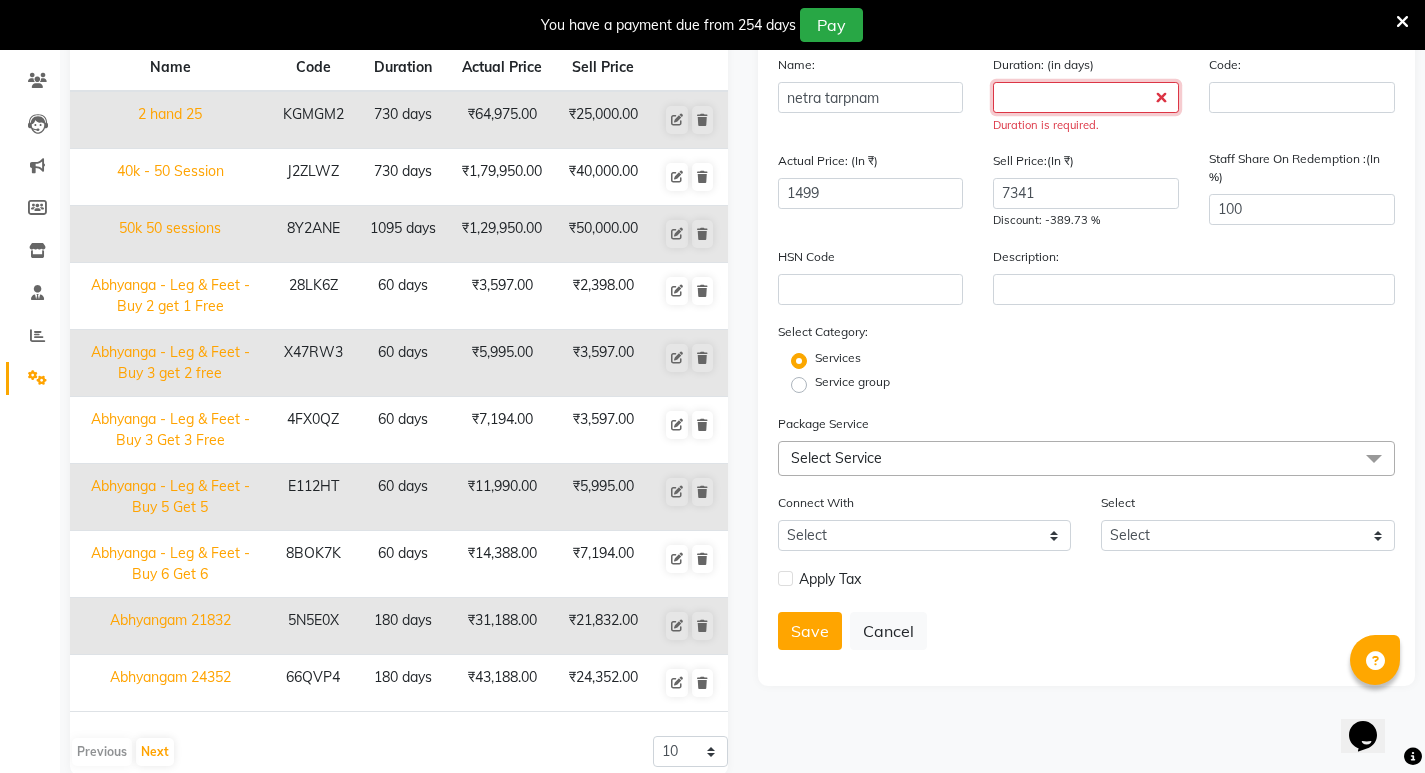 click 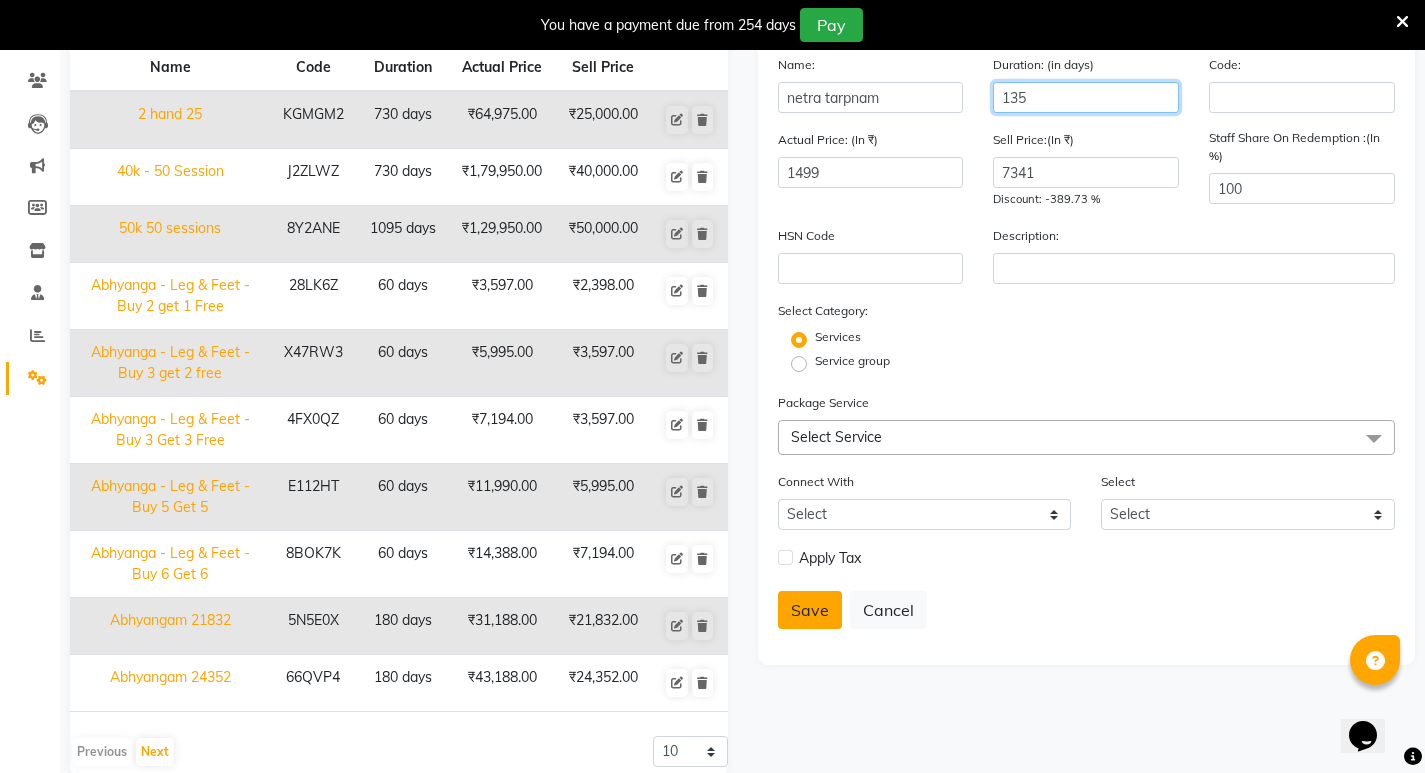 type on "135" 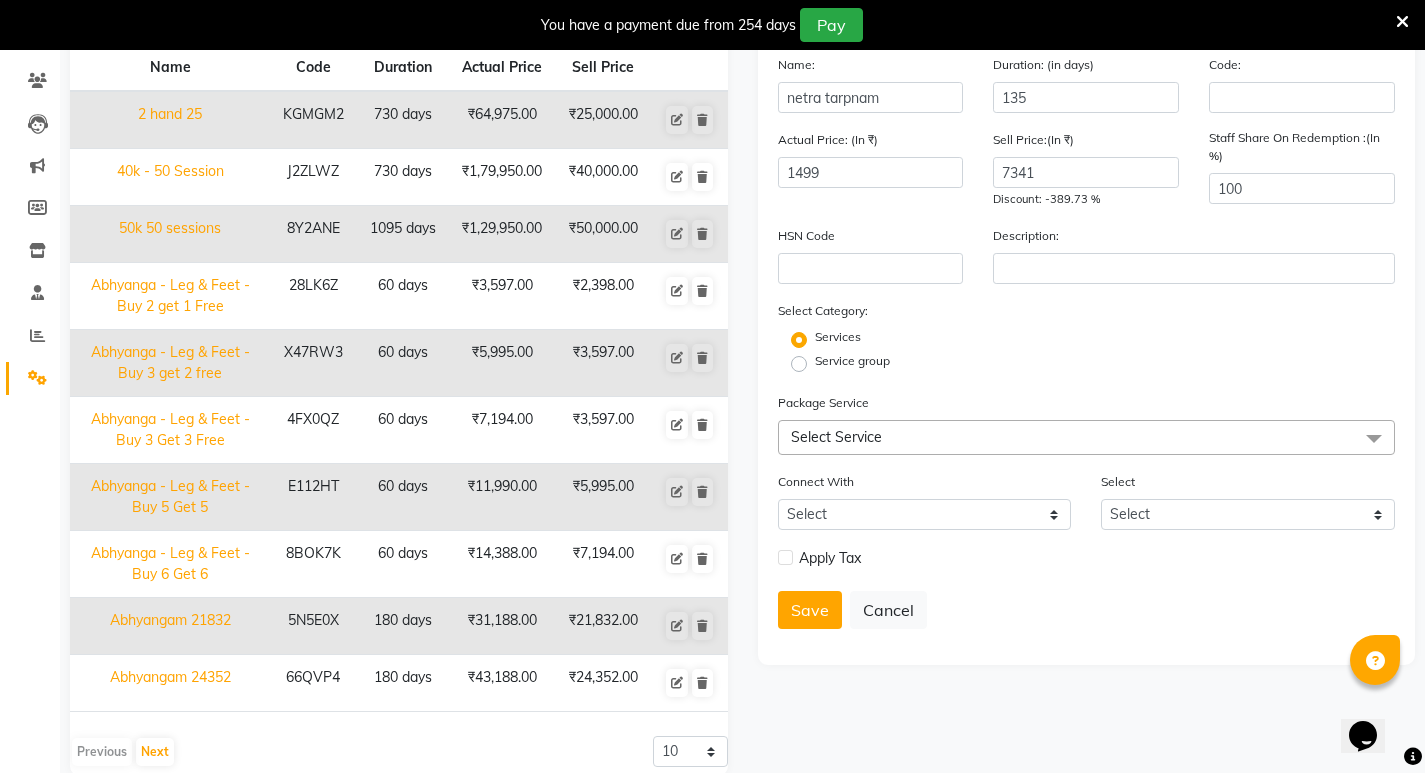 click on "Save" 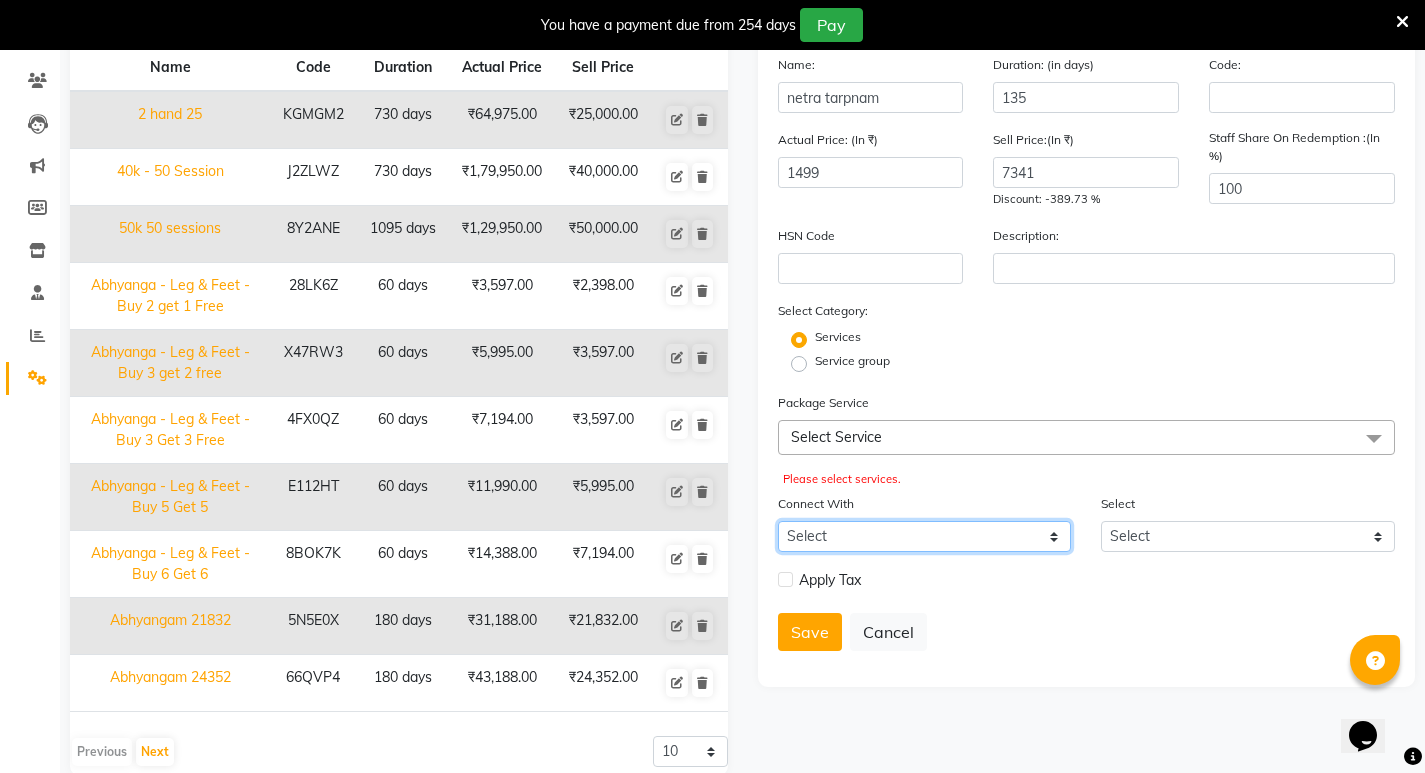 click on "Select Membership Prepaid Voucher" 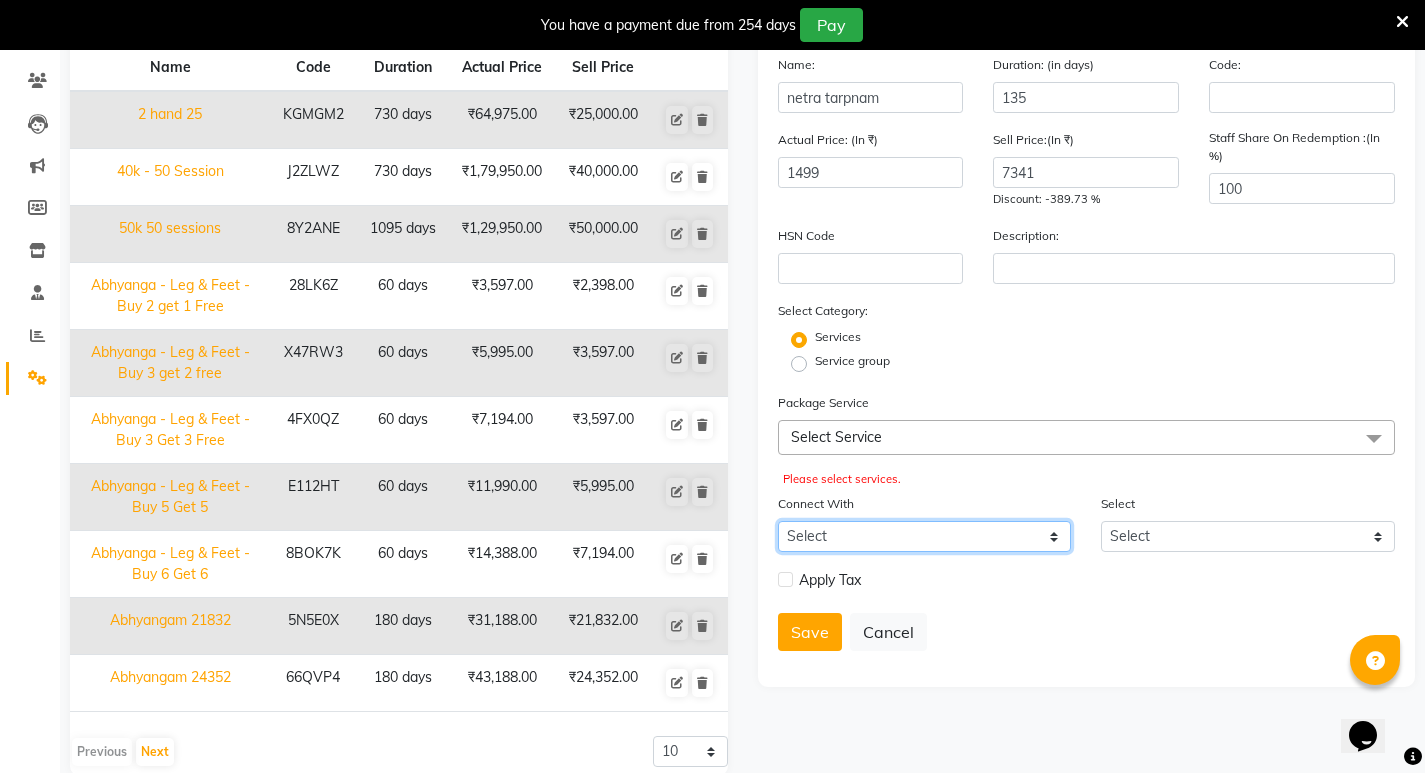 select on "2: PP" 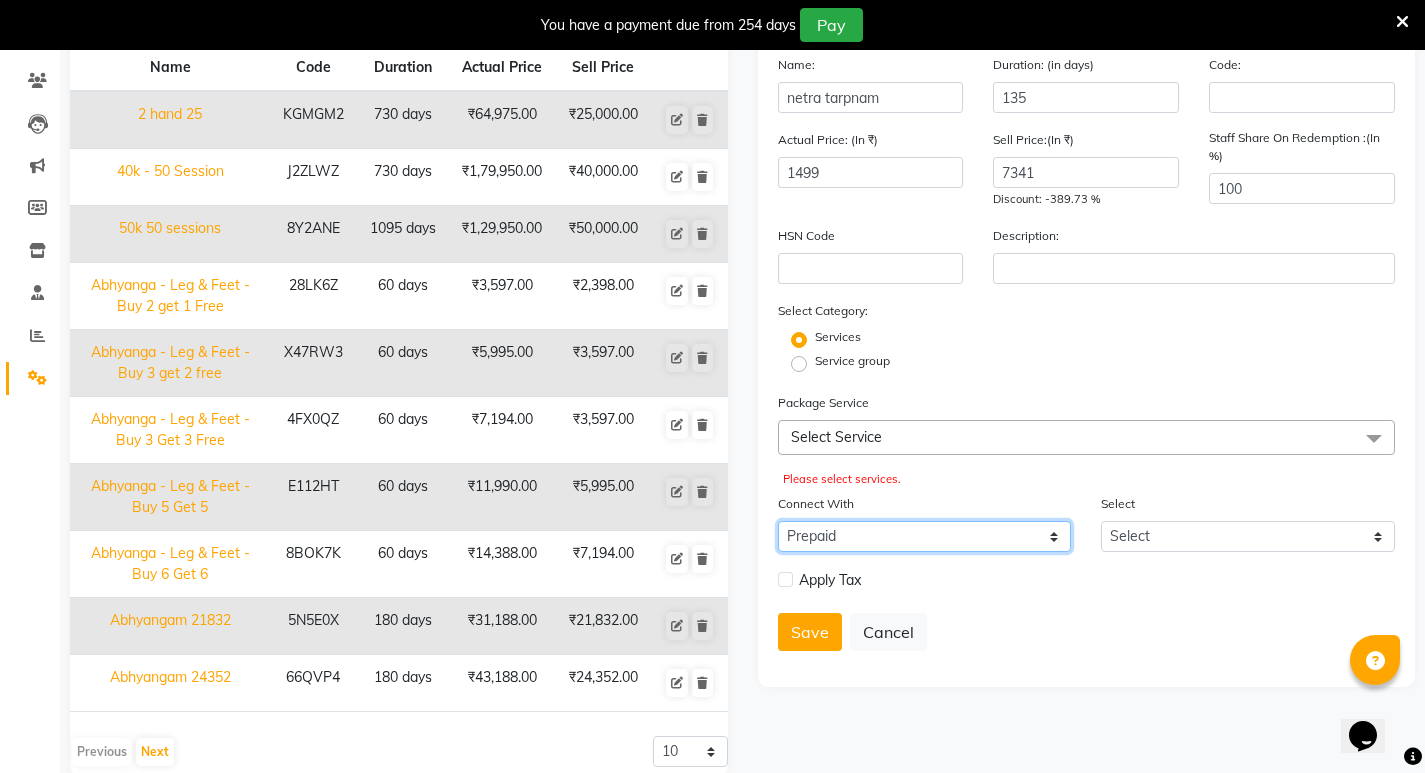 click on "Select Membership Prepaid Voucher" 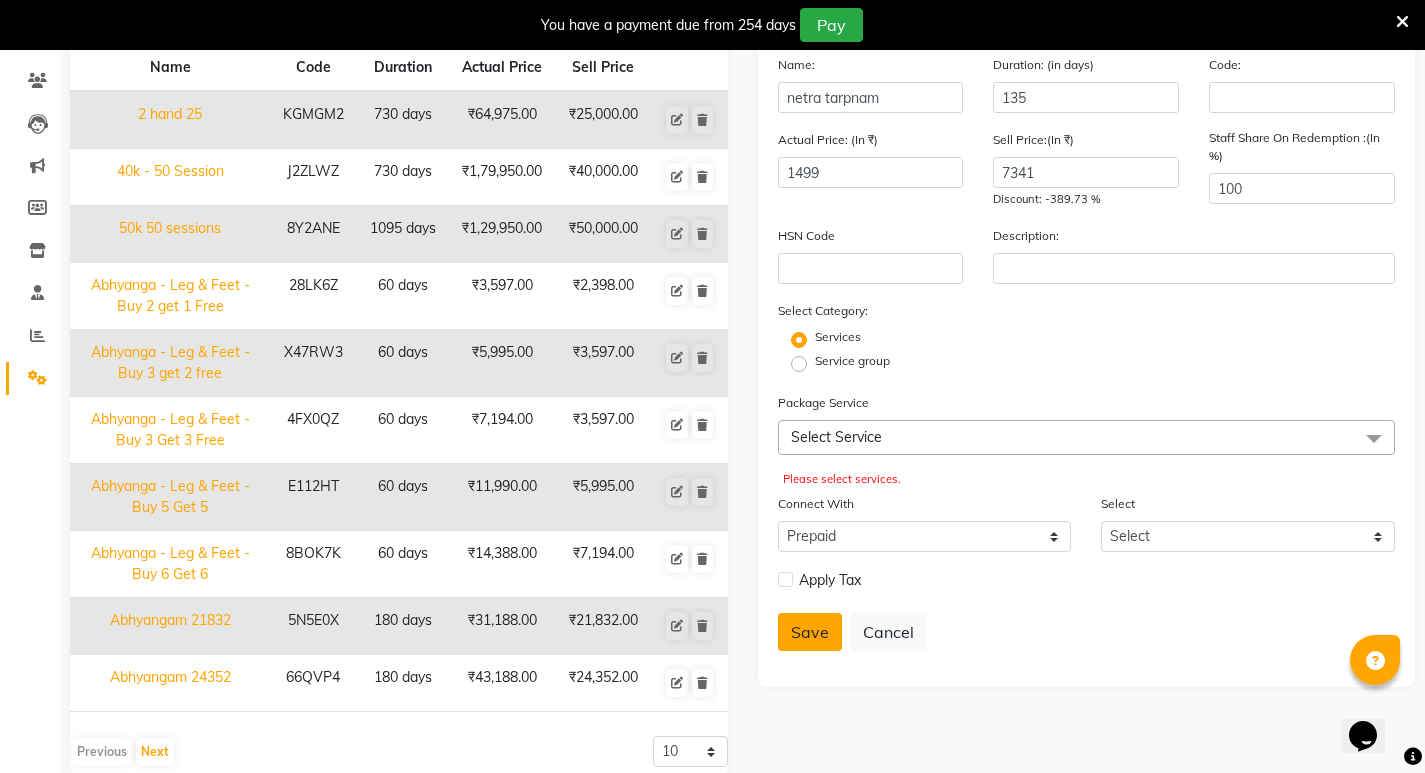 click on "Save" 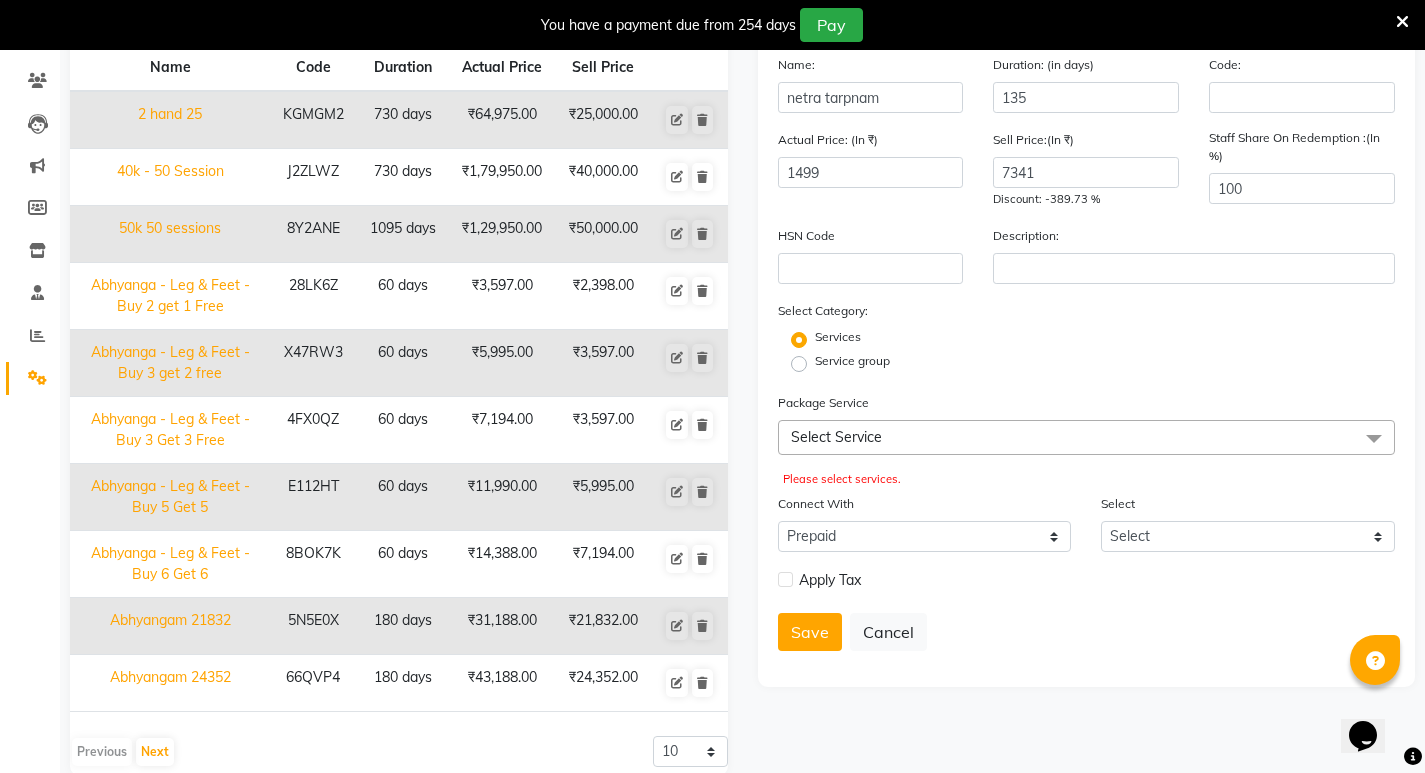 click 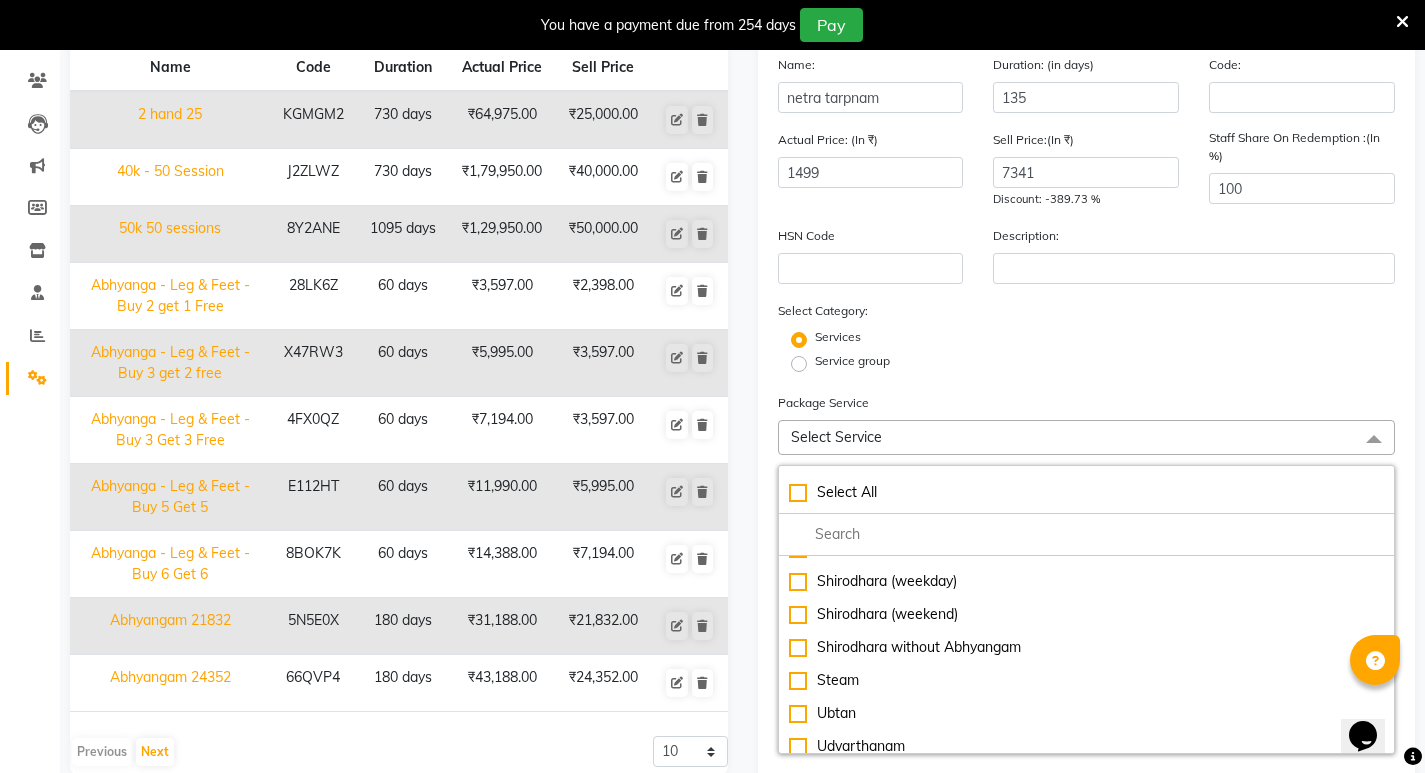 scroll, scrollTop: 1816, scrollLeft: 0, axis: vertical 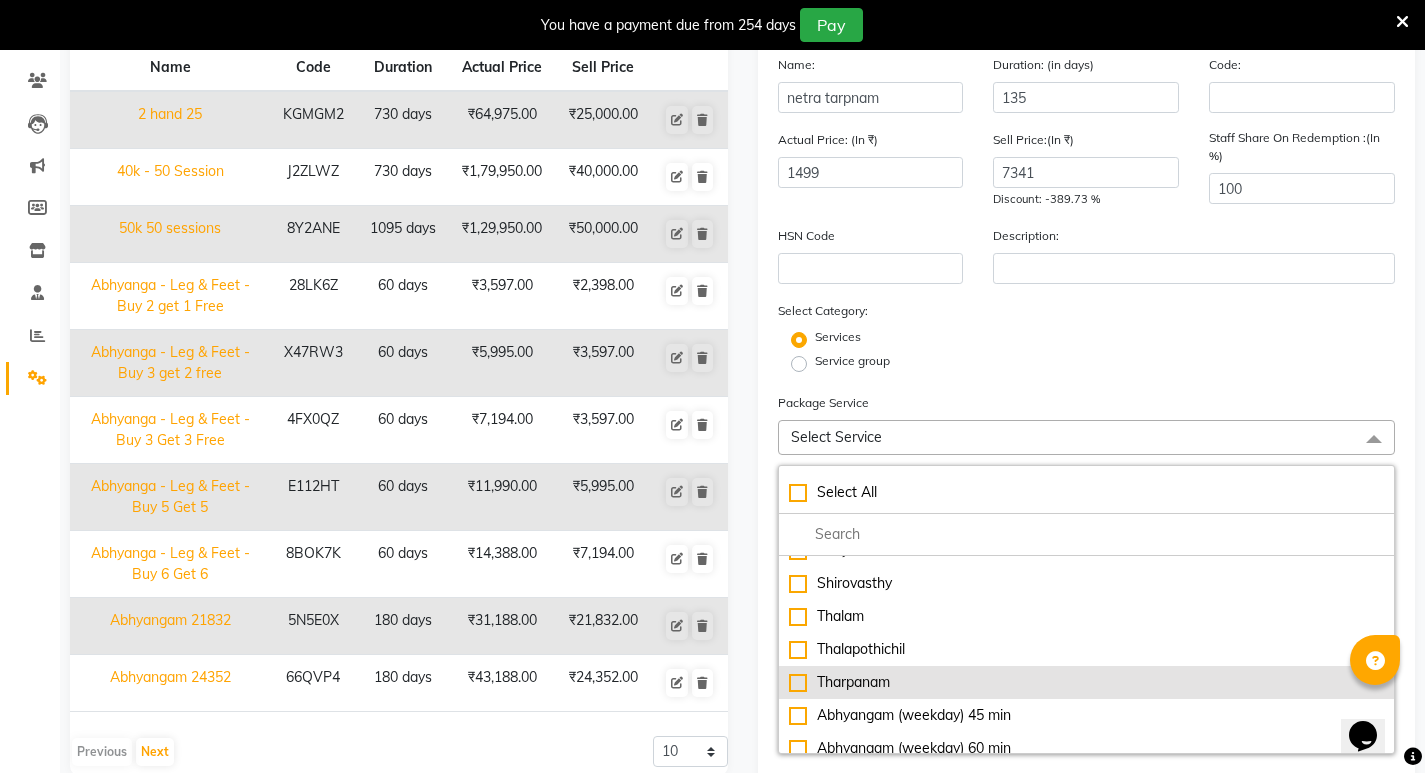 click on "Tharpanam" 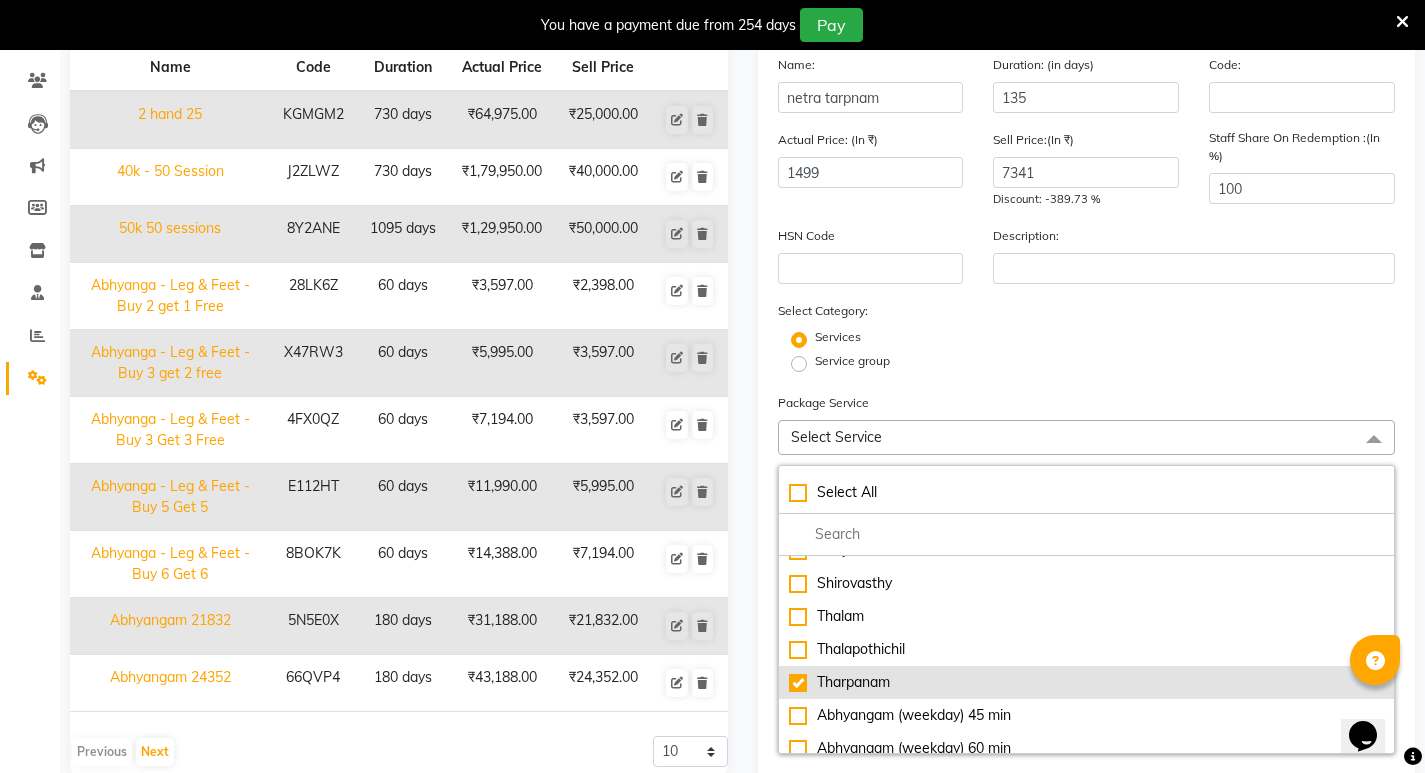 checkbox on "true" 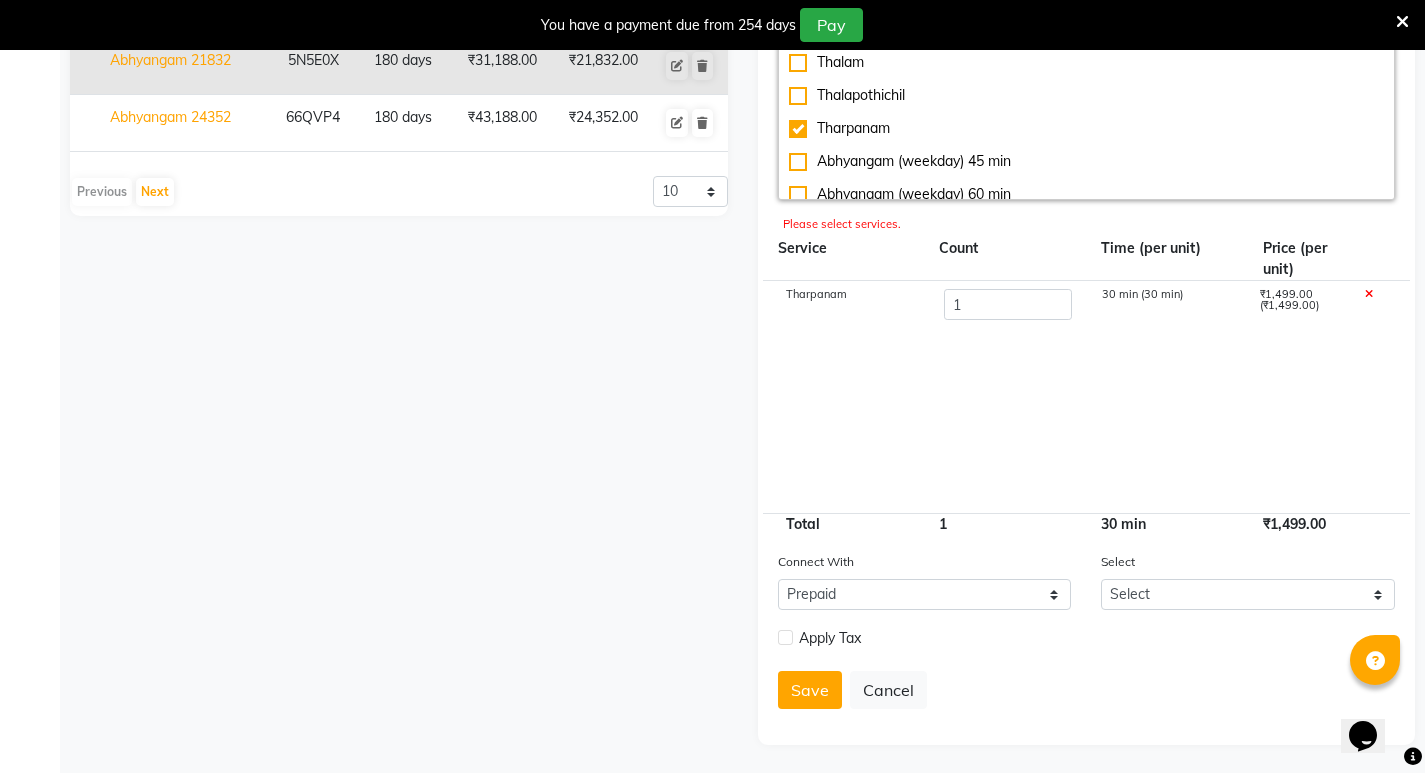 scroll, scrollTop: 762, scrollLeft: 0, axis: vertical 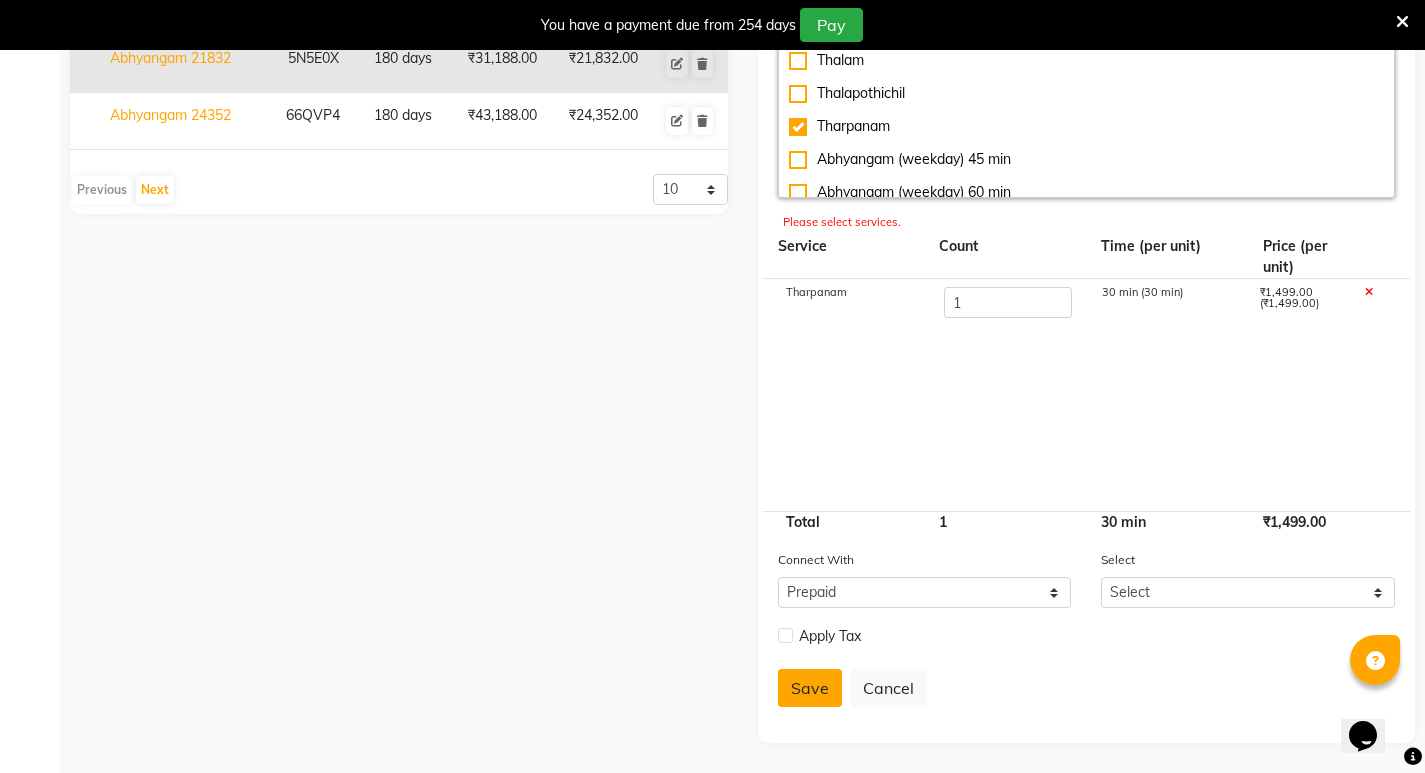click on "Save" 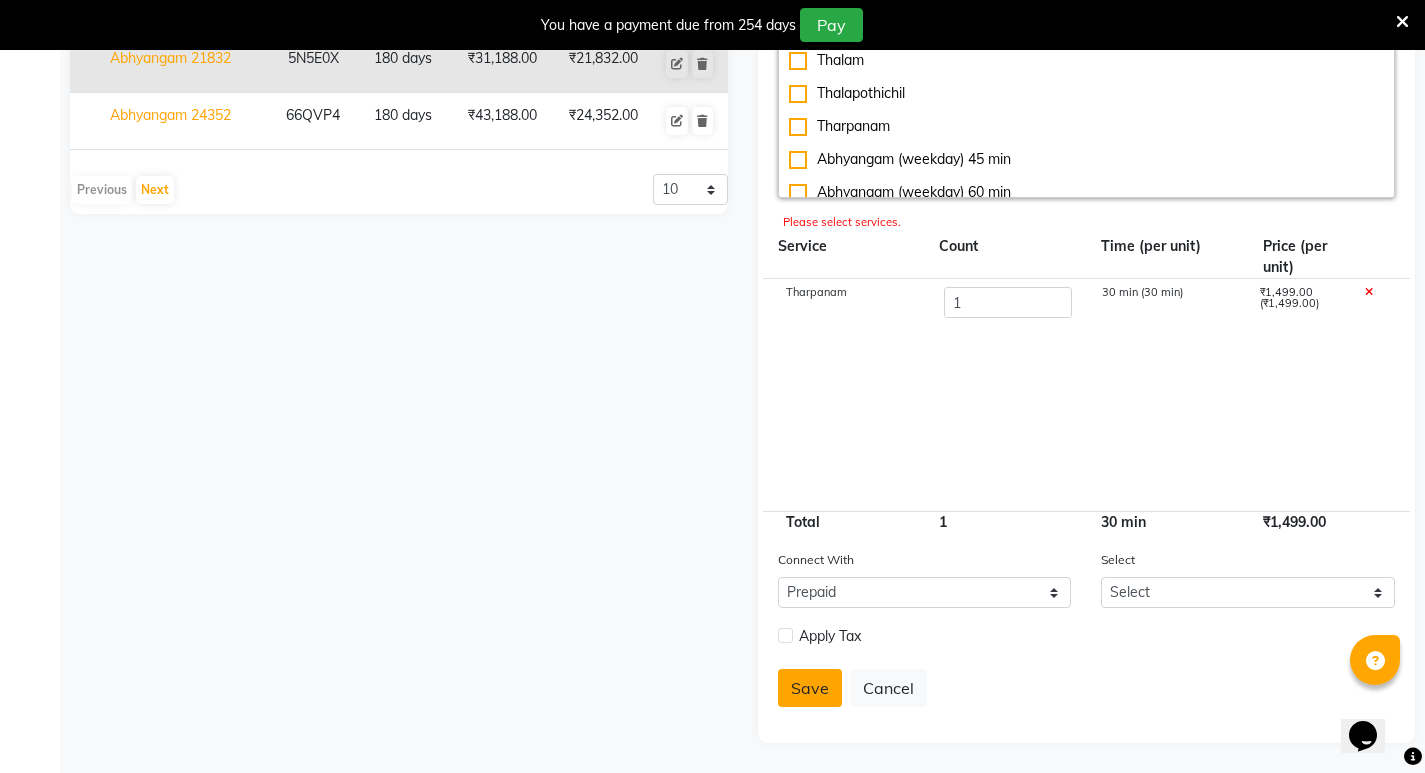 type 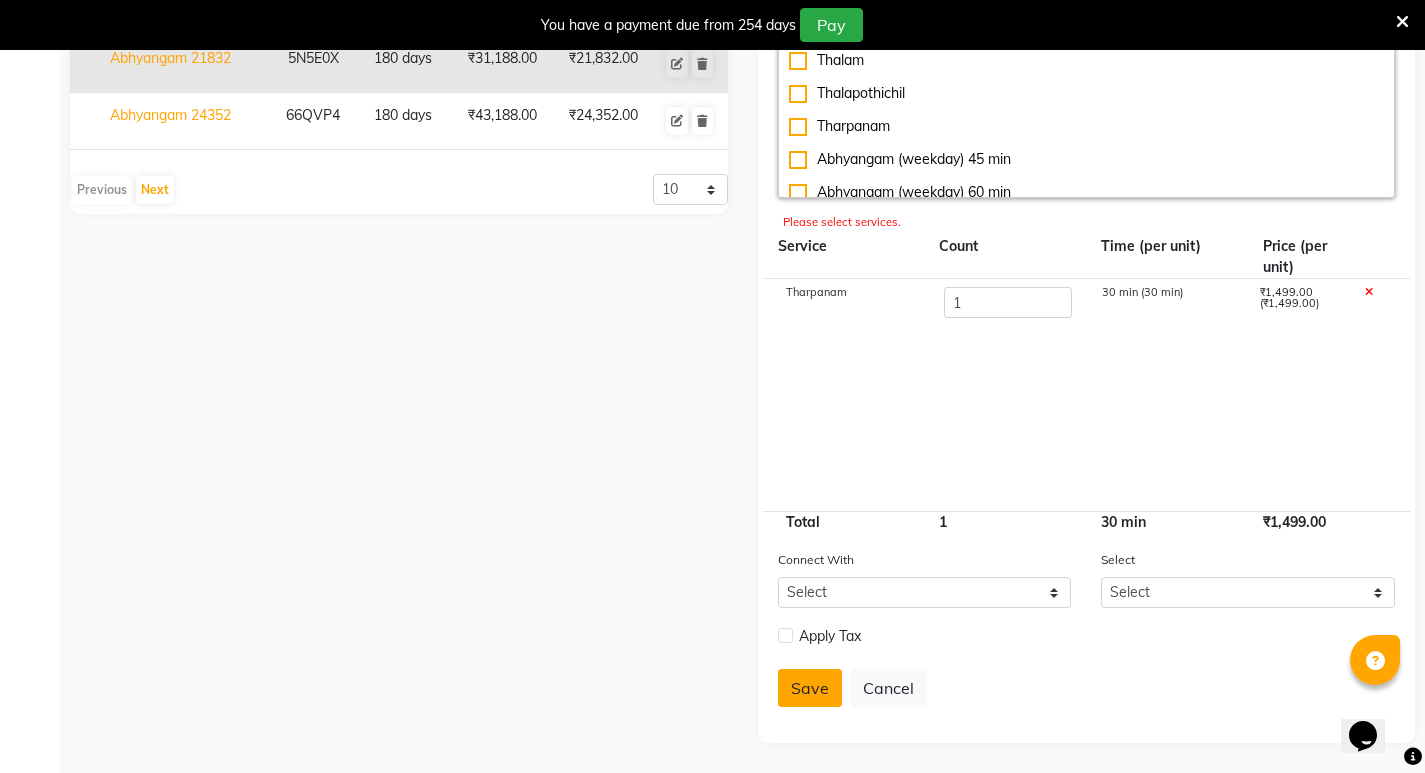 scroll, scrollTop: 503, scrollLeft: 0, axis: vertical 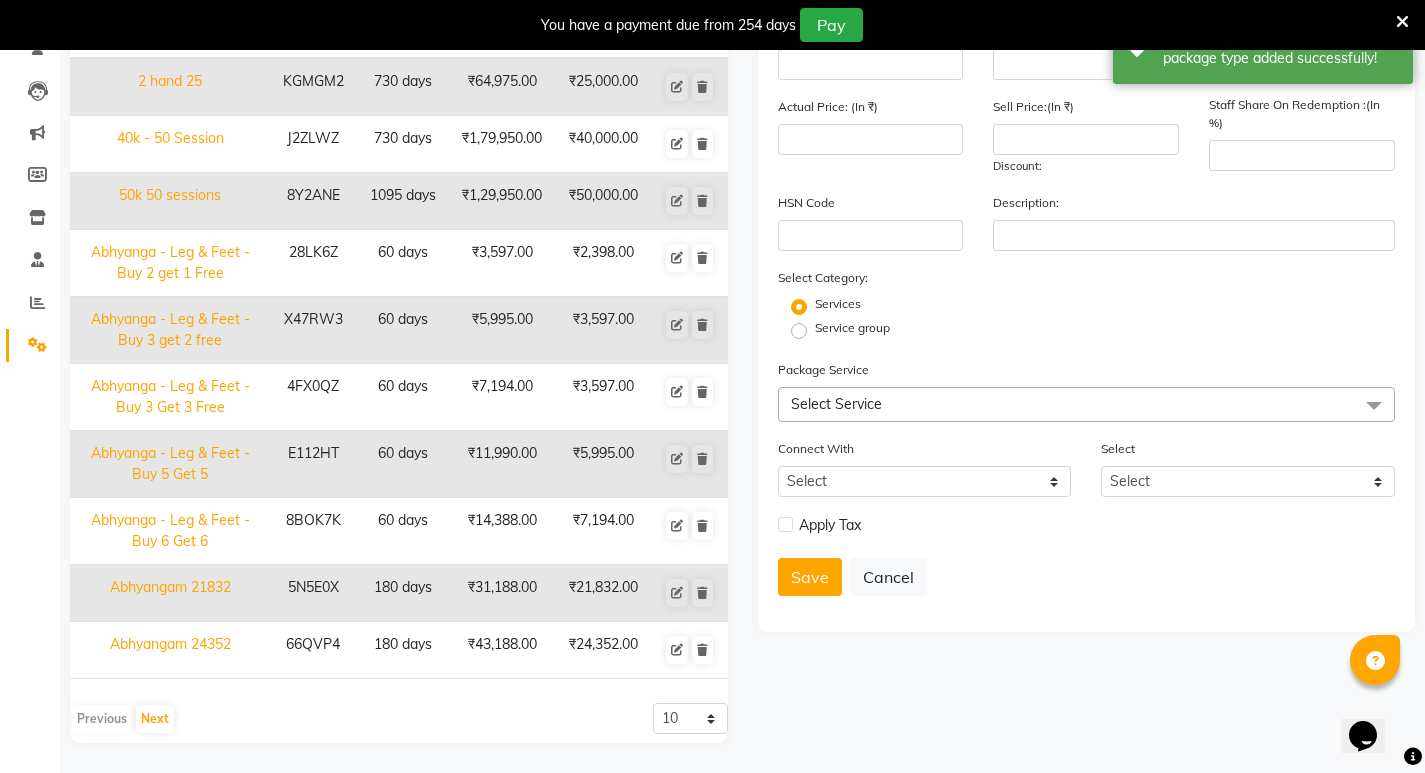 click on "Add Package  Name: Duration: (in days) Code: Actual Price: (In ₹) Sell Price:(In ₹) Discount:  Staff Share On Redemption :(In %) HSN Code Description: Select Category: Services Service group Package Service Select Service Select All Expired Gv Extension test  Abhyangam  (weekday) Abhyangam (weekend) Kizhi / Navara Kizhi (weekday) Kizhi / Navara Kizhi (weekend) Padakalpa Pichu Dharan Abhyanga - Leg & Feet Abhyanga - Neck & Shoulder Anjana Pizhichil 30 min Shiro Abhyangam Dhanyamladhara 30 min Kizhi - Leg & Feet Kizhi - Neck & Shoulder Ksheera Dhoomam Lepam Nasyam & Dhoomam Shirovasthy Thalam Thalapothichil Tharpanam Abhyangam (weekday) 45 min Abhyangam (weekday) 60 min Abhyangam (weekend) 45 min Abhyangam (weekend) 60 min Ayurvedic Consultation Prakriti Analysis Ayurvedic Facial Ayurvedic Herb mask Fruit Facial Navara Facial Soundarya Samvartakam Under-Eye Dark Circle Treatment Dhanyamladhara 50 min Herbal bath Kadi Vasthy / Greeva Vasthy / Janu Vasthy Kashyaya Vasthy Sneha Vasthy Kashaya Dhara Shringara" 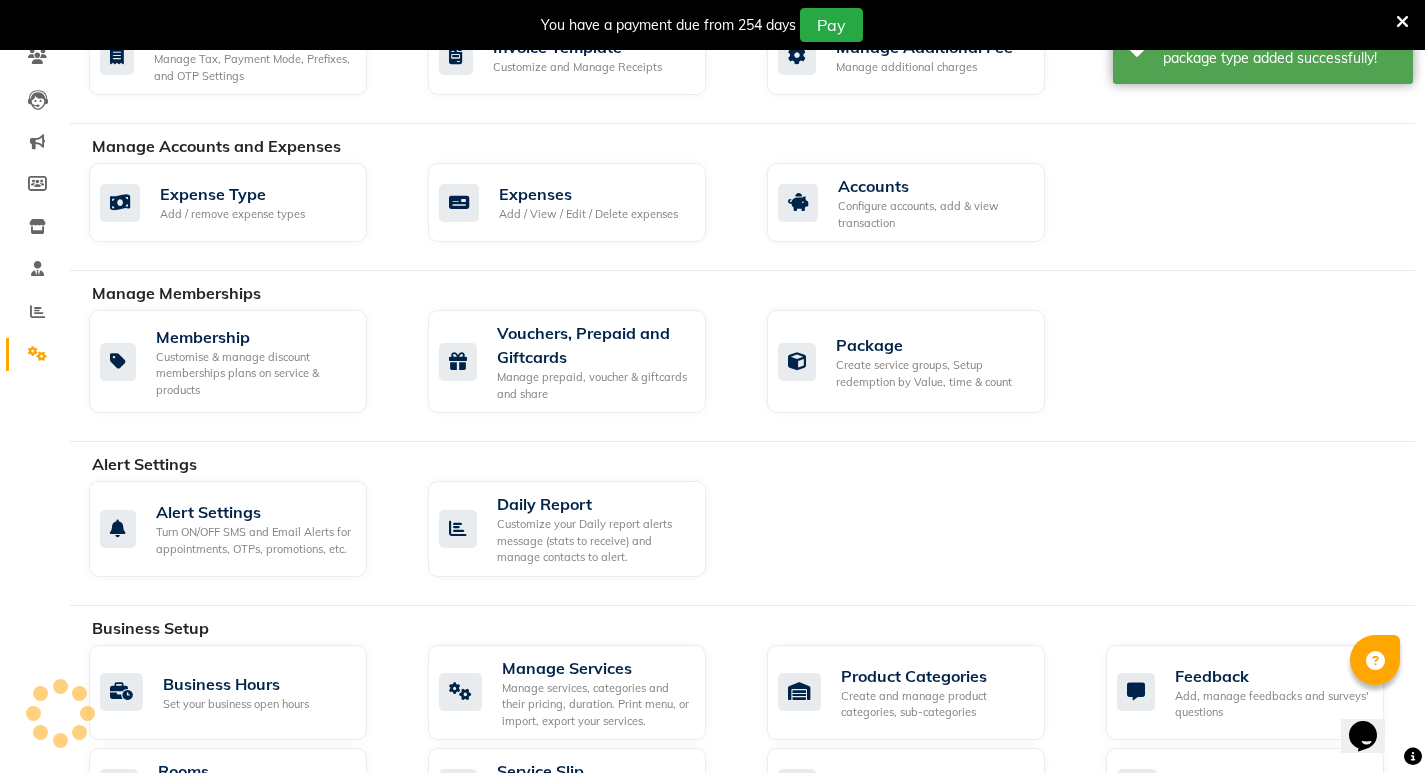scroll, scrollTop: 200, scrollLeft: 0, axis: vertical 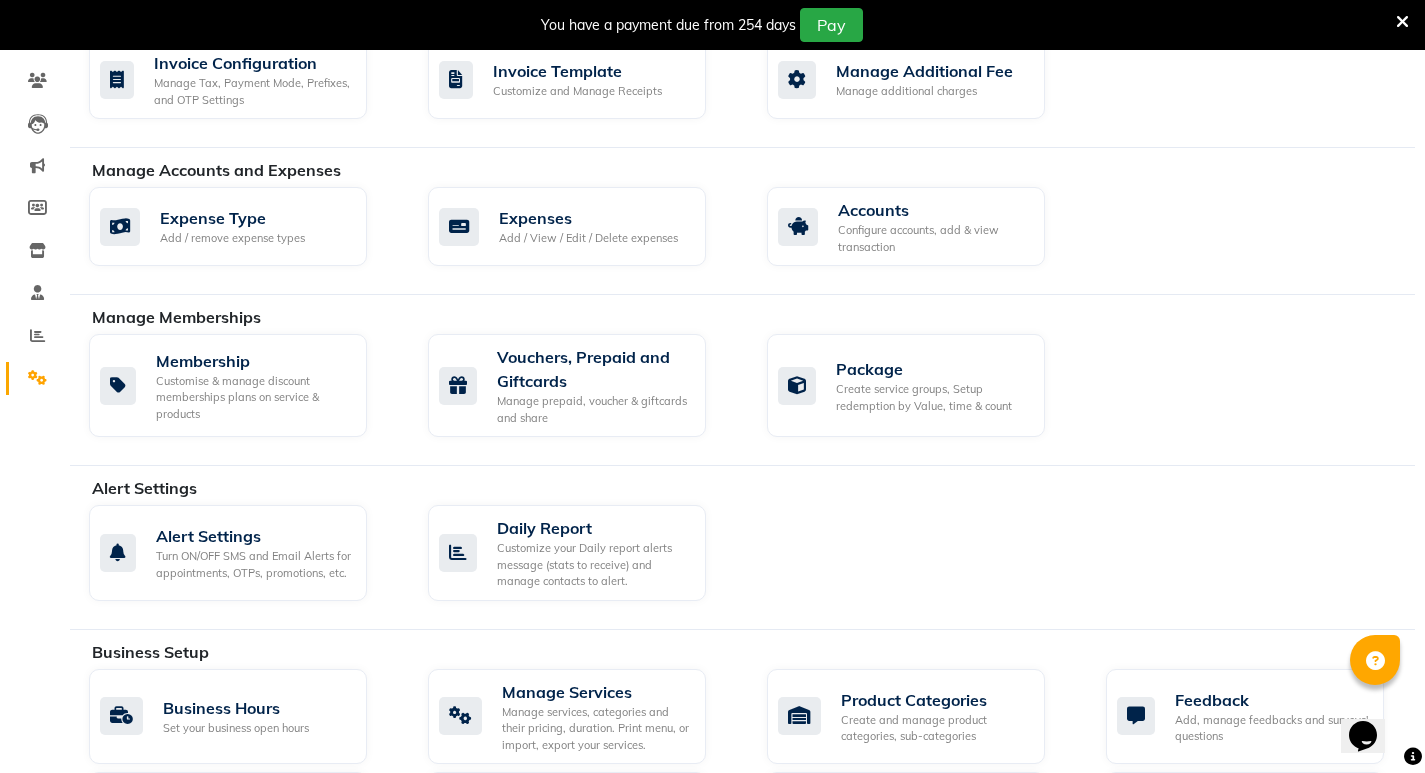 select on "service" 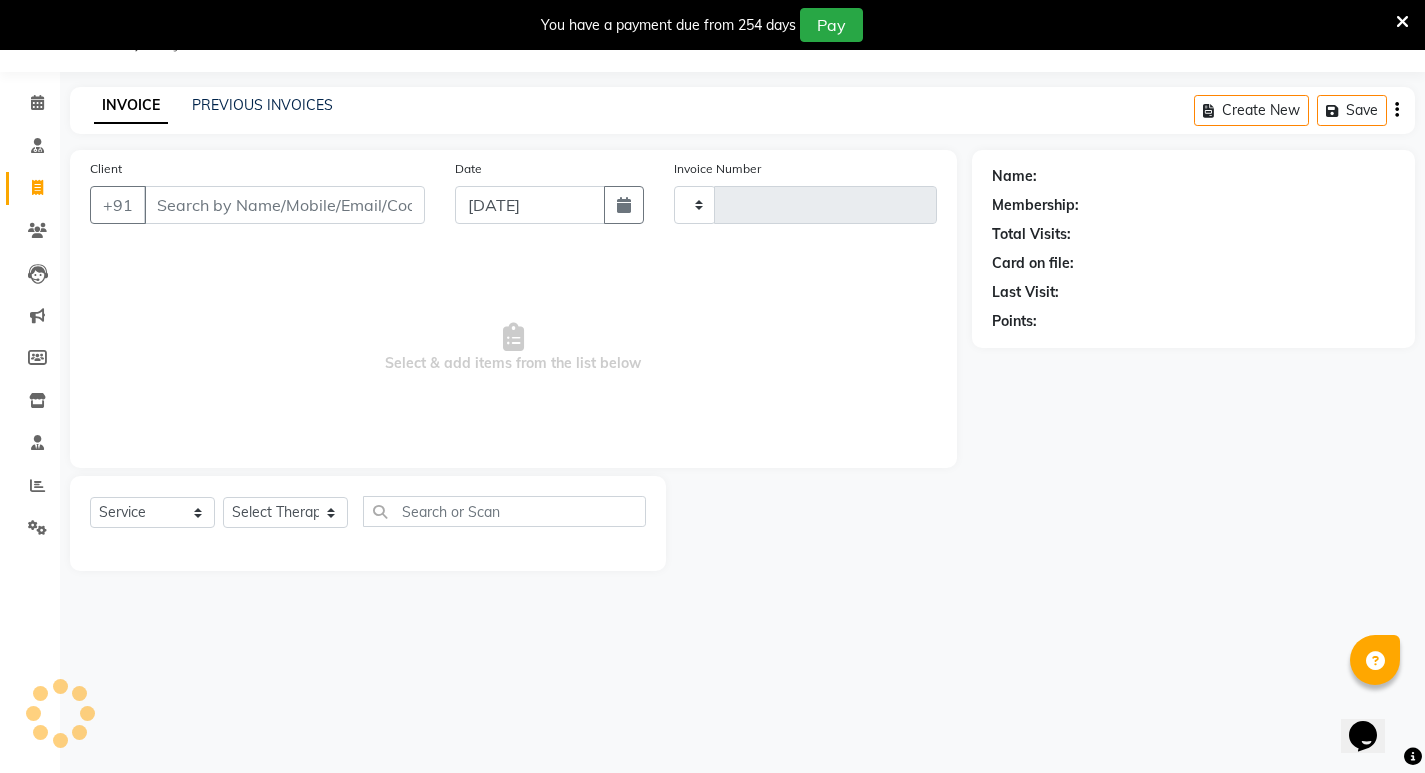 type on "0076" 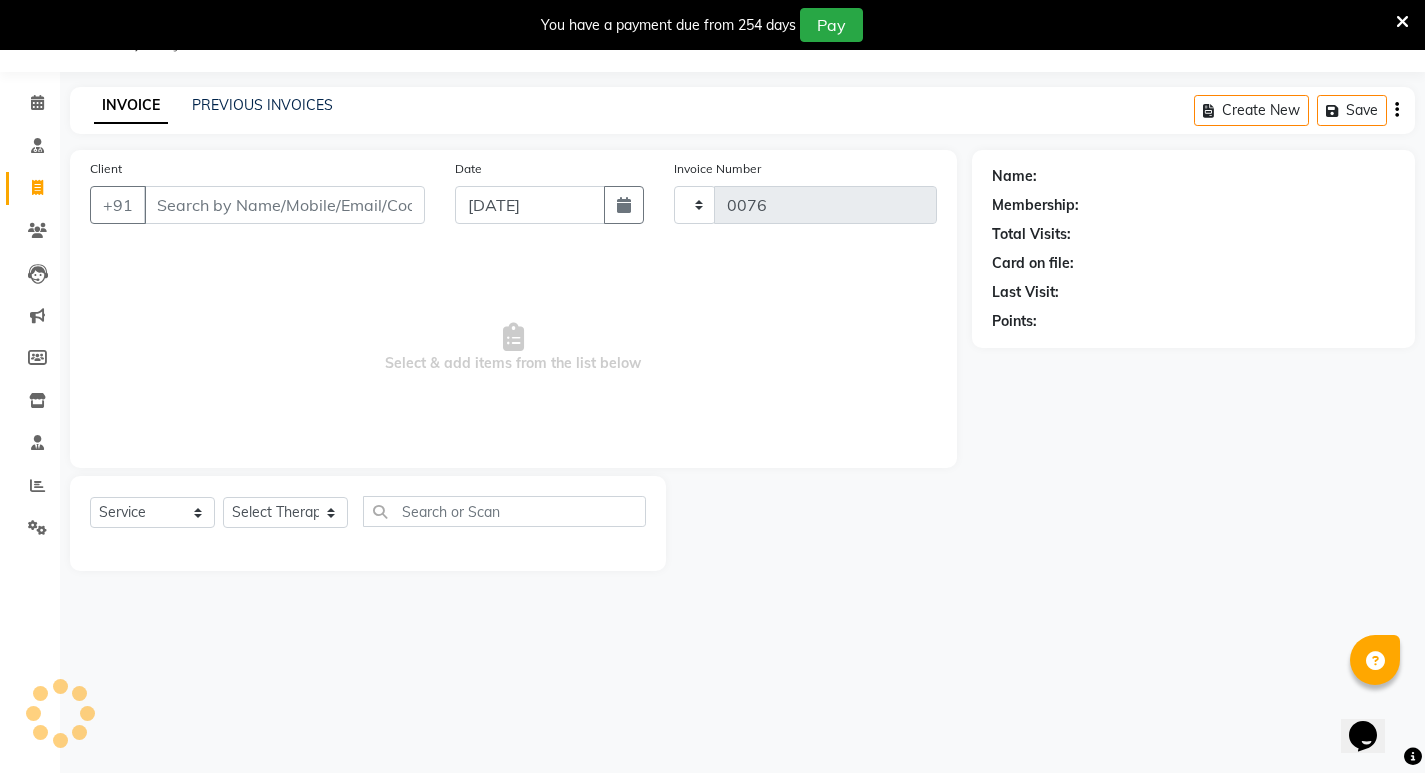 scroll, scrollTop: 50, scrollLeft: 0, axis: vertical 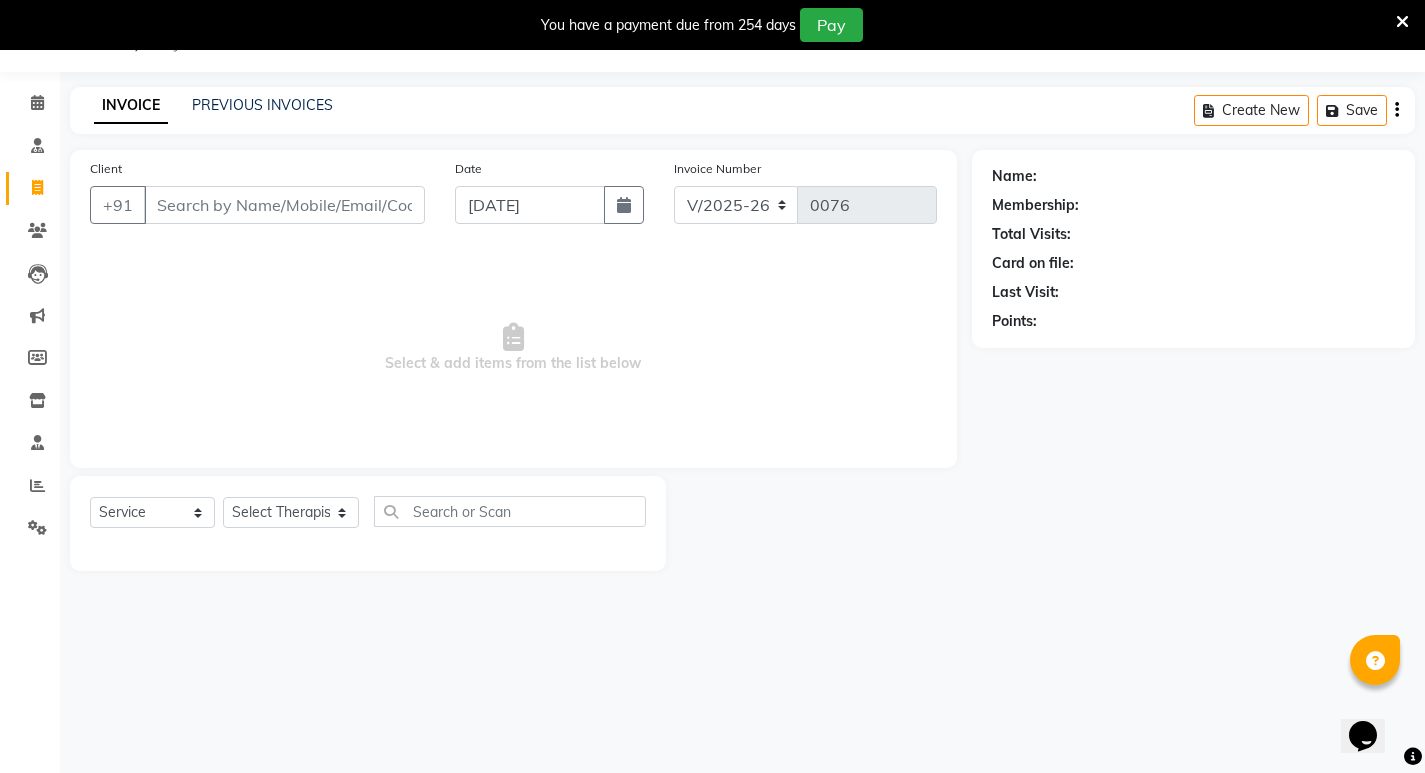 click on "Client" at bounding box center (284, 205) 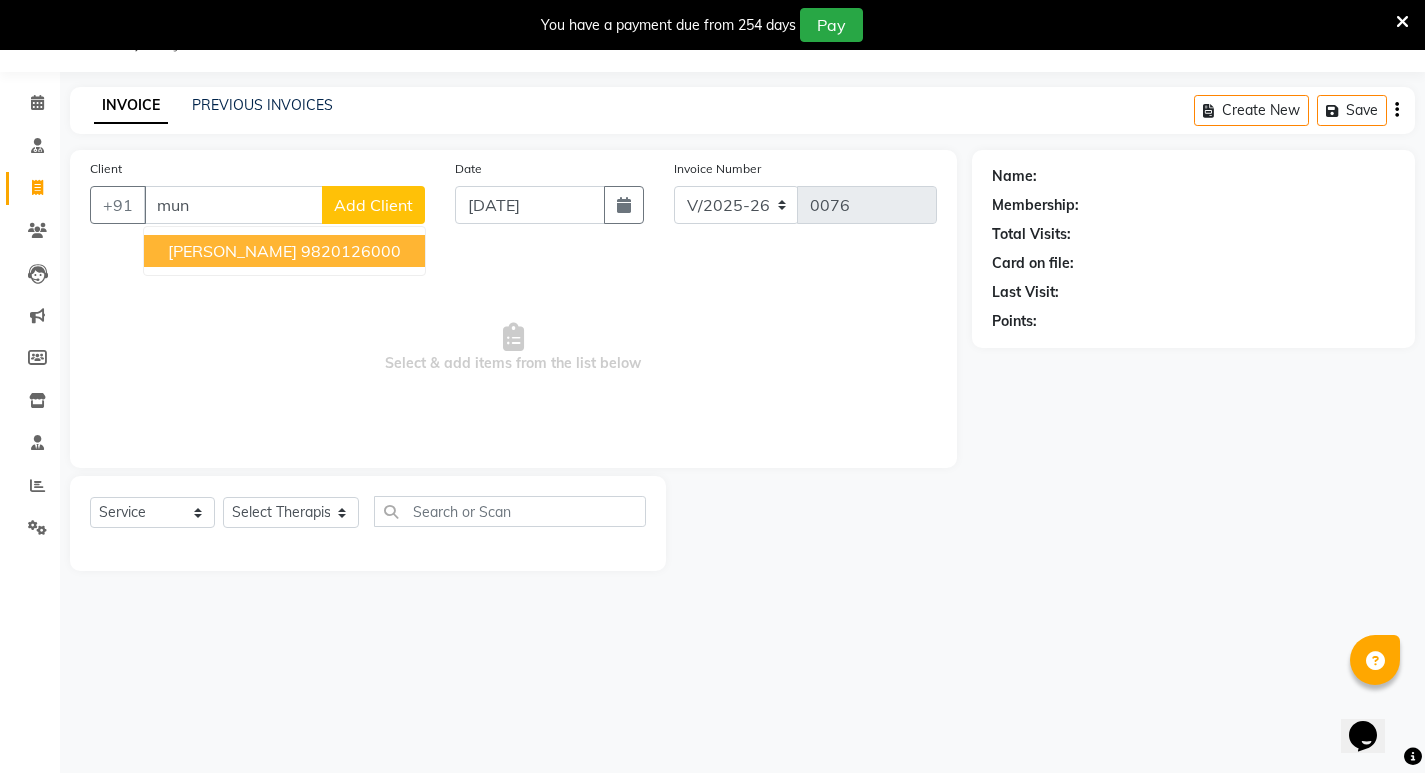click on "[PERSON_NAME]" at bounding box center [232, 251] 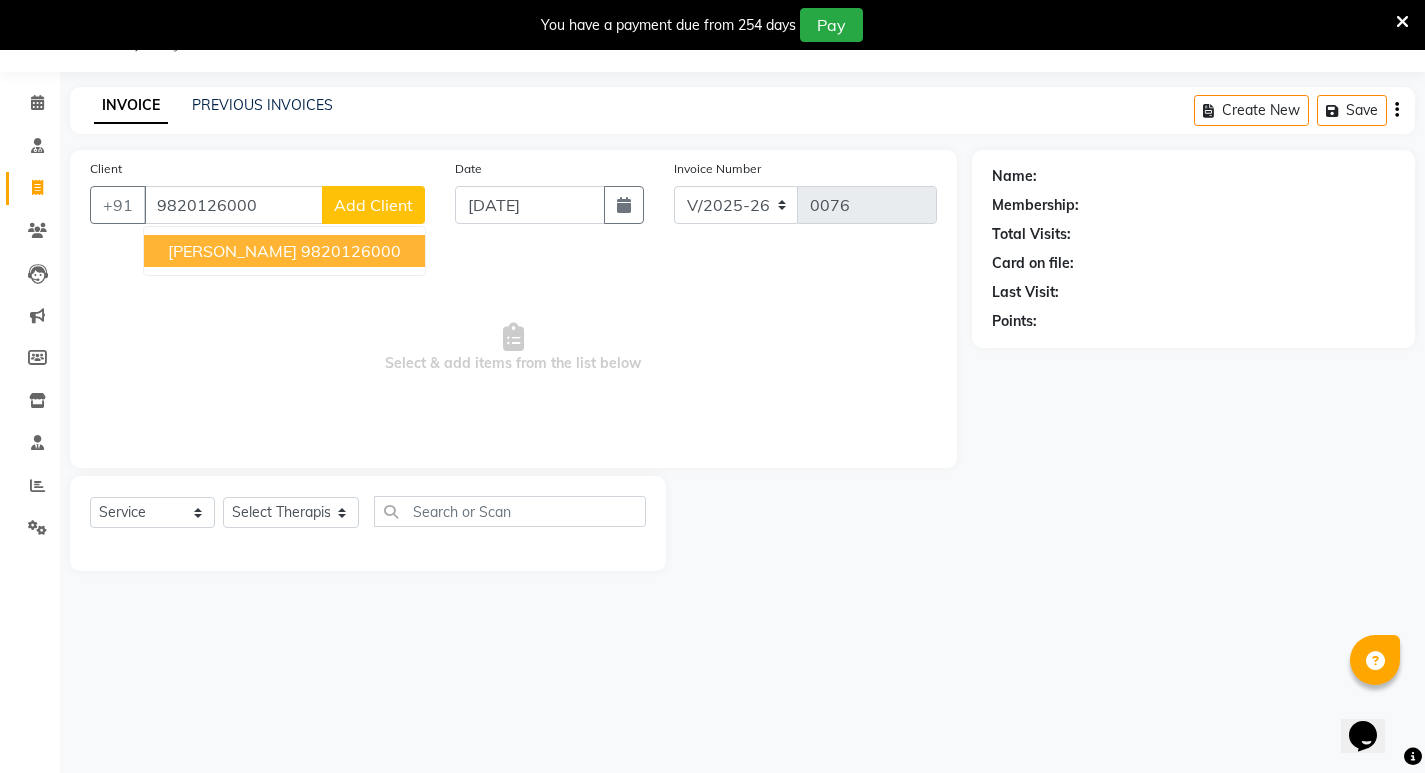 type on "9820126000" 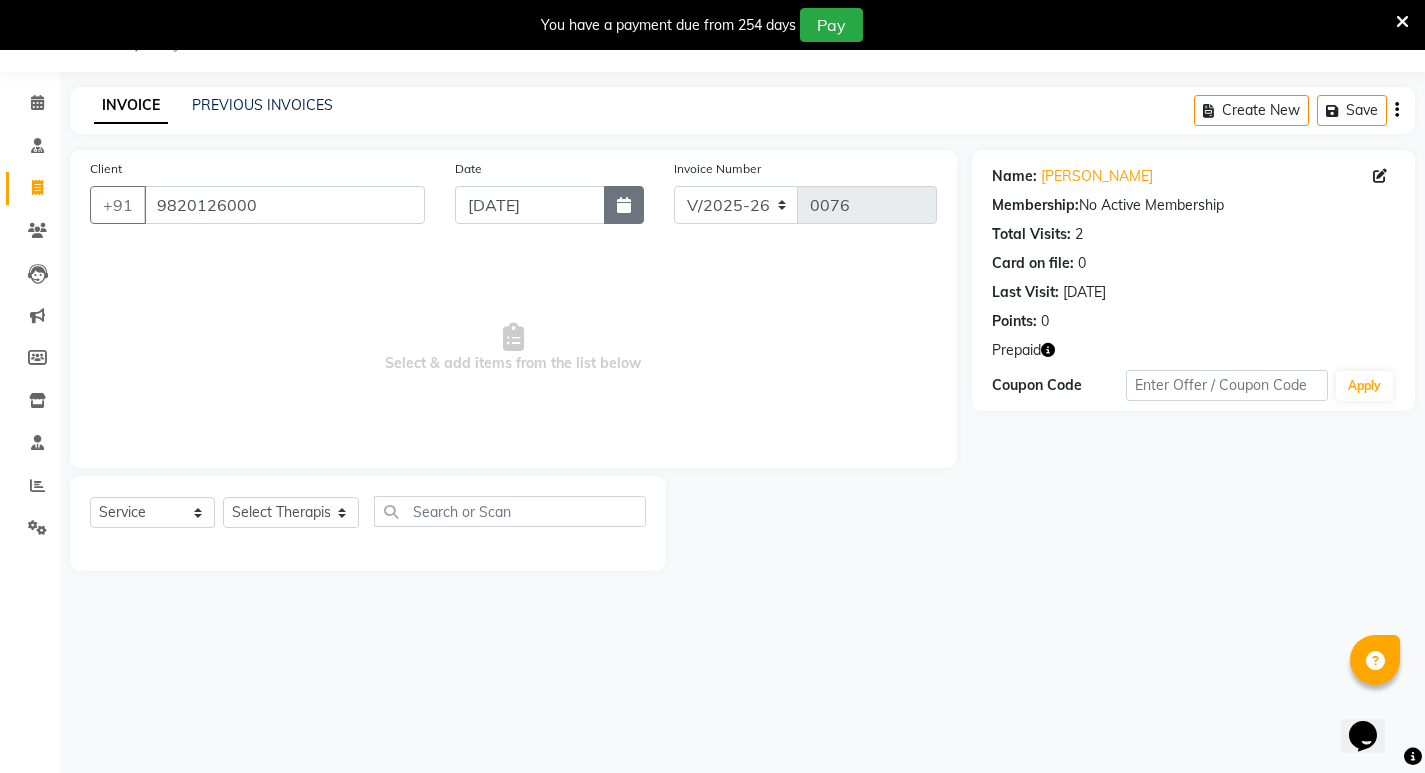 click 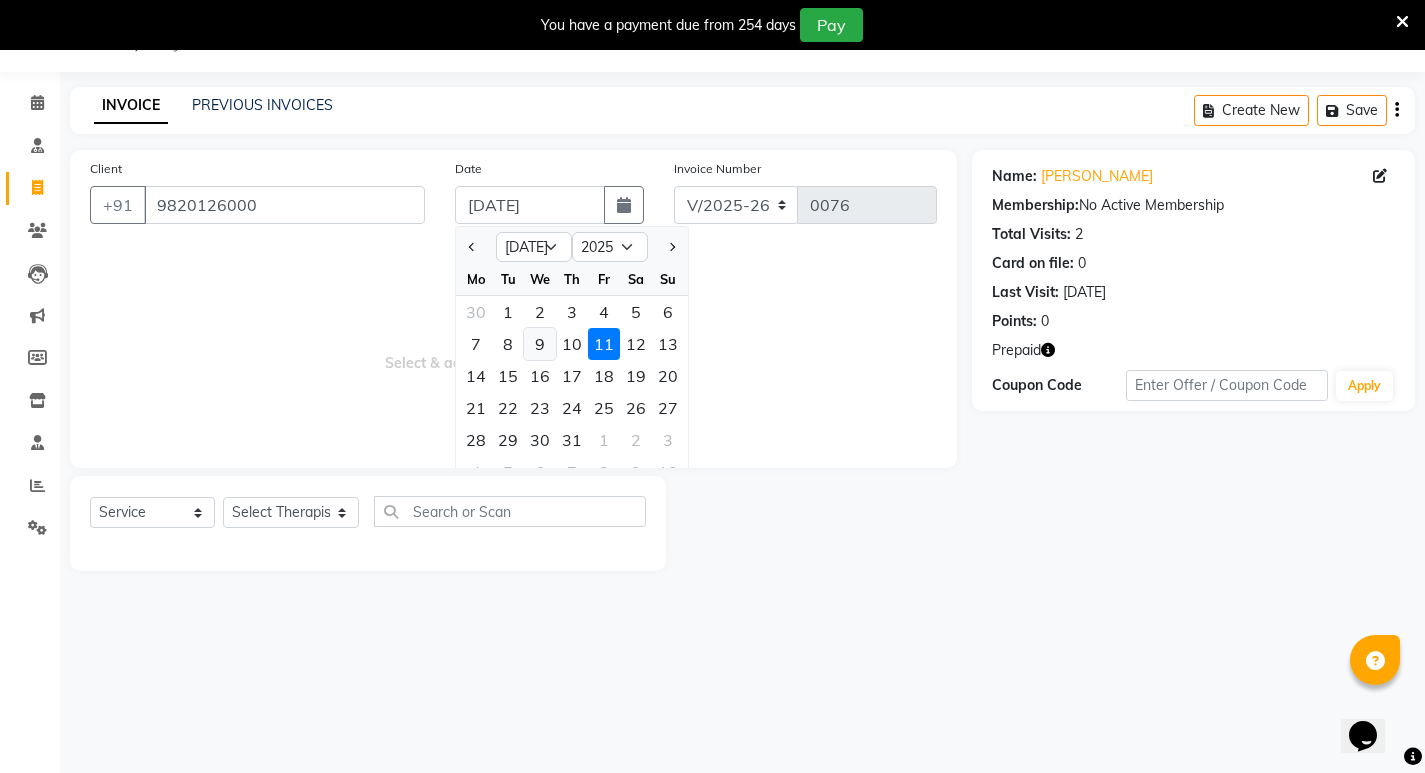 click on "9" 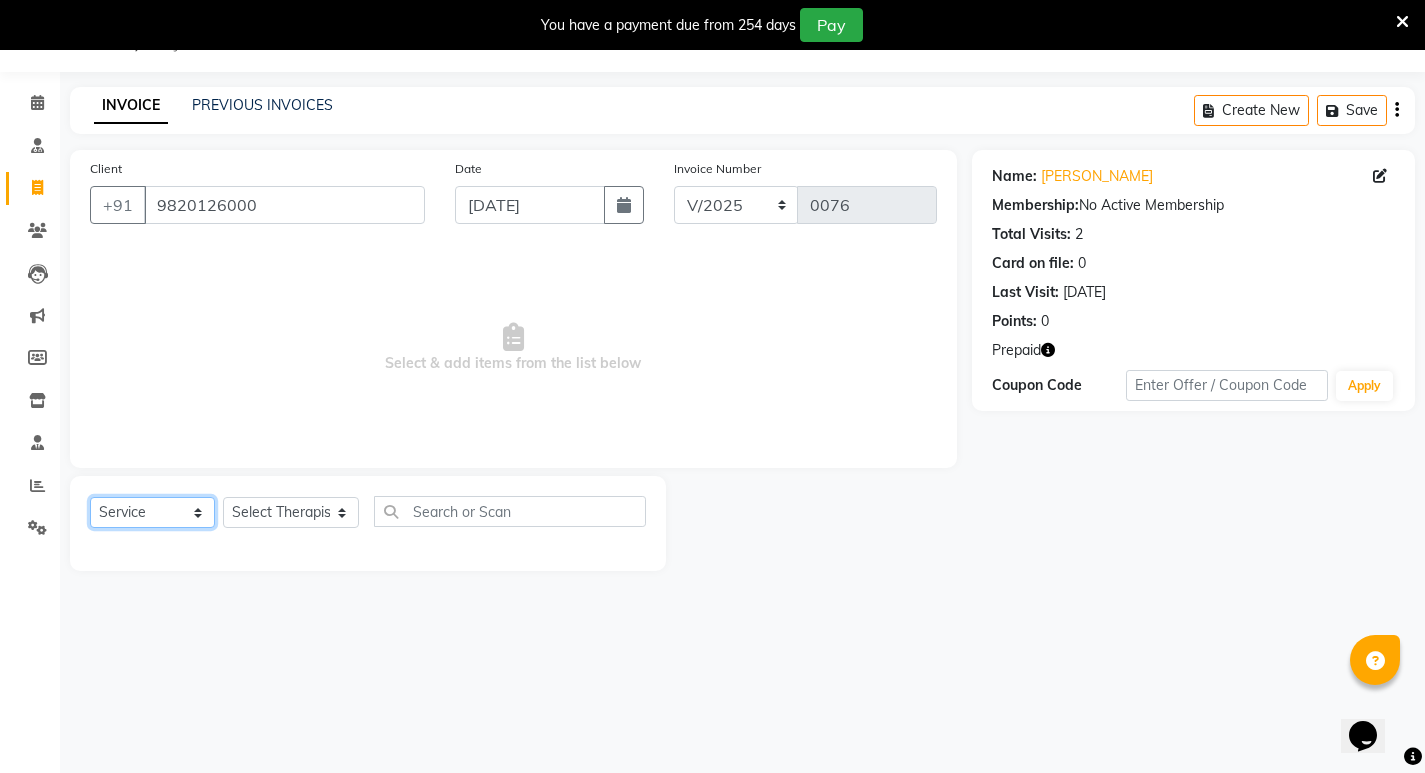 click on "Select  Service  Product  Membership  Package Voucher Prepaid Gift Card" 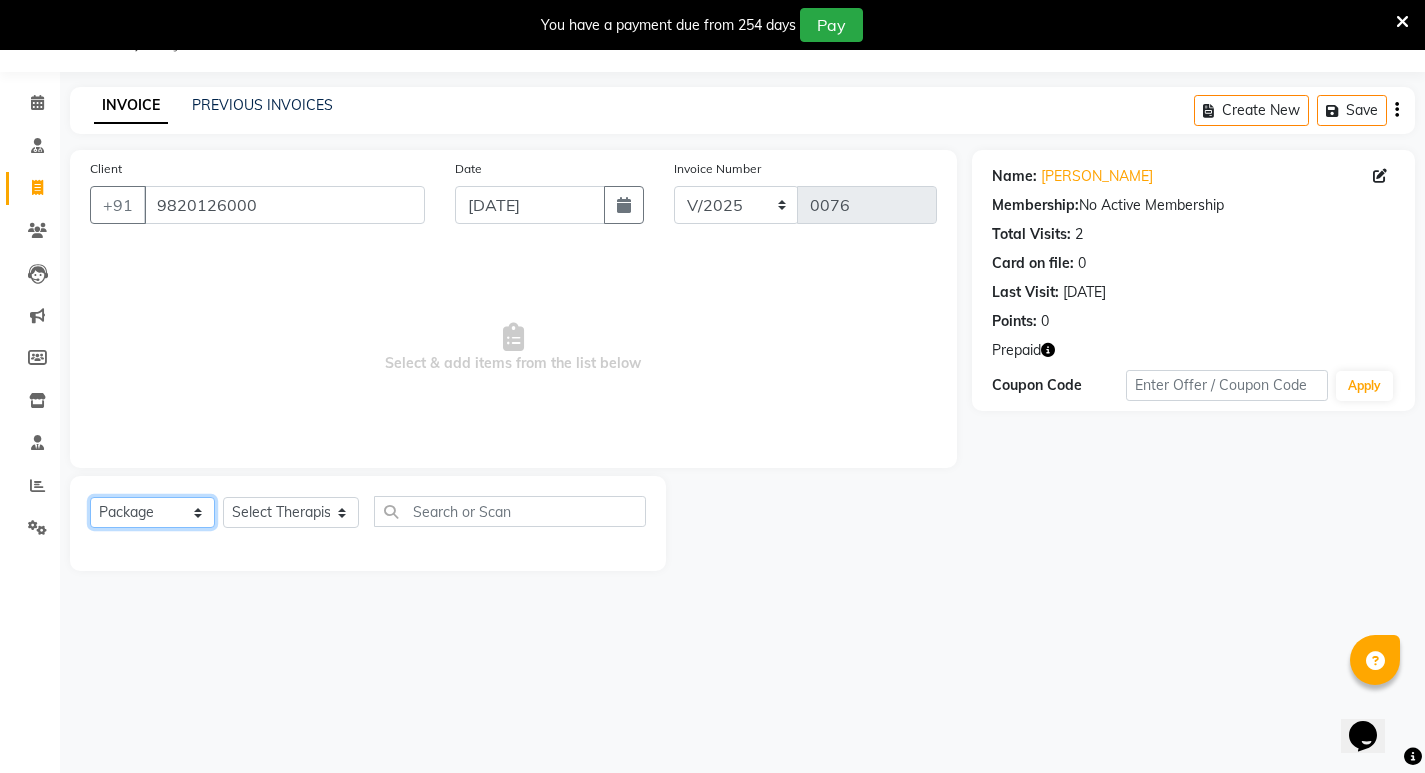 click on "Select  Service  Product  Membership  Package Voucher Prepaid Gift Card" 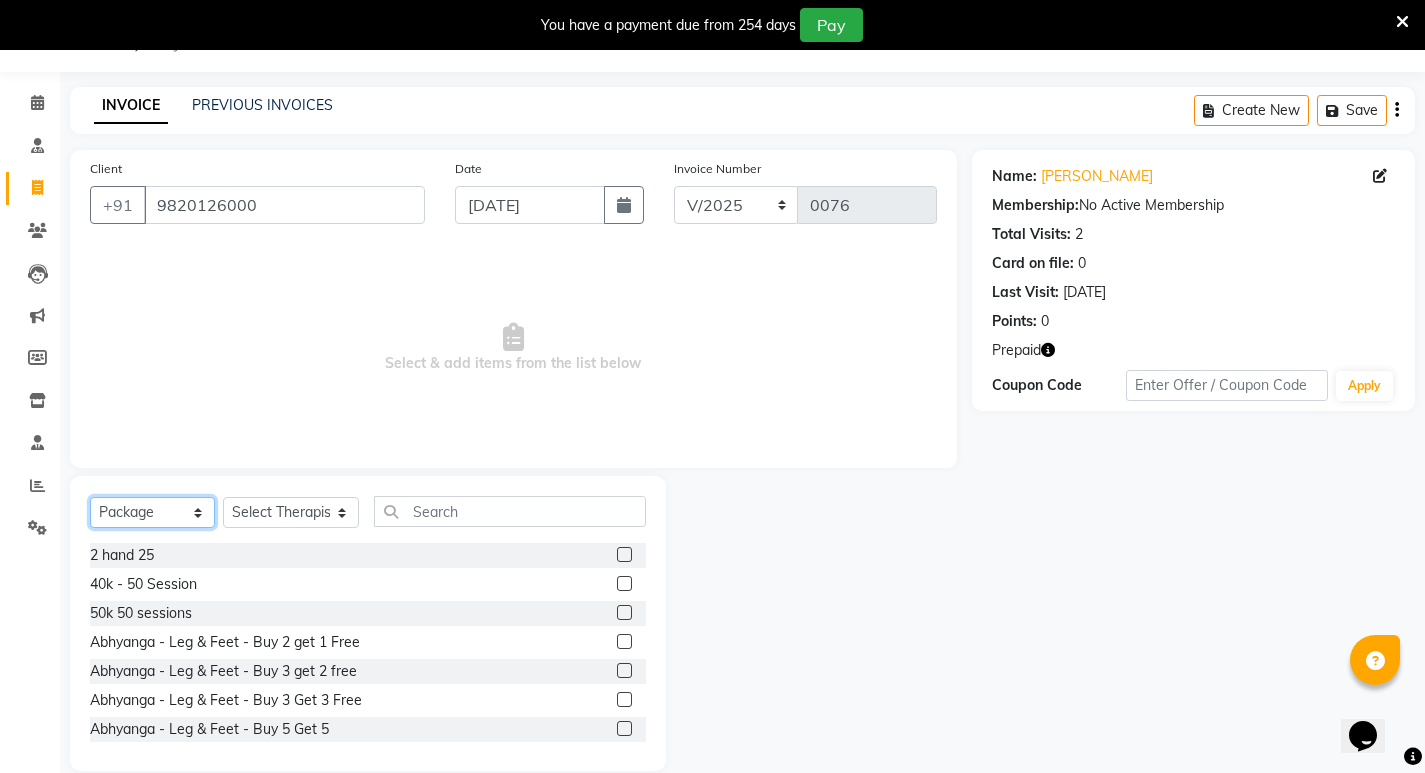 click on "Select  Service  Product  Membership  Package Voucher Prepaid Gift Card" 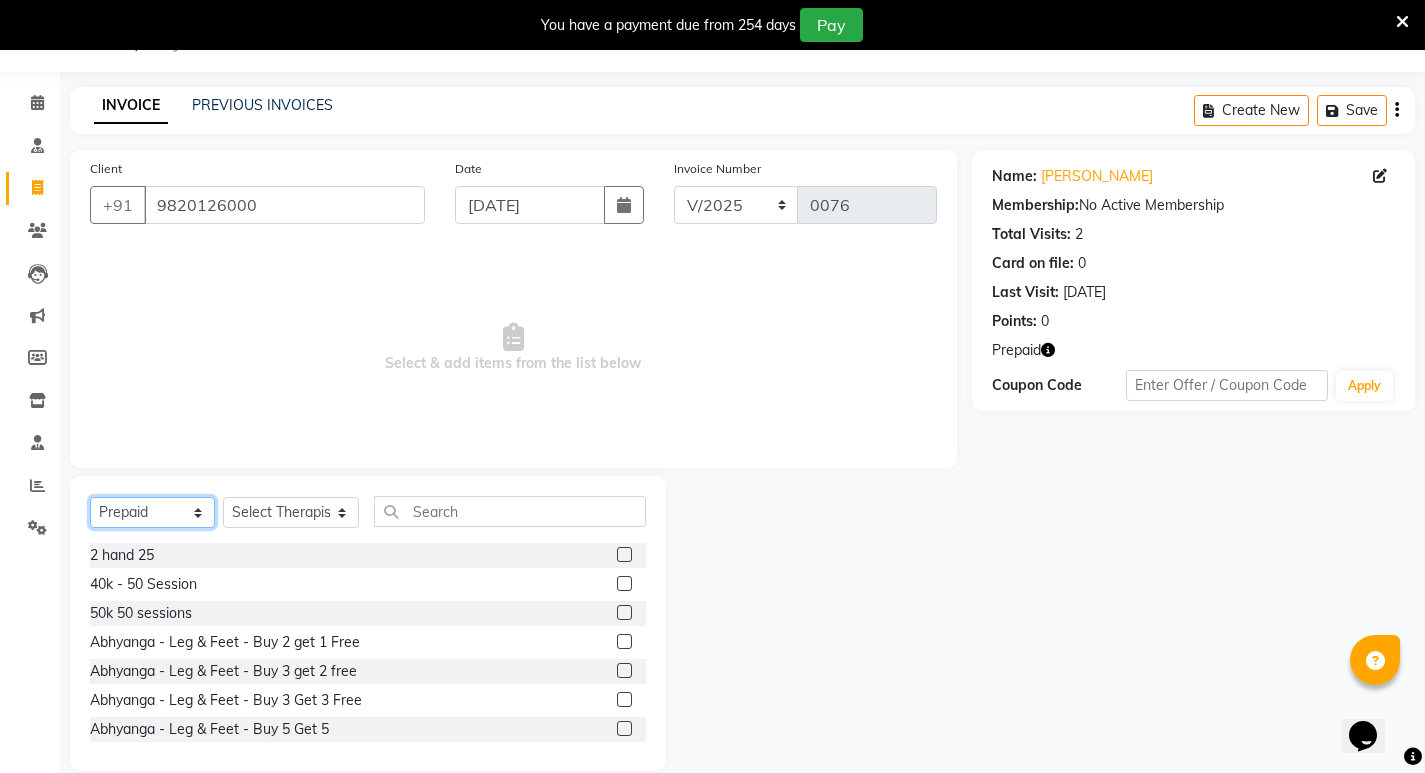 click on "Select  Service  Product  Membership  Package Voucher Prepaid Gift Card" 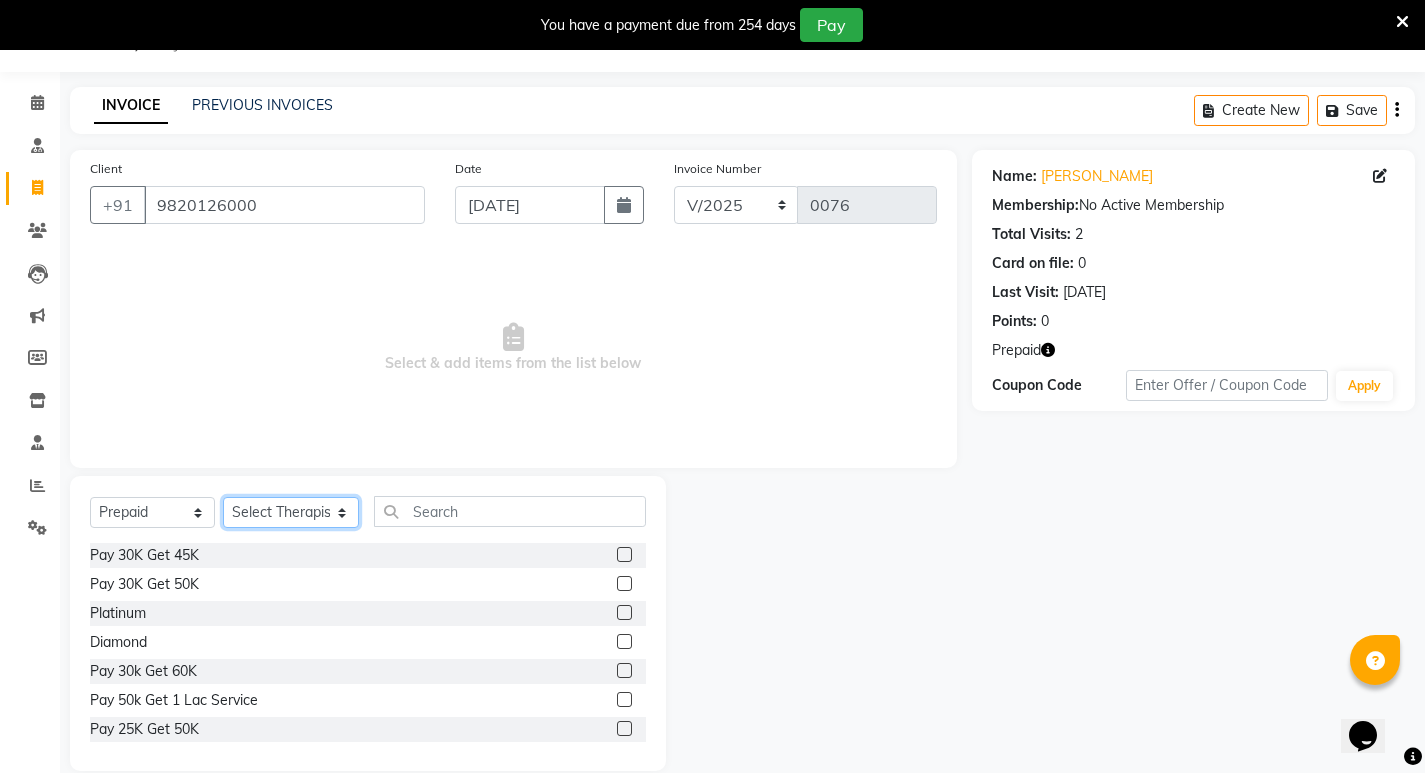 click on "Select Therapist Abhijeet Jadhav Amala Mary Amrutha S Anita Khatke Aparna Sathe Athar Shaikh Athul N. P. Deepali Gaikwad Dr. Chaitali Deshmukh Dr. Hakima Dr. Mamta Naidu Ishwar Pawar Jainy M R Janhavi Taloskar KAMAL NIKAM Kavita Ambatkar Kavita Pasi Kiran M S Latika Sawant Leenamol Joseph Manager Nijosh M V Pooja Mohite Priya Mishra Rajimon Gopalan RATHEESH KUMAR G KURUP Rizwana Saudagar Sachin Subhash Sarath B Shali K M Shani K Shivprasad Suddheesh K K Suman Behal Sunil Wankhade Sunita Fernandes Swati Tanvi  Yogesh Parab" 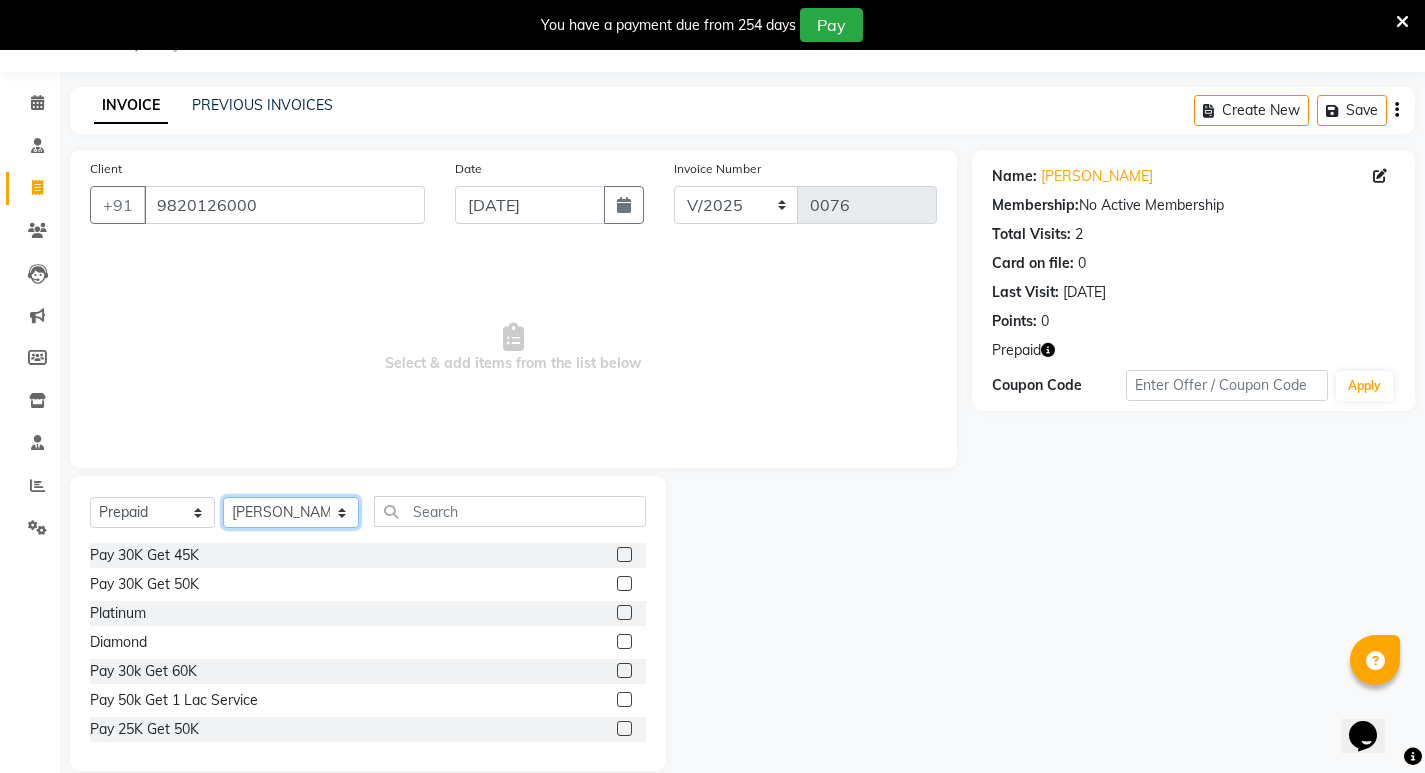 click on "Select Therapist Abhijeet Jadhav Amala Mary Amrutha S Anita Khatke Aparna Sathe Athar Shaikh Athul N. P. Deepali Gaikwad Dr. Chaitali Deshmukh Dr. Hakima Dr. Mamta Naidu Ishwar Pawar Jainy M R Janhavi Taloskar KAMAL NIKAM Kavita Ambatkar Kavita Pasi Kiran M S Latika Sawant Leenamol Joseph Manager Nijosh M V Pooja Mohite Priya Mishra Rajimon Gopalan RATHEESH KUMAR G KURUP Rizwana Saudagar Sachin Subhash Sarath B Shali K M Shani K Shivprasad Suddheesh K K Suman Behal Sunil Wankhade Sunita Fernandes Swati Tanvi  Yogesh Parab" 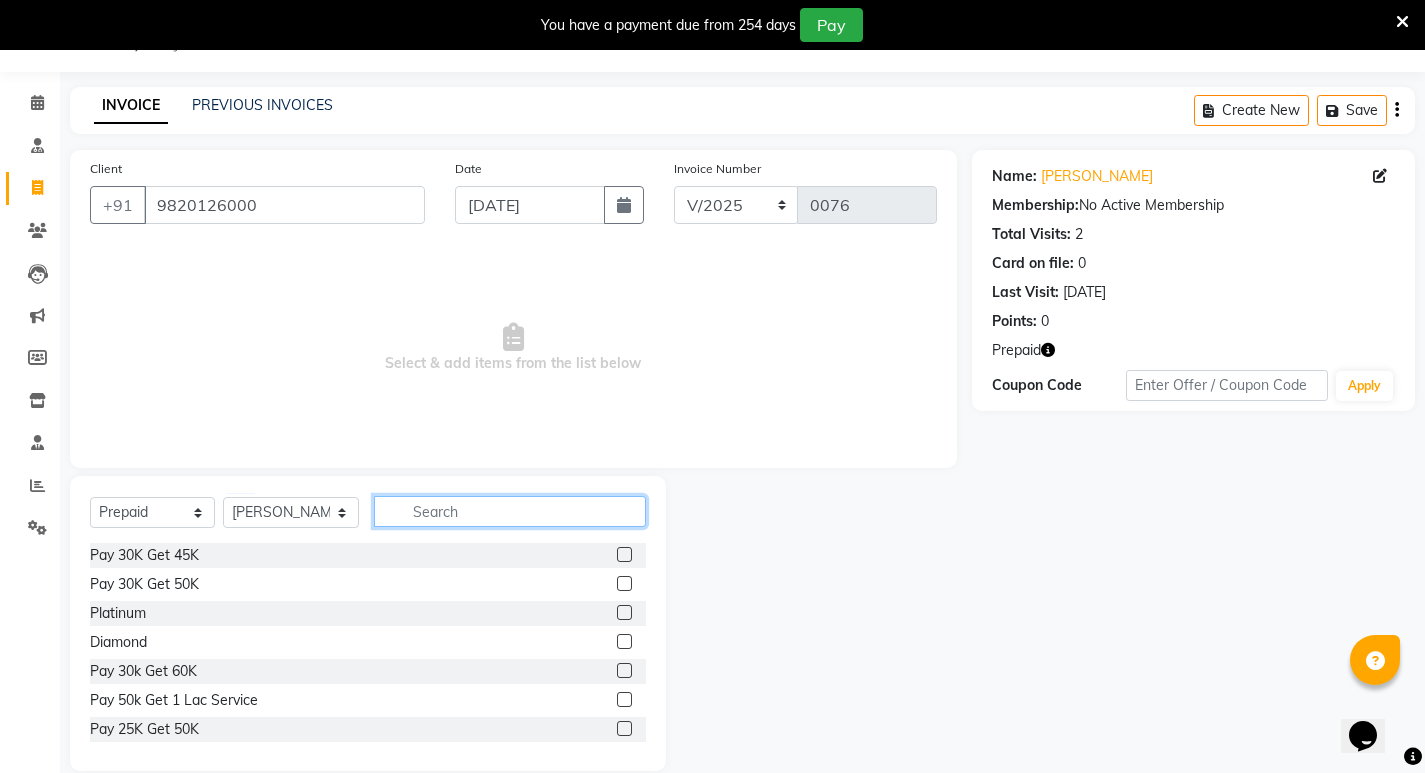 click 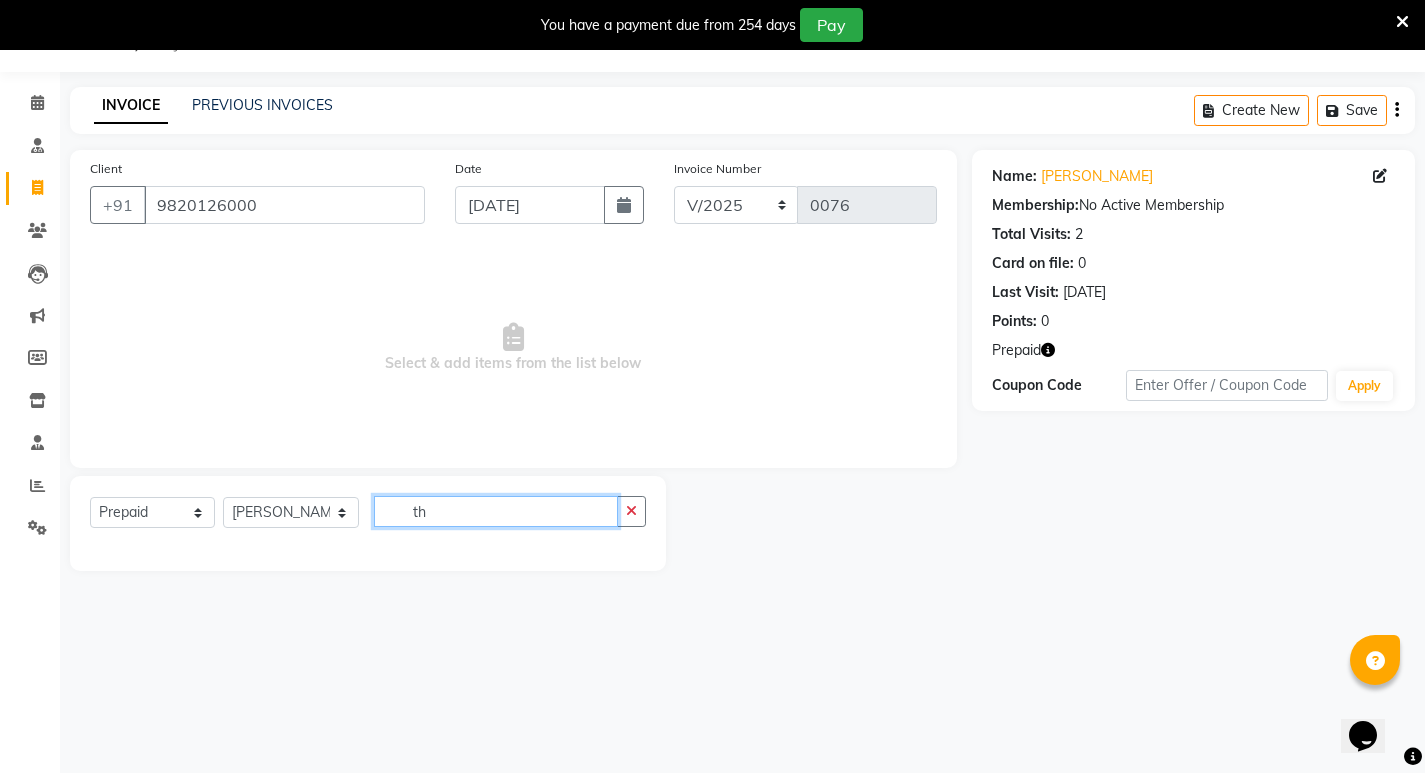 type on "t" 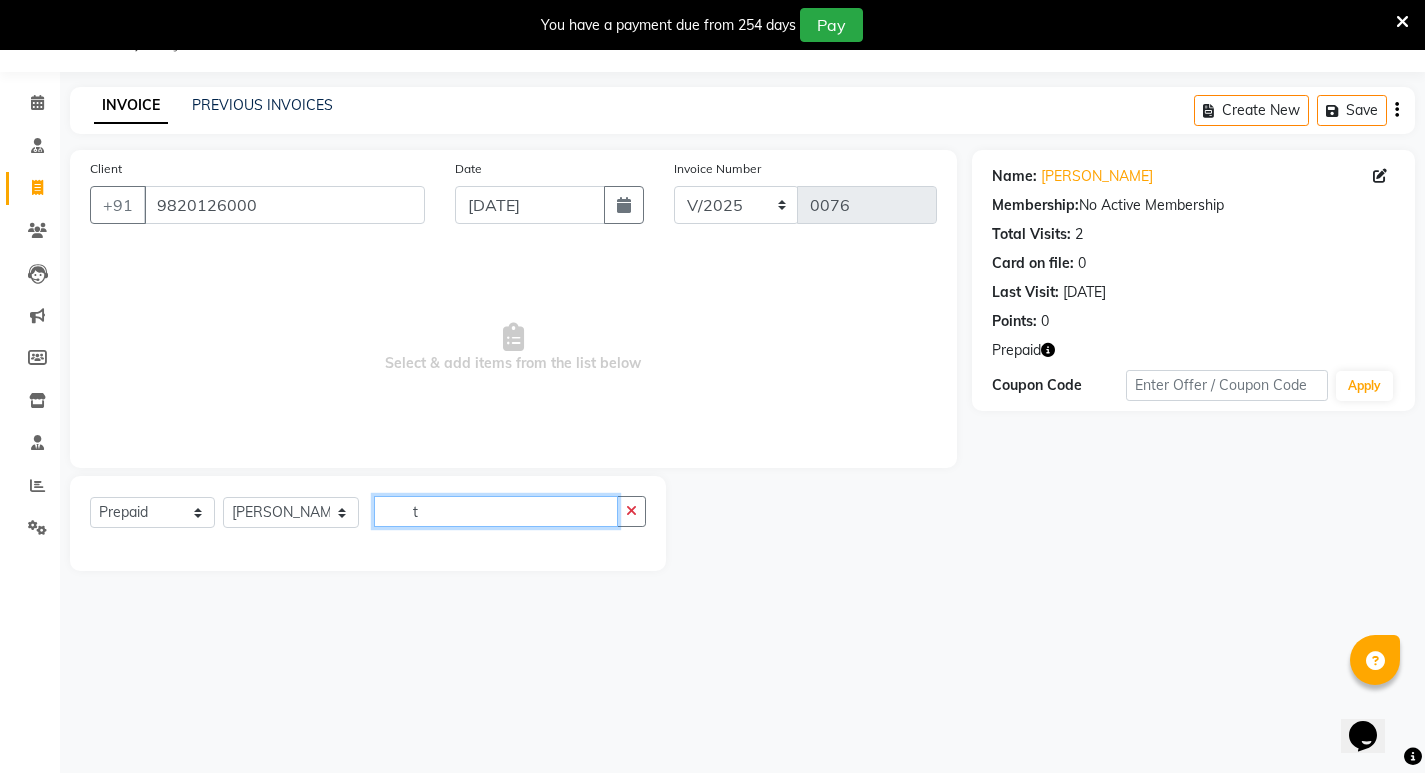 type 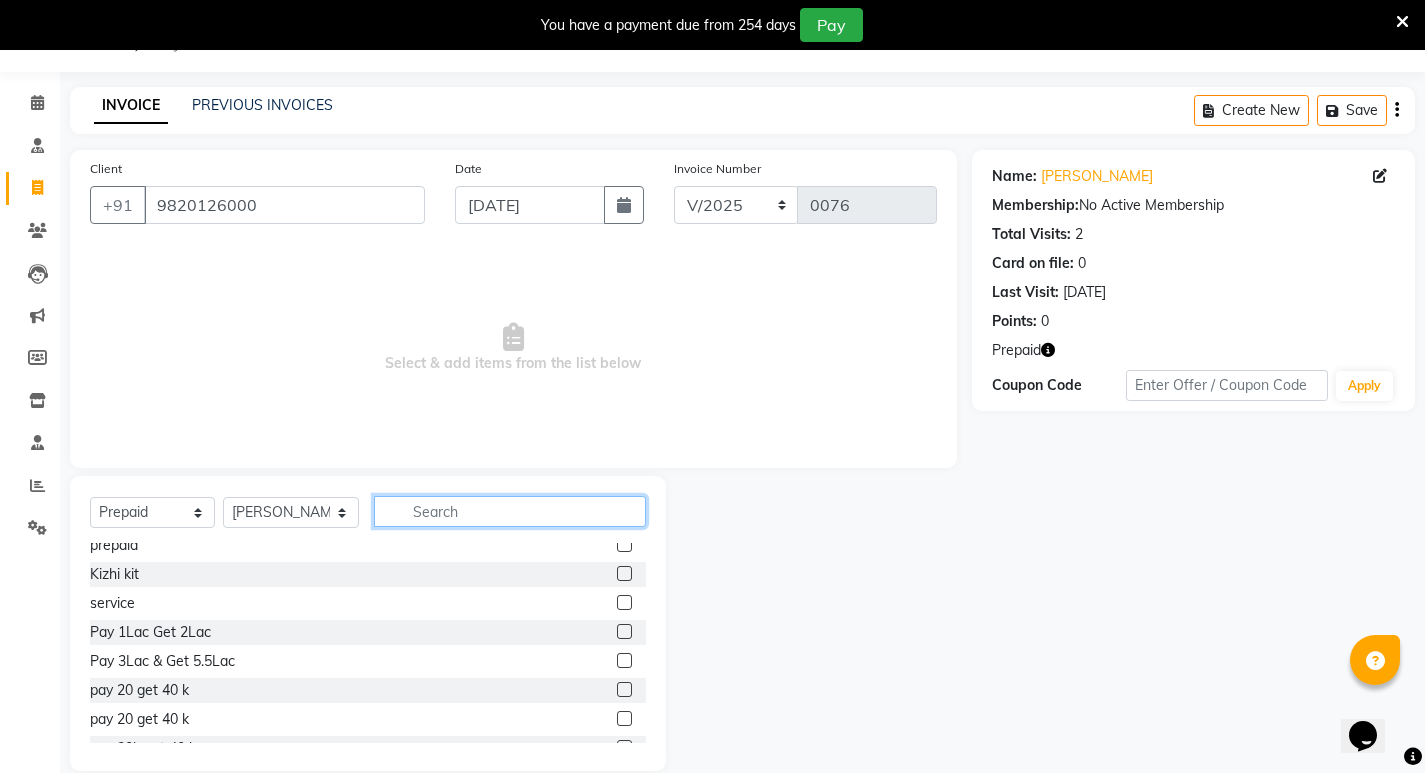 scroll, scrollTop: 0, scrollLeft: 0, axis: both 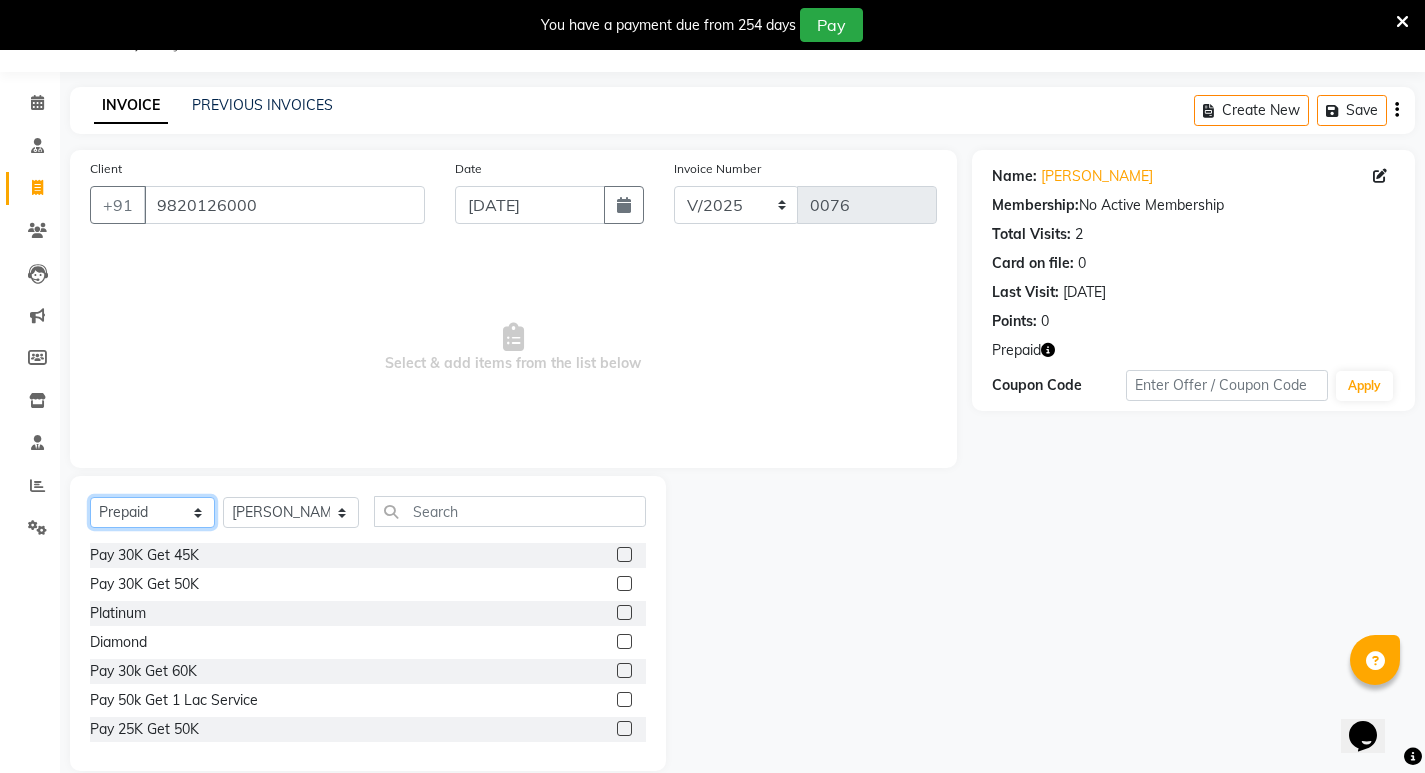 click on "Select  Service  Product  Membership  Package Voucher Prepaid Gift Card" 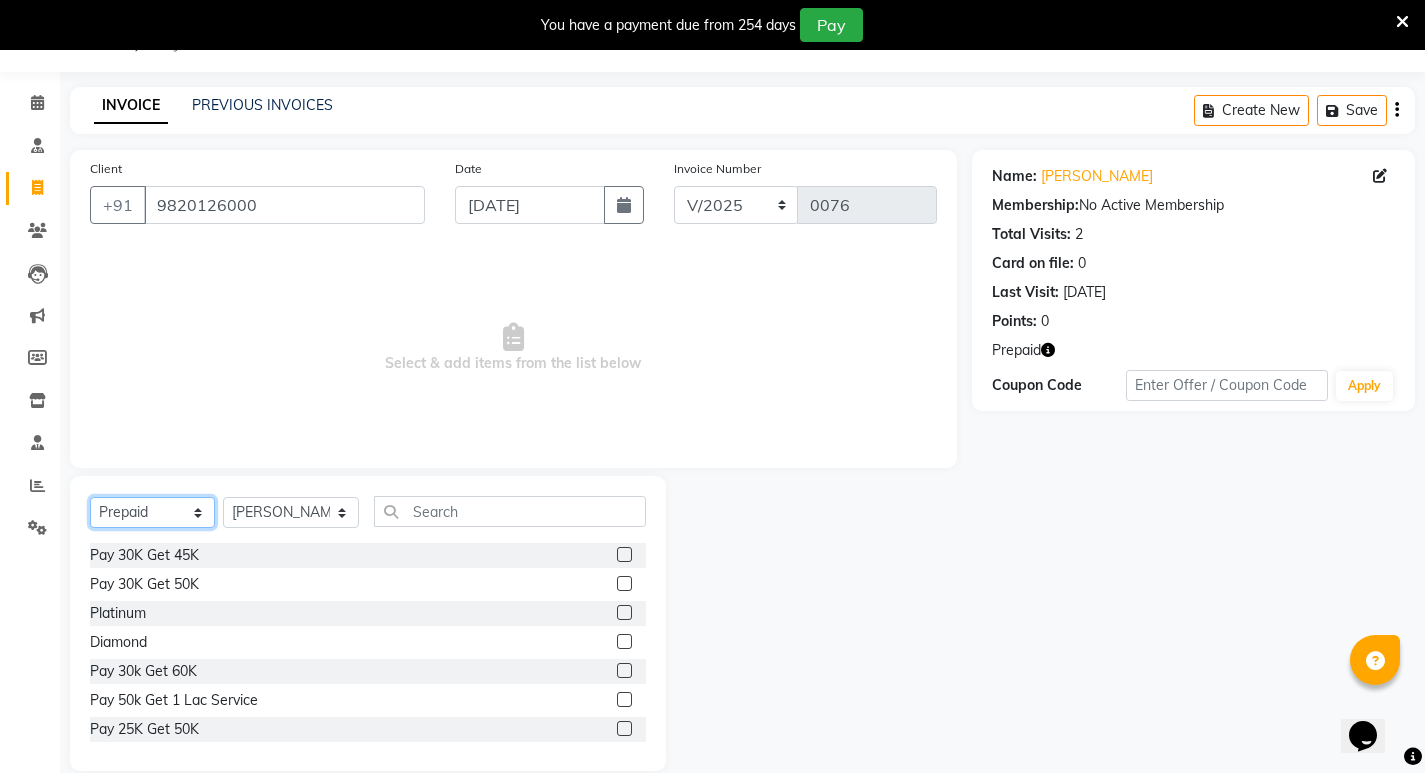 select on "package" 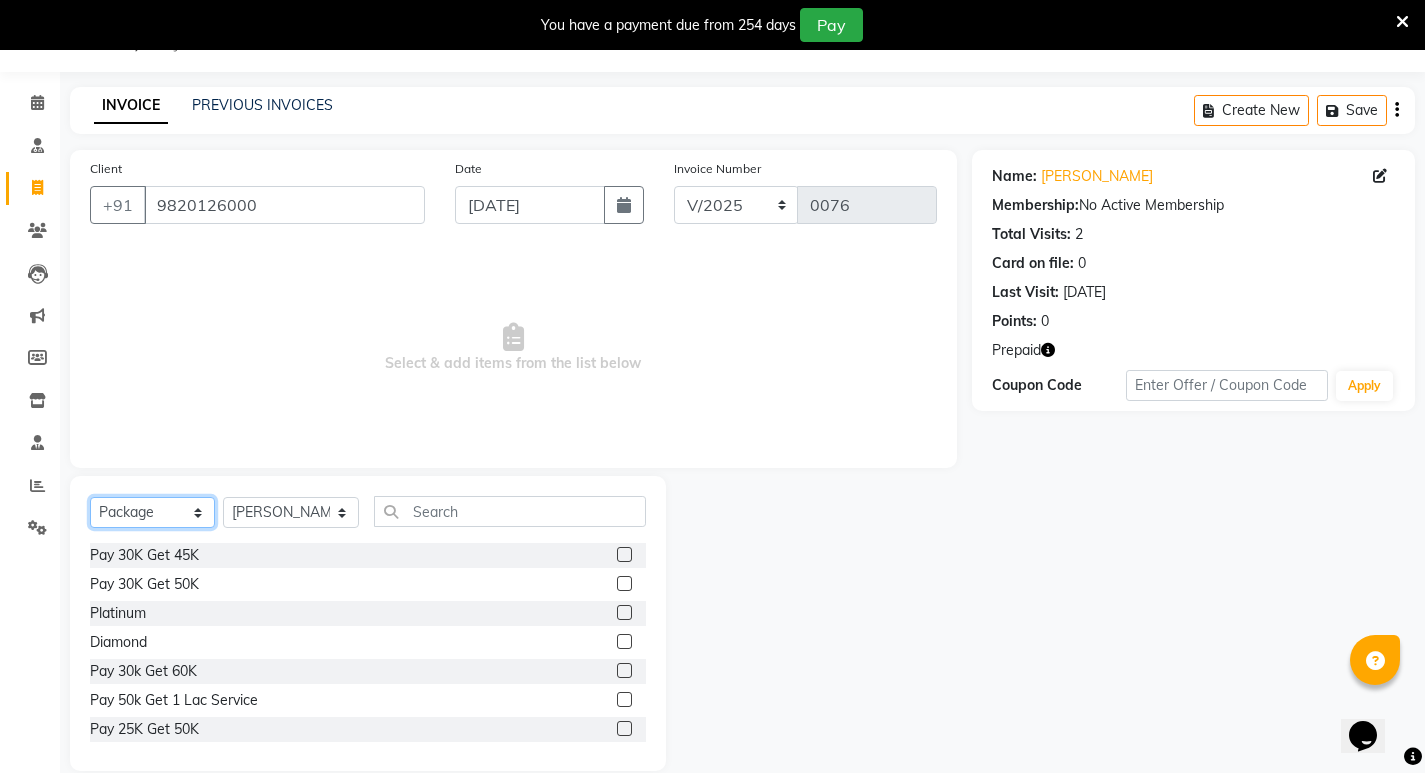 click on "Select  Service  Product  Membership  Package Voucher Prepaid Gift Card" 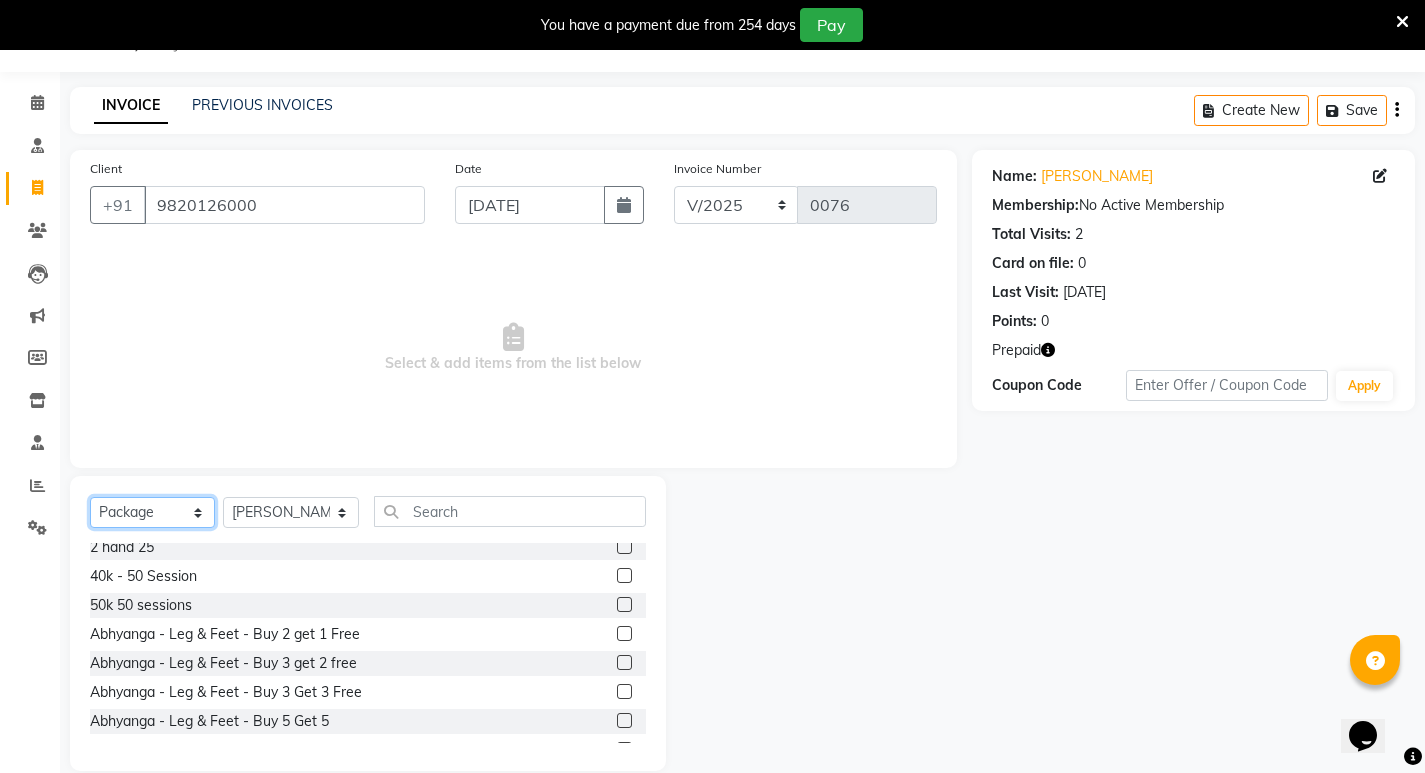 scroll, scrollTop: 0, scrollLeft: 0, axis: both 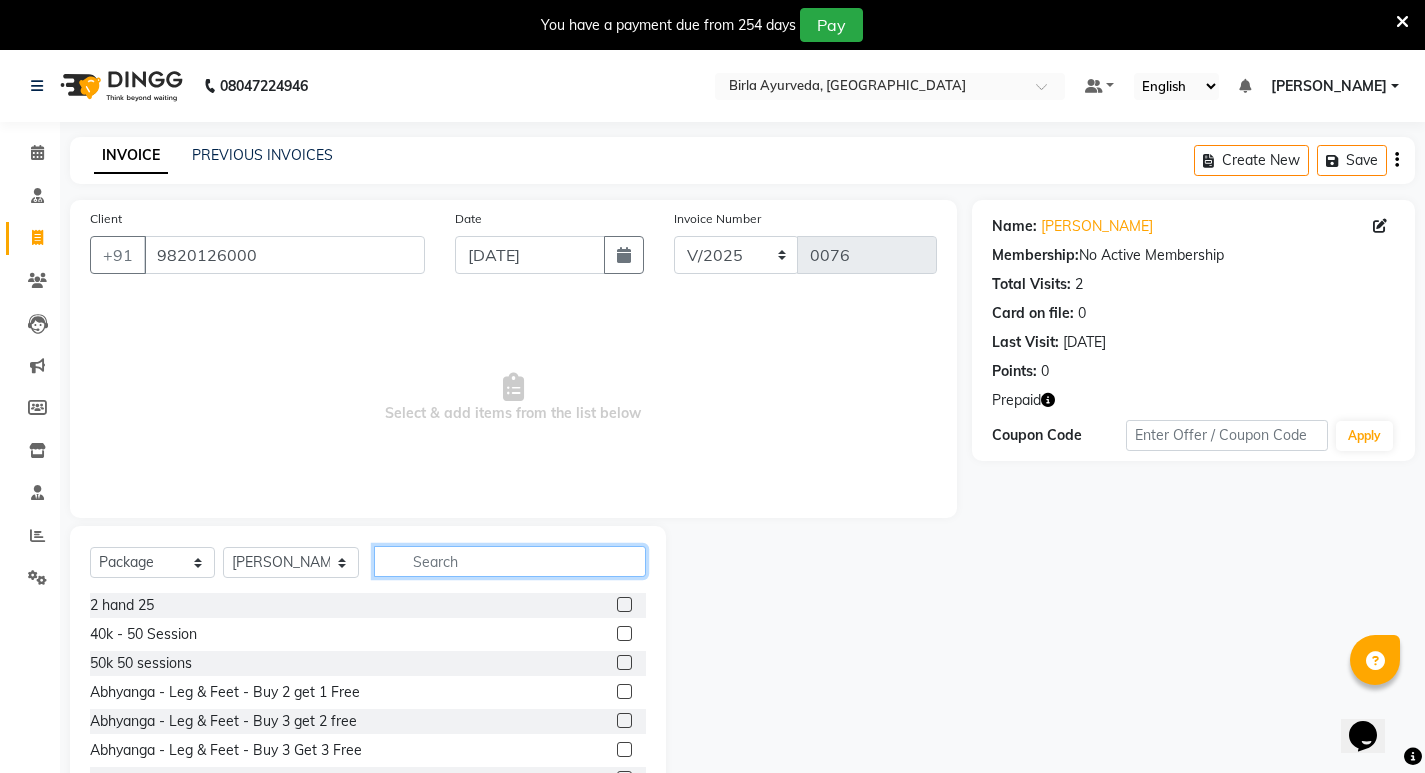 click 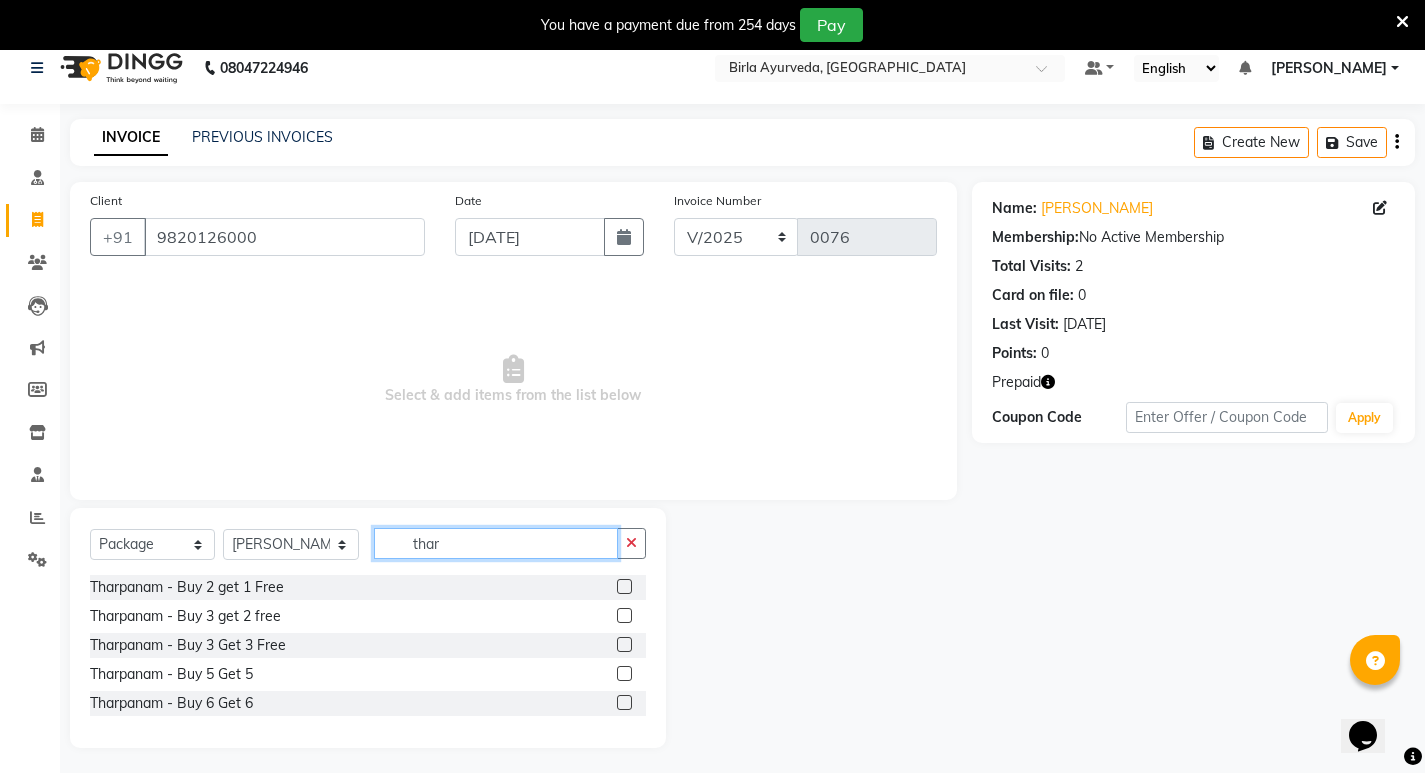 scroll, scrollTop: 0, scrollLeft: 0, axis: both 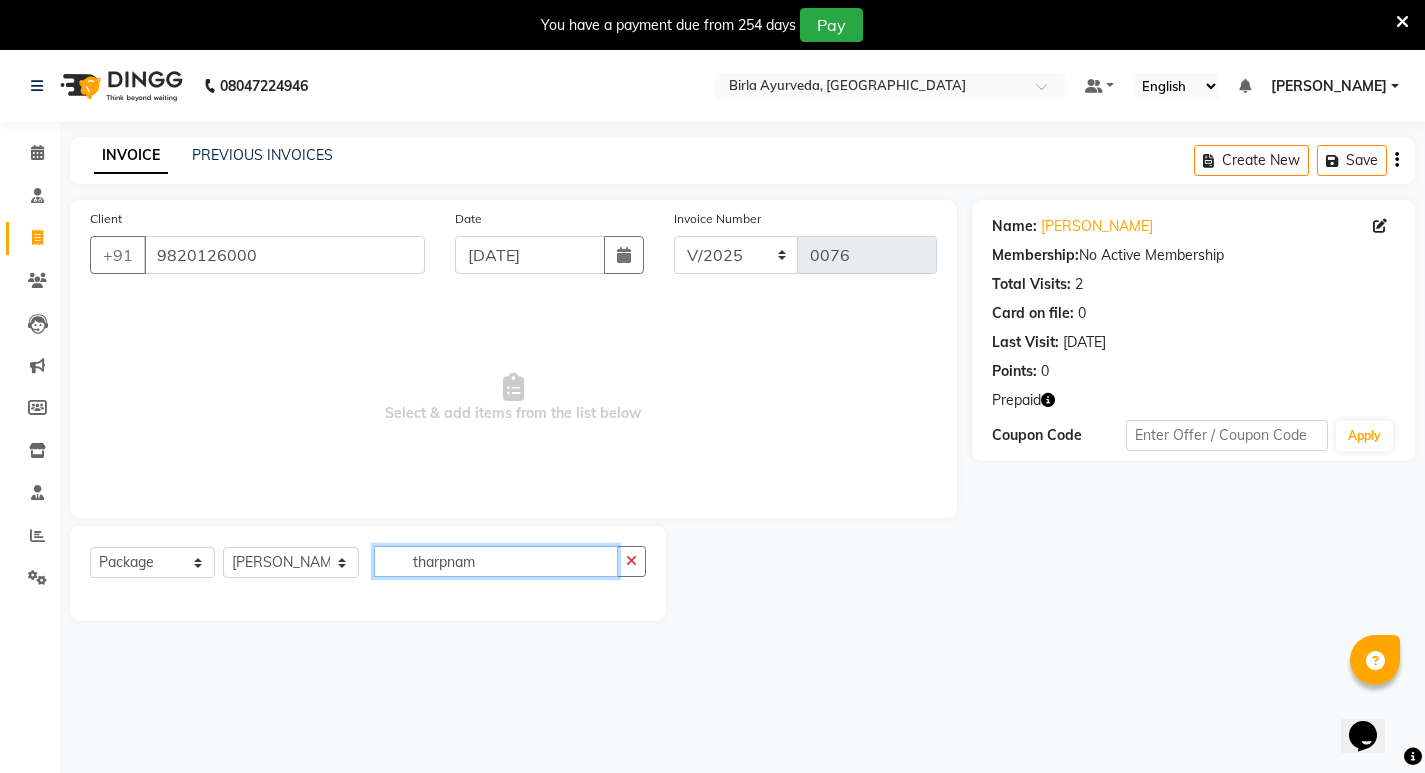 type on "tharpnam" 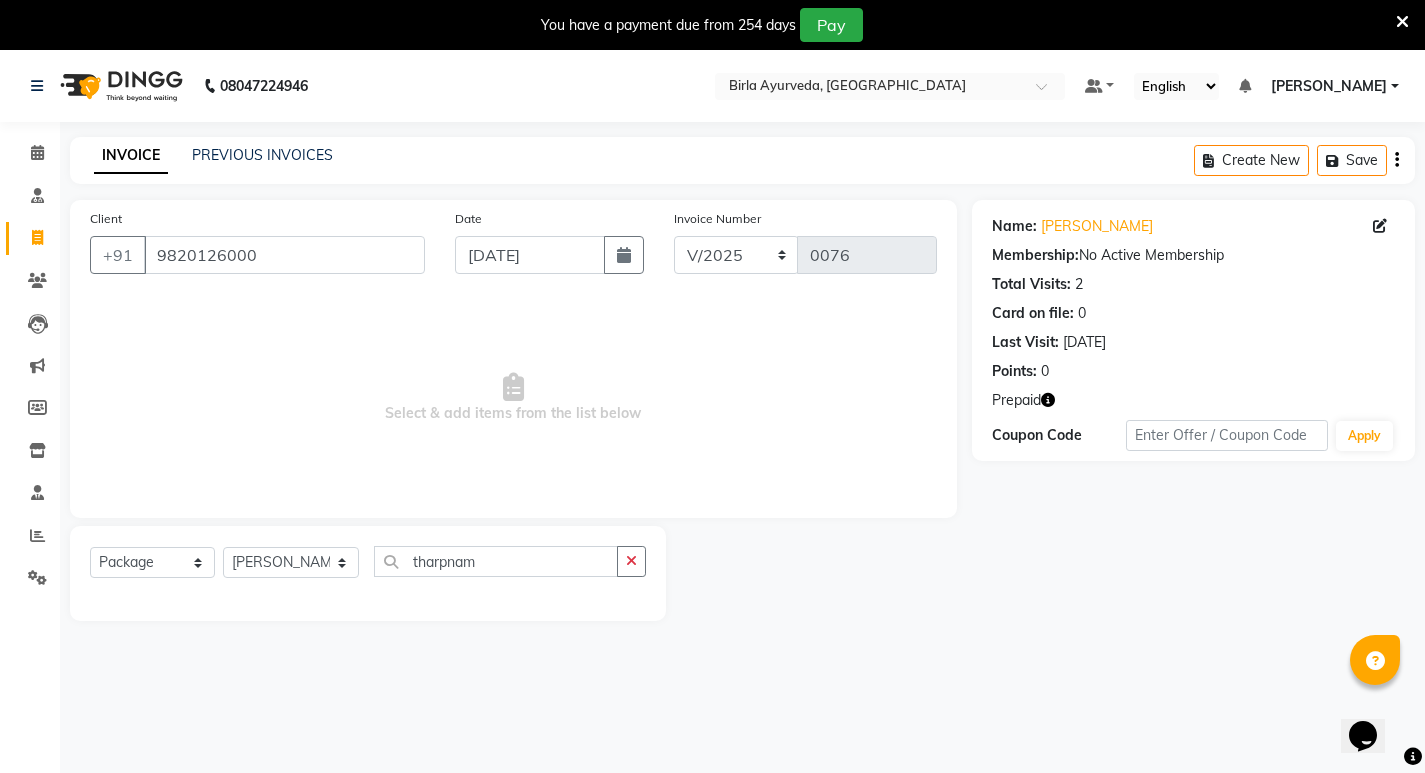 click on "08047224946 Select Location × Birla Ayurveda, Nepansea Road  Default Panel My Panel English ENGLISH Español العربية मराठी हिंदी ગુજરાતી தமிழ் 中文 Notifications nothing to show Sunita Fernandes Manage Profile Change Password Sign out  Version:3.15.4  ☀ Birla Ayurveda, Nepansea road   Calendar  Consultation  Invoice  Clients  Leads   Marketing  Members  Inventory  Staff  Reports  Settings Completed InProgress Upcoming Dropped Tentative Check-In Confirm Bookings Generate Report Segments Page Builder INVOICE PREVIOUS INVOICES Create New   Save  Client +91 9820126000 Date 09-07-2025 Invoice Number V/2025 V/2025-26 0076  Select & add items from the list below  Select  Service  Product  Membership  Package Voucher Prepaid Gift Card  Select Therapist Abhijeet Jadhav Amala Mary Amrutha S Anita Khatke Aparna Sathe Athar Shaikh Athul N. P. Deepali Gaikwad Dr. Chaitali Deshmukh Dr. Hakima Dr. Mamta Naidu Ishwar Pawar Jainy M R Janhavi Taloskar KAMAL NIKAM  2" at bounding box center [712, 436] 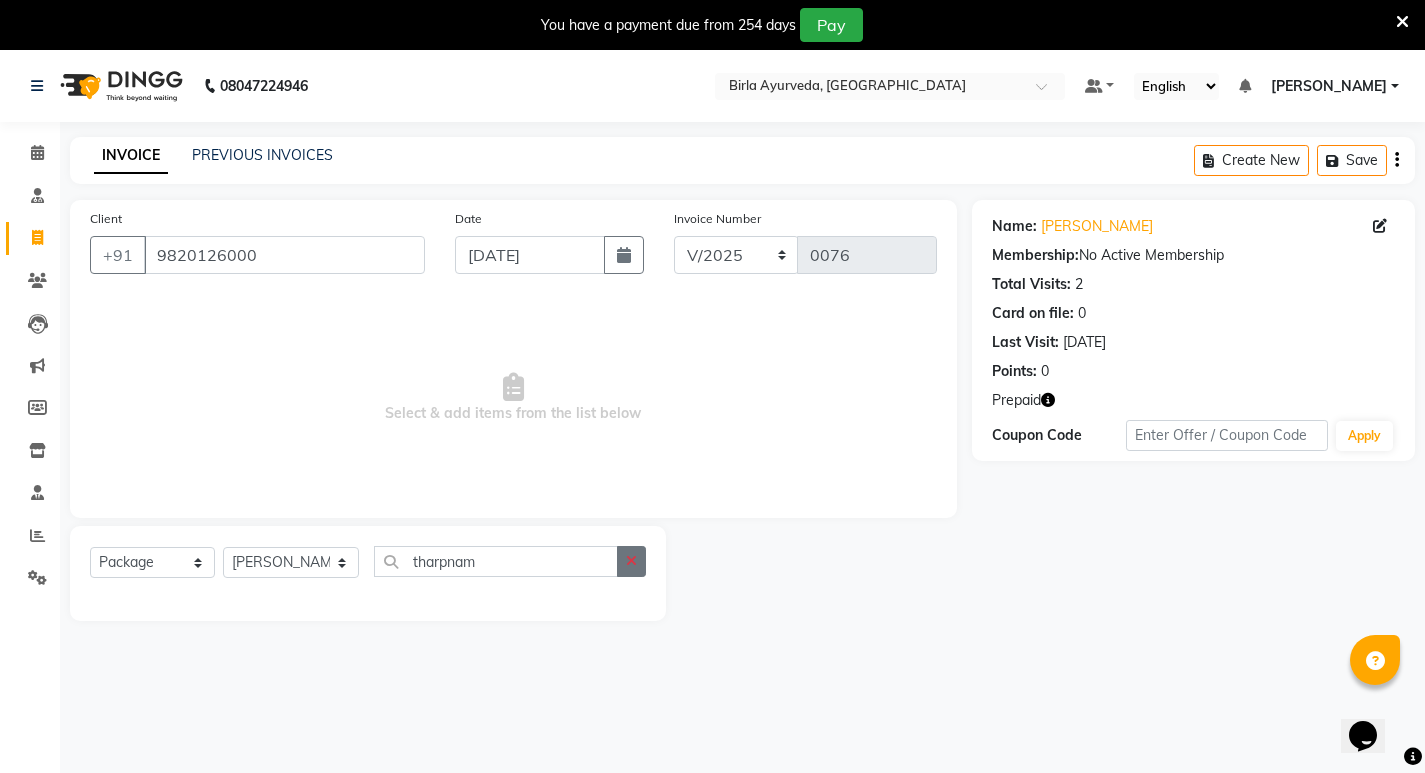 click 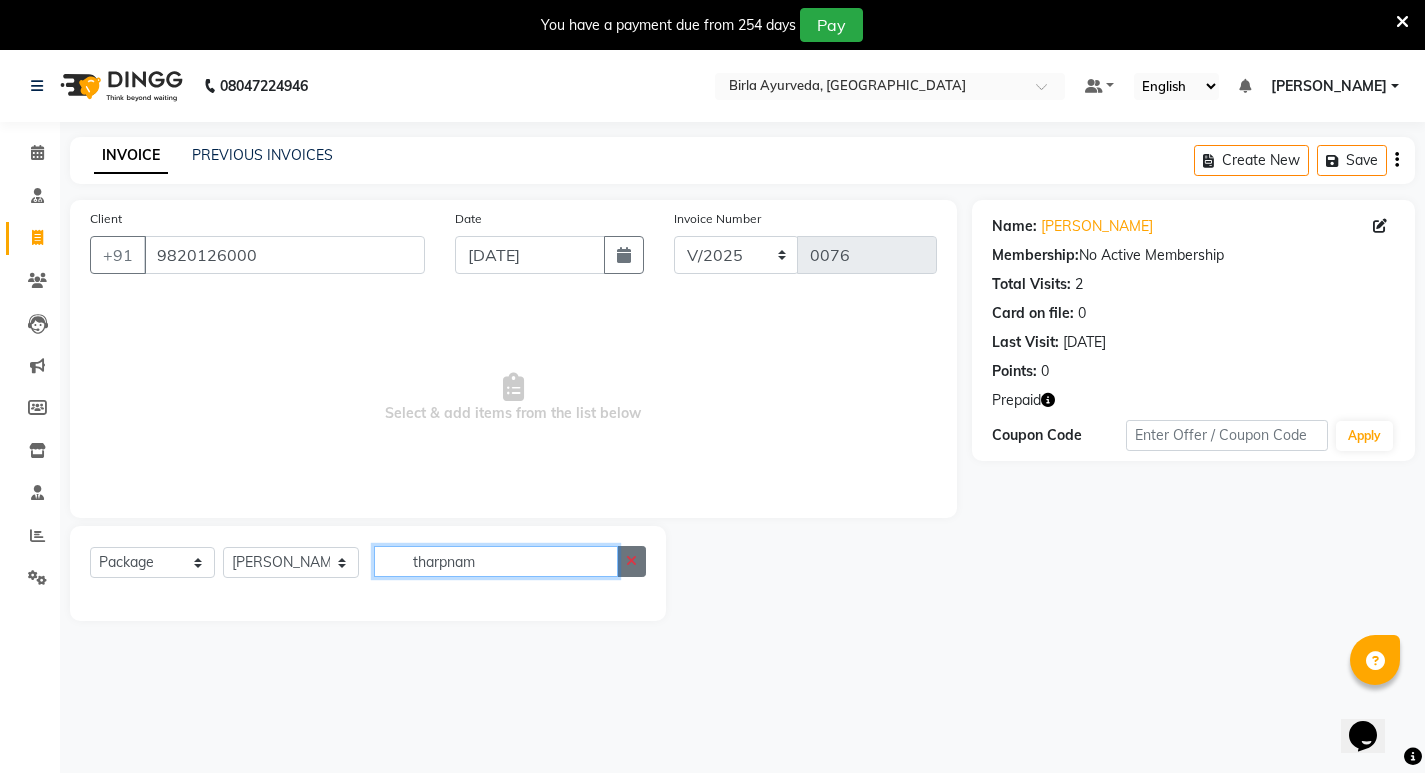 type 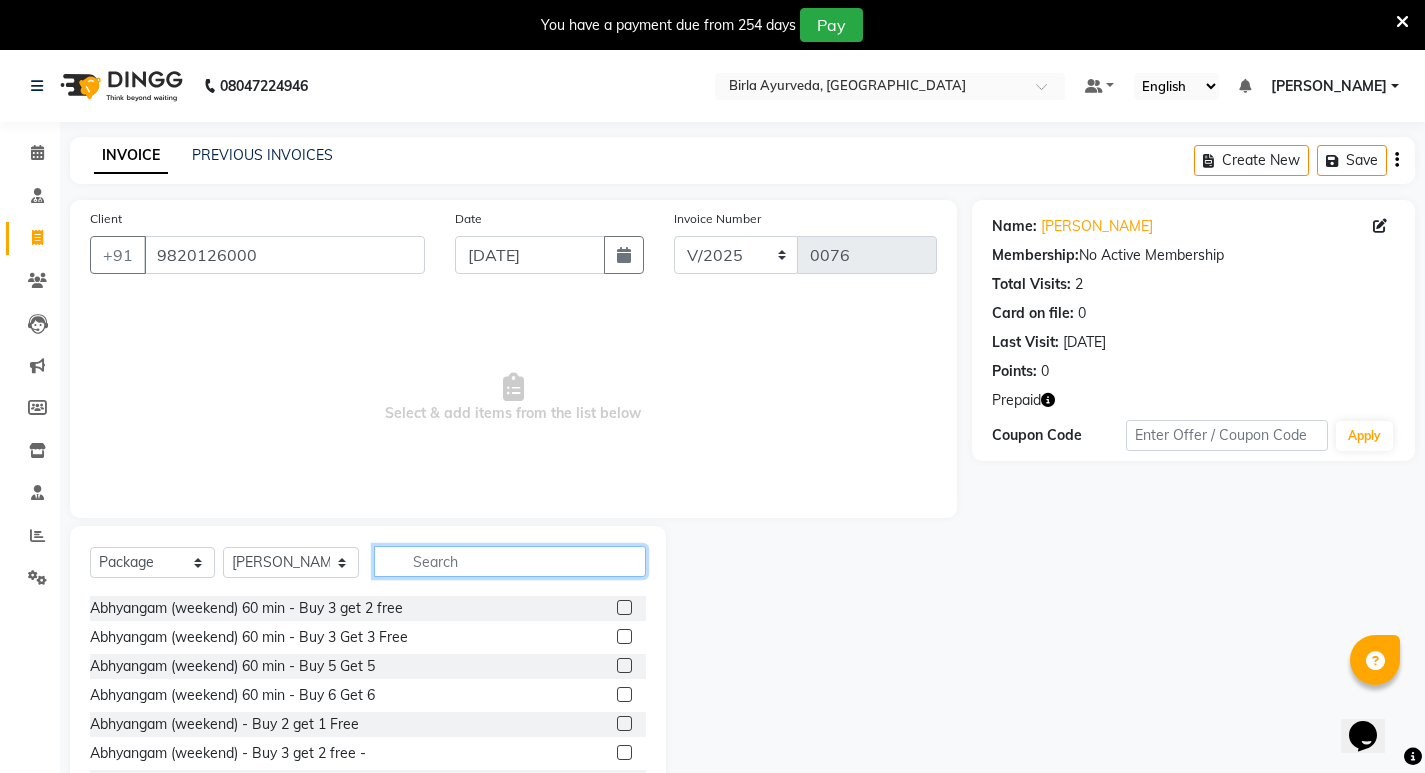 scroll, scrollTop: 1250, scrollLeft: 0, axis: vertical 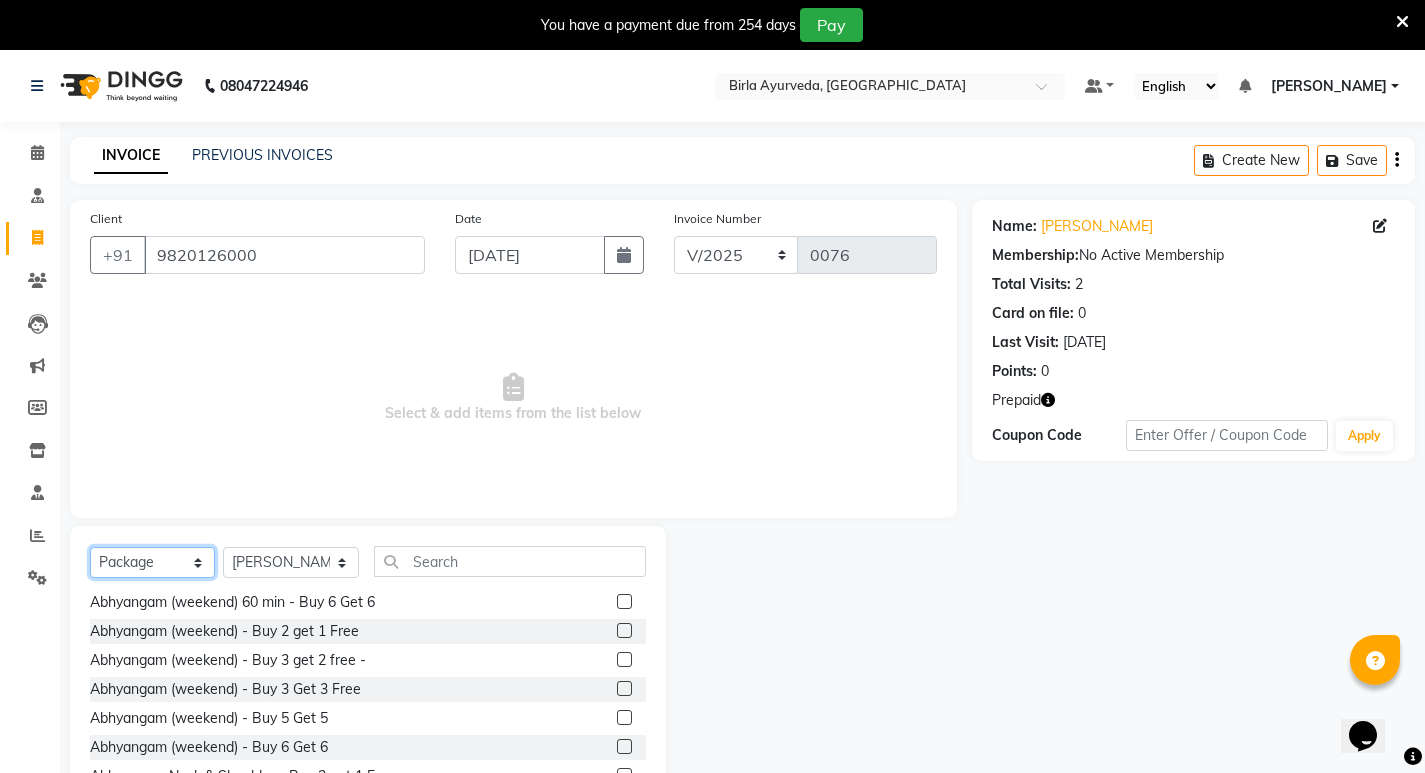 click on "Select  Service  Product  Membership  Package Voucher Prepaid Gift Card" 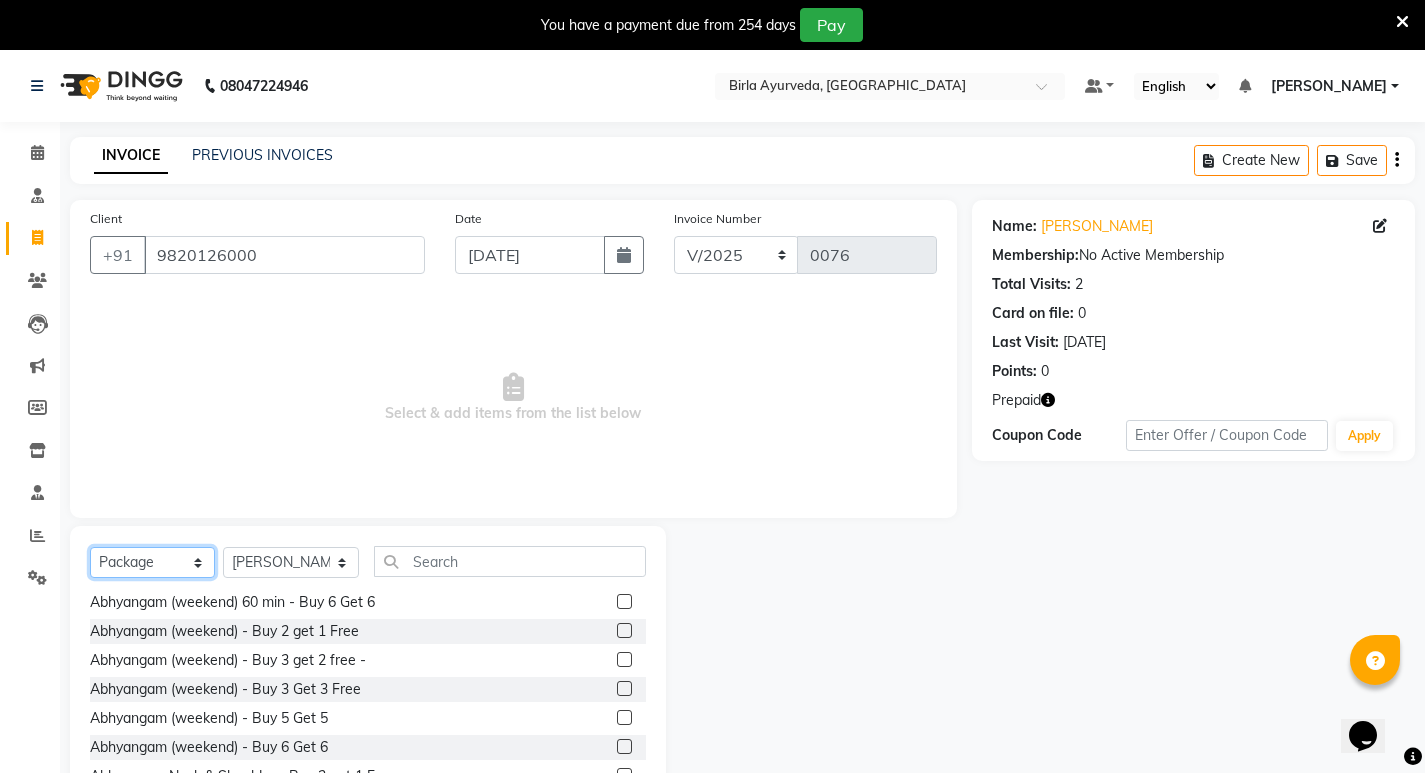 select on "P" 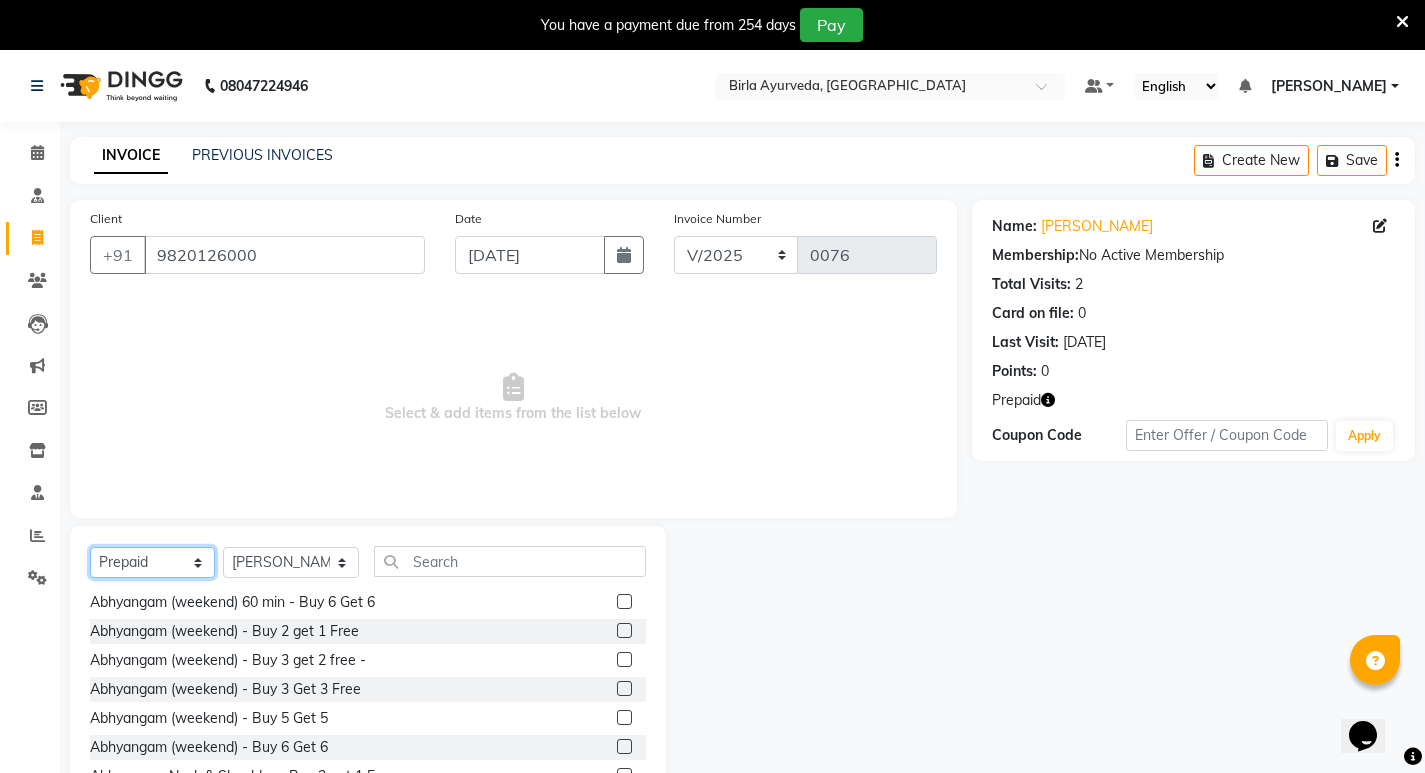 click on "Select  Service  Product  Membership  Package Voucher Prepaid Gift Card" 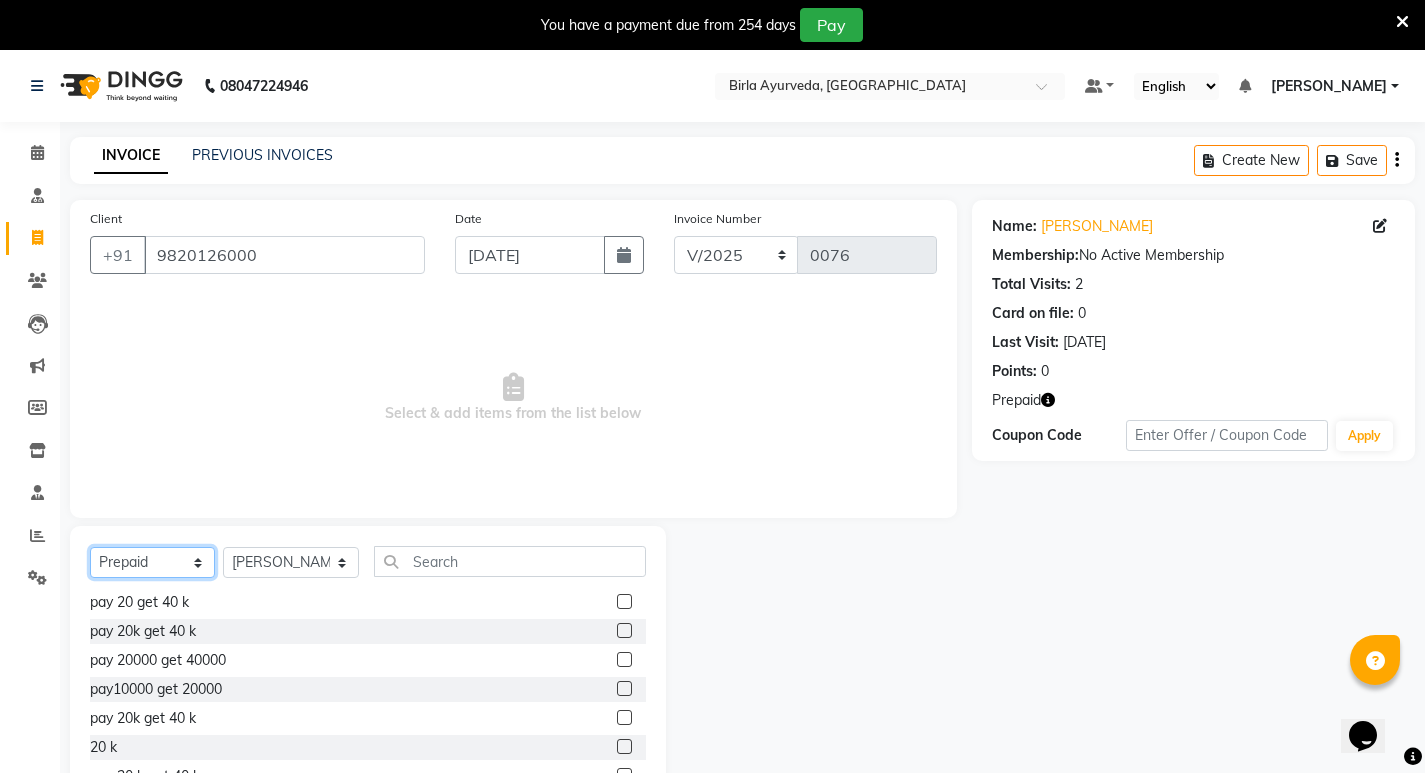 scroll, scrollTop: 380, scrollLeft: 0, axis: vertical 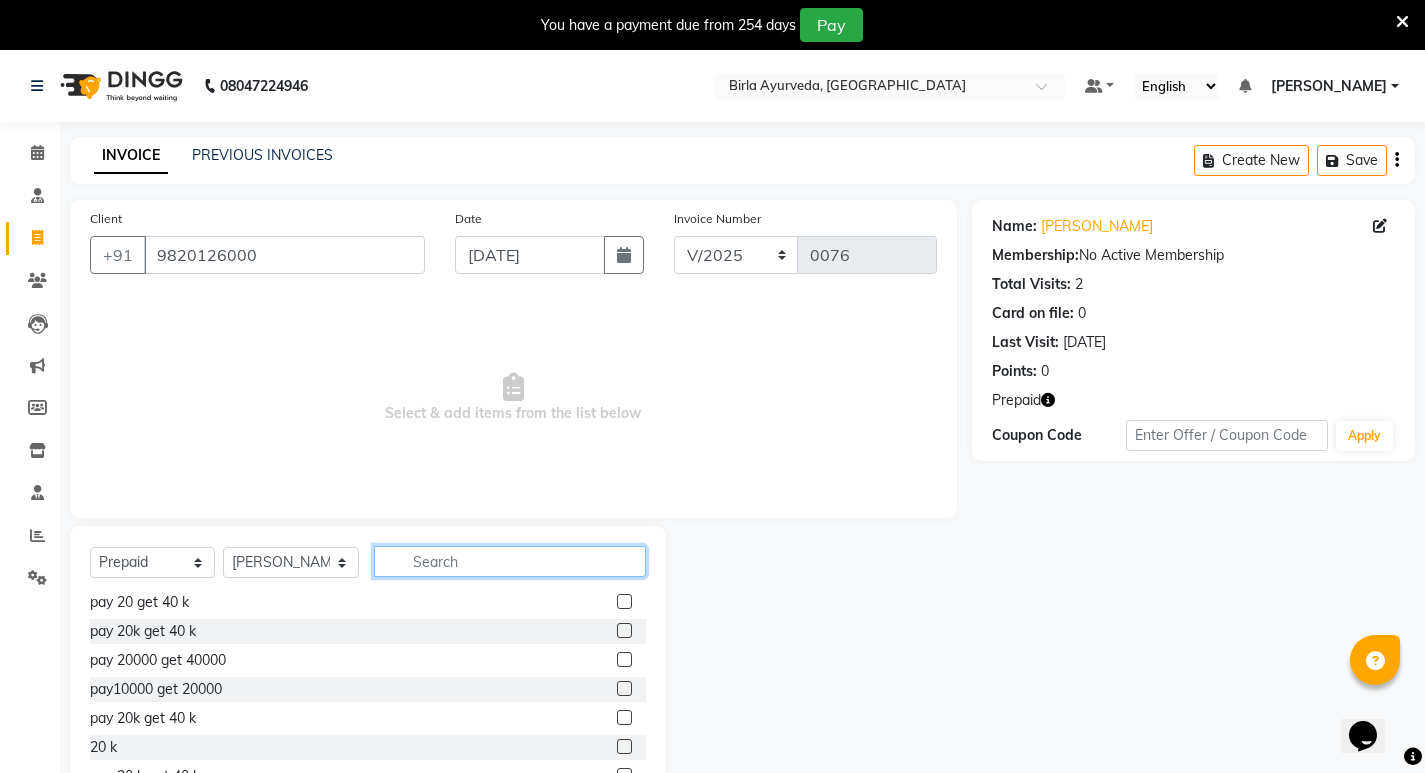 click 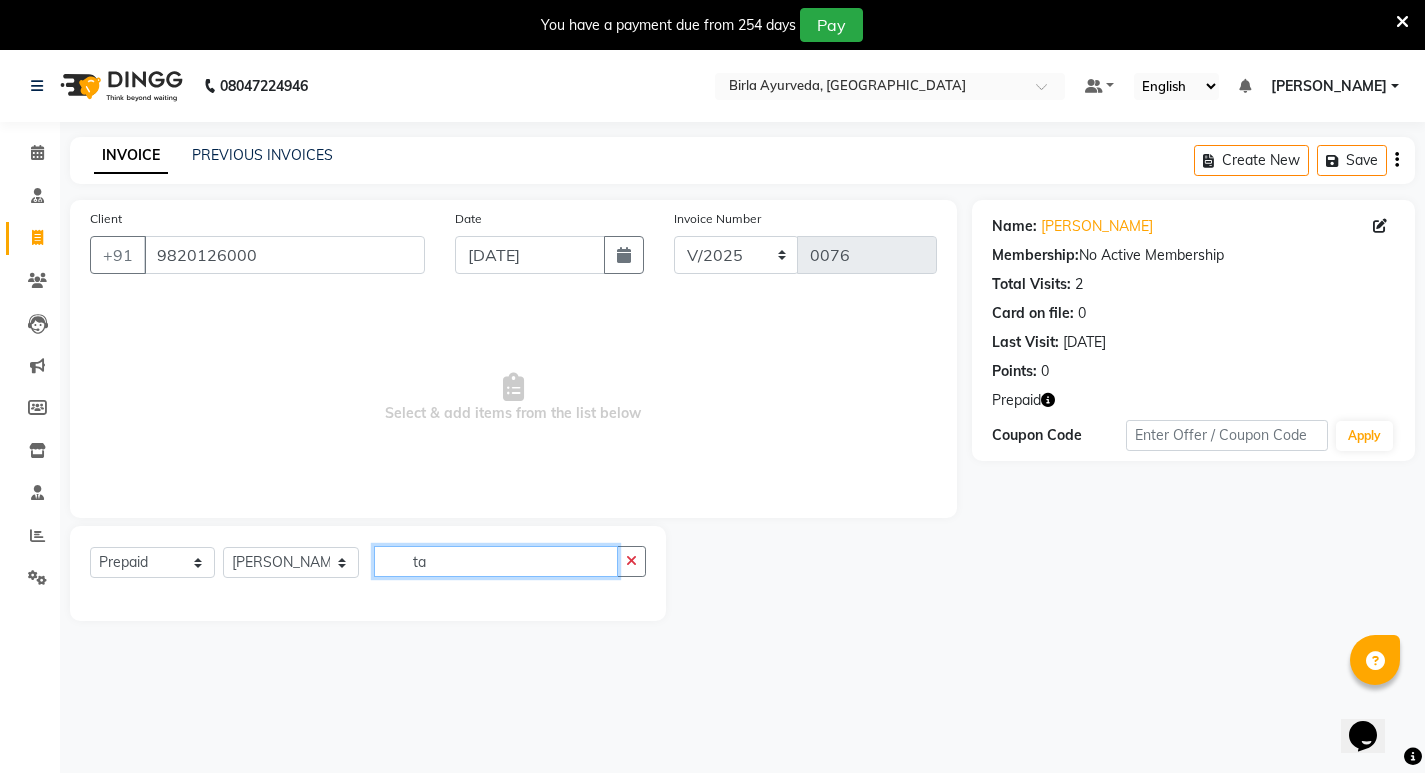 scroll, scrollTop: 0, scrollLeft: 0, axis: both 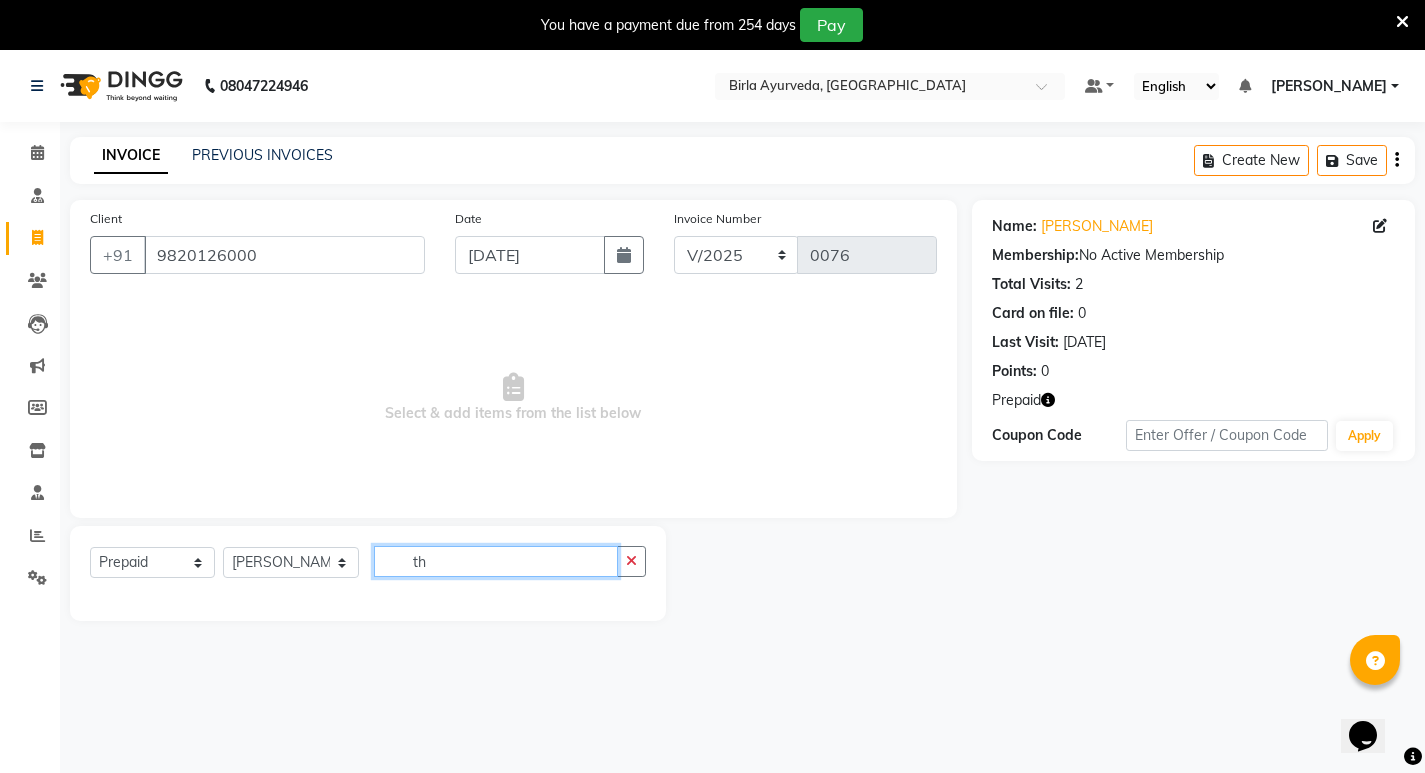 type on "t" 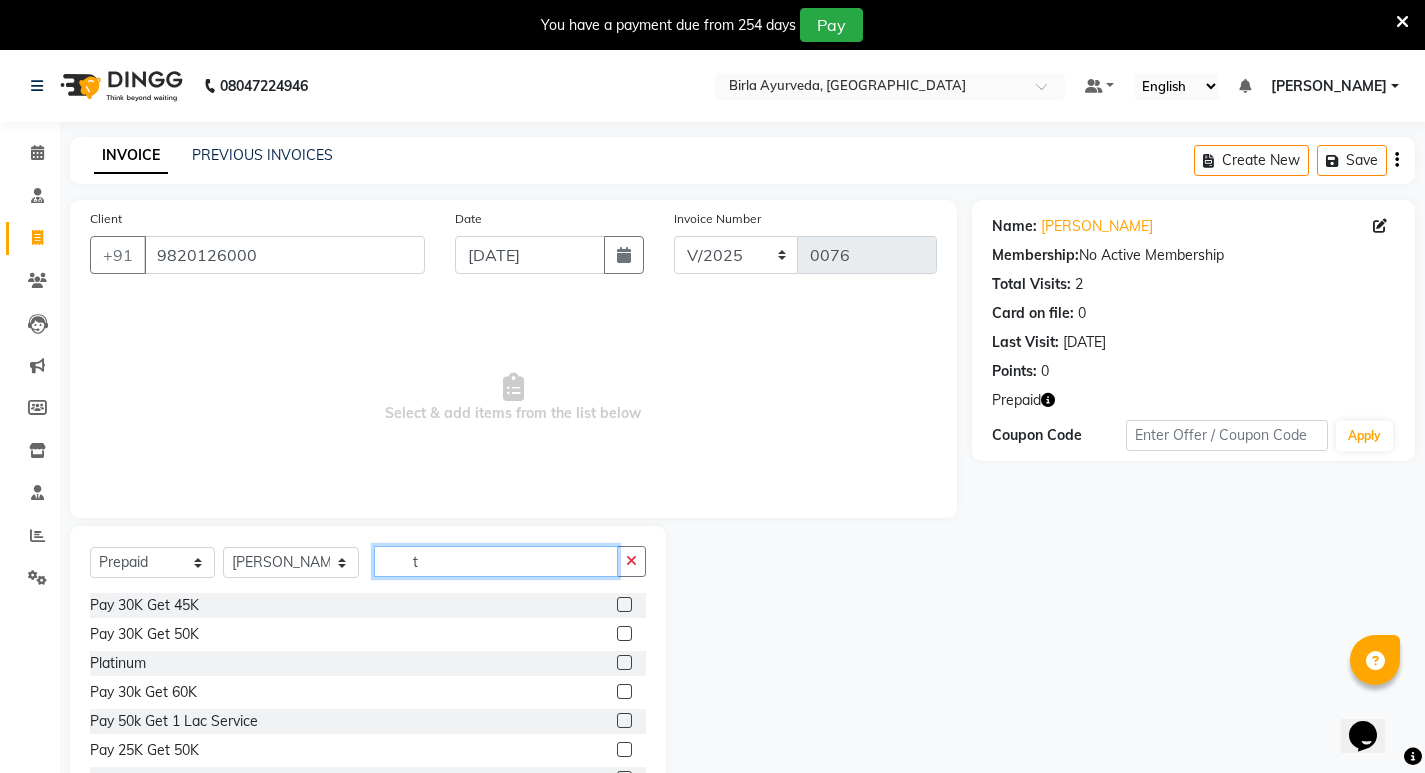 type 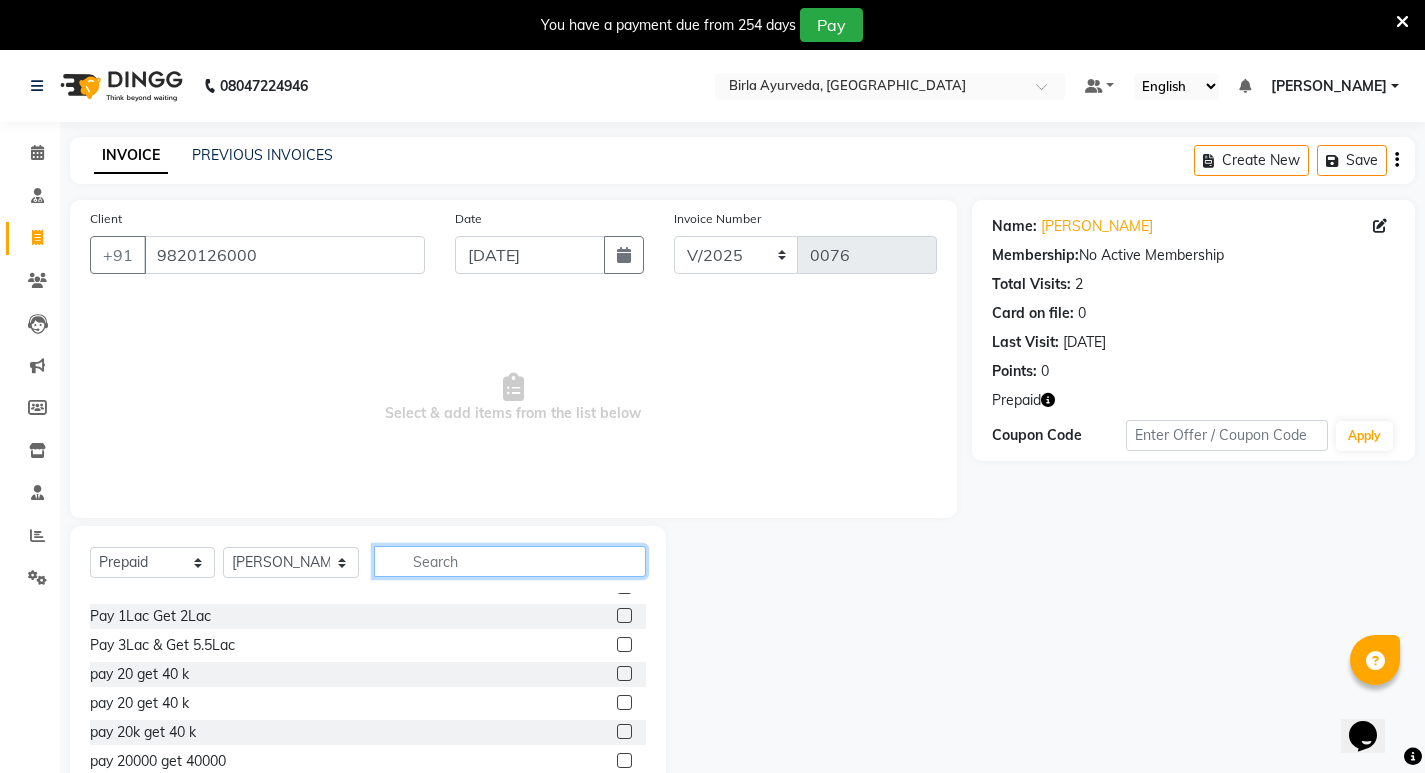 scroll, scrollTop: 0, scrollLeft: 0, axis: both 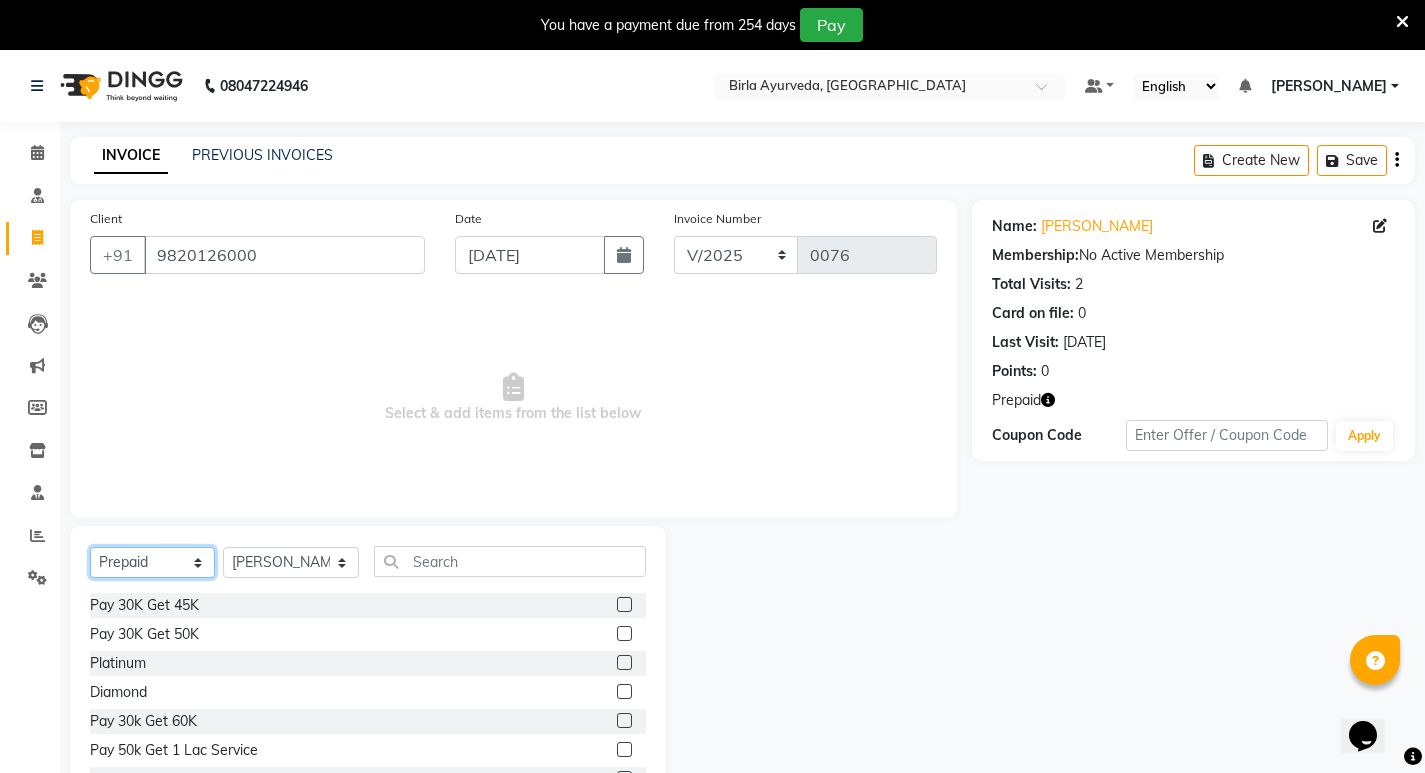 click on "Select  Service  Product  Membership  Package Voucher Prepaid Gift Card" 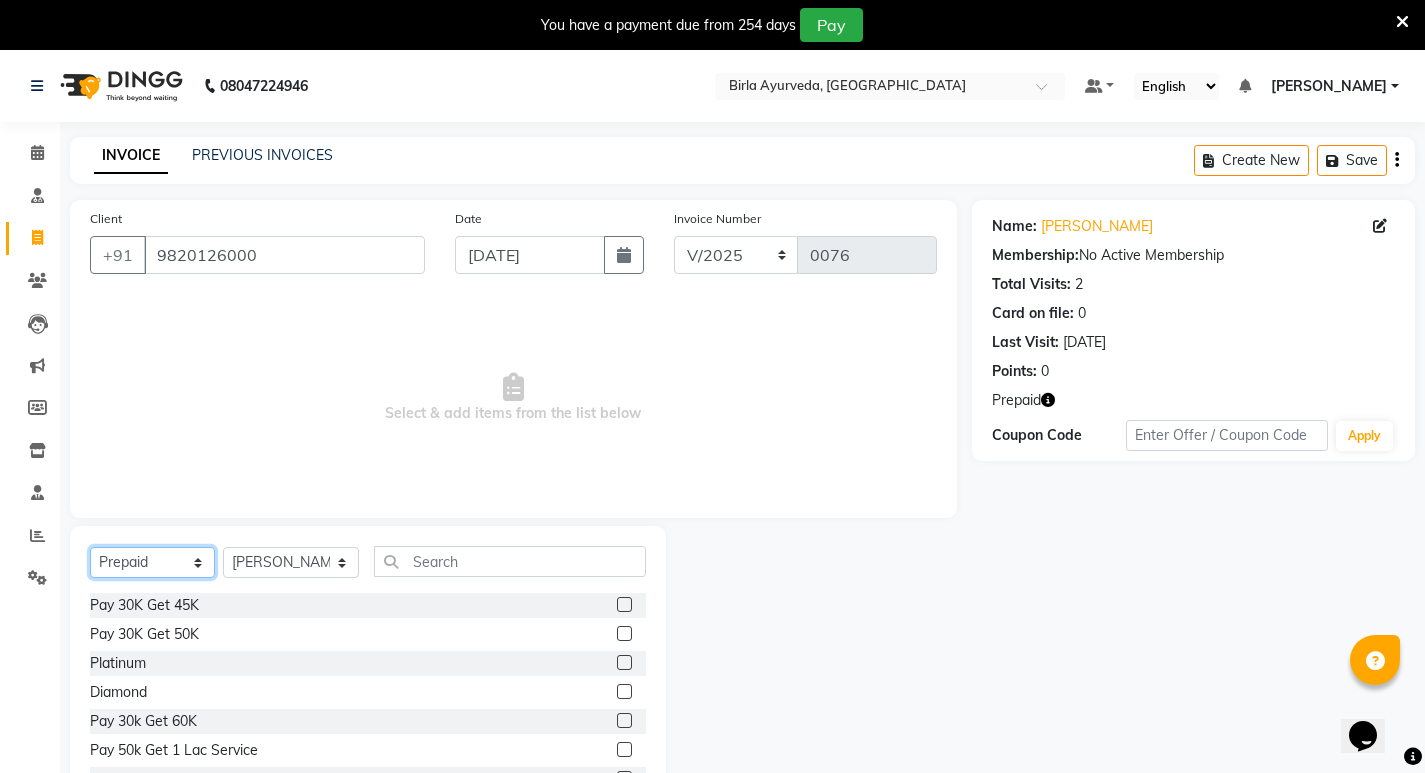 select on "service" 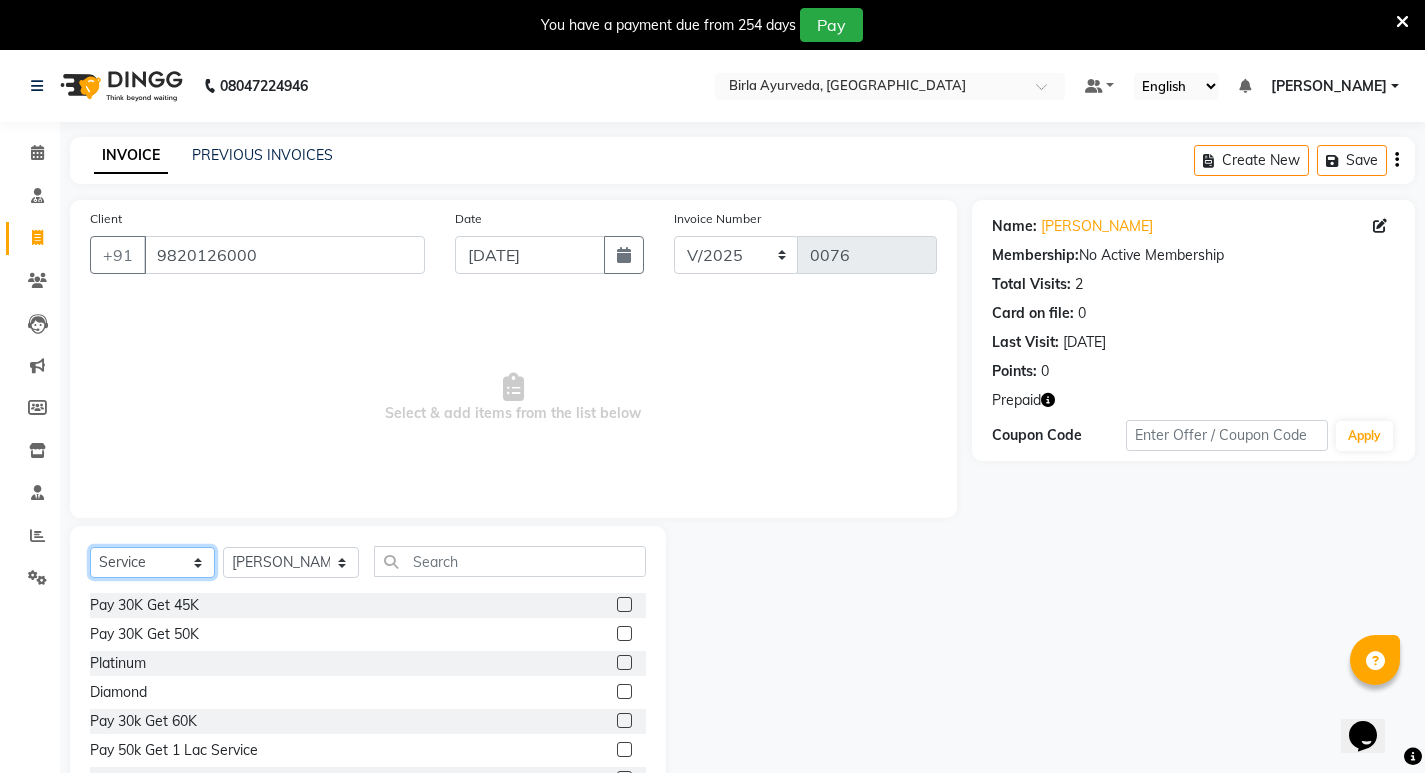 click on "Select  Service  Product  Membership  Package Voucher Prepaid Gift Card" 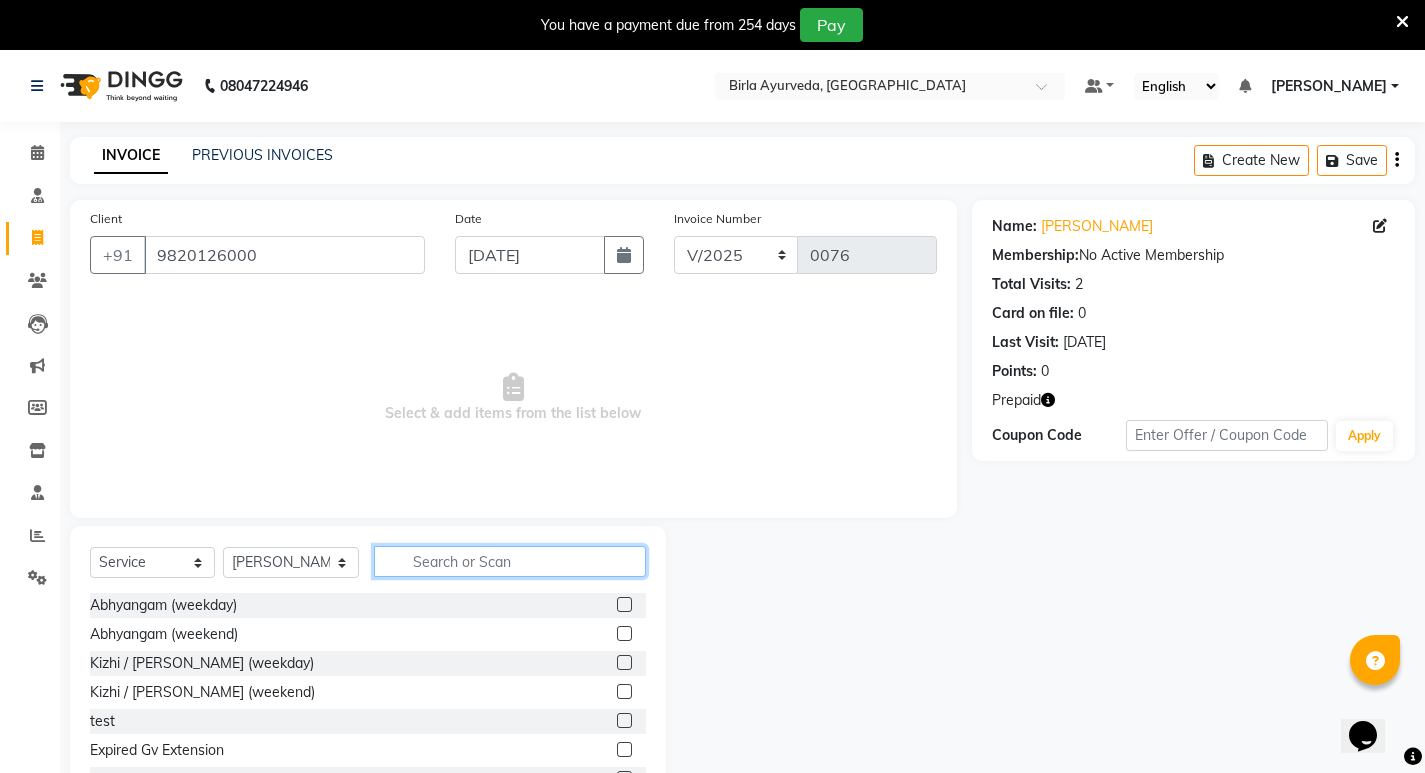 click 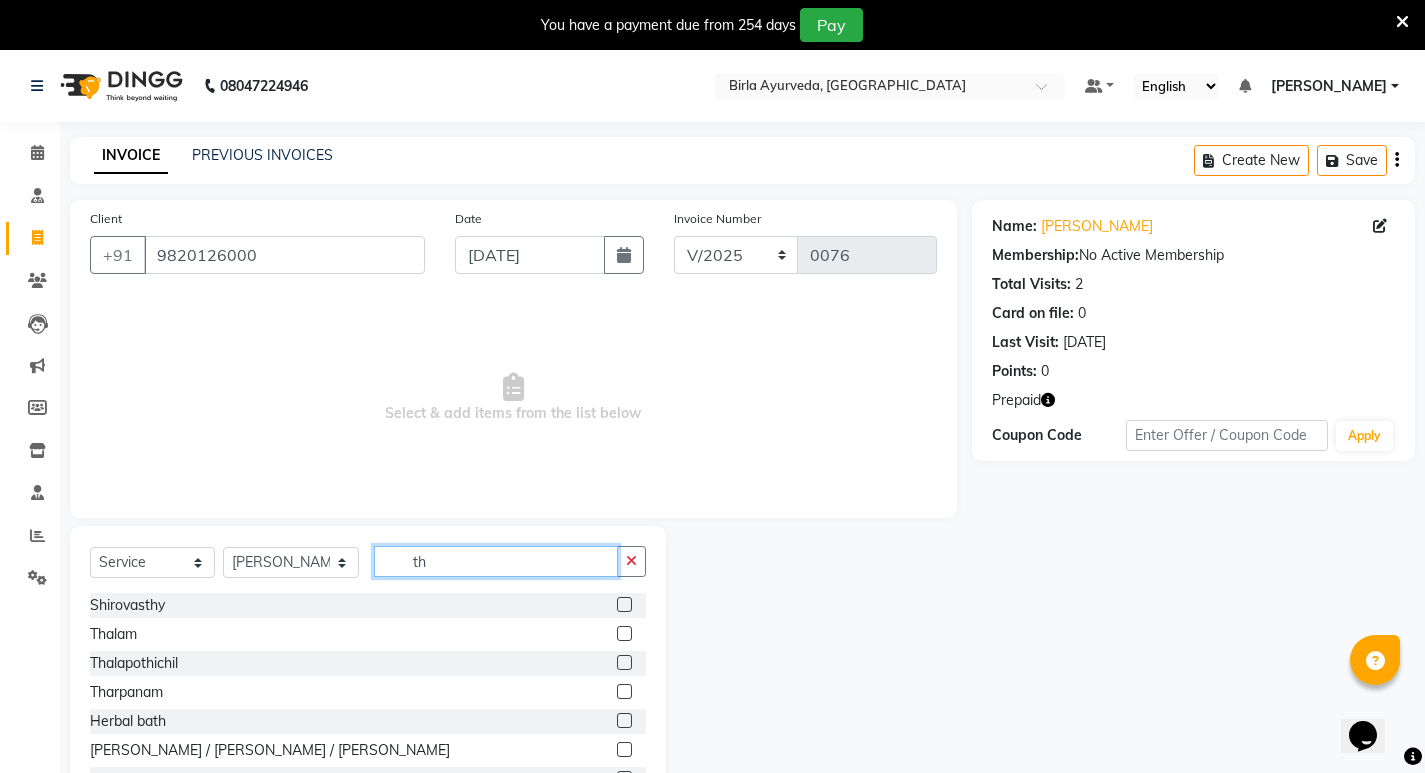 type on "th" 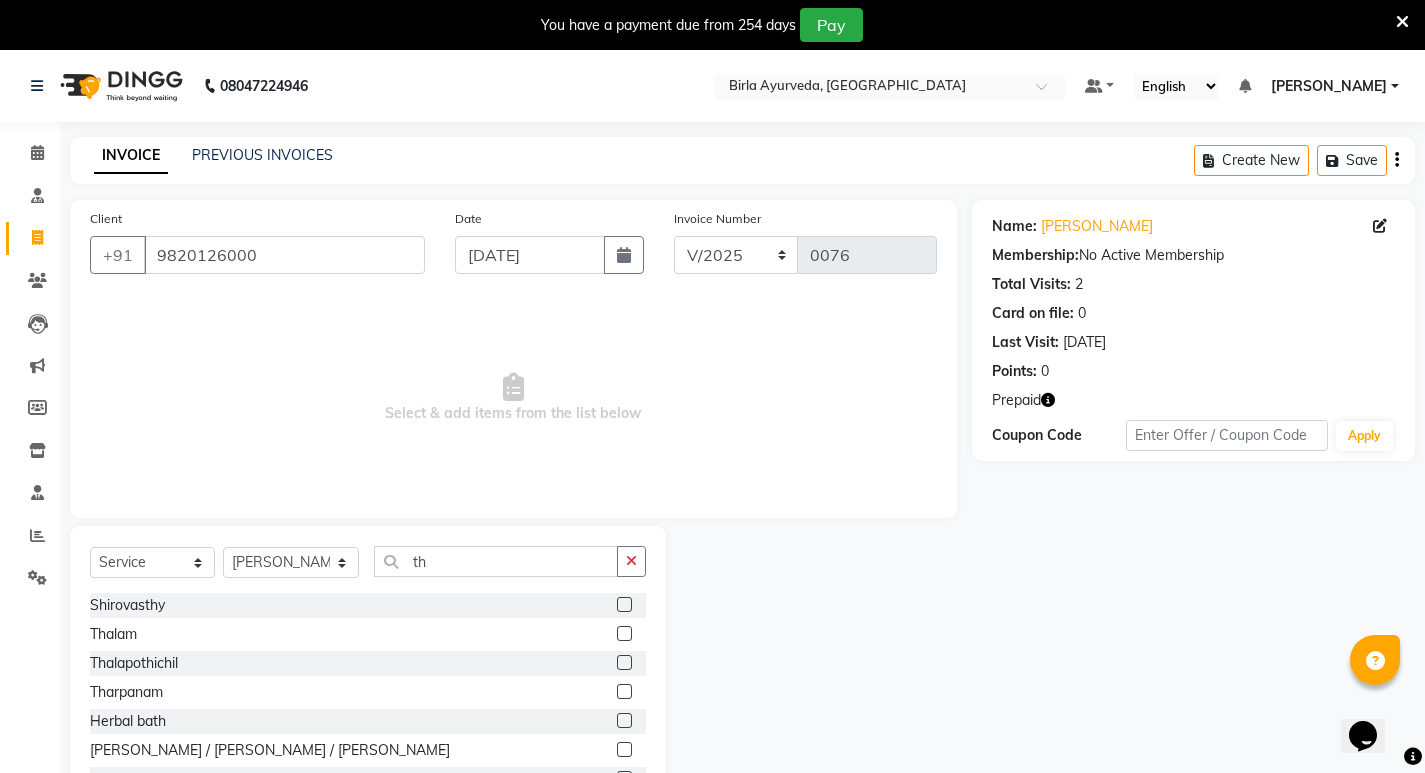 click 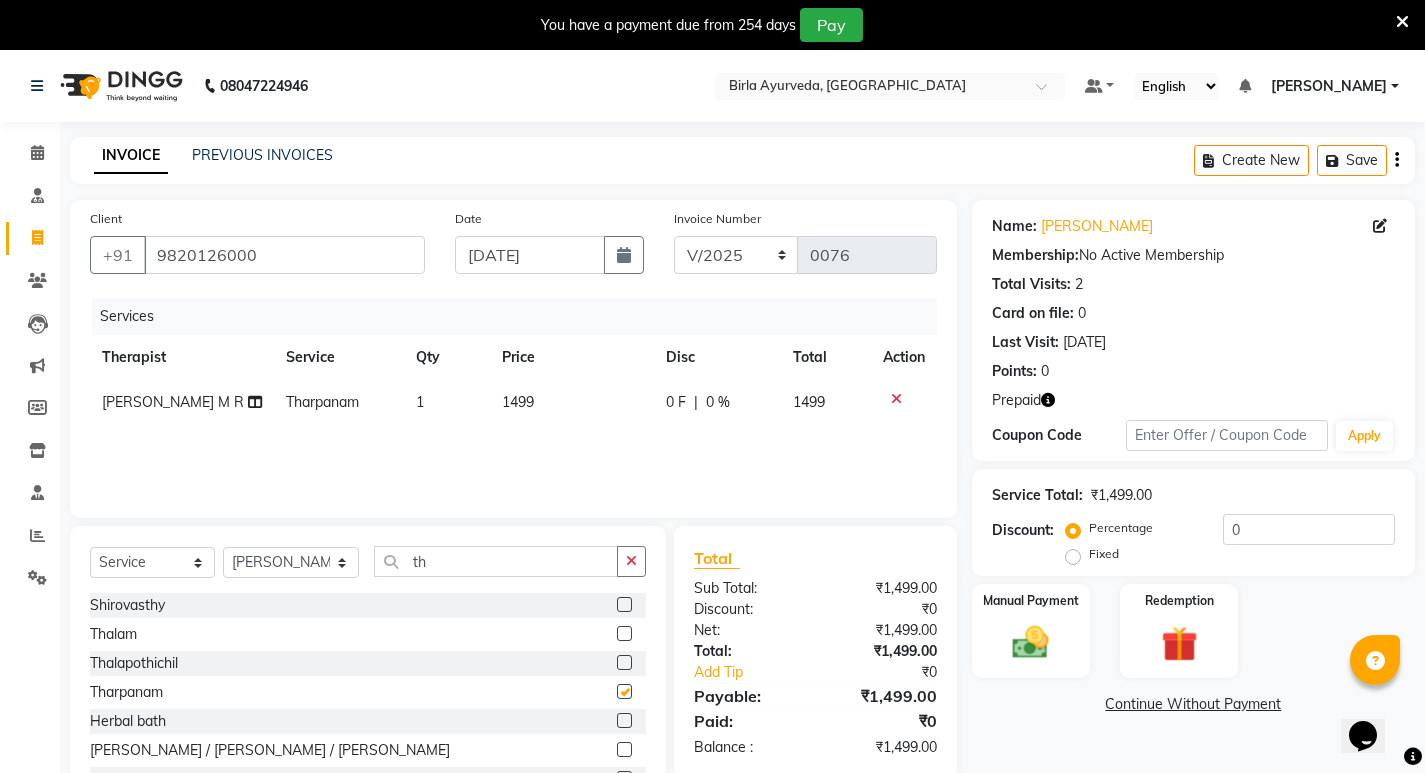 checkbox on "false" 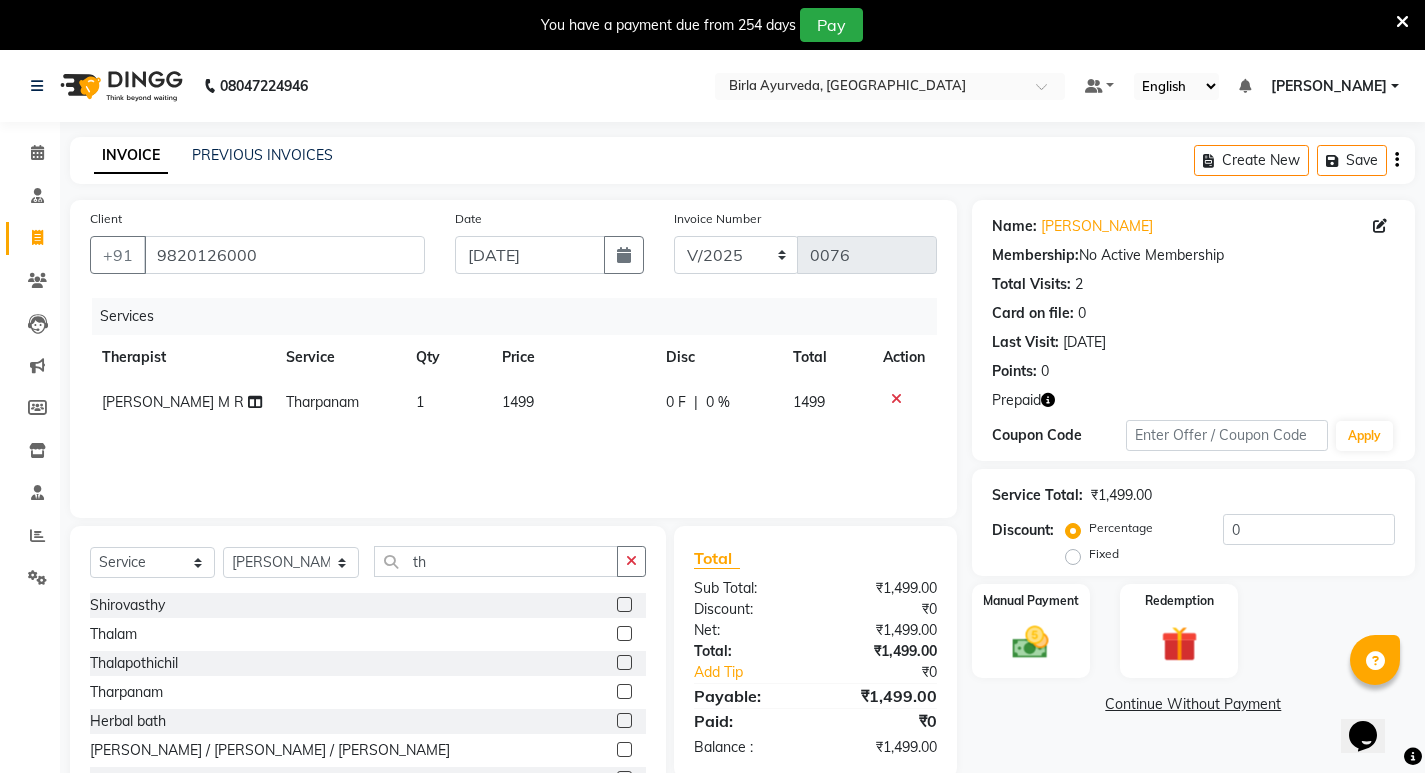 click on "1499" 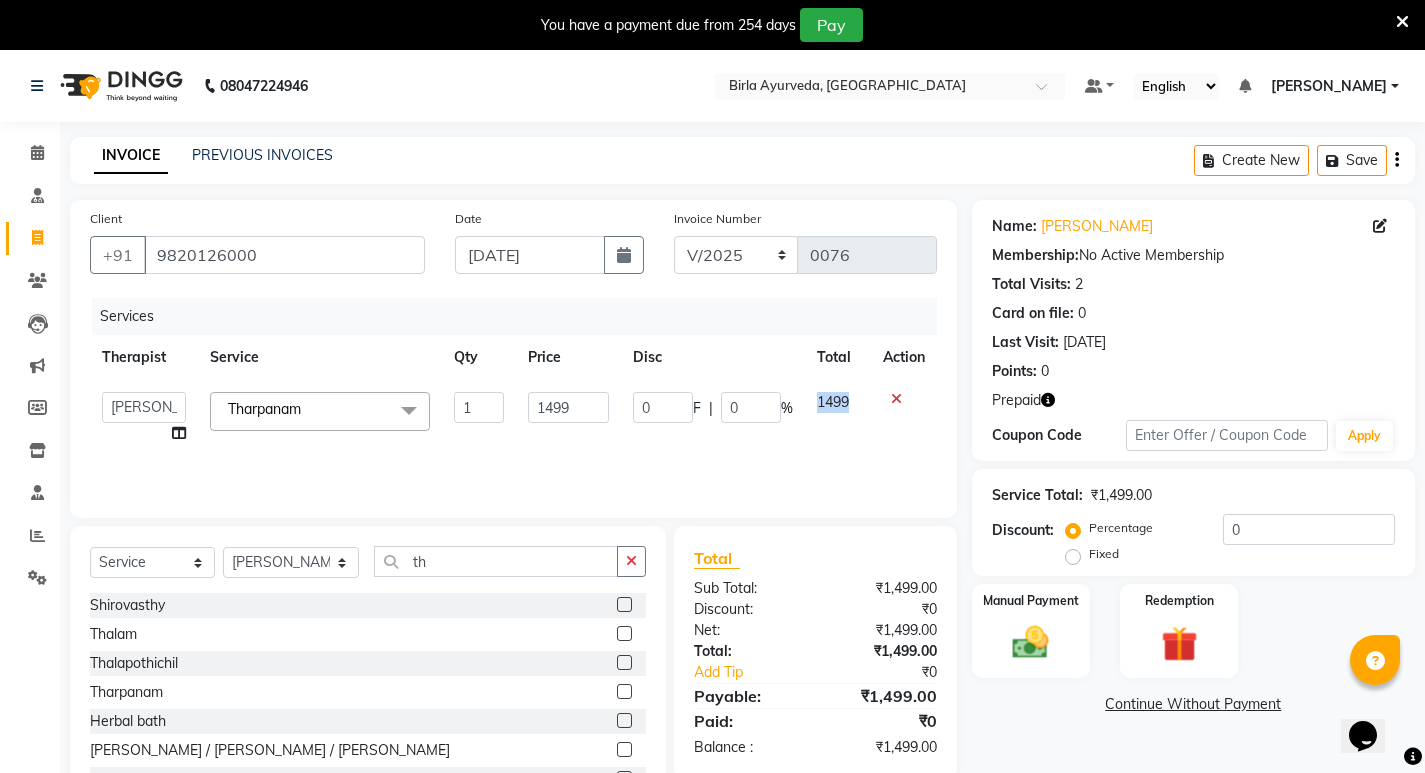 click on "1499" 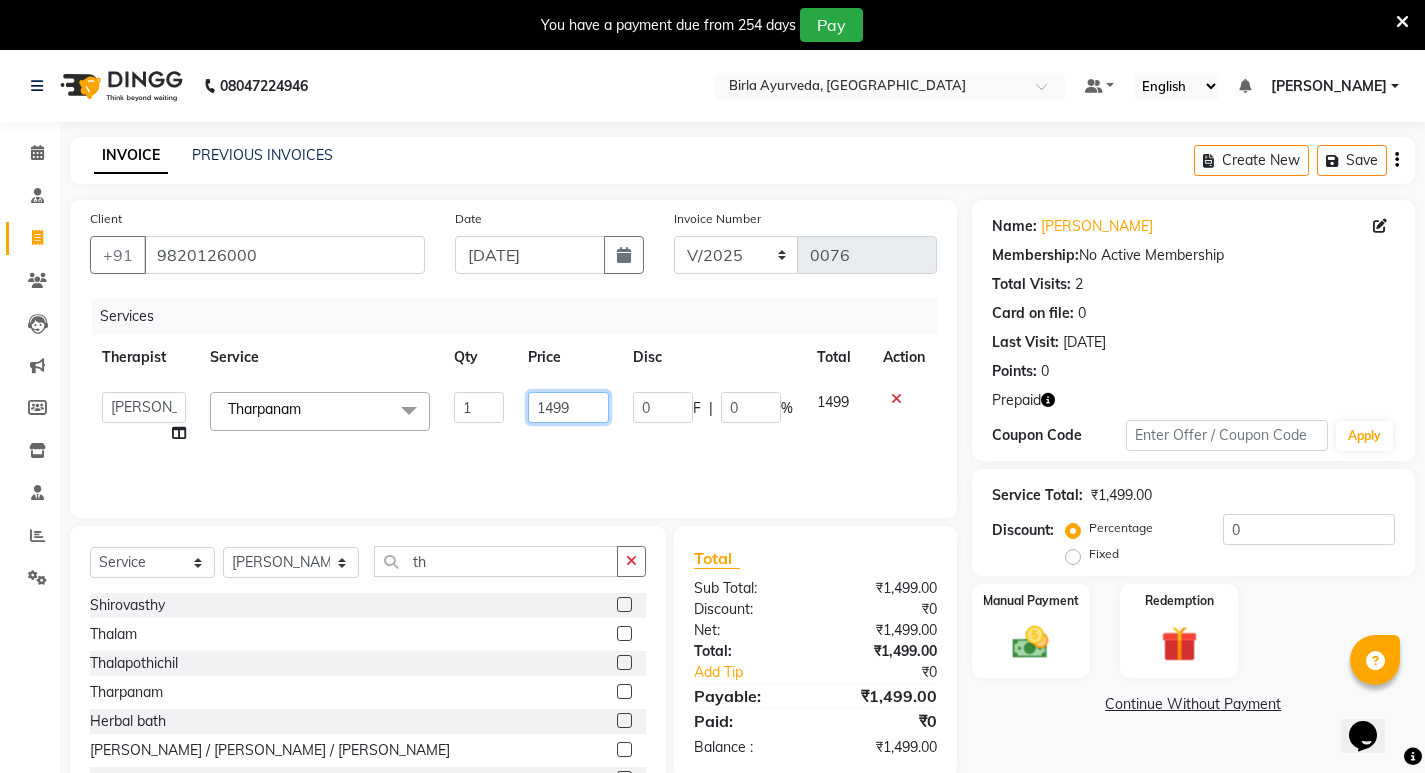 click on "1499" 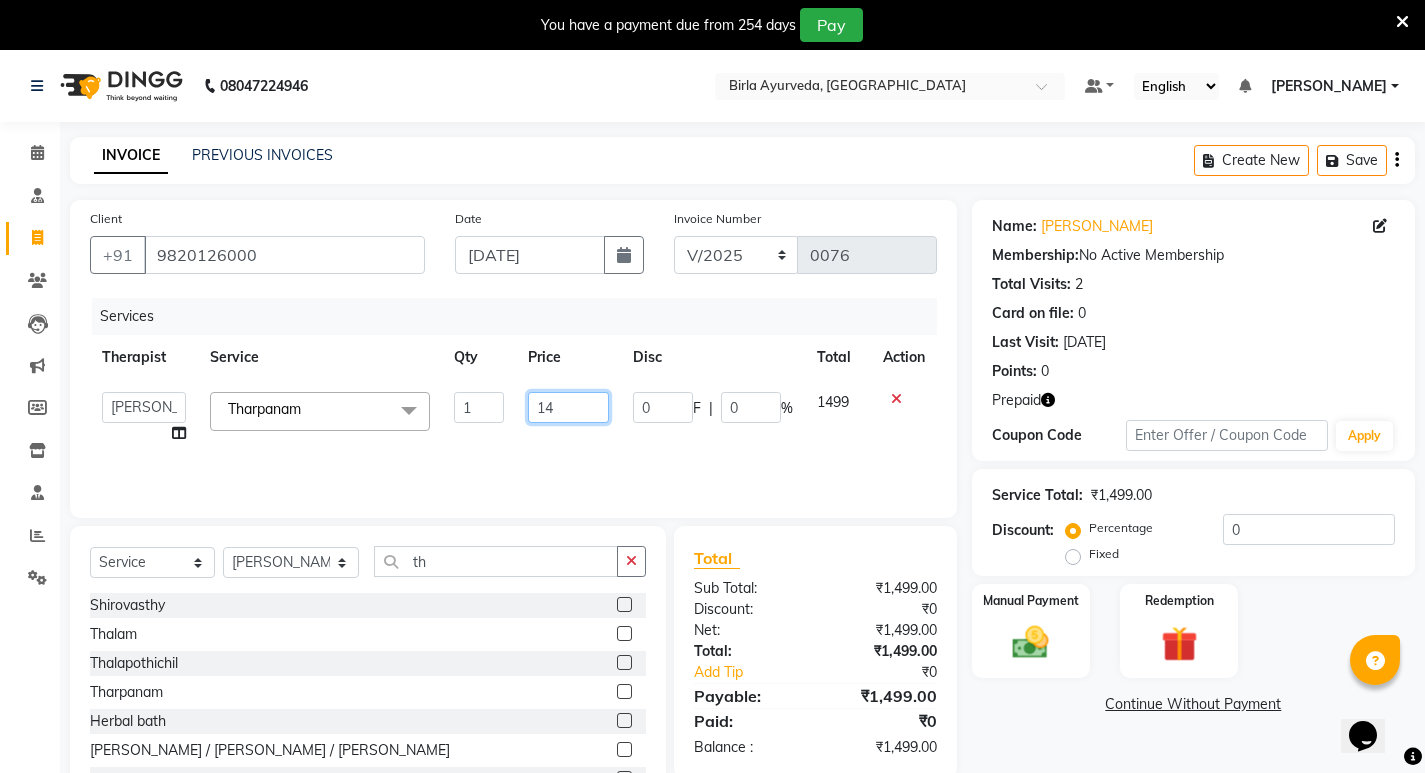 type on "1" 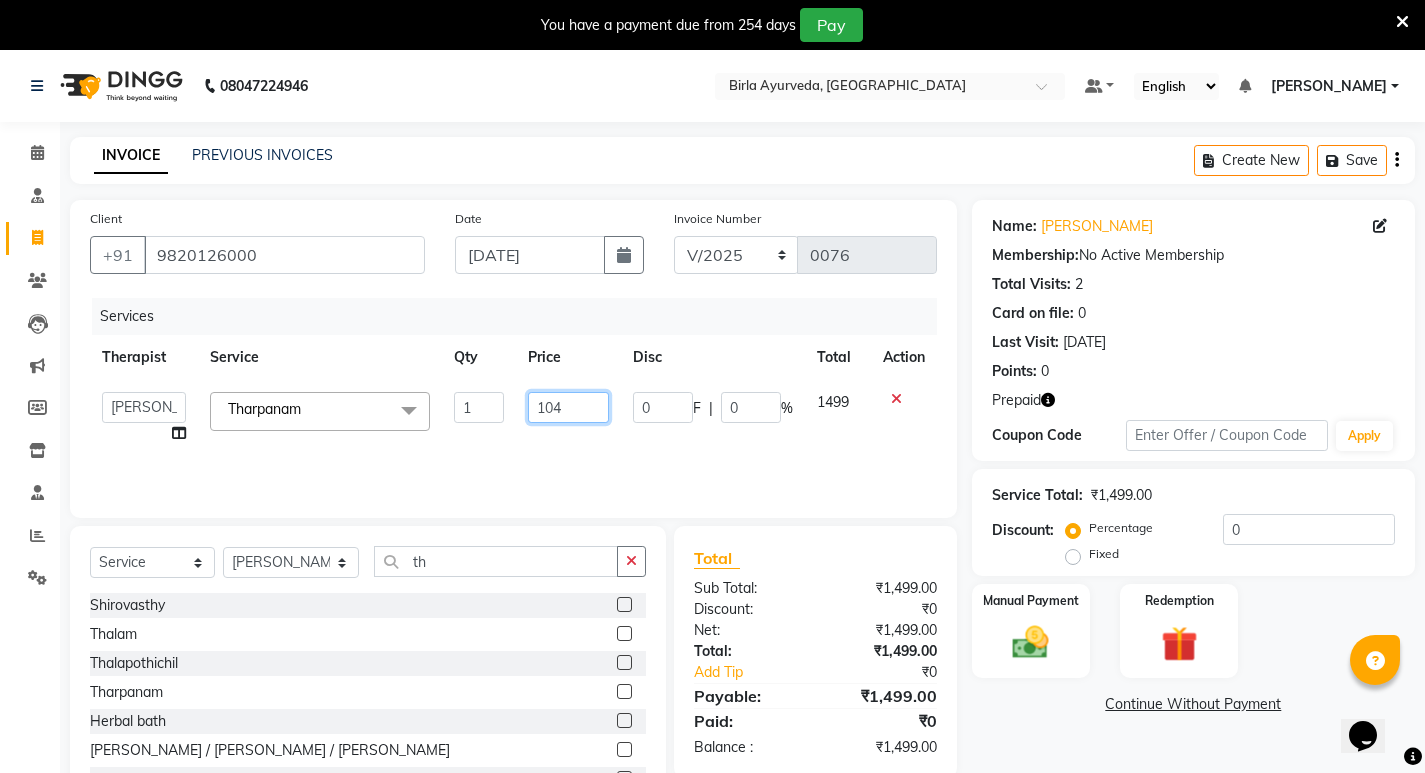 type on "1048" 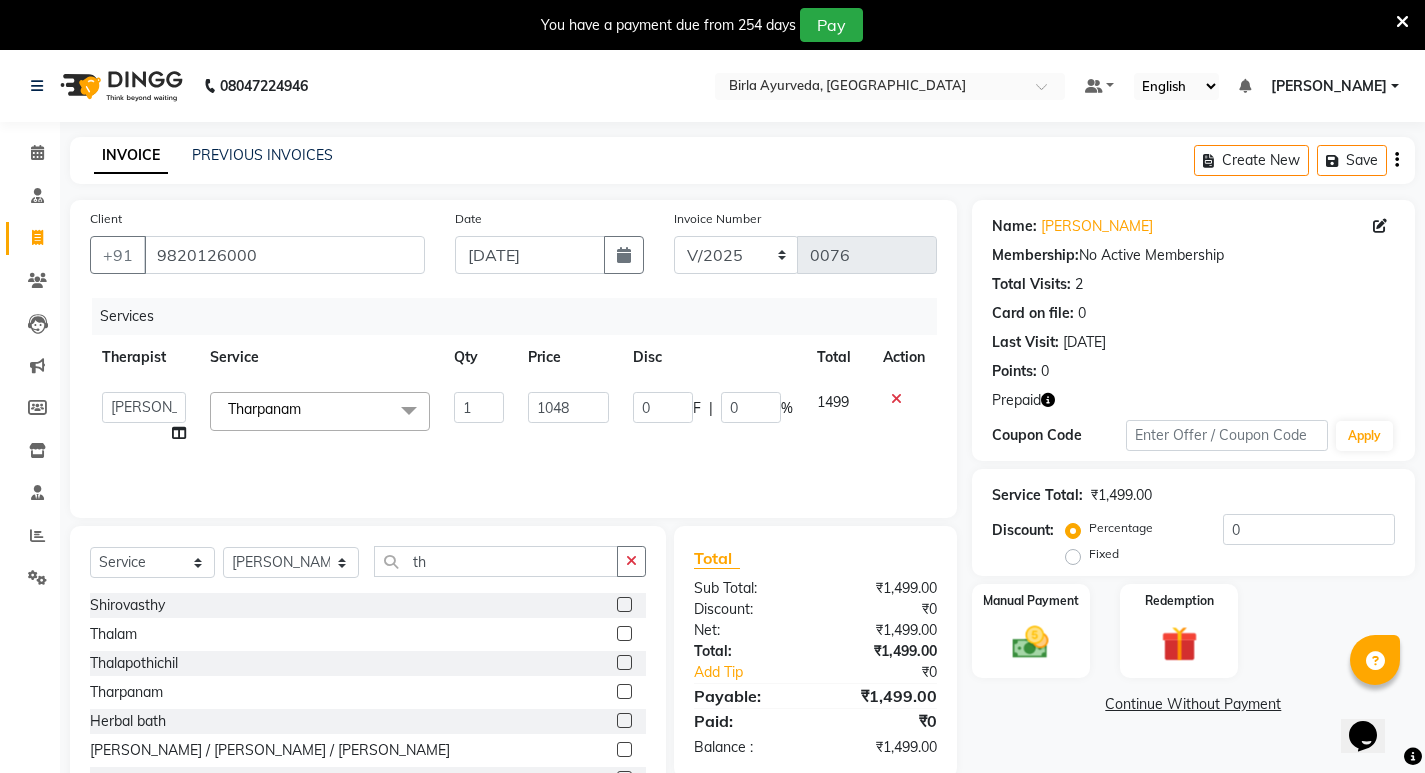 click on "Services" 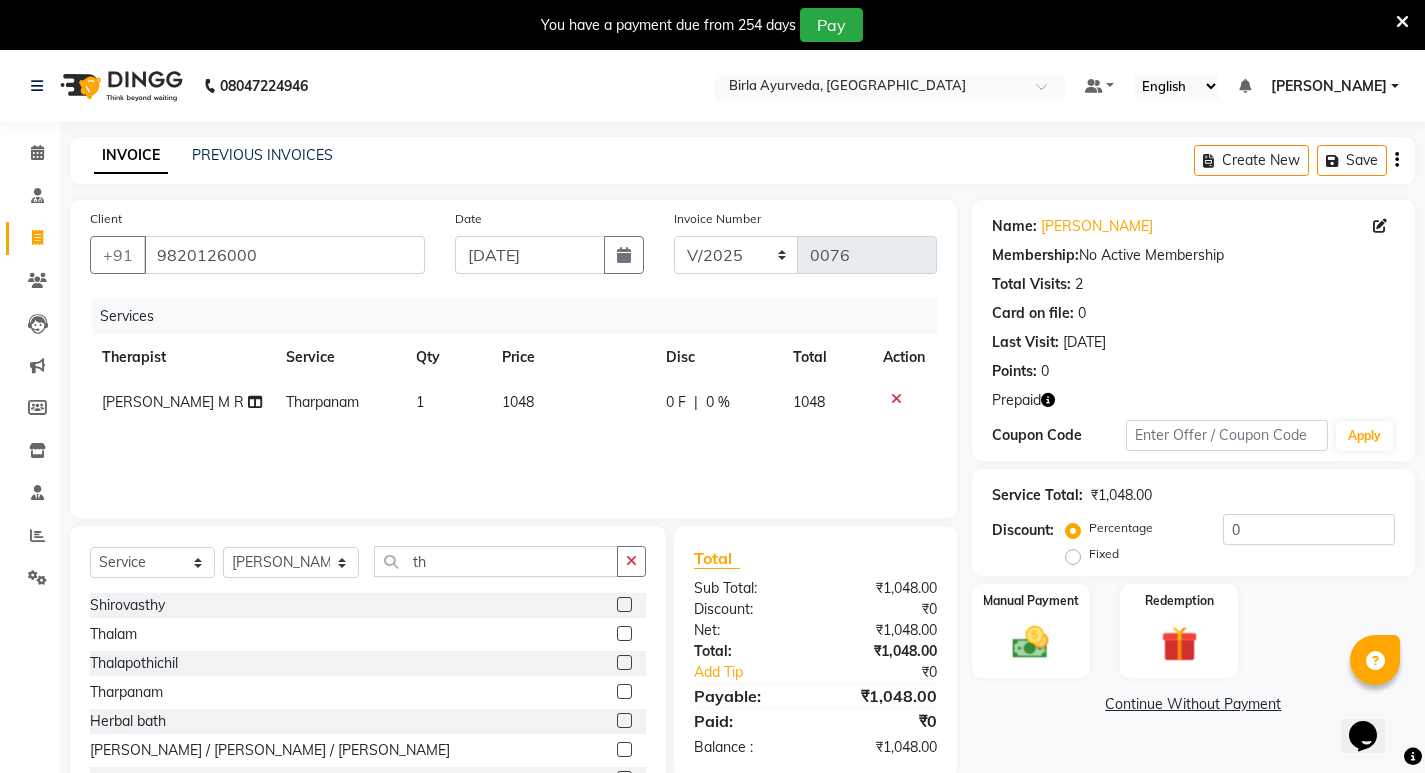 click on "1" 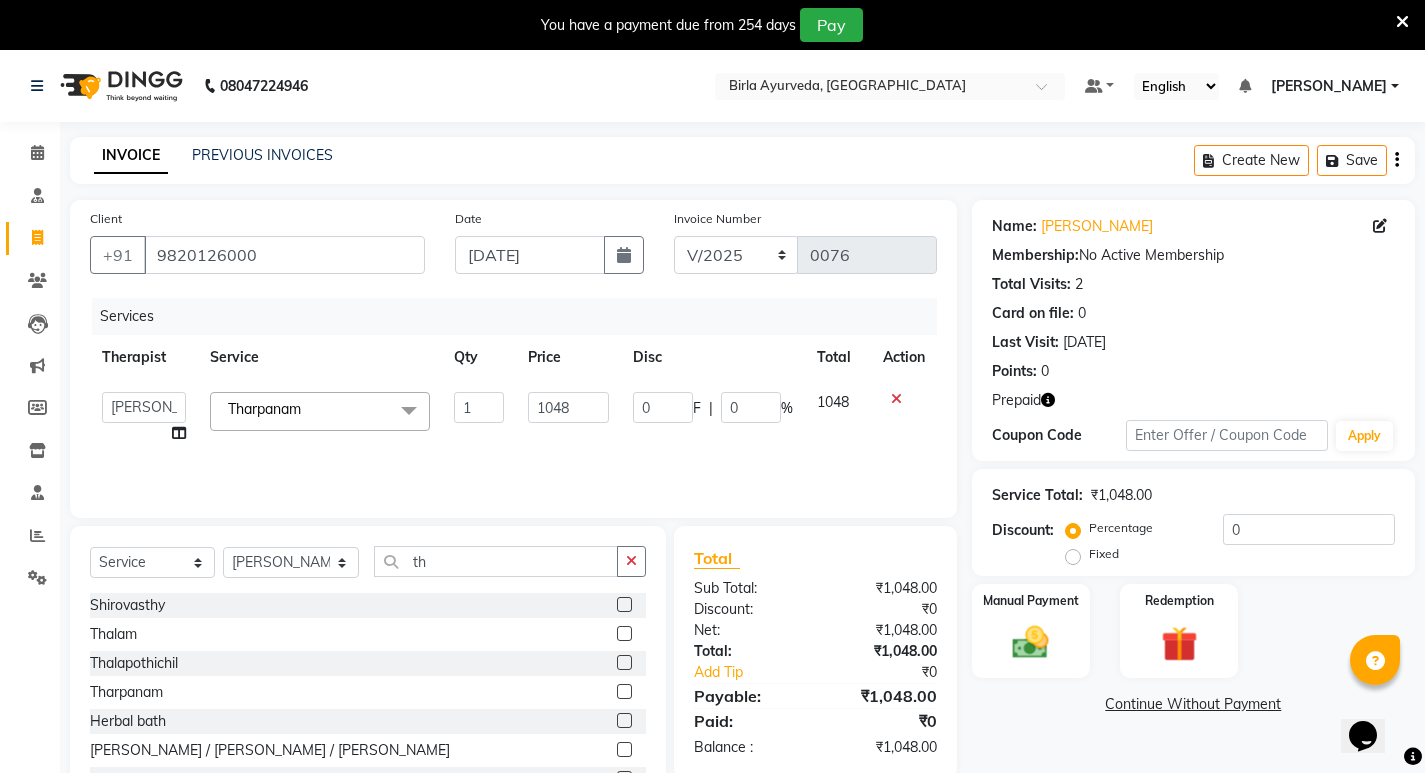 click 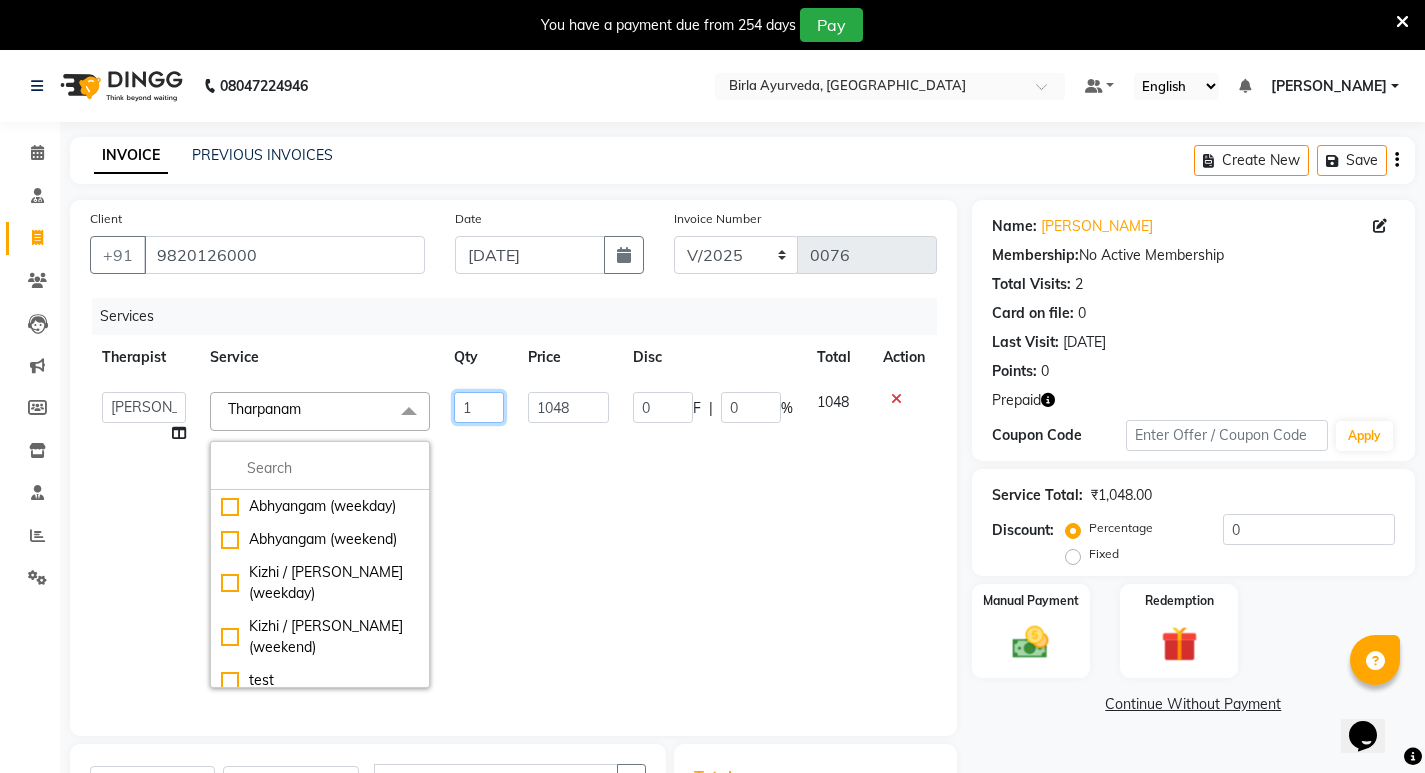 click on "1" 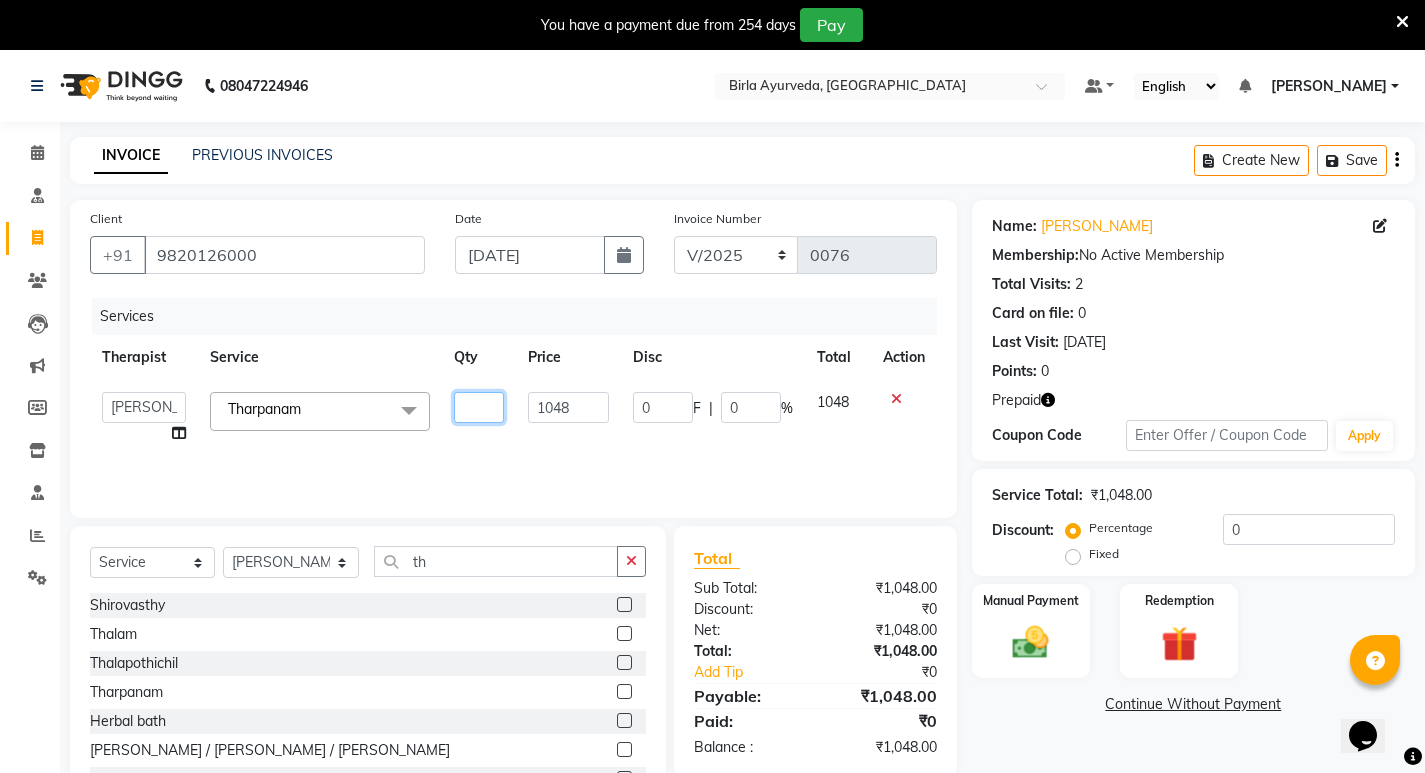 type on "7" 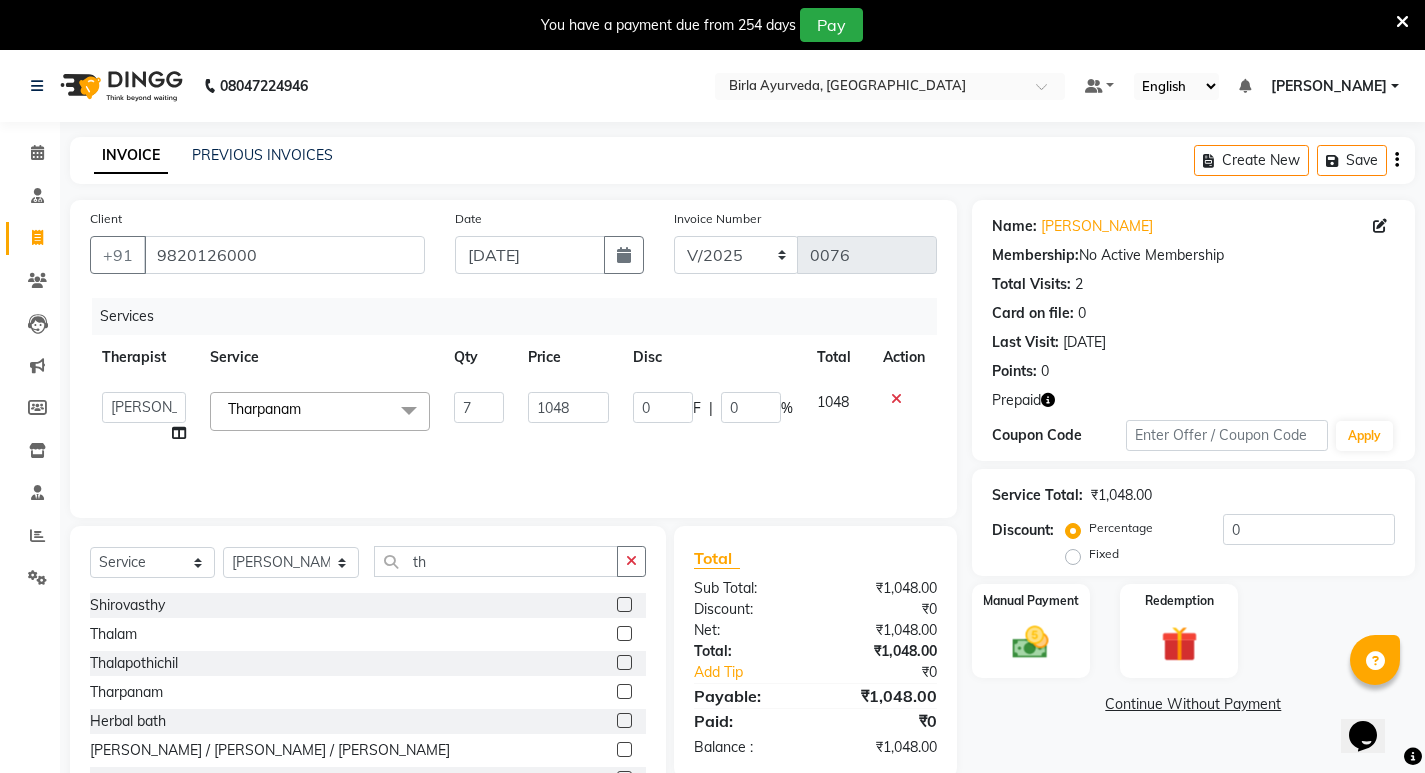 click on "Services Therapist Service Qty Price Disc Total Action  Abhijeet Jadhav   Amala Mary   Amrutha S   Anita Khatke   Aparna Sathe   Athar Shaikh   Athul N. P.   Deepali Gaikwad   Dr. Chaitali Deshmukh   Dr. Hakima   Dr. Mamta Naidu   Ishwar Pawar   Jainy M R   Janhavi Taloskar   KAMAL NIKAM   Kavita Ambatkar   Kavita Pasi   Kiran M S   Latika Sawant   Leenamol Joseph   Manager   Nijosh M V   Pooja Mohite   Priya Mishra   Rajimon Gopalan   RATHEESH KUMAR G KURUP   Rizwana Saudagar   Sachin Subhash   Sarath B   Shali K M   Shani K   Shivprasad   Suddheesh K K   Suman Behal   Sunil Wankhade   Sunita Fernandes   Swati   Tanvi    Yogesh Parab  Tharpanam  x Abhyangam  (weekday) Abhyangam (weekend) Kizhi / Navara Kizhi (weekday) Kizhi / Navara Kizhi (weekend) test  Expired Gv Extension Abhyanga - Leg & Feet Abhyanga - Neck & Shoulder Anjana Dhanyamladhara 30 min Kizhi - Leg & Feet Kizhi - Neck & Shoulder Ksheera Dhoomam Lepam Nasyam & Dhoomam Padakalpa Pichu Dharan Pizhichil 30 min Shiro Abhyangam Shirovasthy Thalam 7" 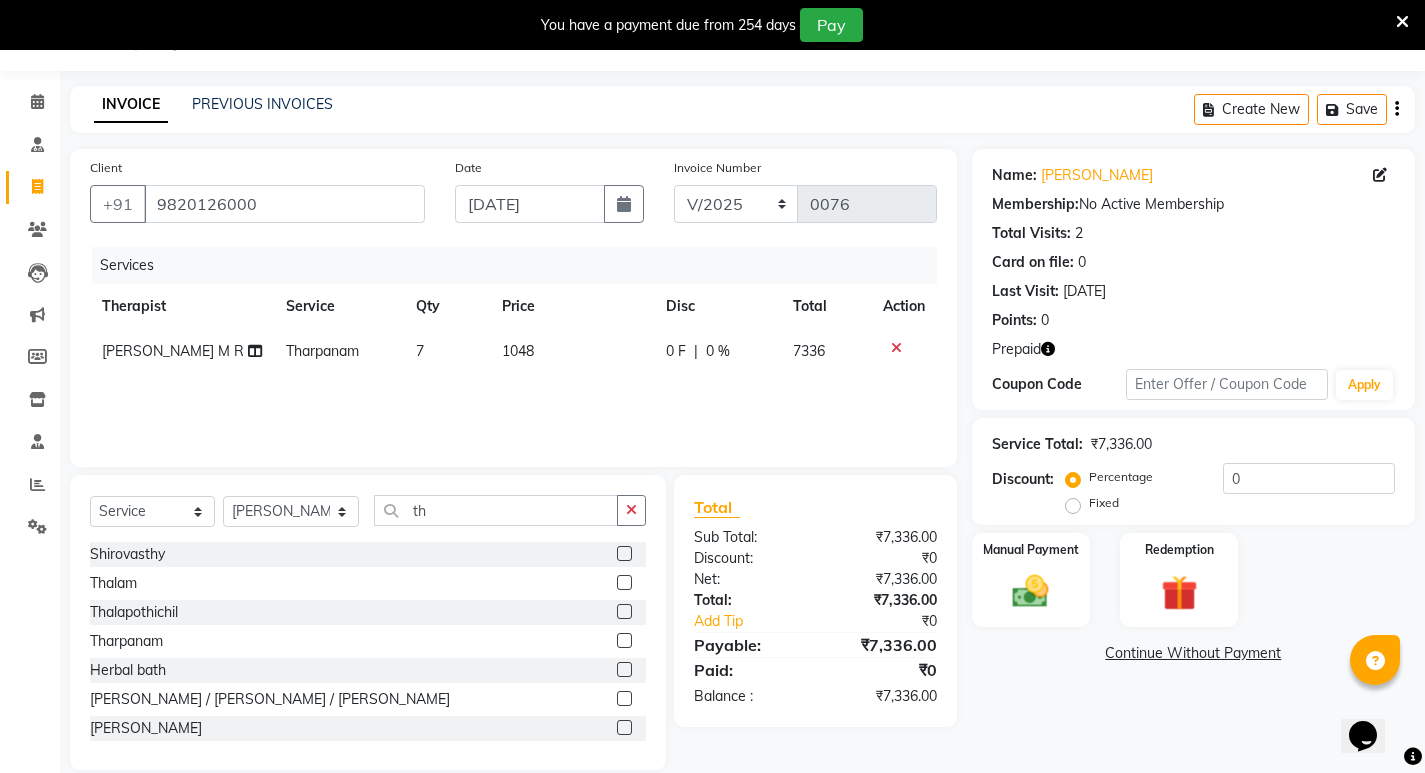 scroll, scrollTop: 78, scrollLeft: 0, axis: vertical 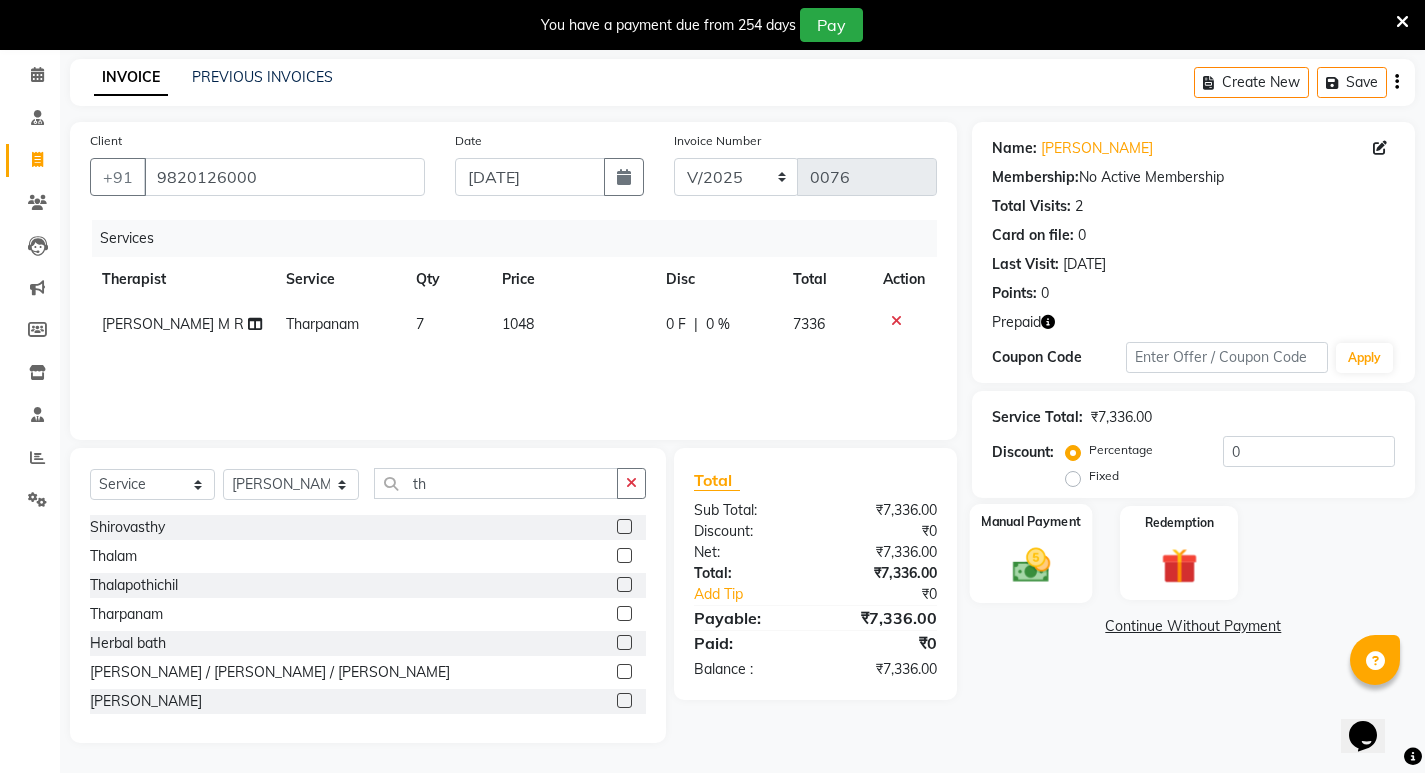 click on "Manual Payment" 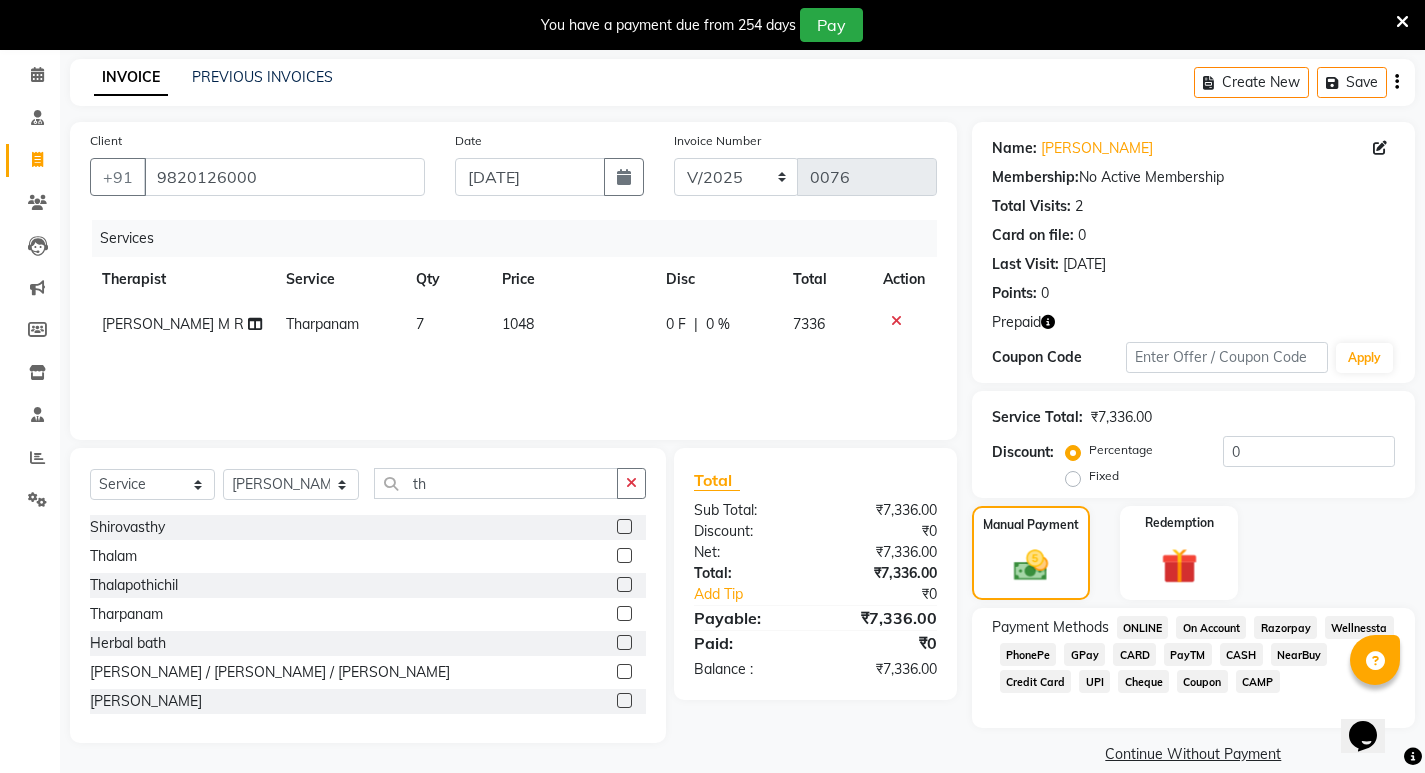 click on "CASH" 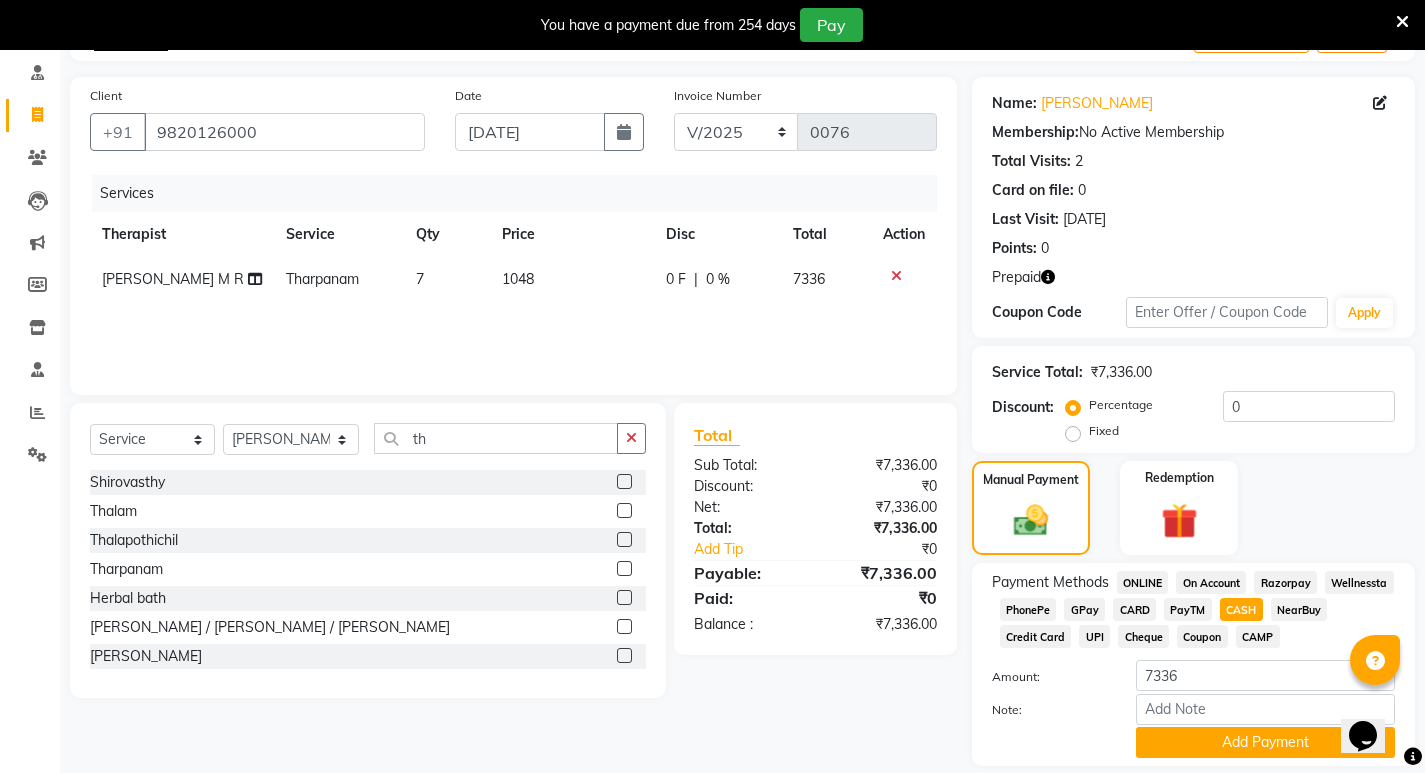 scroll, scrollTop: 187, scrollLeft: 0, axis: vertical 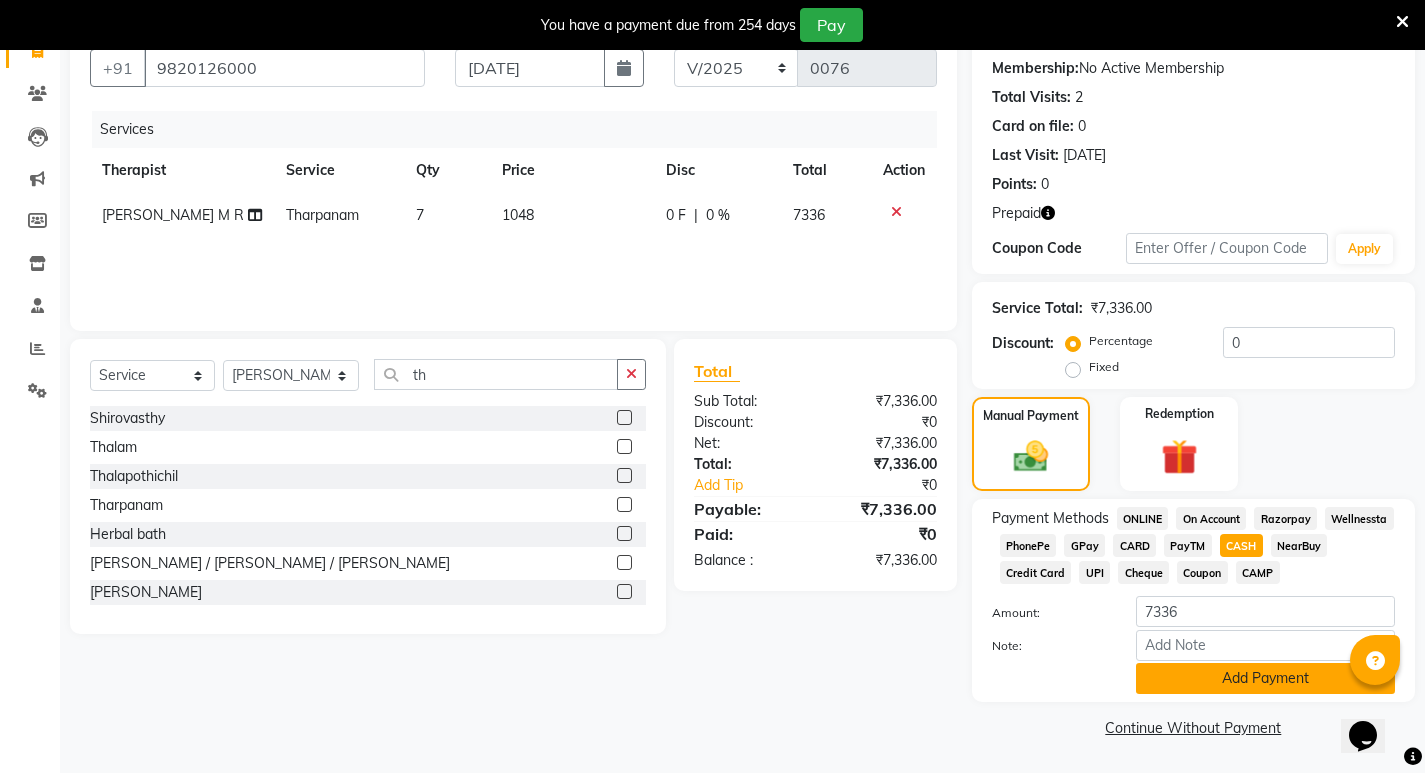 click on "Add Payment" 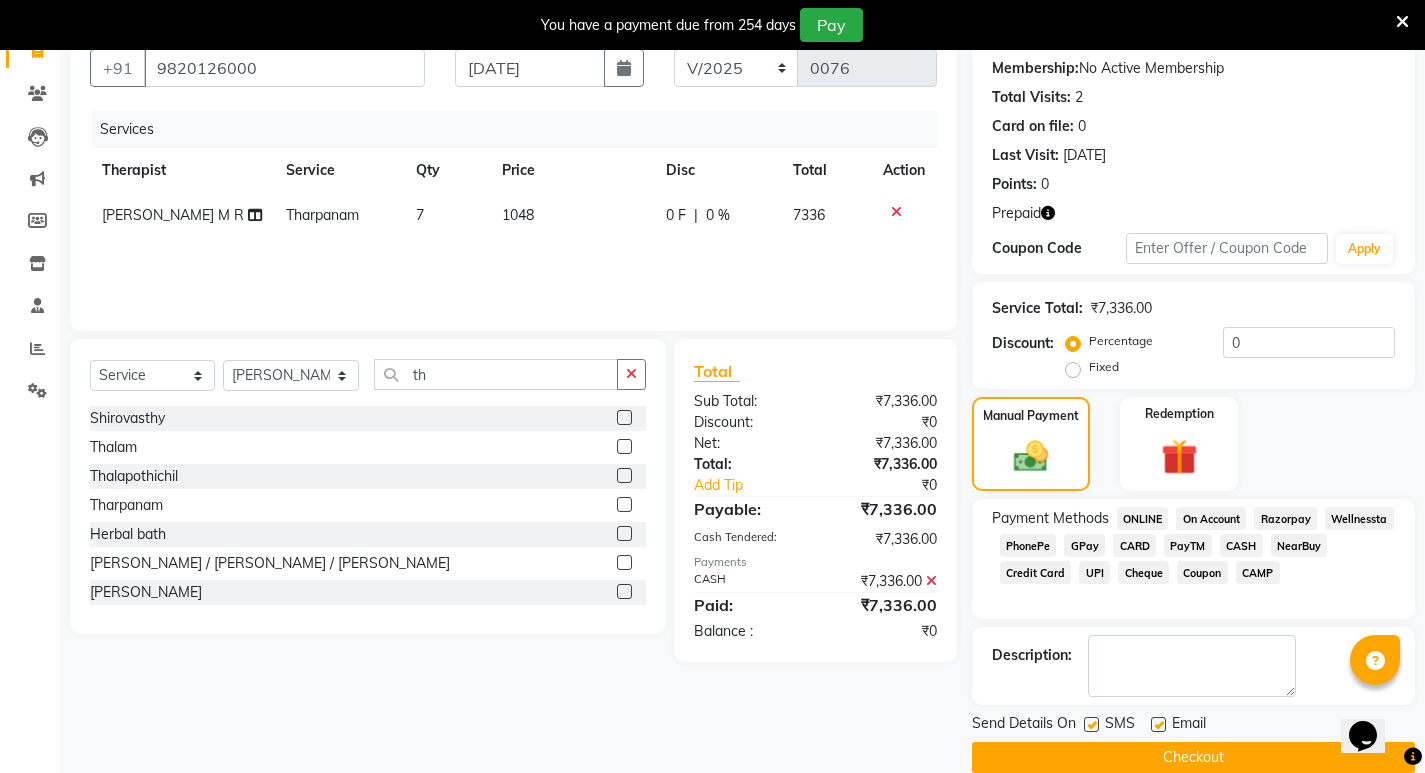 scroll, scrollTop: 217, scrollLeft: 0, axis: vertical 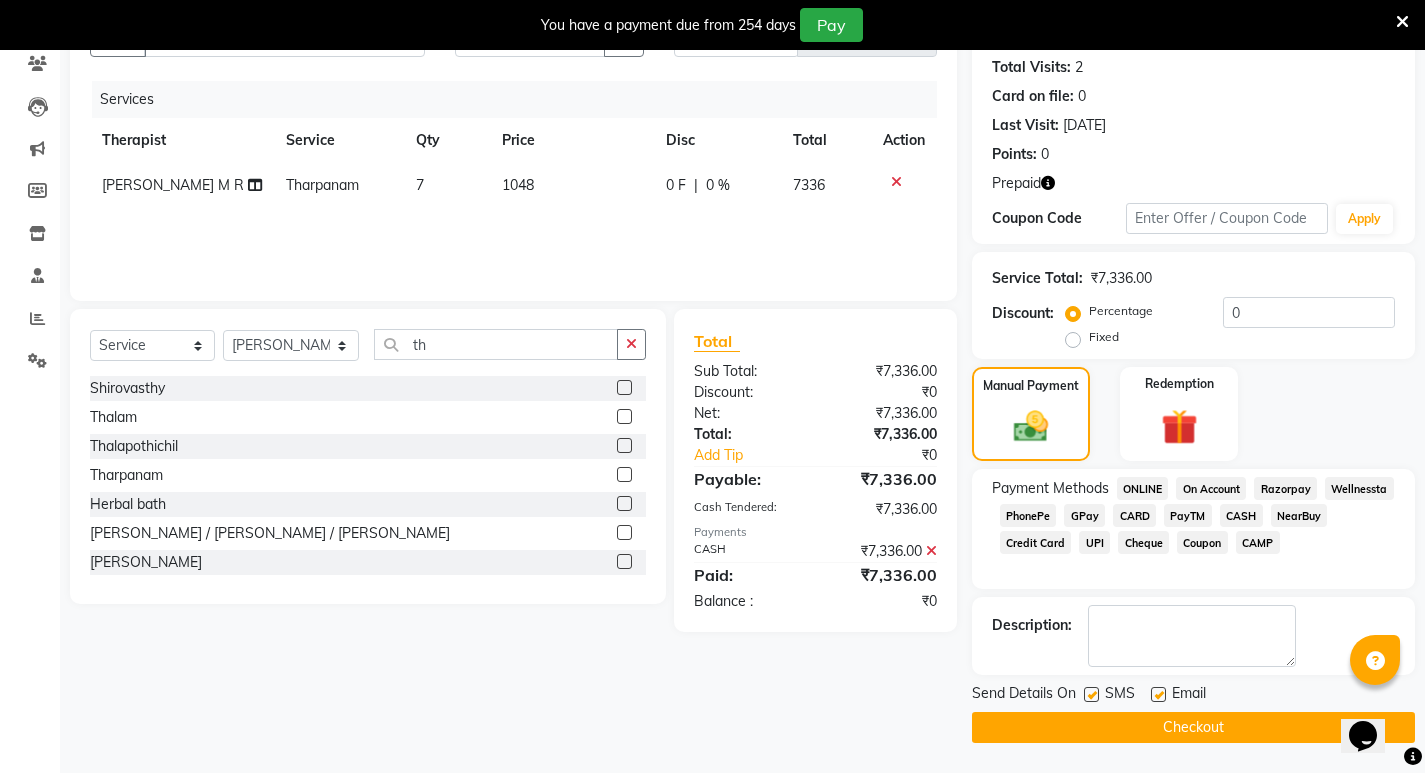click on "Checkout" 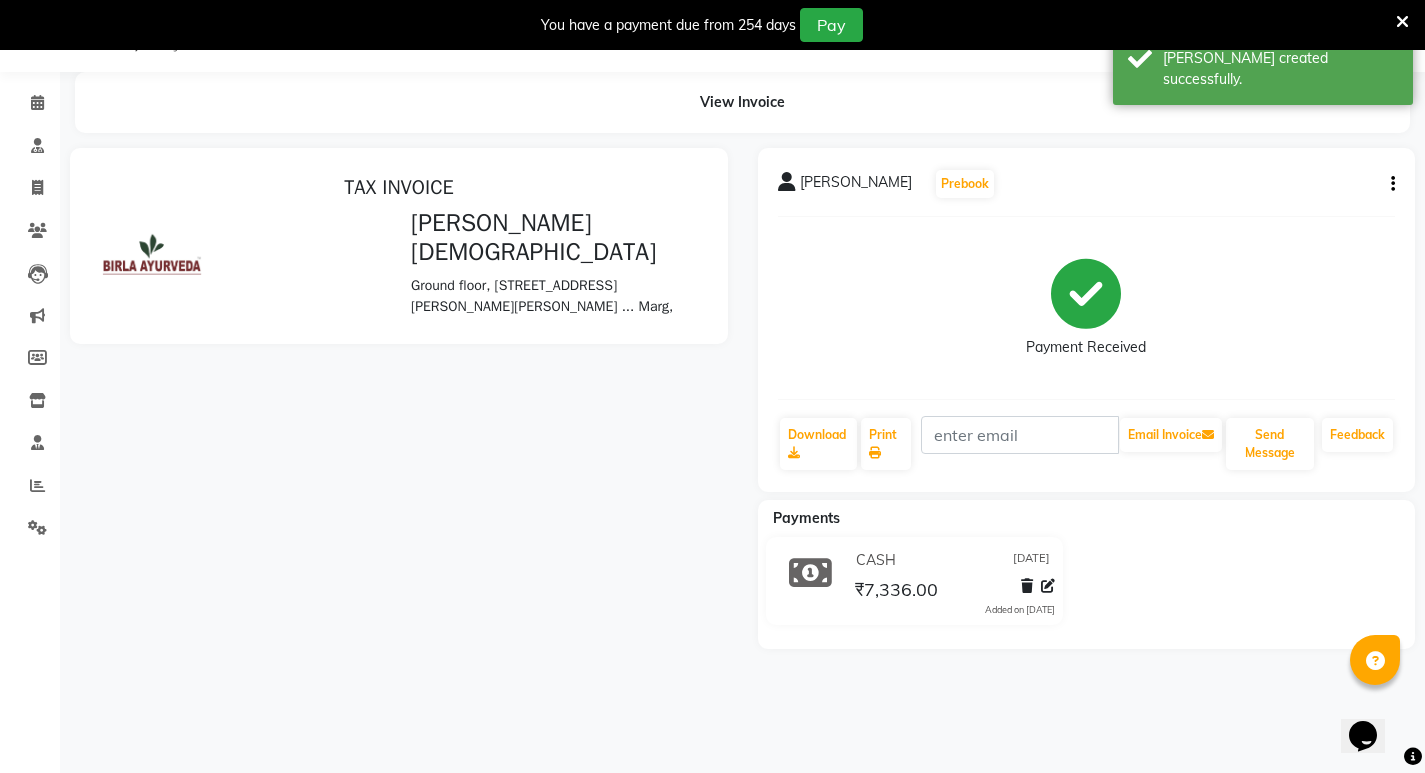 scroll, scrollTop: 0, scrollLeft: 0, axis: both 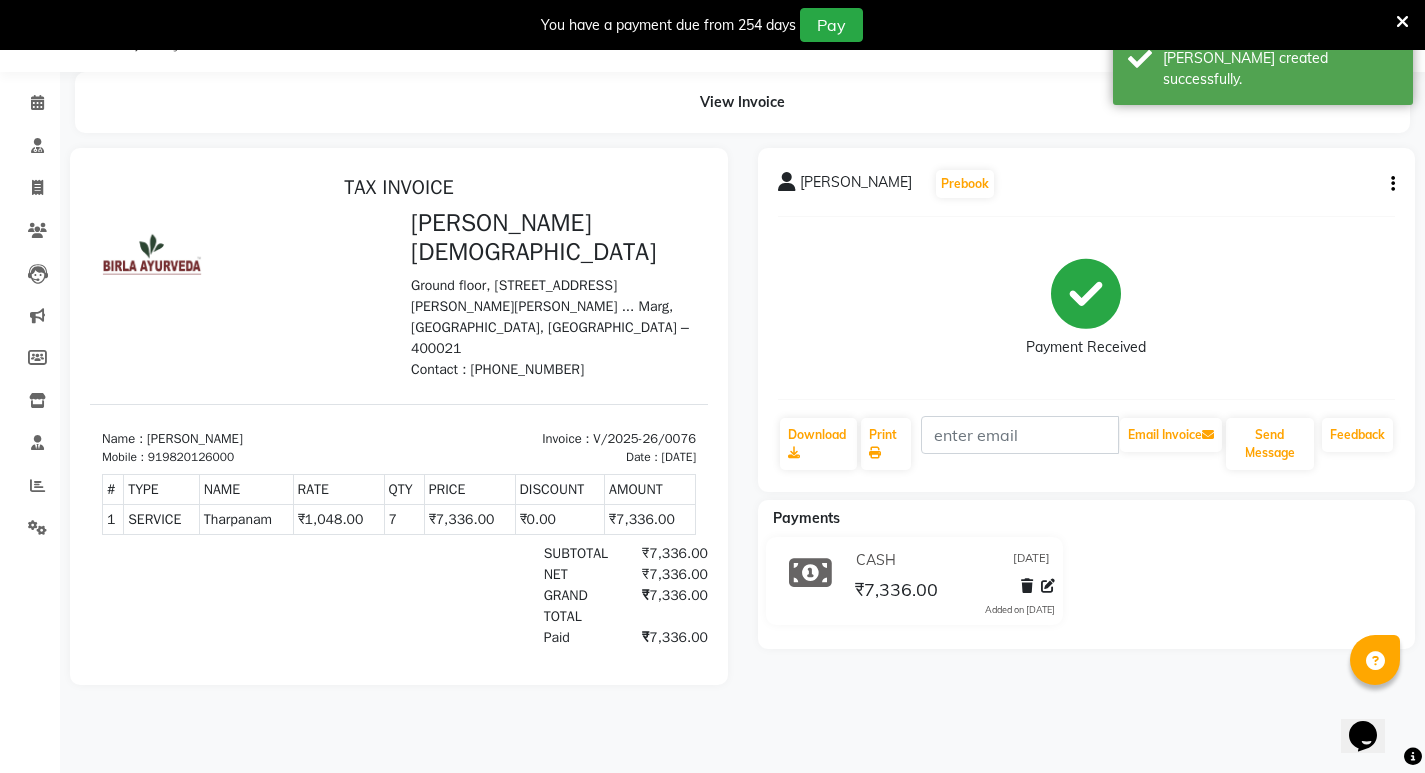 select on "6820" 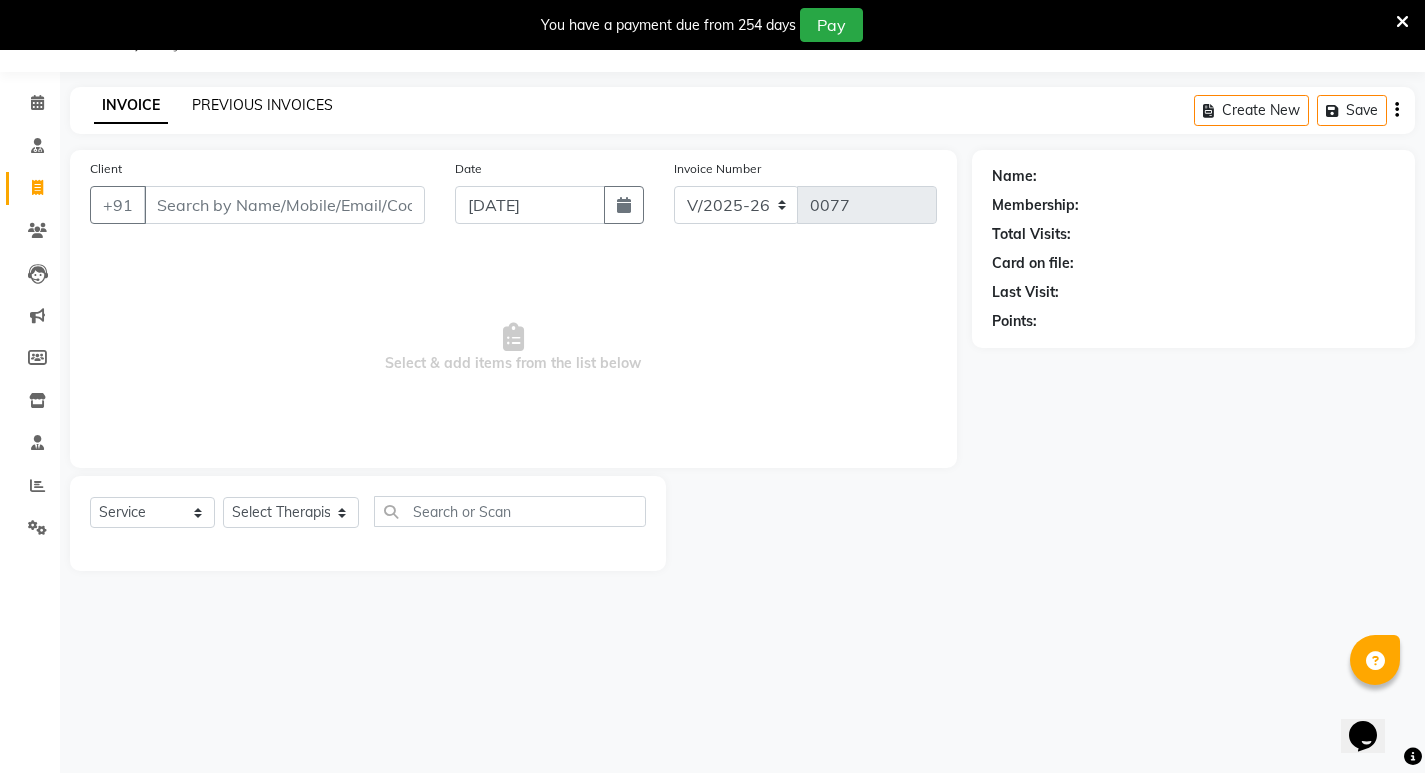 click on "PREVIOUS INVOICES" 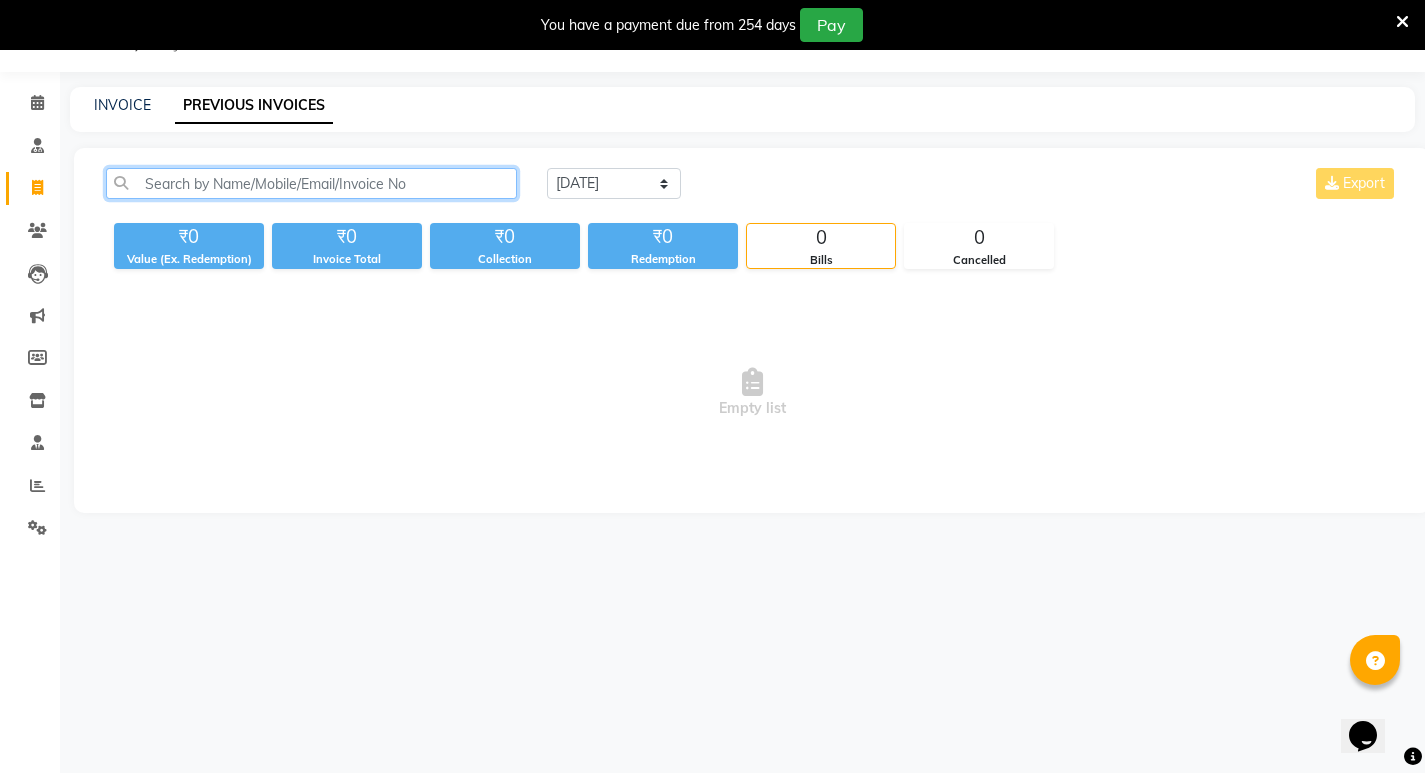 click 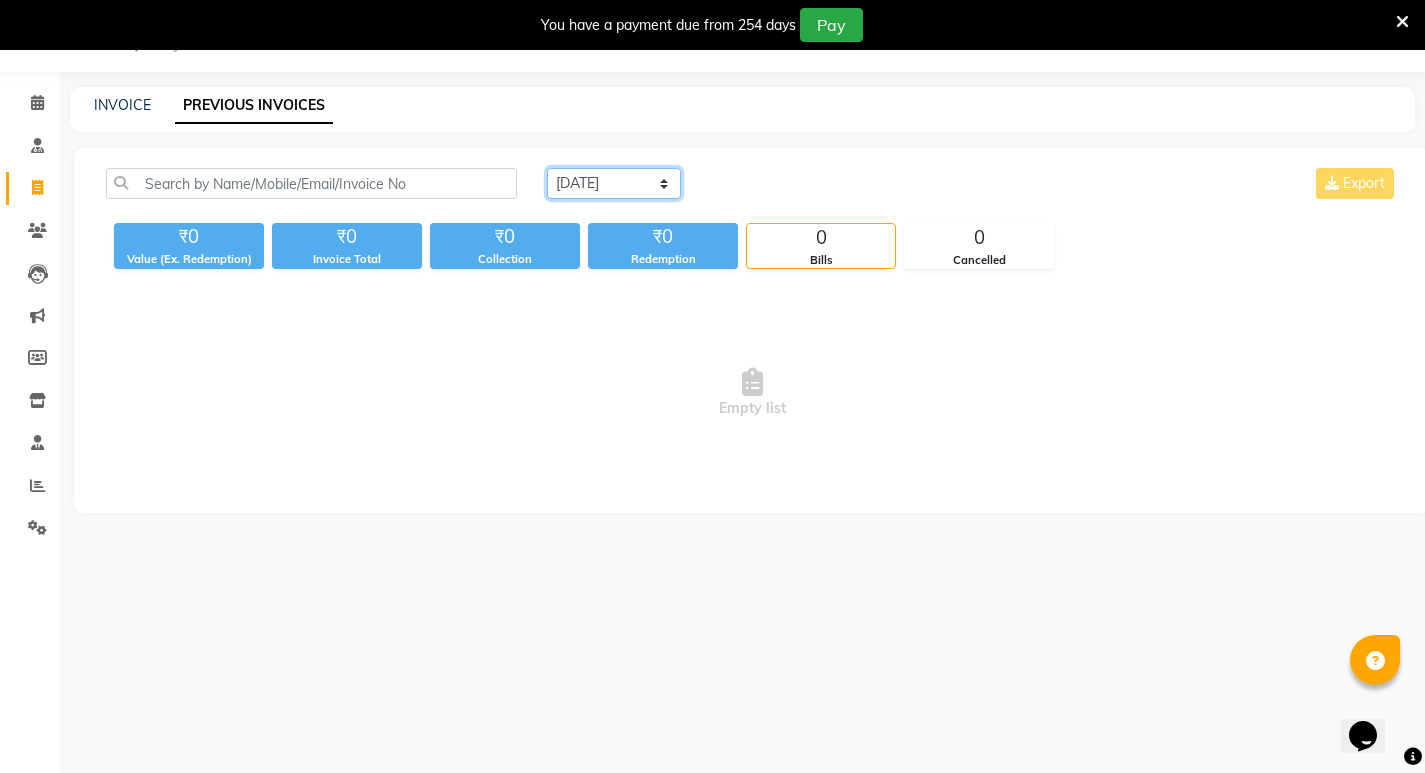 click on "[DATE] [DATE] Custom Range" 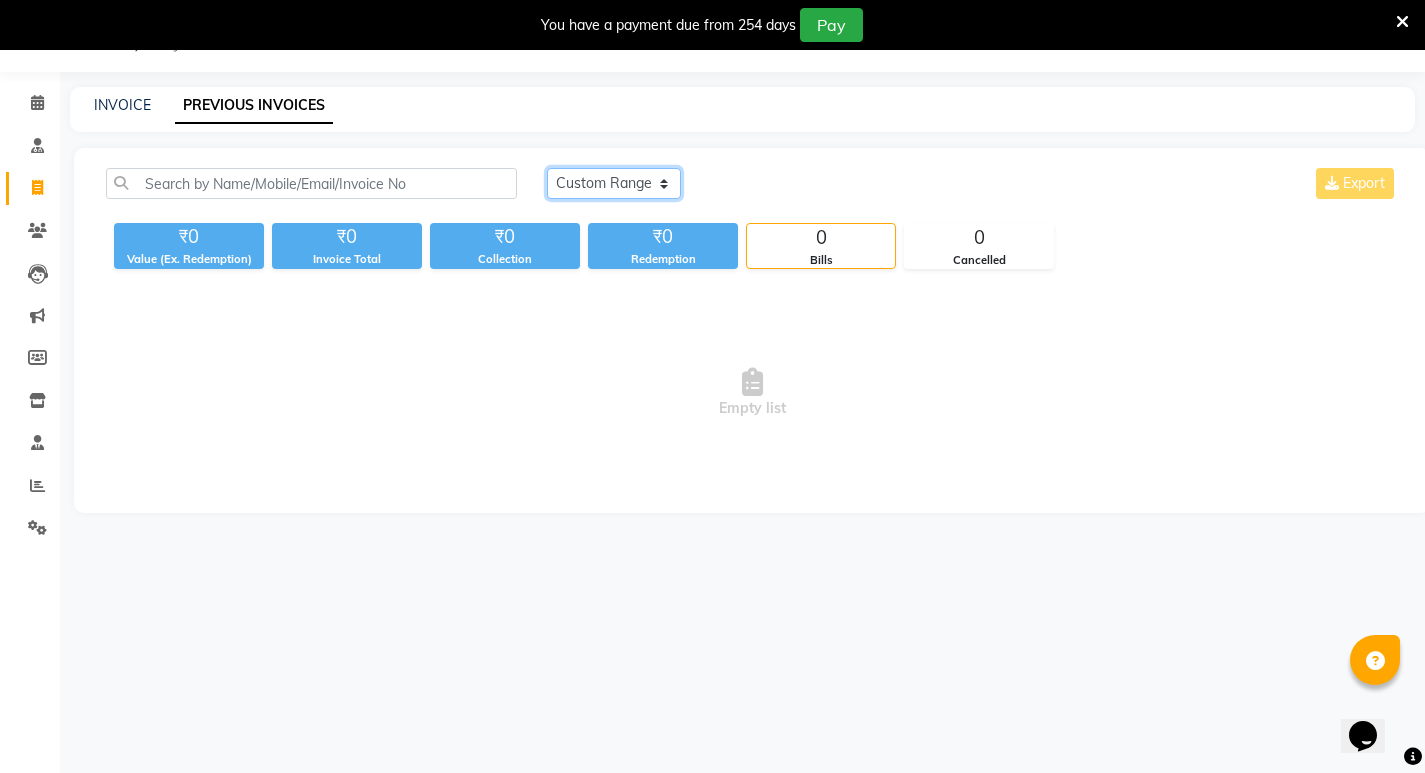 click on "[DATE] [DATE] Custom Range" 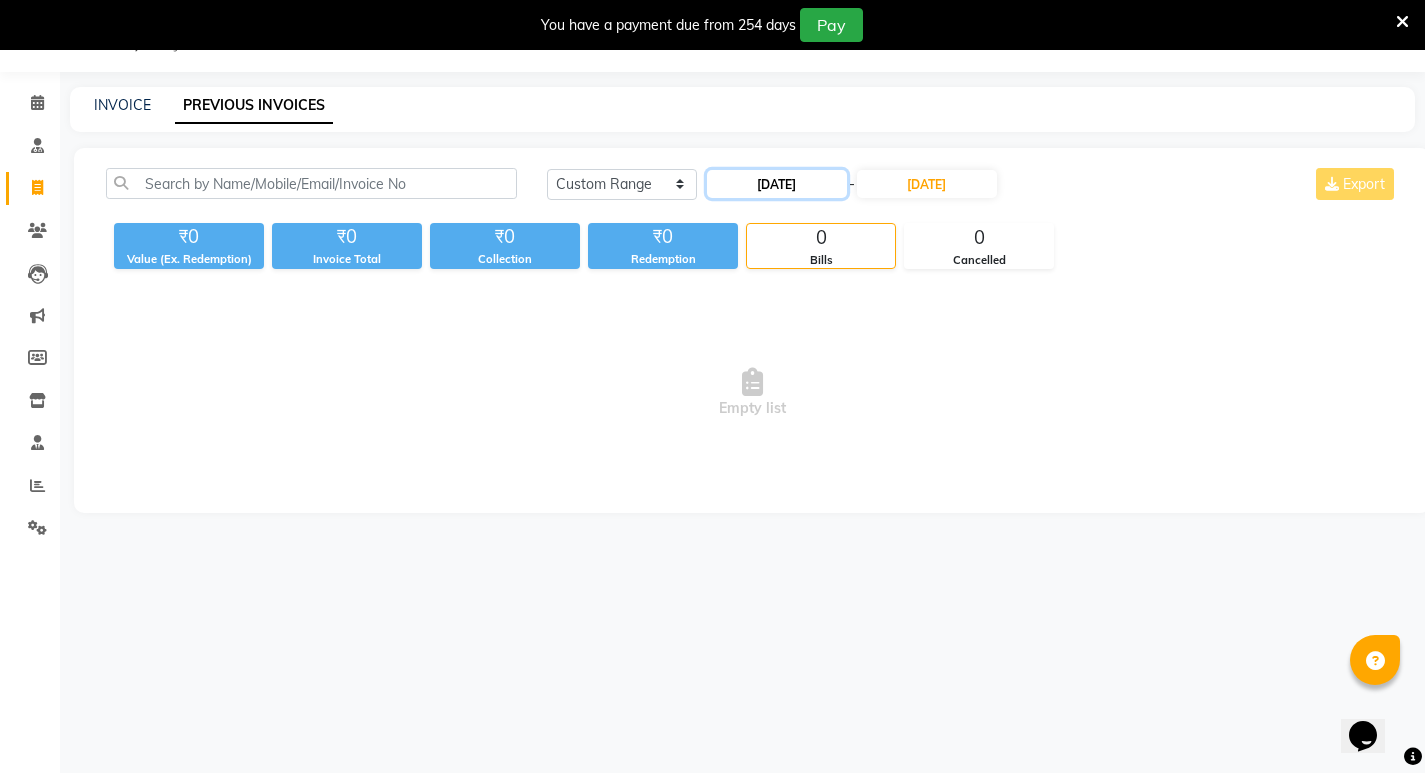 click on "[DATE]" 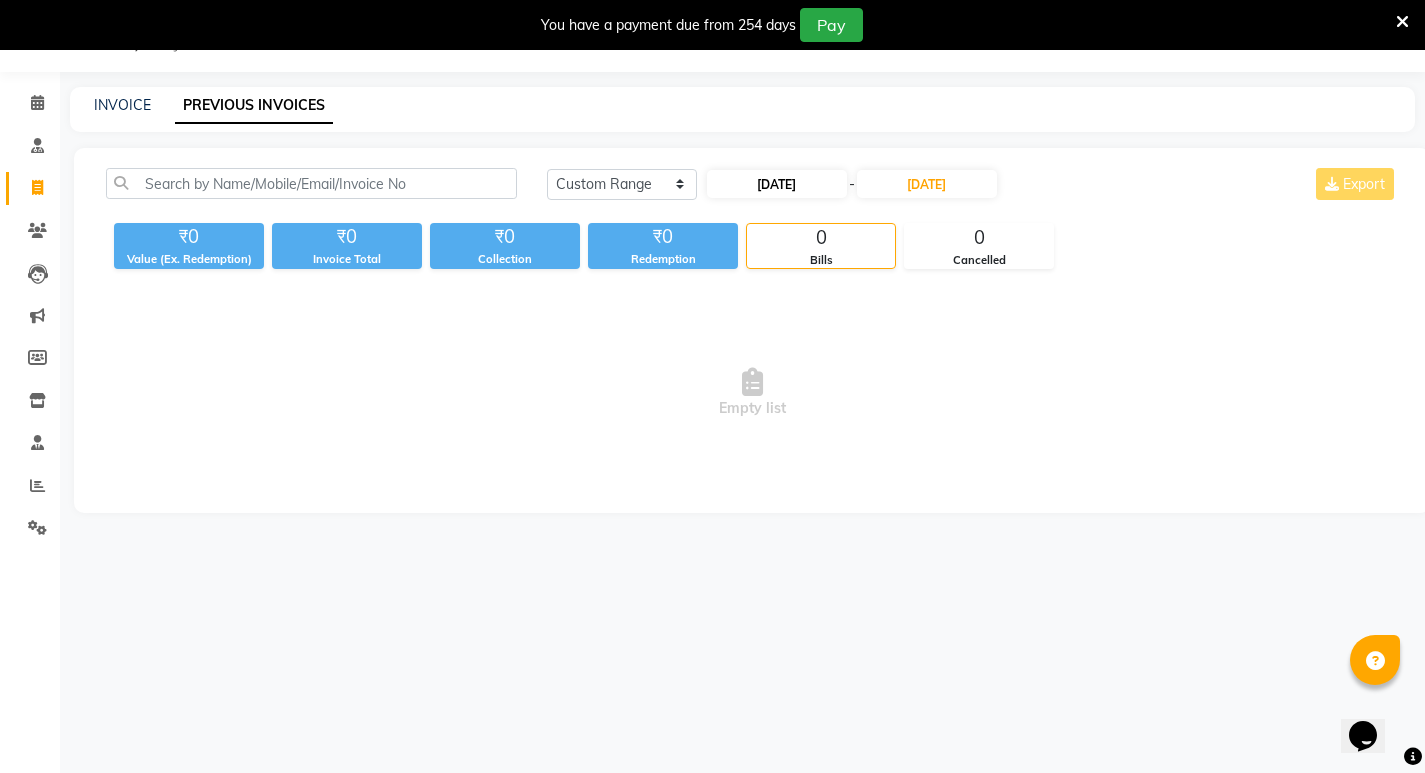 select on "7" 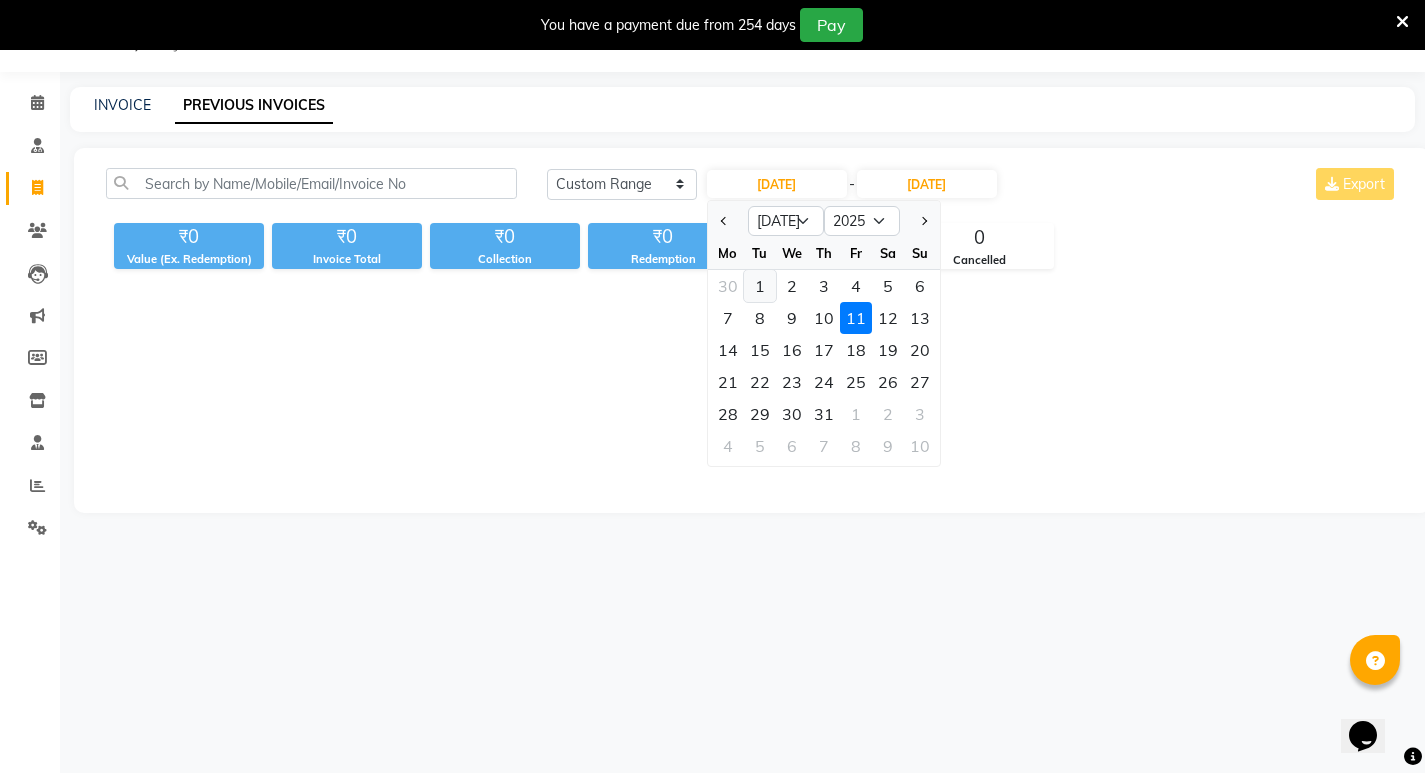 click on "1" 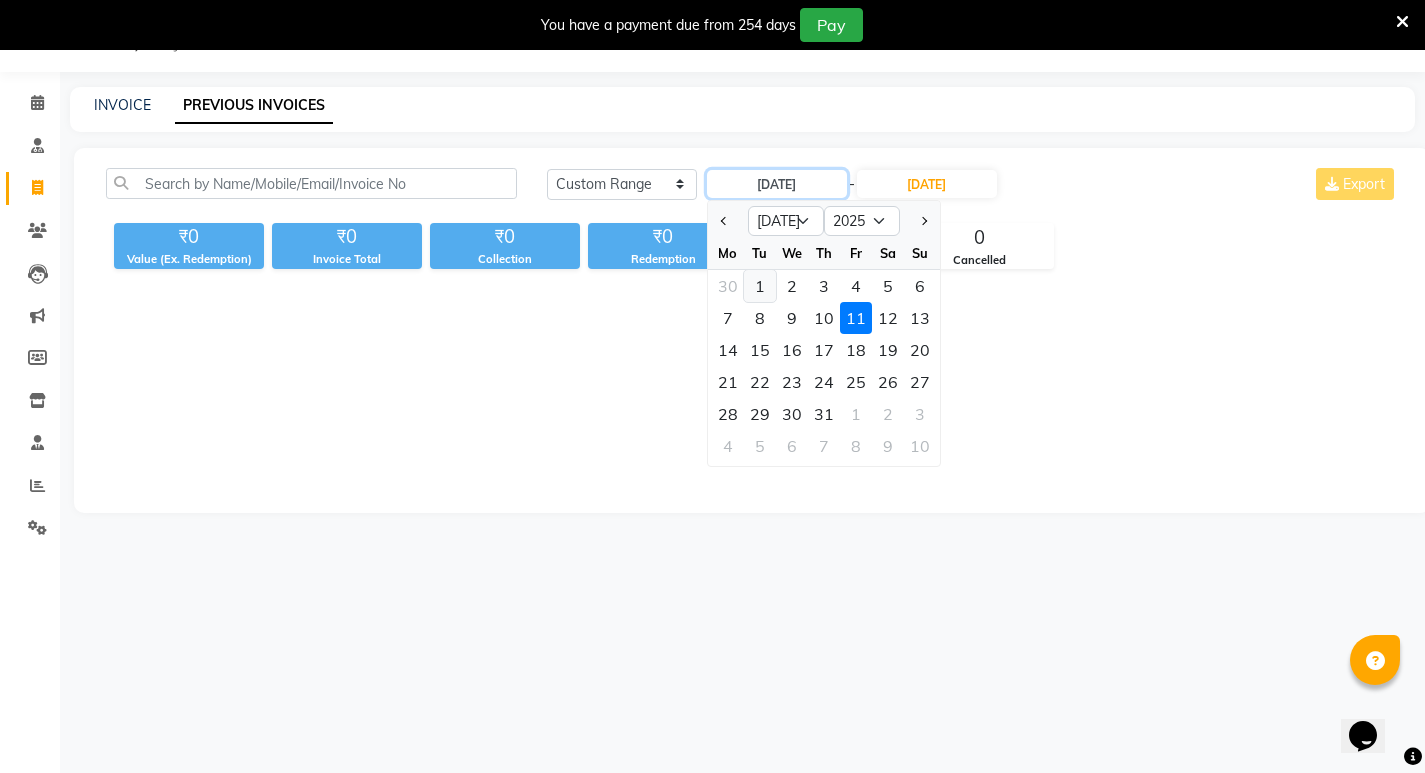 type on "[DATE]" 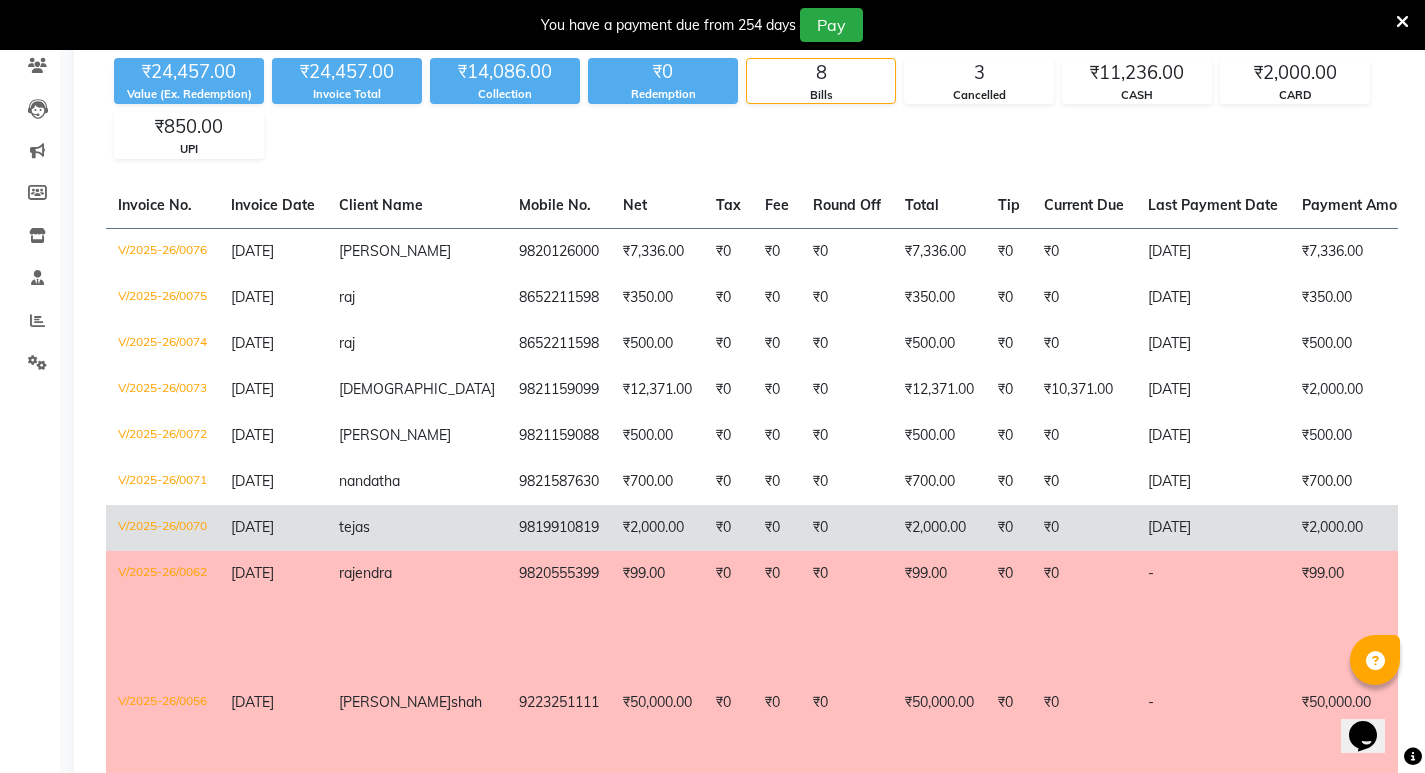 scroll, scrollTop: 250, scrollLeft: 0, axis: vertical 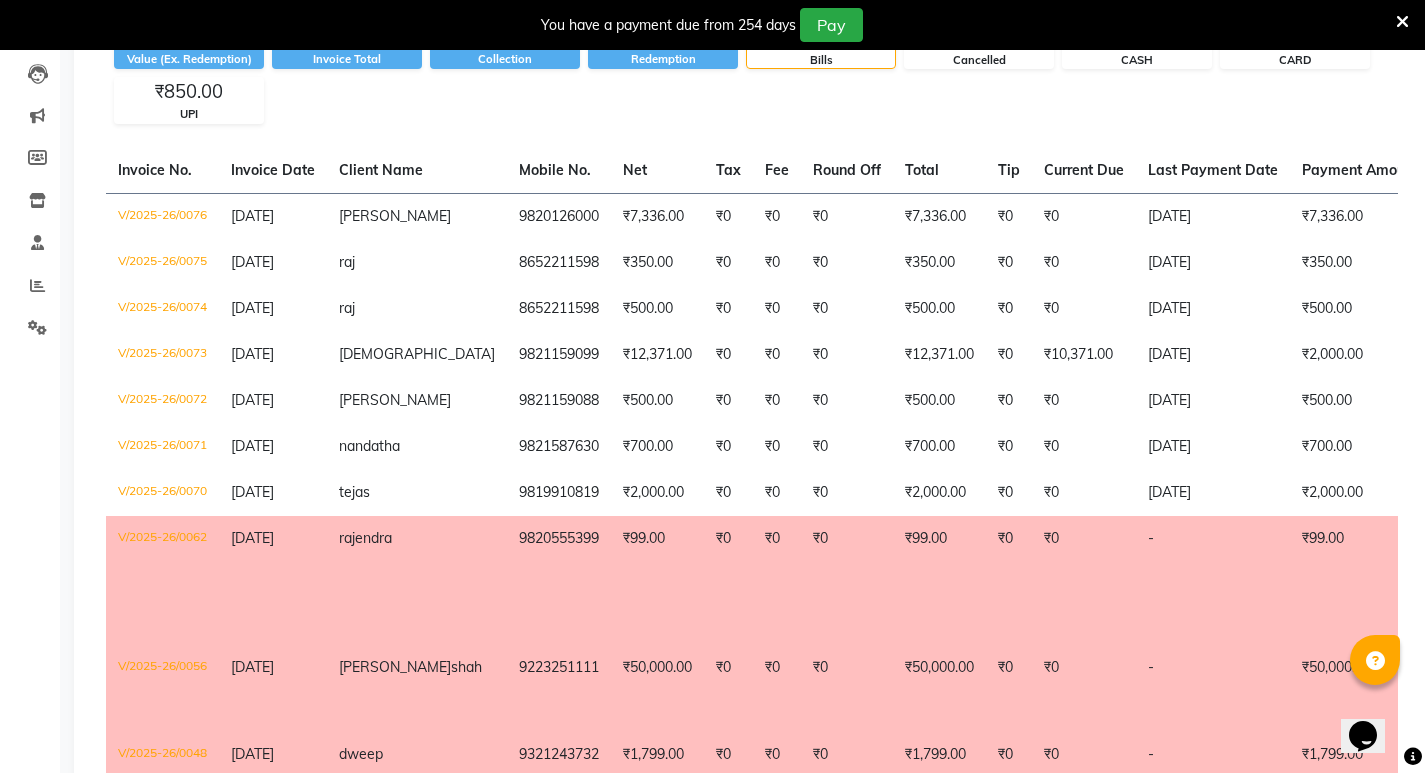 click on "Today Yesterday Custom Range 01-07-2025 - 11-07-2025 Export ₹24,457.00 Value (Ex. Redemption) ₹24,457.00 Invoice Total  ₹14,086.00 Collection ₹0 Redemption 8 Bills 3 Cancelled ₹11,236.00 CASH ₹2,000.00 CARD ₹850.00 UPI  Invoice No.   Invoice Date   Client Name   Mobile No.   Net   Tax   Fee   Round Off   Total   Tip   Current Due   Last Payment Date   Payment Amount   Payment Methods   Cancel Reason   Status   V/2025-26/0076  09-07-2025 munju singh   9820126000 ₹7,336.00 ₹0  ₹0  ₹0 ₹7,336.00 ₹0 ₹0 09-07-2025 ₹7,336.00  CASH - PAID  V/2025-26/0075  09-07-2025 raj   8652211598 ₹350.00 ₹0  ₹0  ₹0 ₹350.00 ₹0 ₹0 09-07-2025 ₹350.00  UPI - PAID  V/2025-26/0074  09-07-2025 raj   8652211598 ₹500.00 ₹0  ₹0  ₹0 ₹500.00 ₹0 ₹0 09-07-2025 ₹500.00  UPI - PAID  V/2025-26/0073  08-07-2025 shivani   9821159099 ₹12,371.00 ₹0  ₹0  ₹0 ₹12,371.00 ₹0 ₹10,371.00 08-07-2025 ₹2,000.00  CASH - PARTIAL PAID  V/2025-26/0072  08-07-2025 kusum   9821159088 ₹0 -" 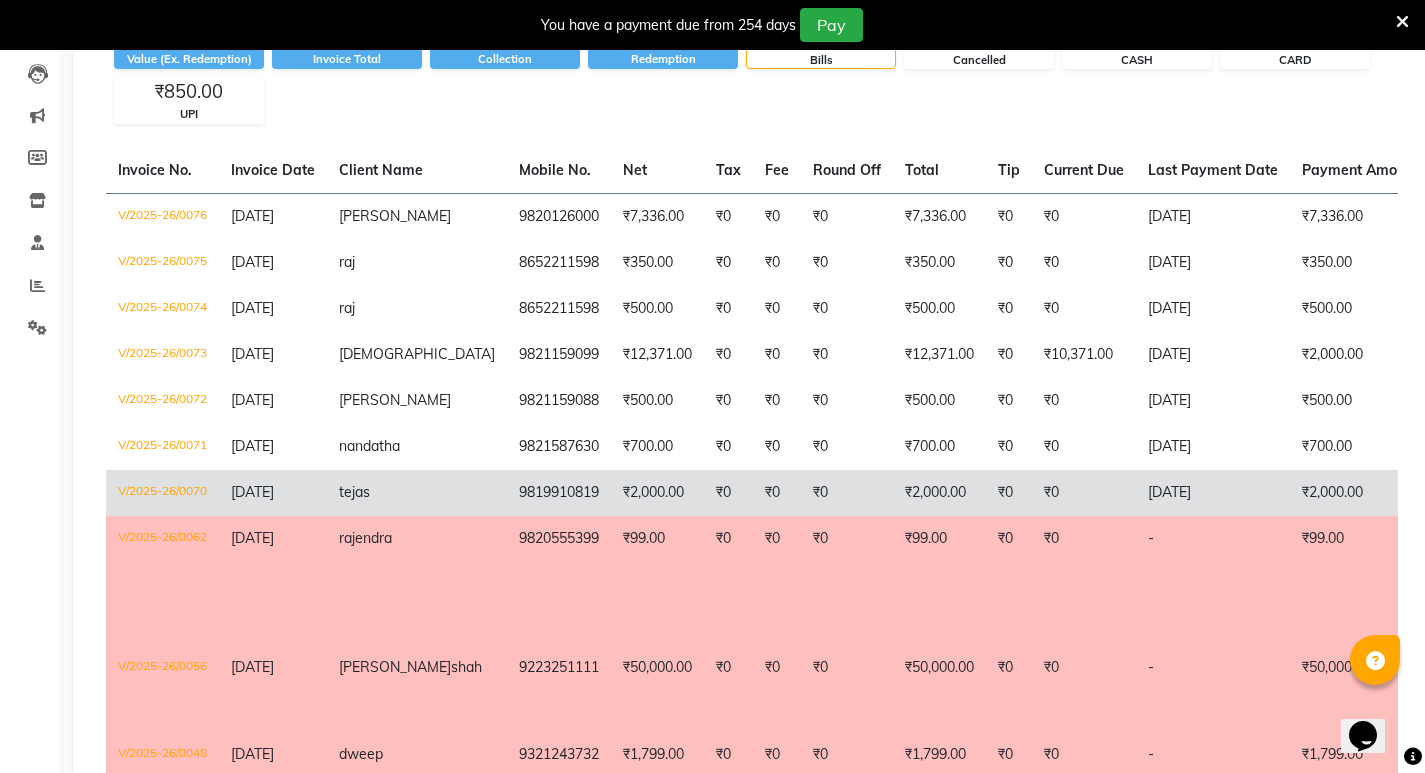 drag, startPoint x: 1228, startPoint y: 195, endPoint x: 1225, endPoint y: 490, distance: 295.01526 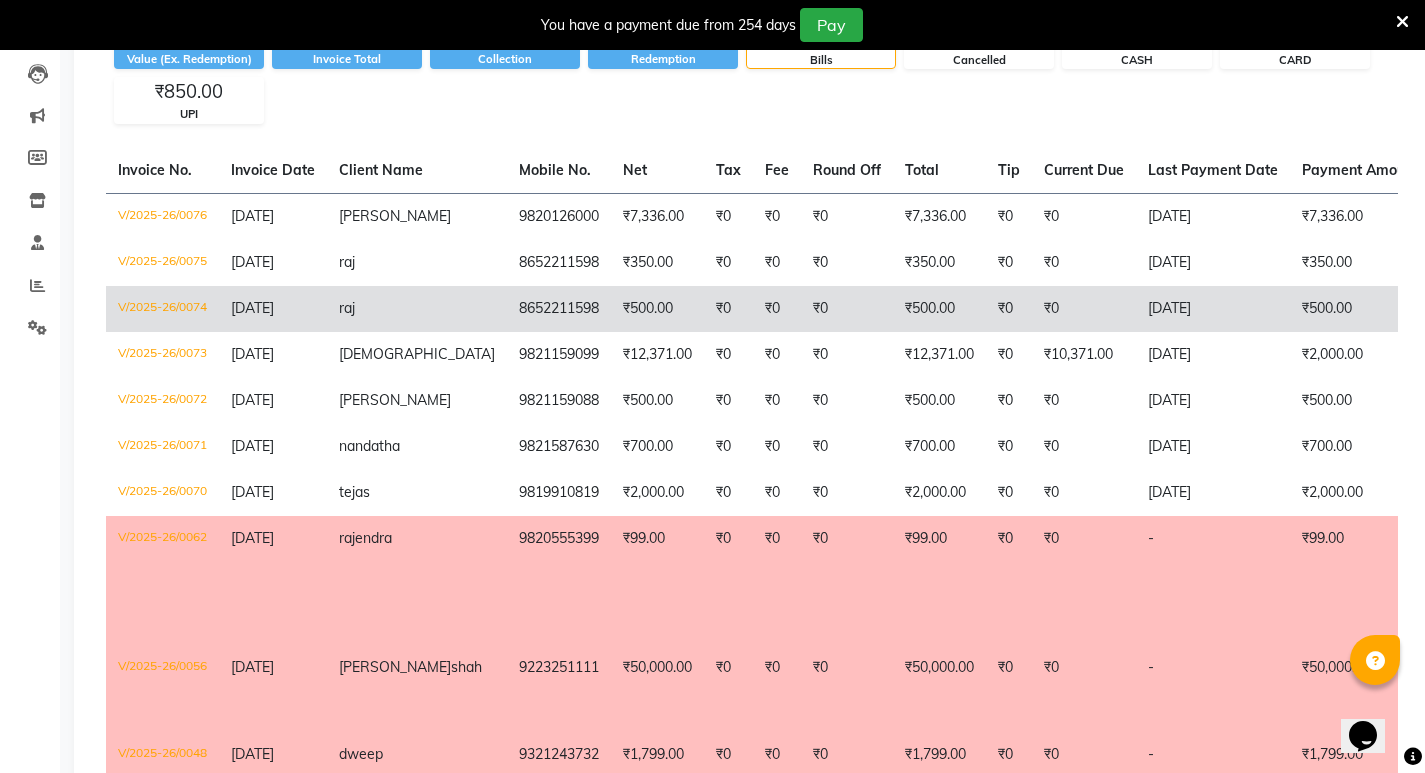 click on "₹500.00" 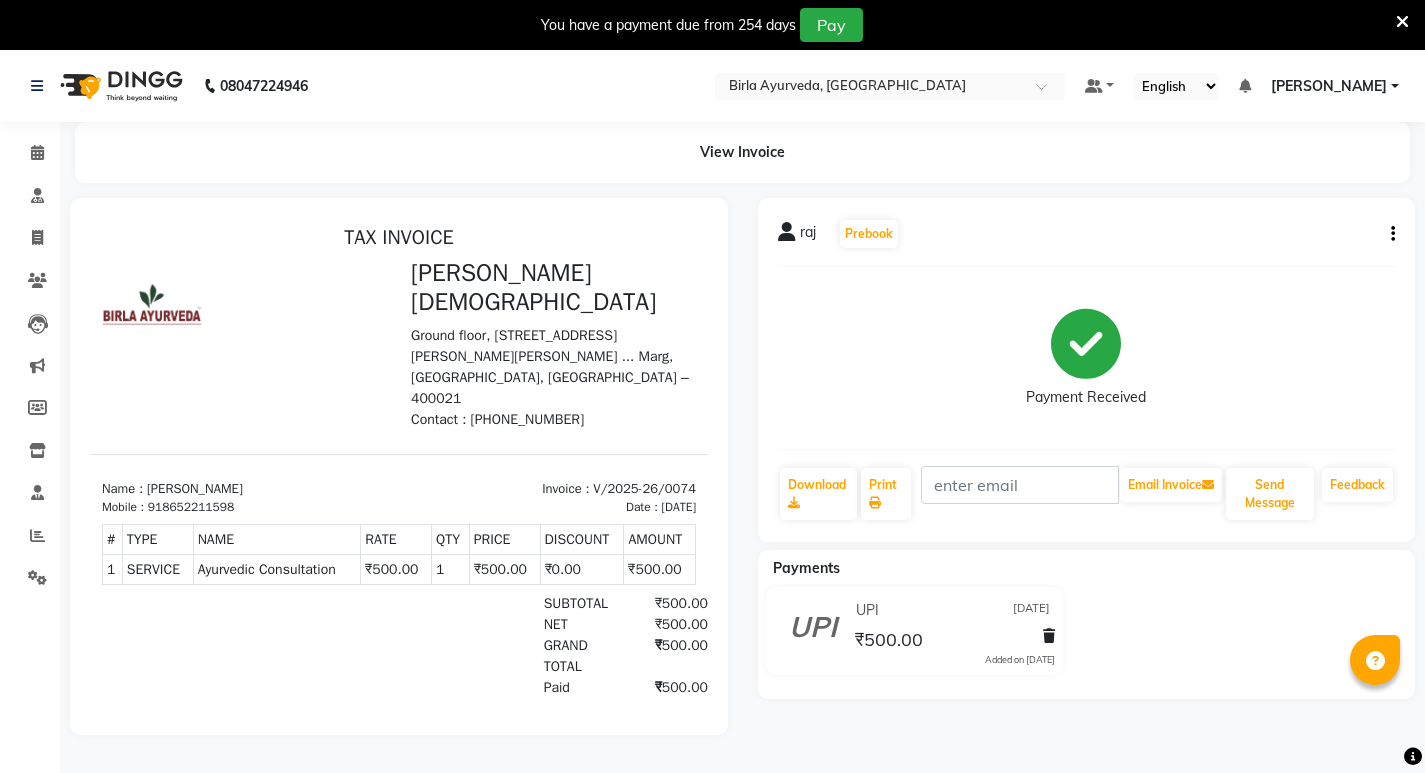 scroll, scrollTop: 0, scrollLeft: 0, axis: both 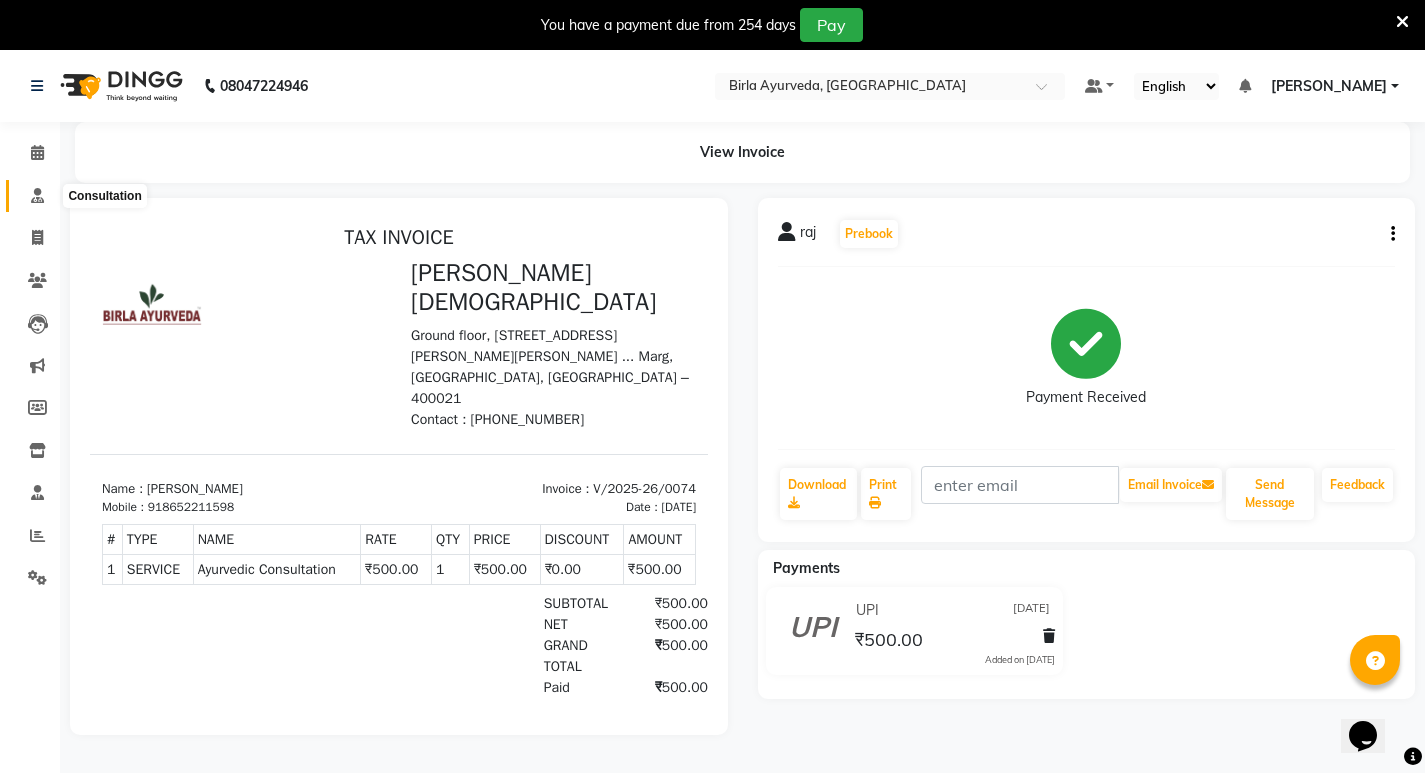 click 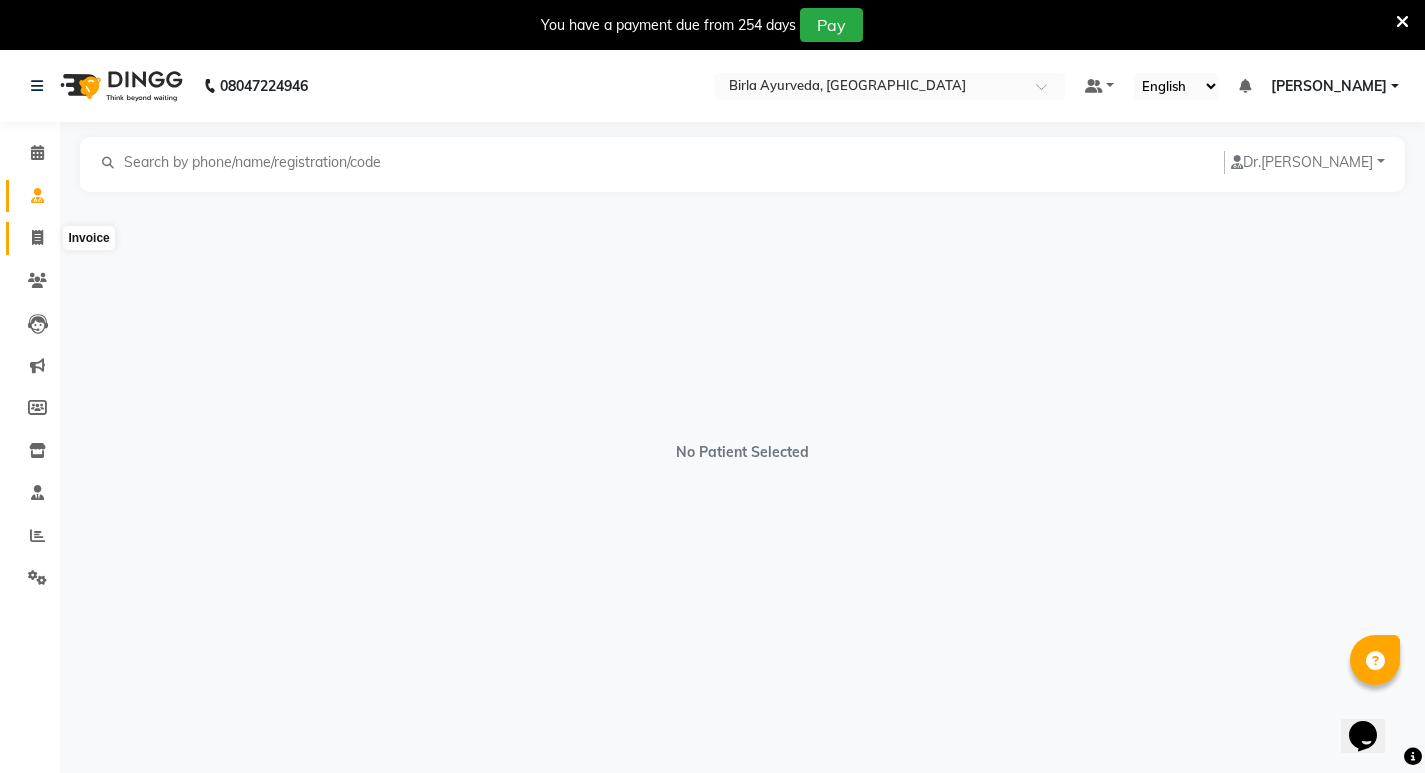 click 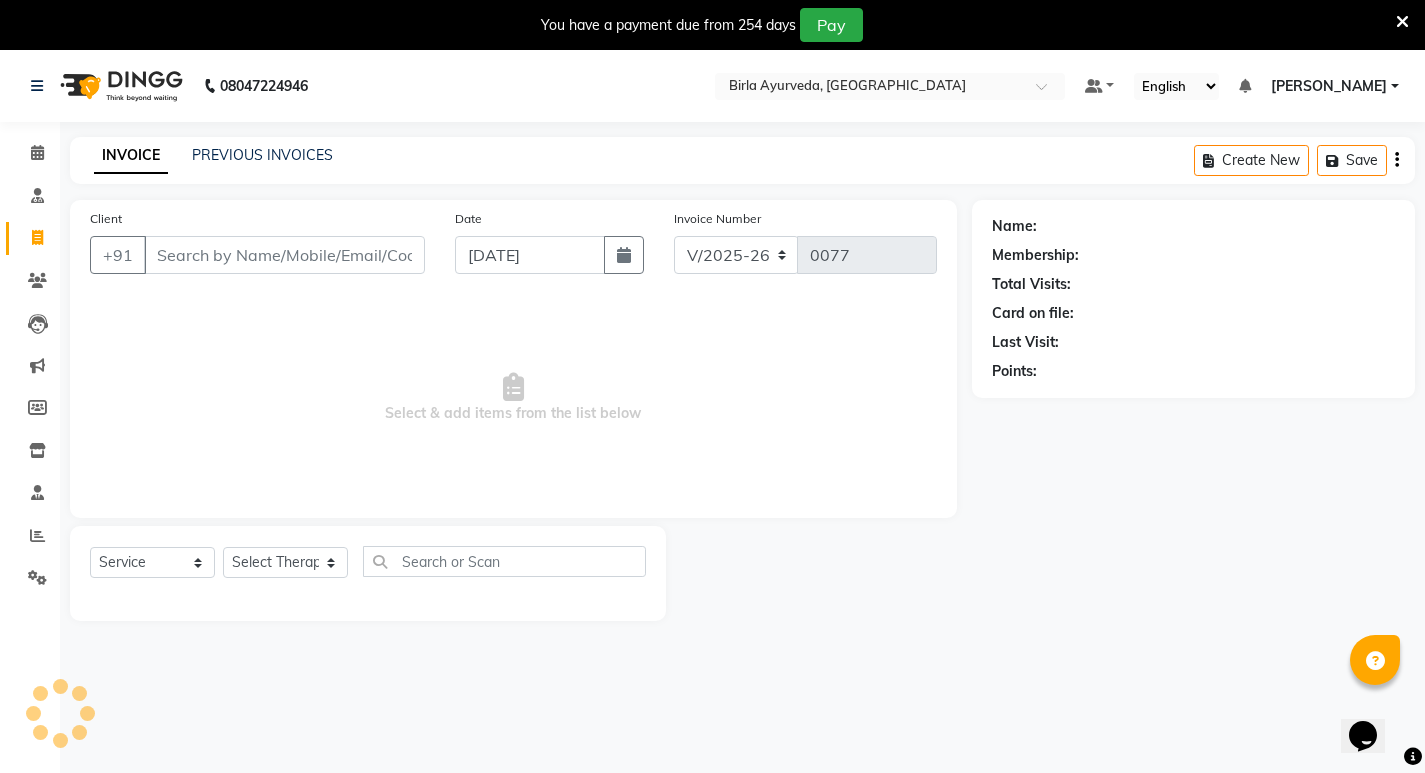 scroll, scrollTop: 50, scrollLeft: 0, axis: vertical 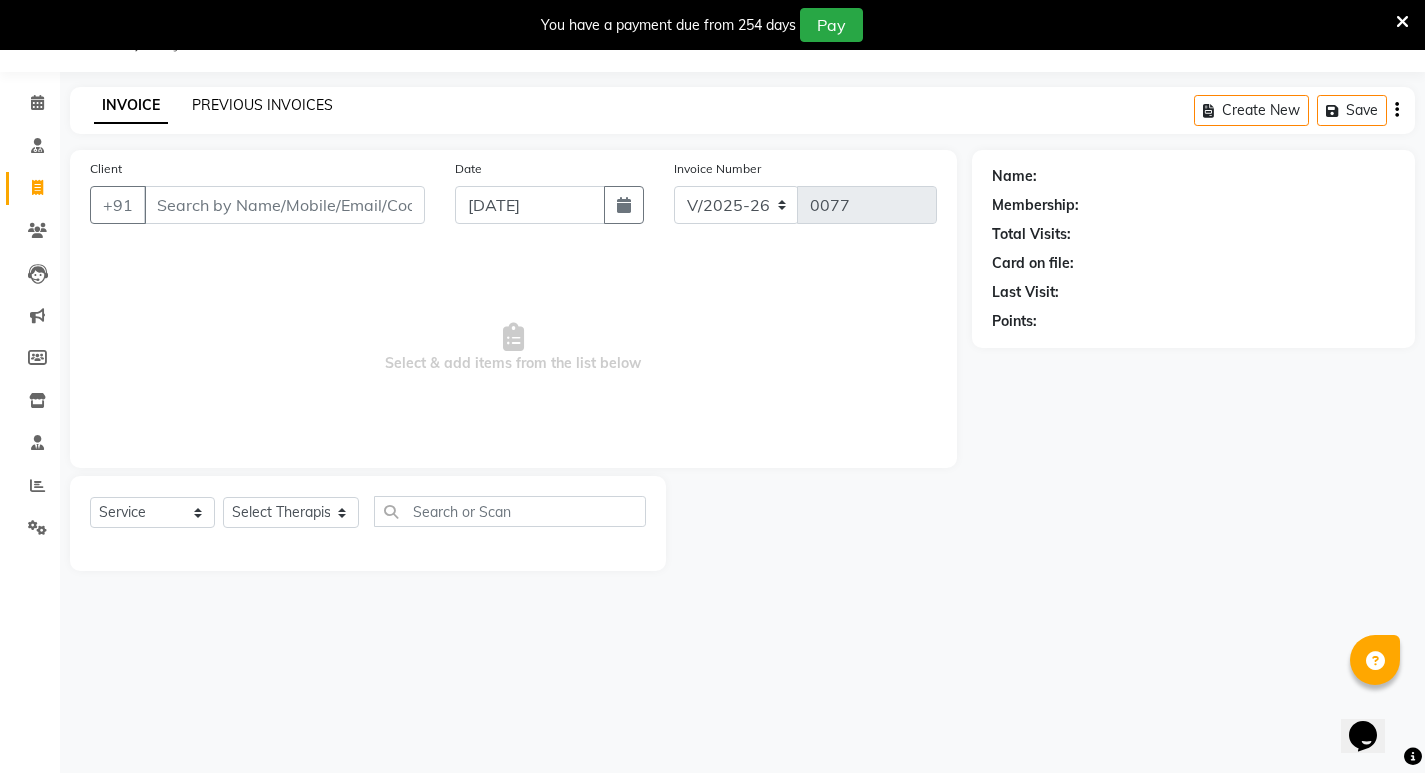 click on "PREVIOUS INVOICES" 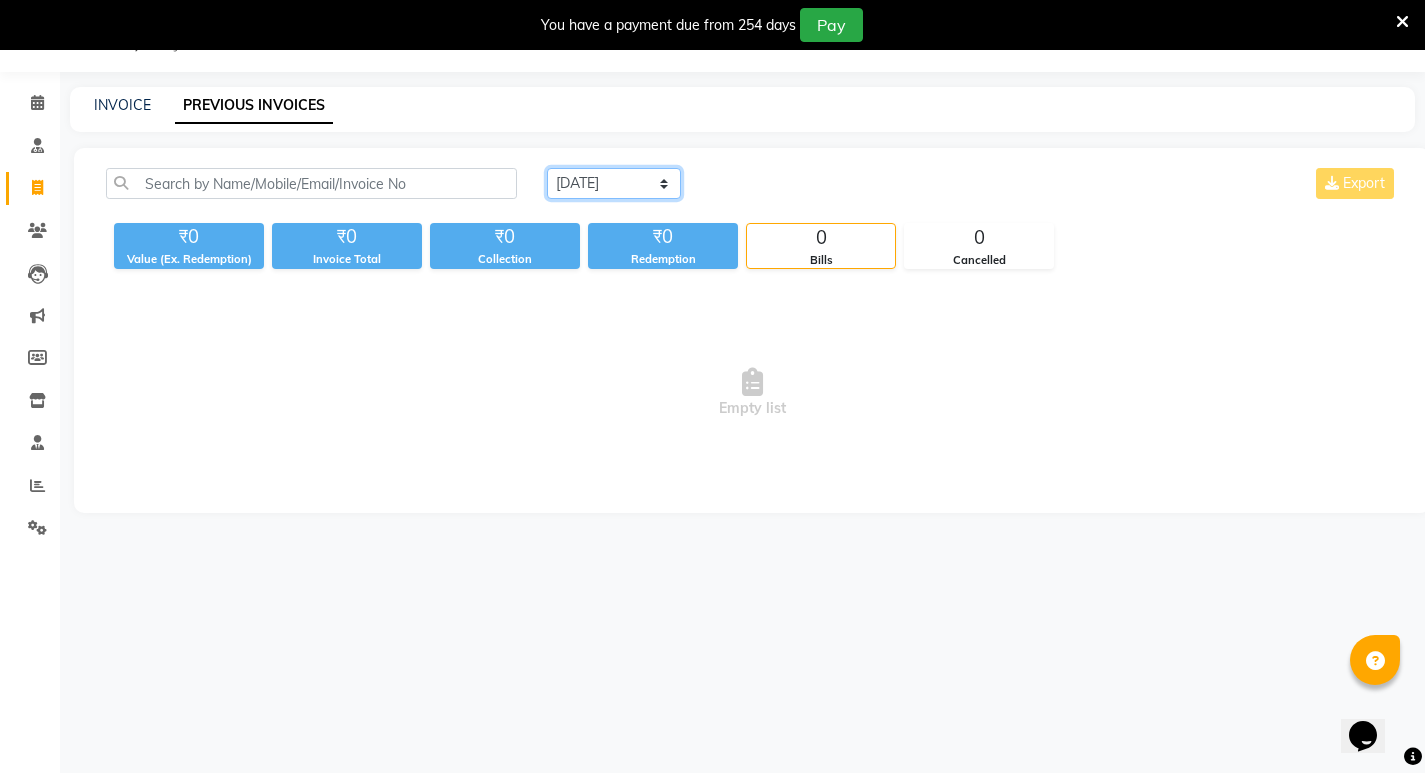 click on "[DATE] [DATE] Custom Range" 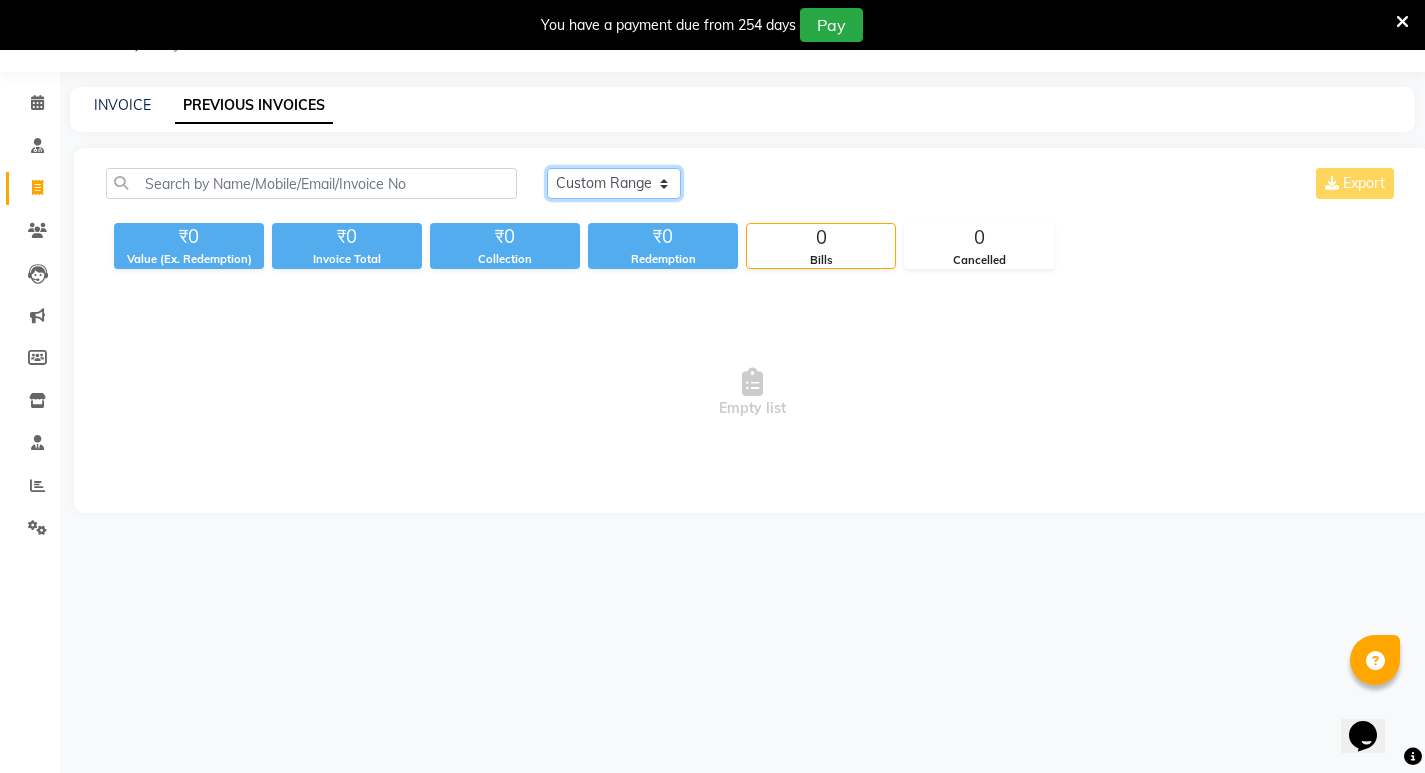 click on "[DATE] [DATE] Custom Range" 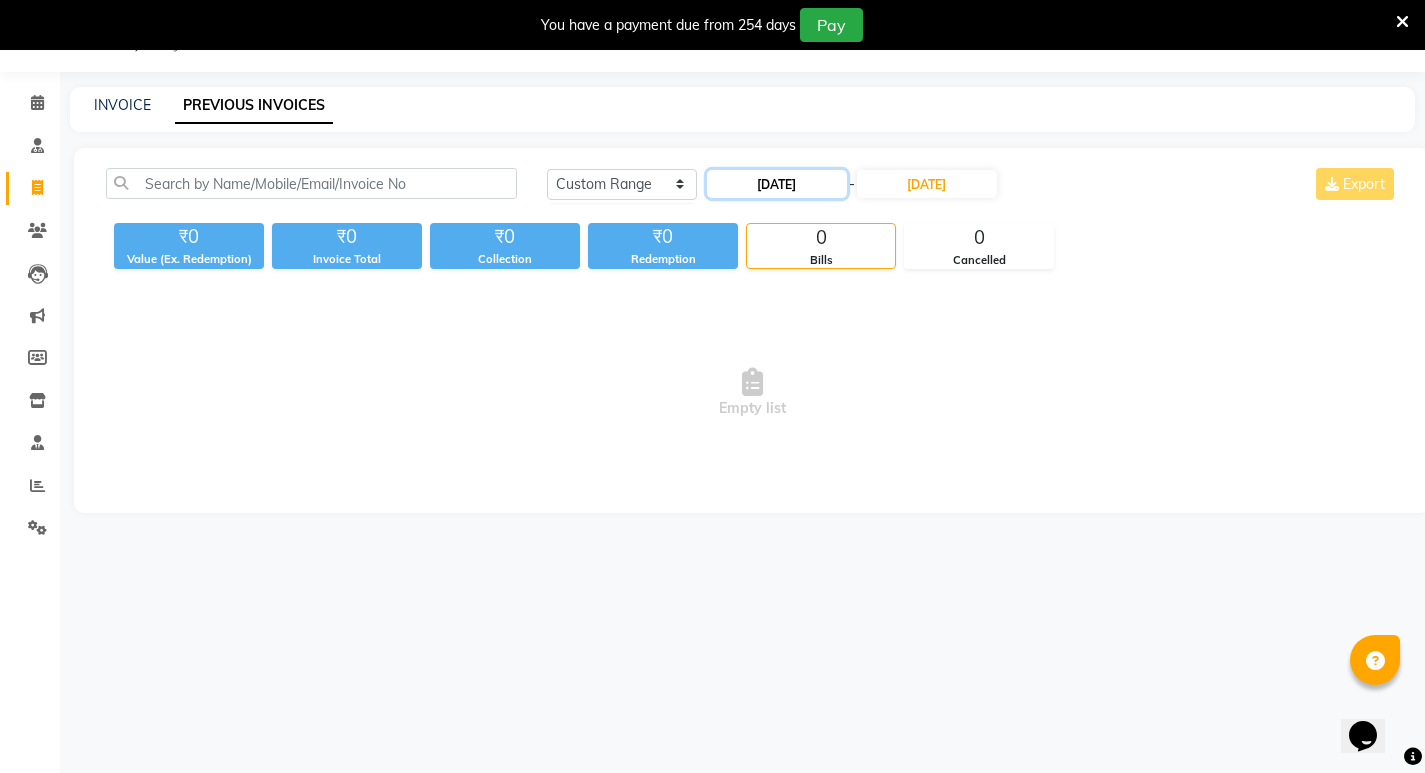 click on "[DATE]" 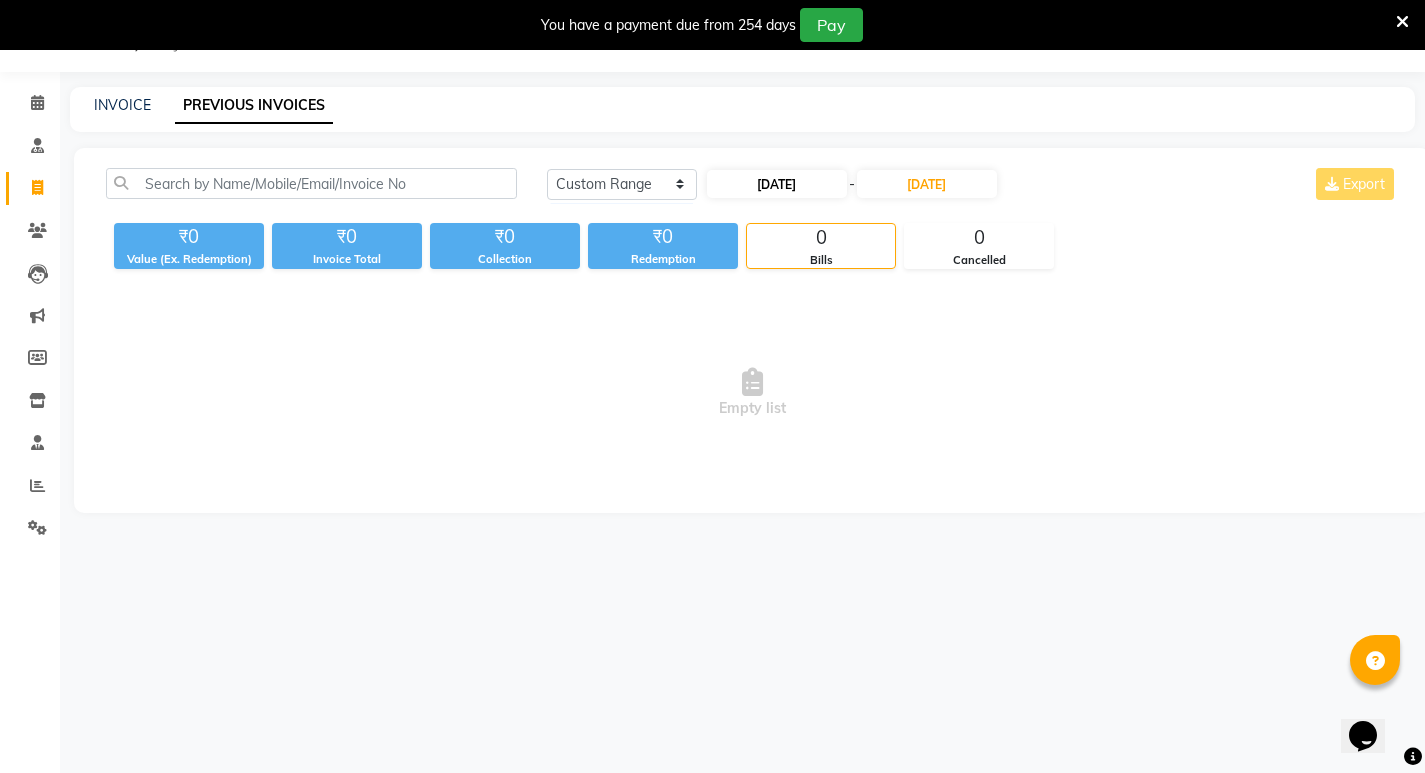 select on "7" 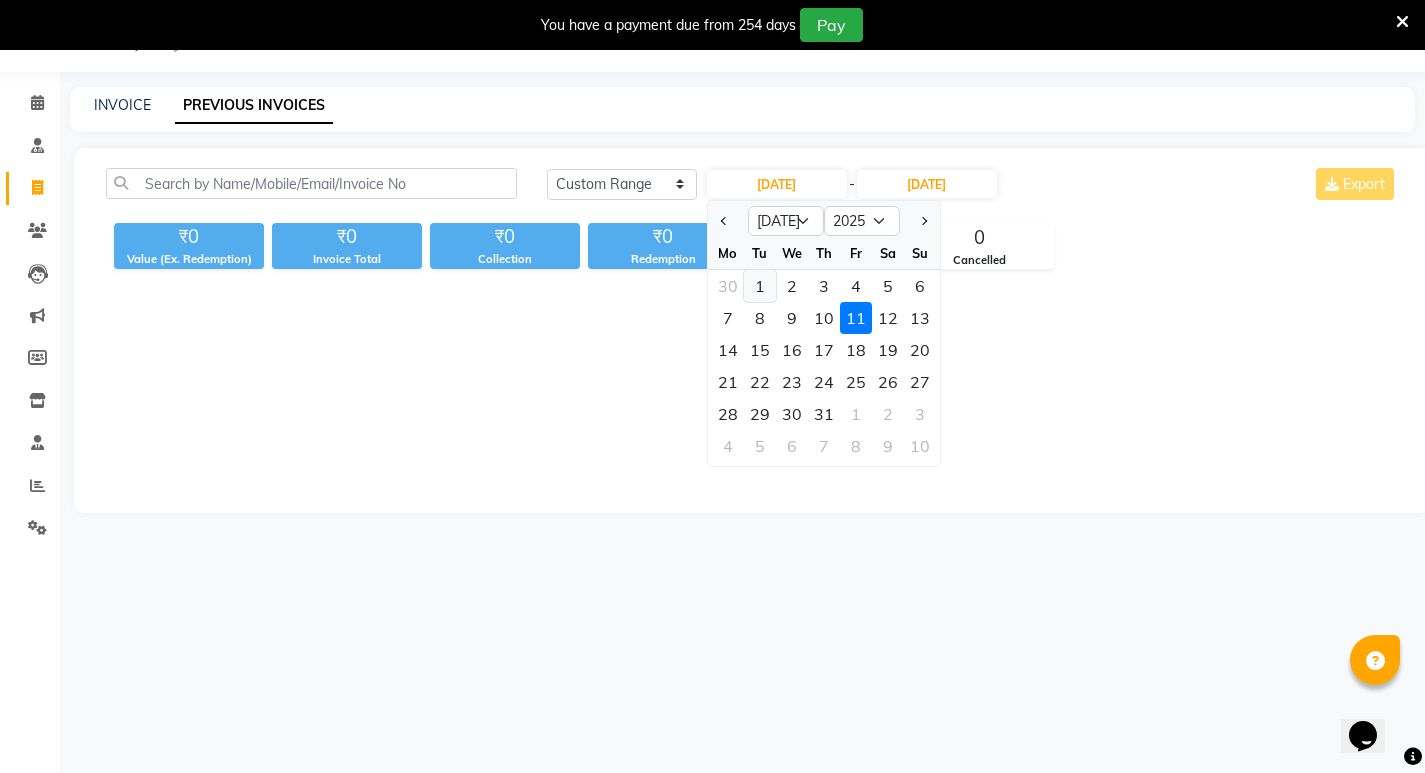 click on "1" 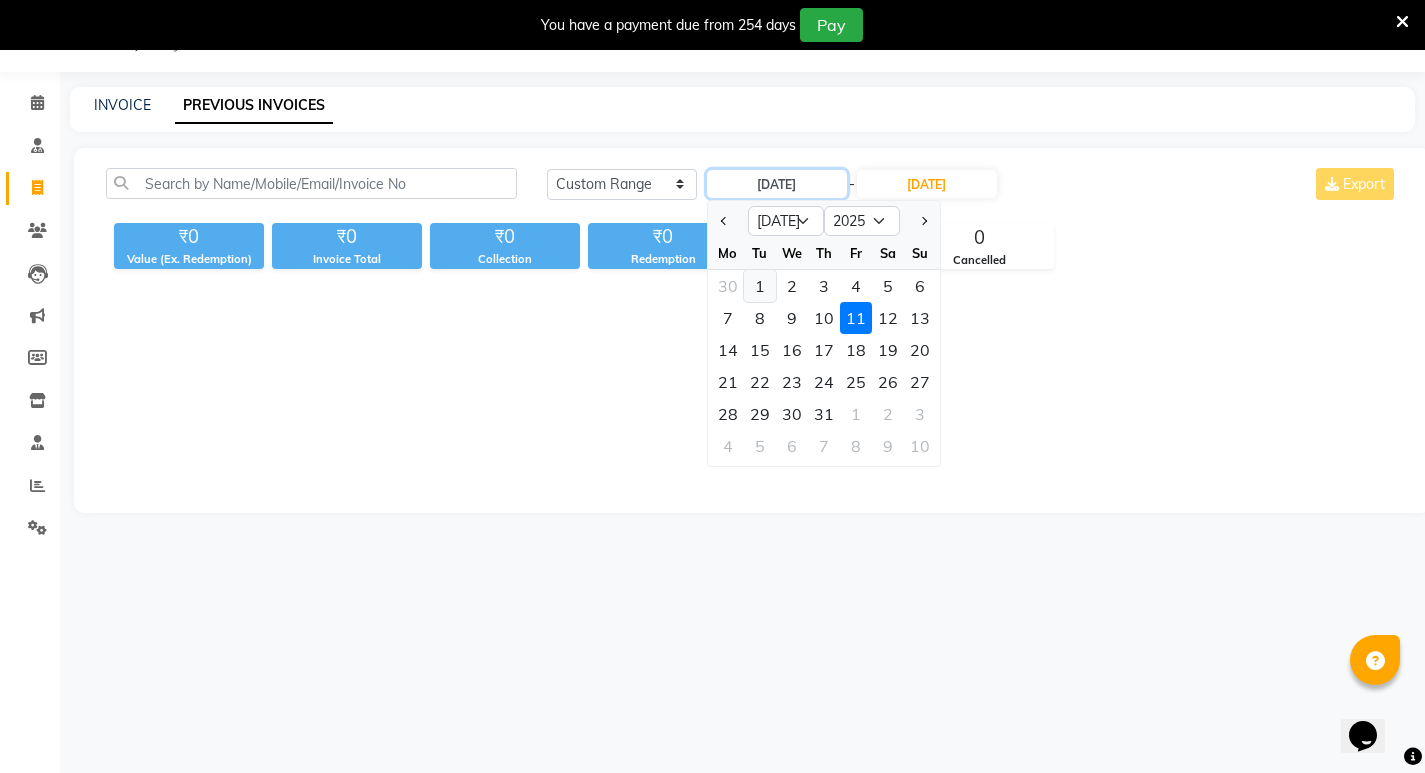 type on "[DATE]" 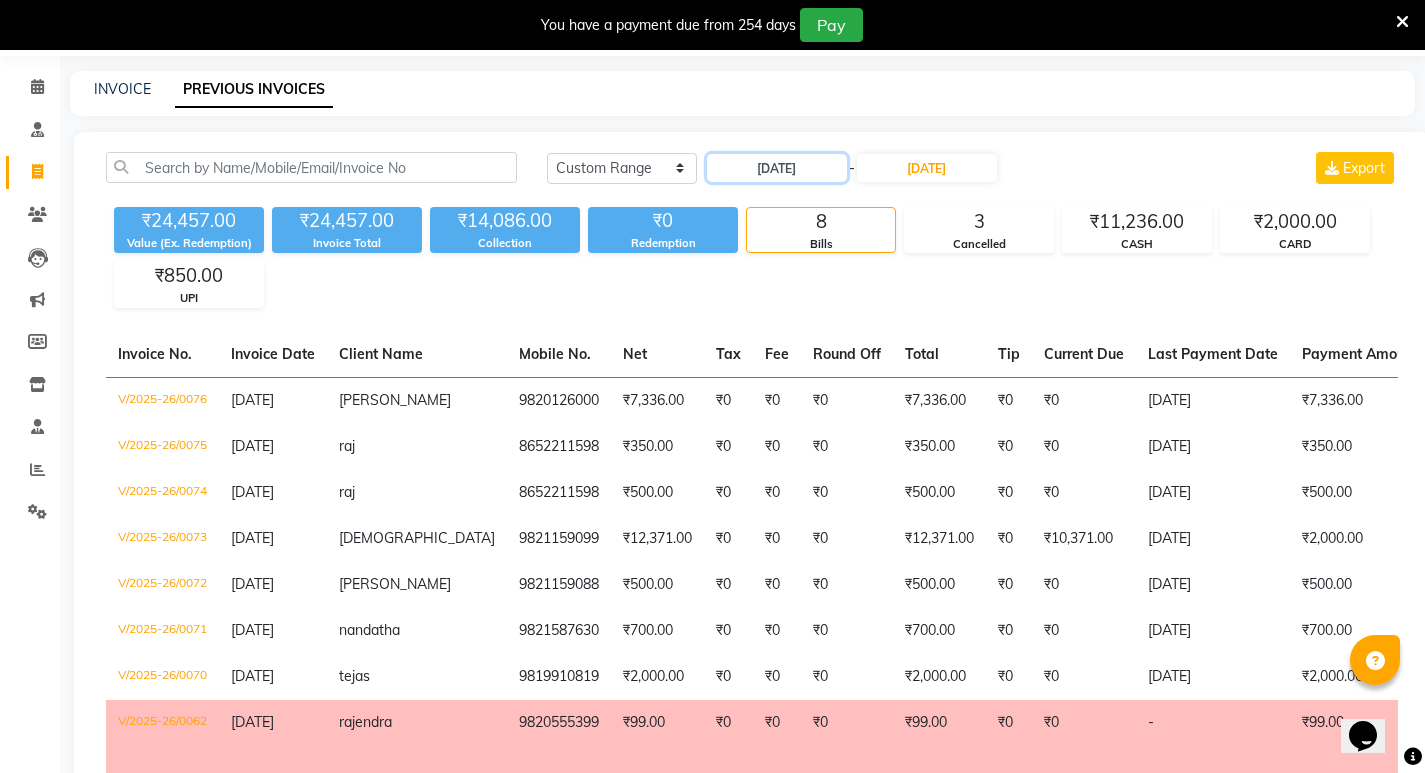 scroll, scrollTop: 0, scrollLeft: 0, axis: both 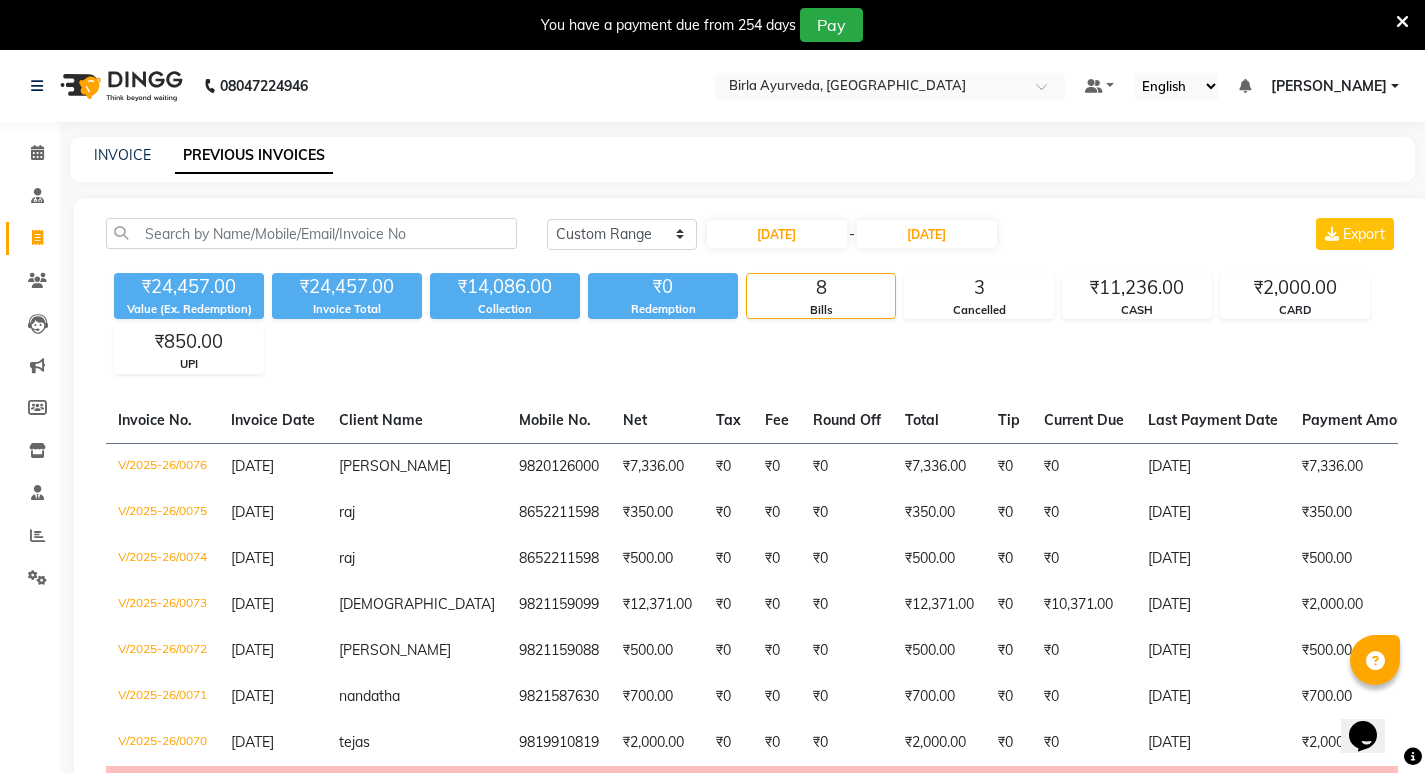 select on "6820" 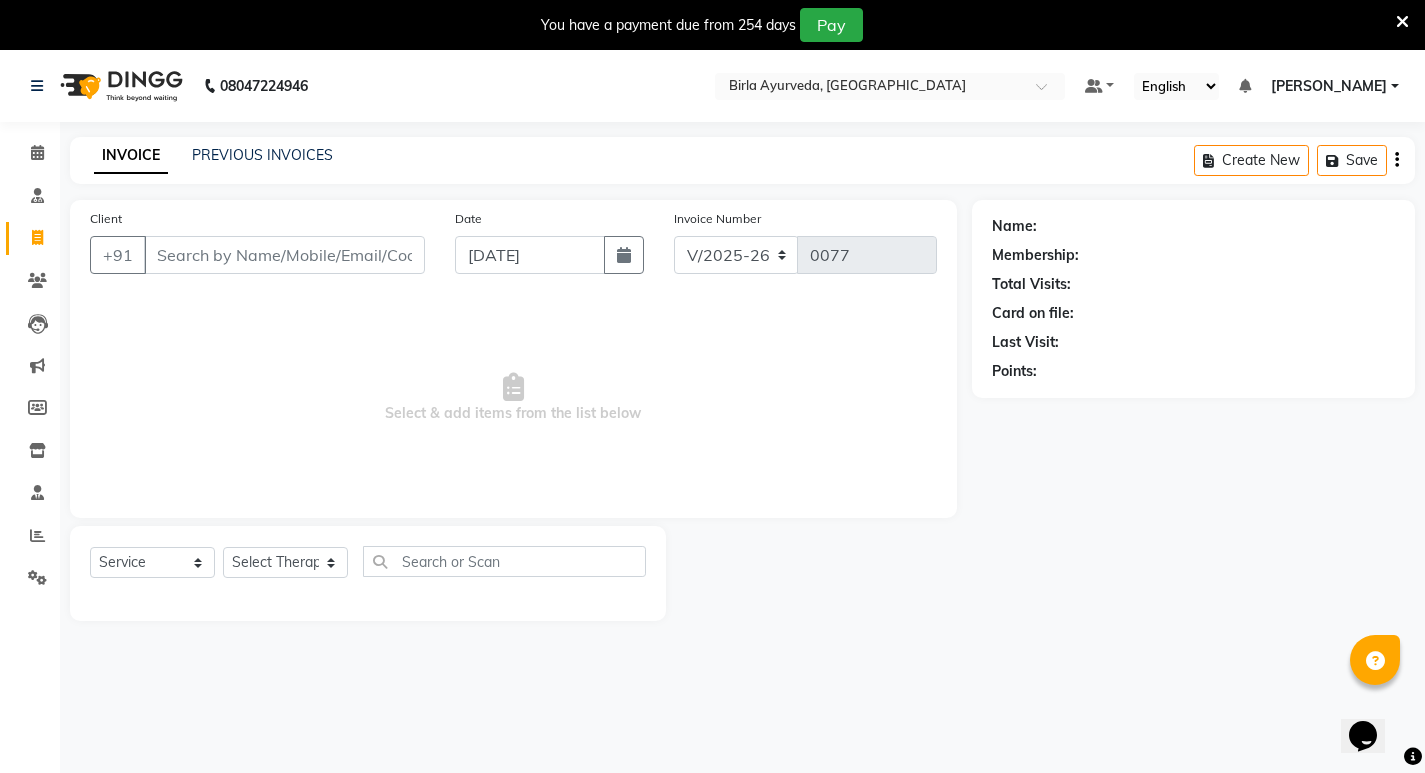 scroll, scrollTop: 50, scrollLeft: 0, axis: vertical 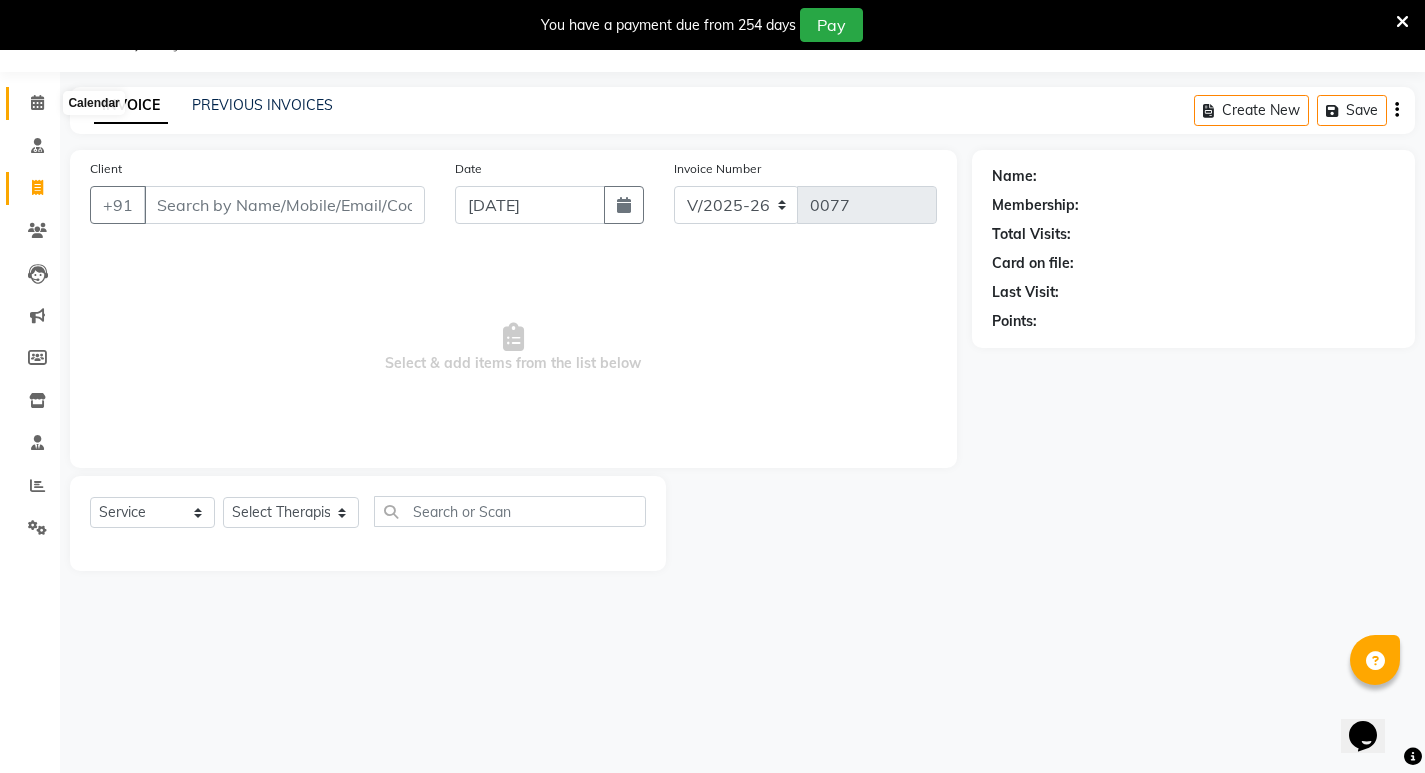 click 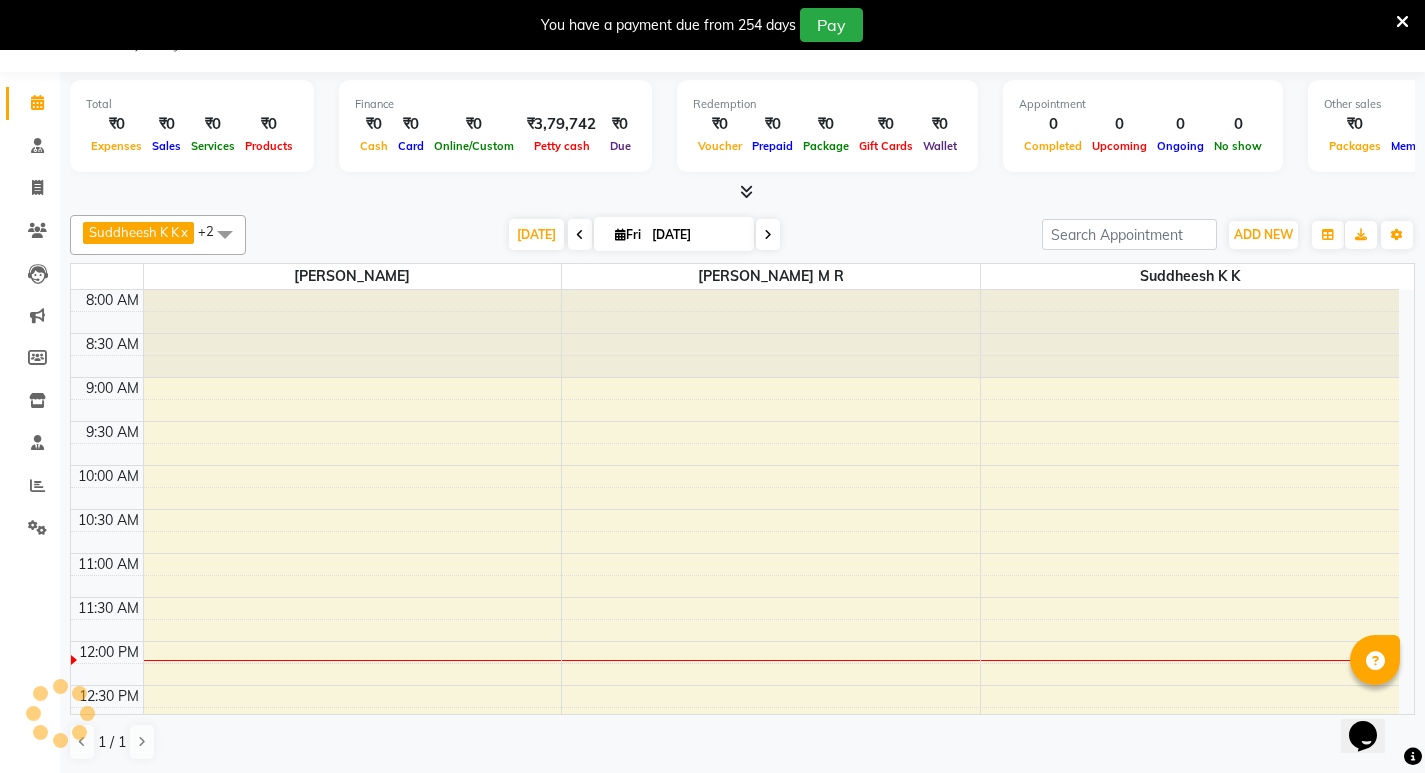 scroll, scrollTop: 0, scrollLeft: 0, axis: both 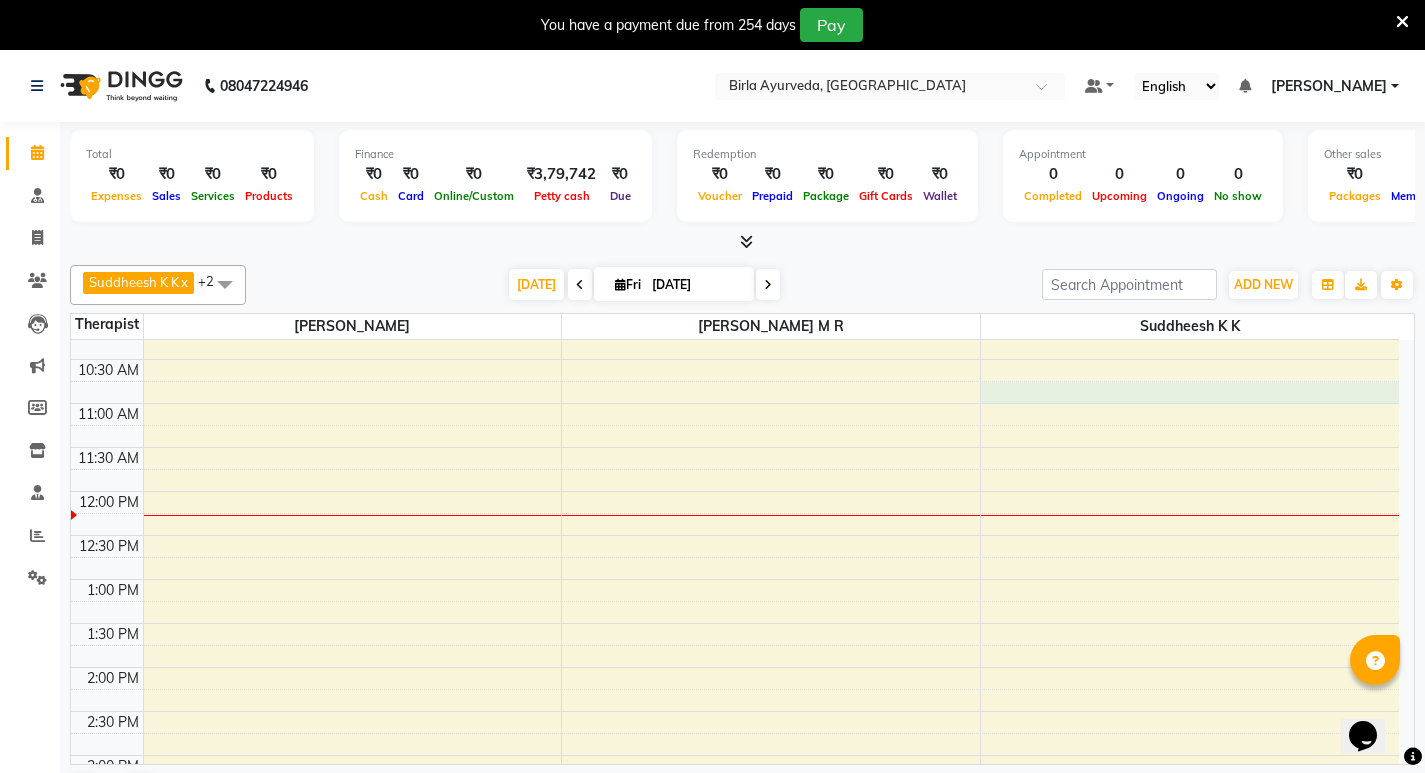 click on "8:00 AM 8:30 AM 9:00 AM 9:30 AM 10:00 AM 10:30 AM 11:00 AM 11:30 AM 12:00 PM 12:30 PM 1:00 PM 1:30 PM 2:00 PM 2:30 PM 3:00 PM 3:30 PM 4:00 PM 4:30 PM 5:00 PM 5:30 PM 6:00 PM 6:30 PM 7:00 PM 7:30 PM" at bounding box center (735, 667) 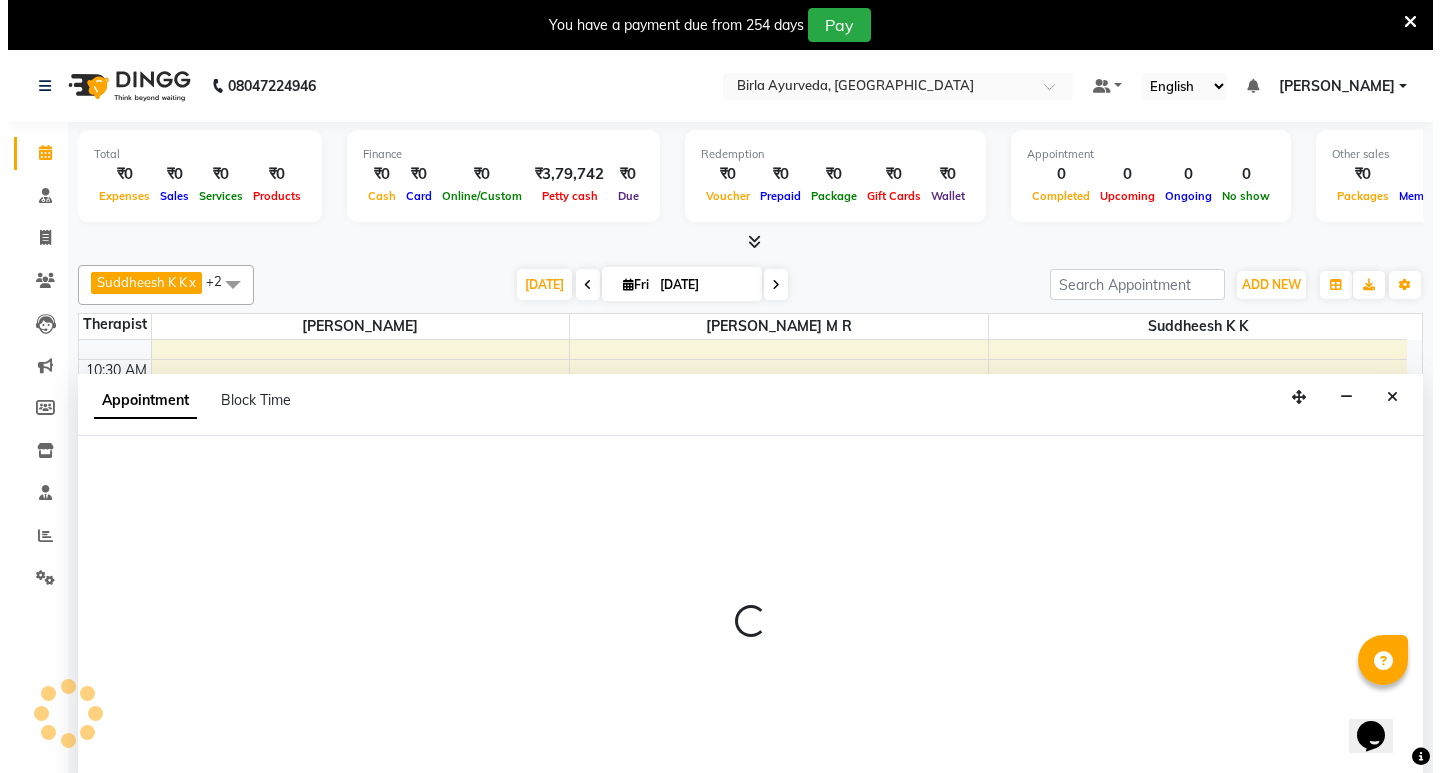 scroll, scrollTop: 51, scrollLeft: 0, axis: vertical 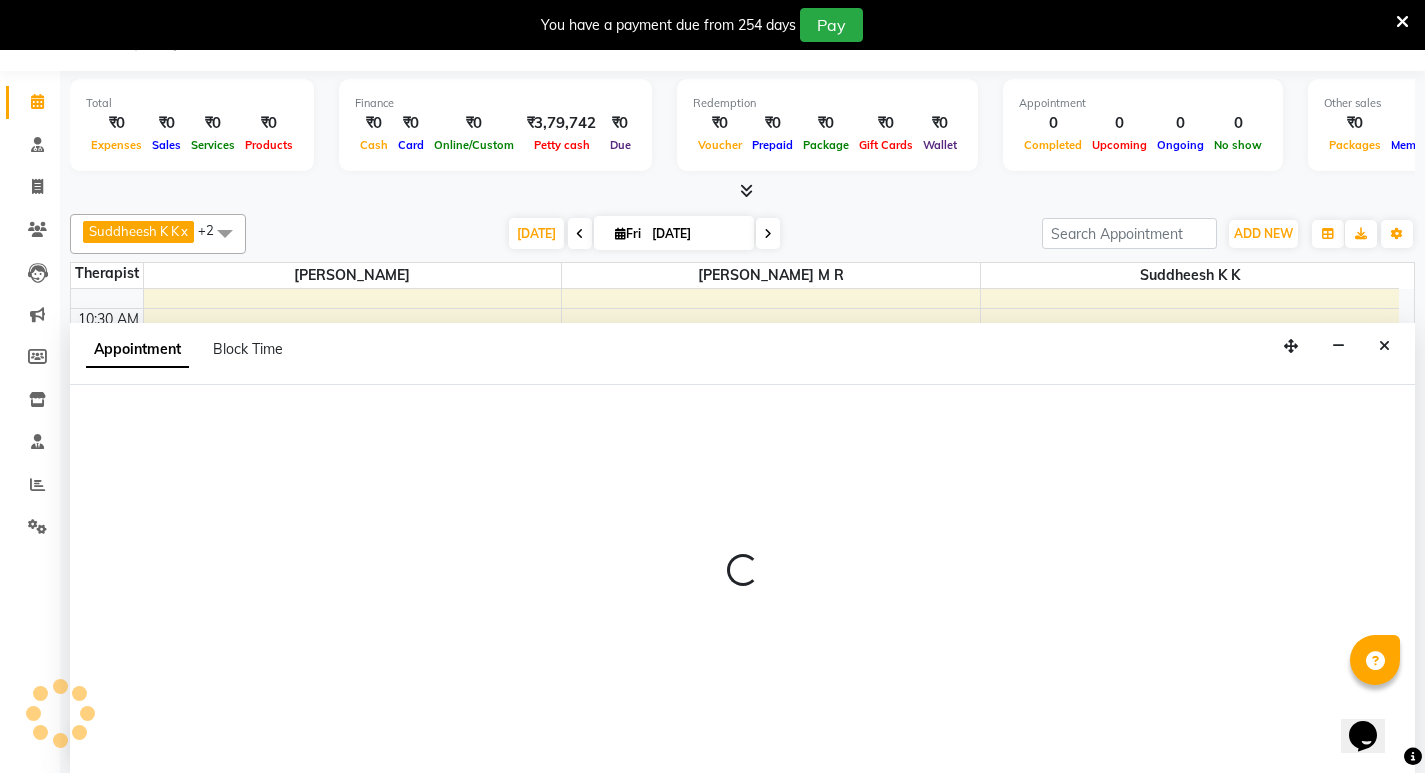 select on "56923" 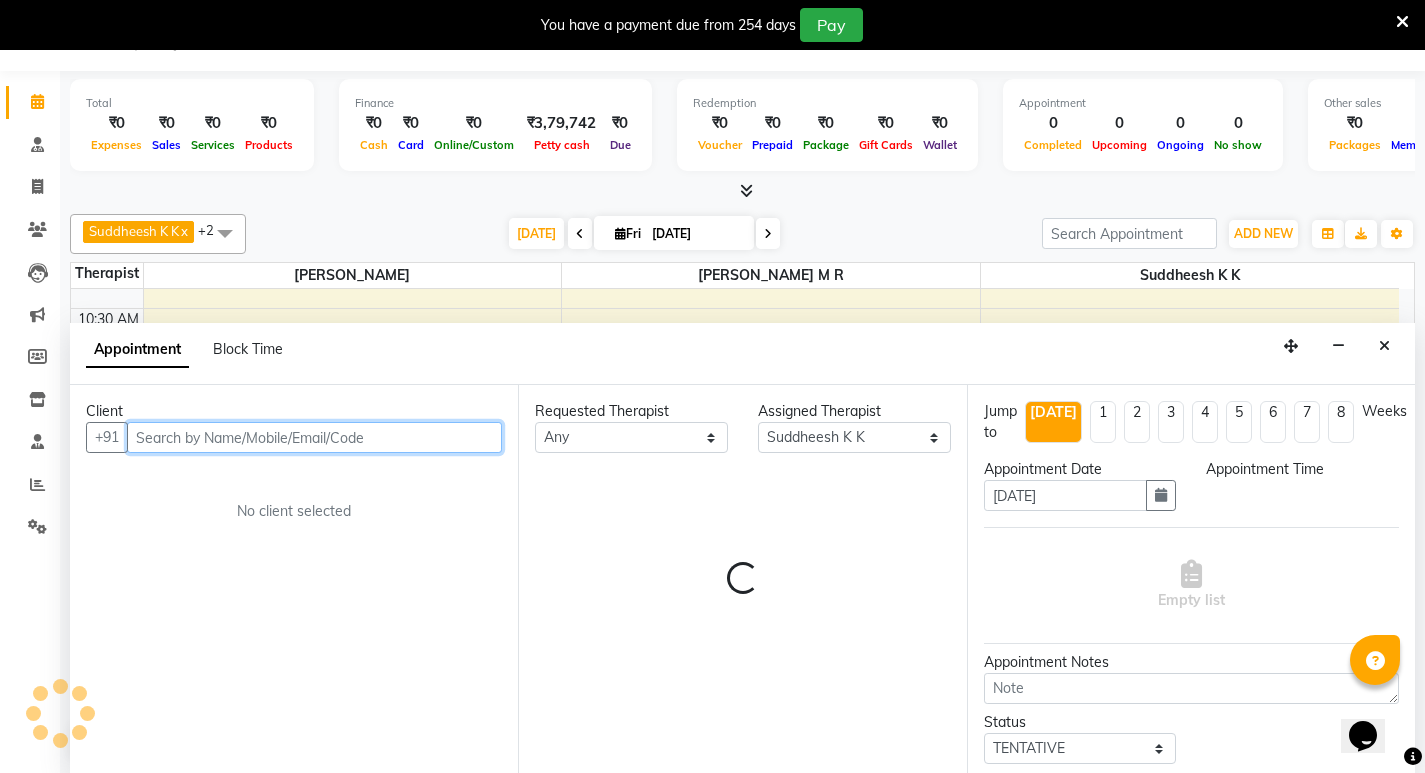 select on "645" 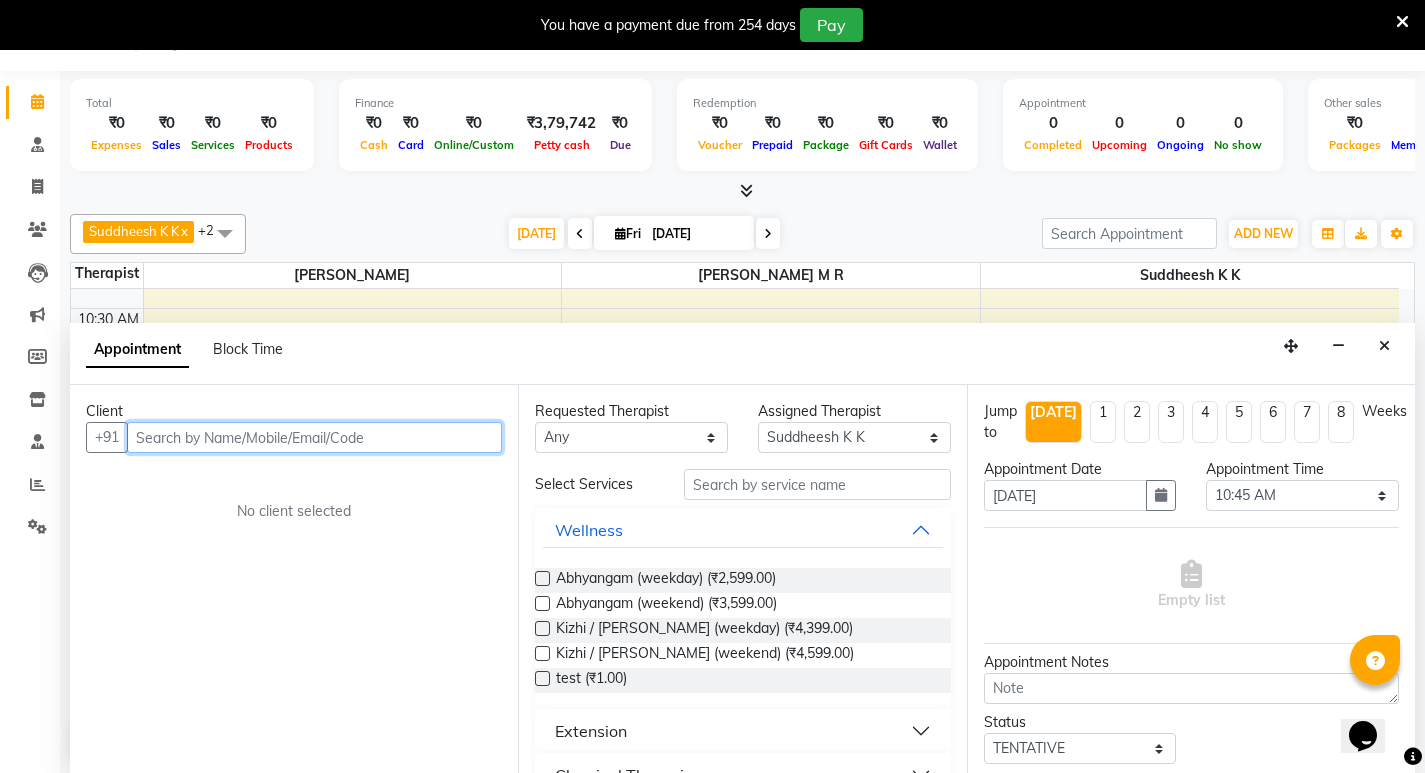 click at bounding box center [314, 437] 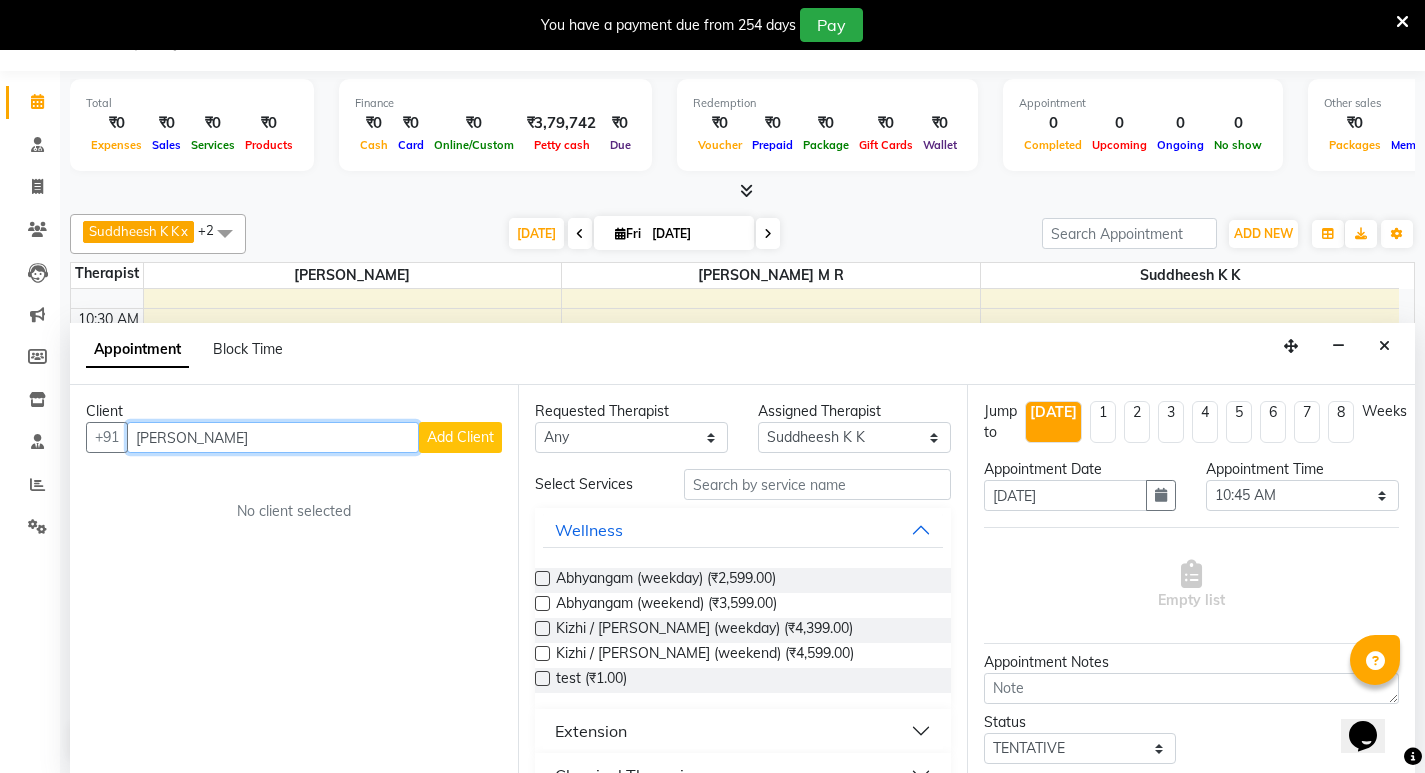 type on "[PERSON_NAME]" 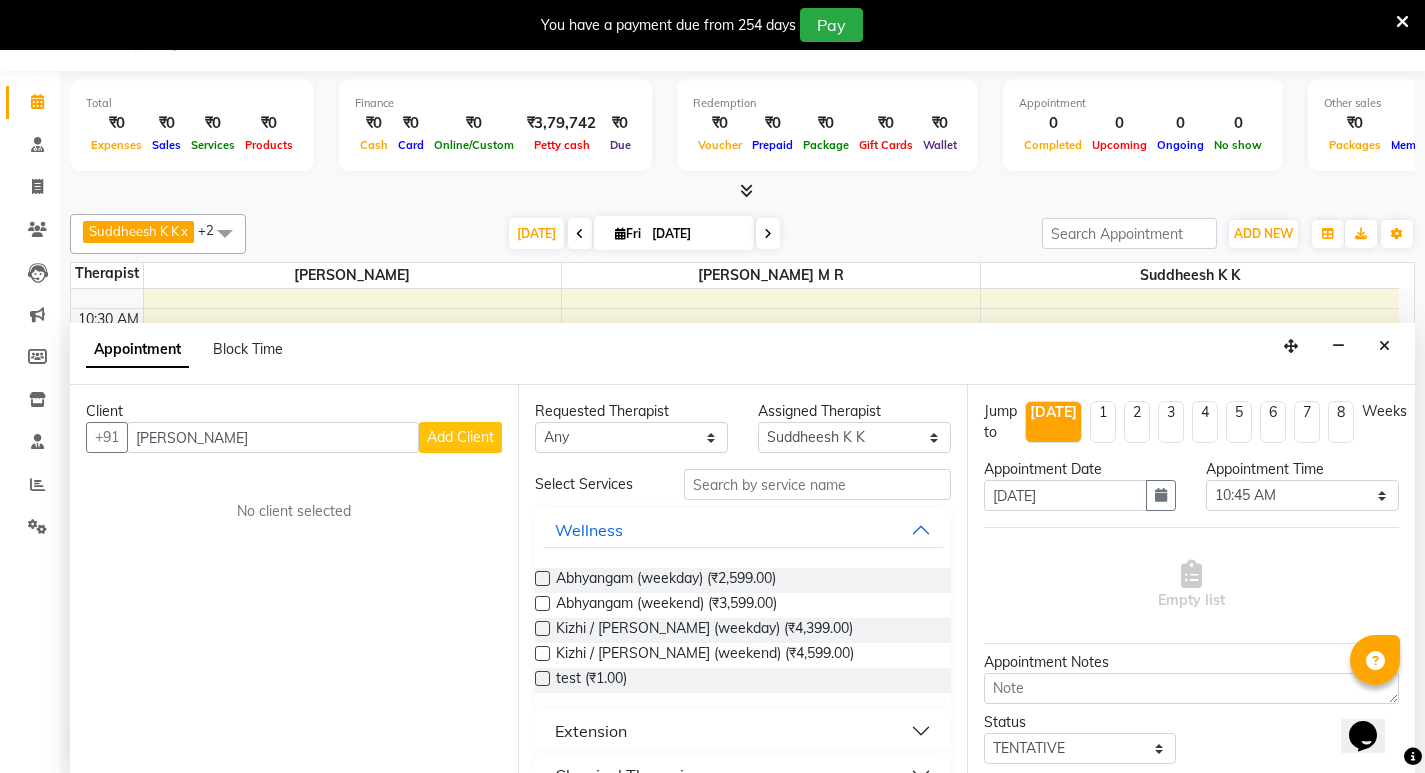 click on "Add Client" at bounding box center [460, 437] 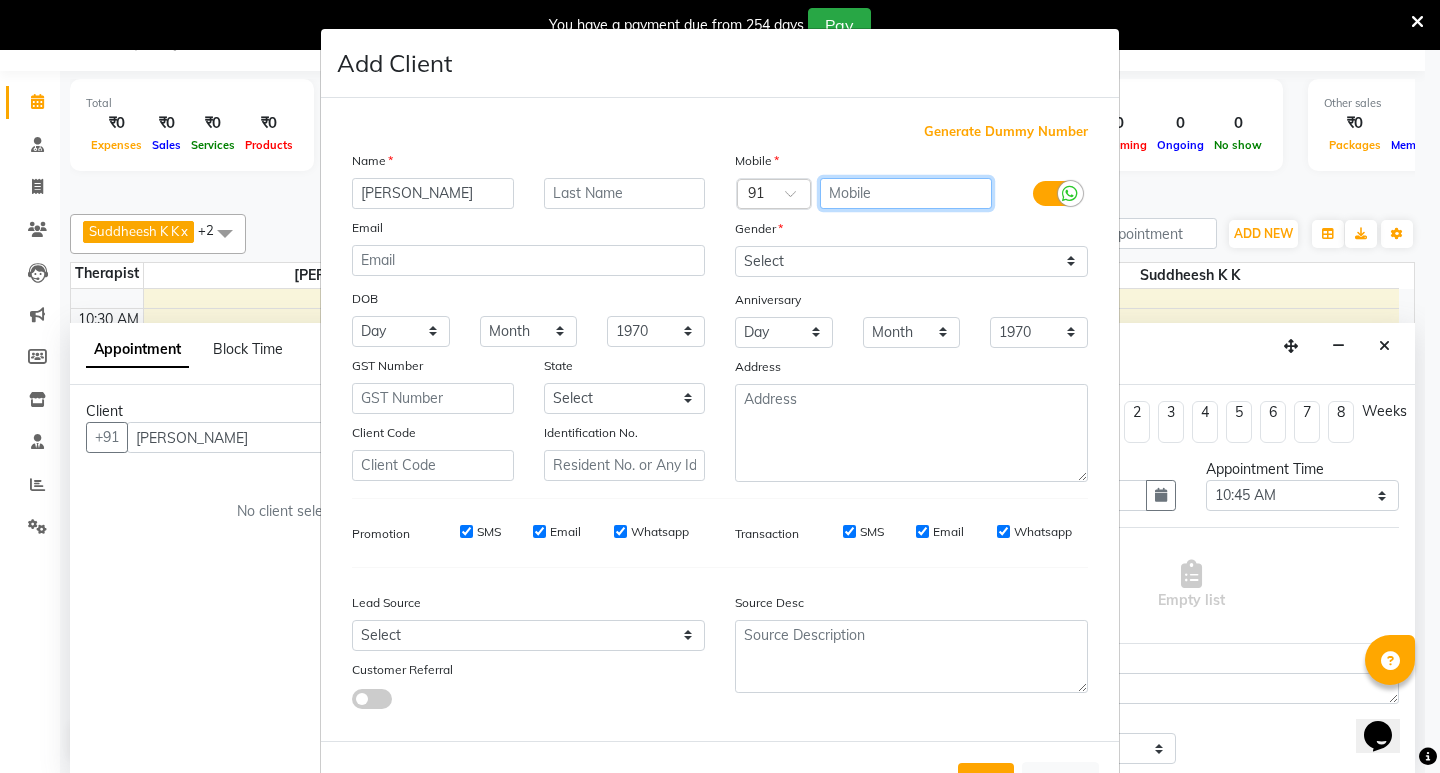 click at bounding box center [906, 193] 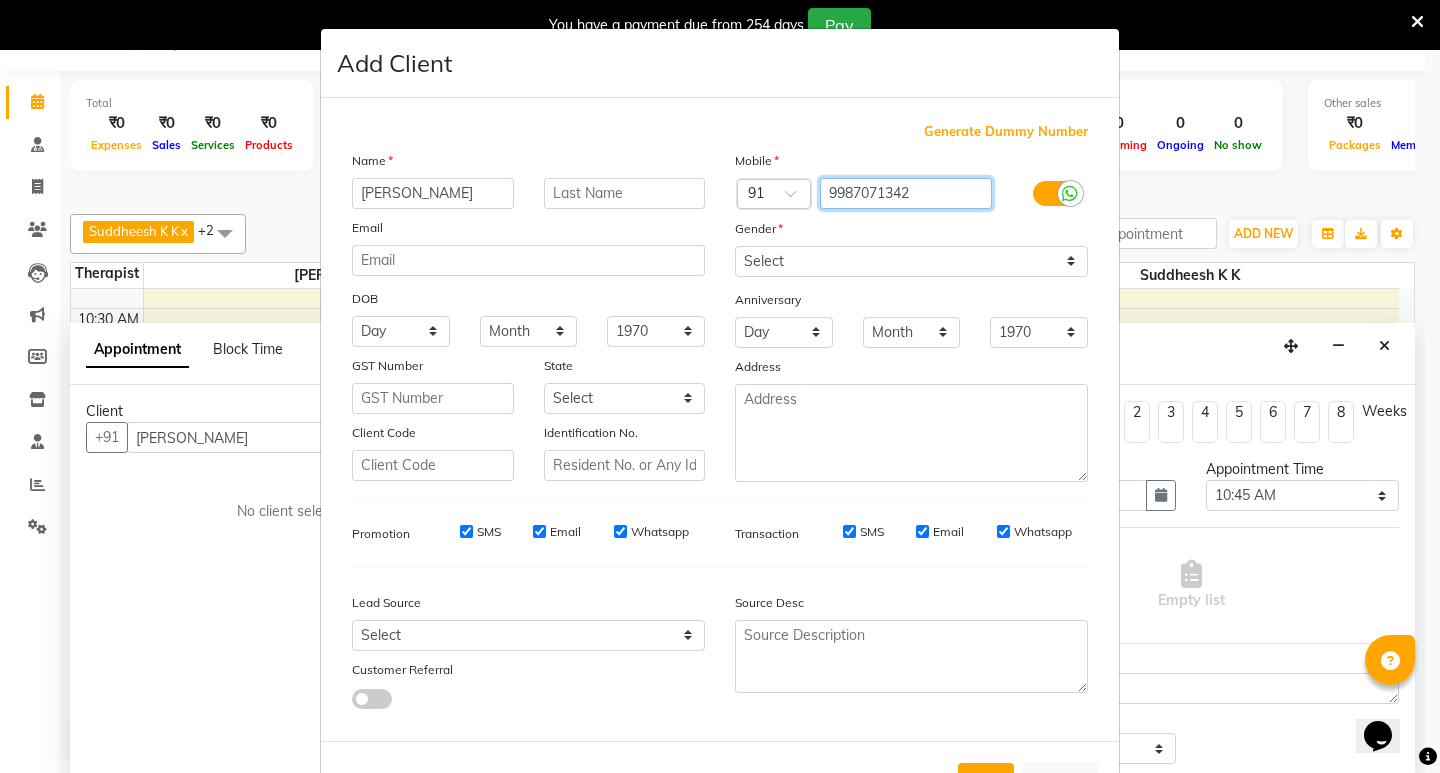 type on "9987071342" 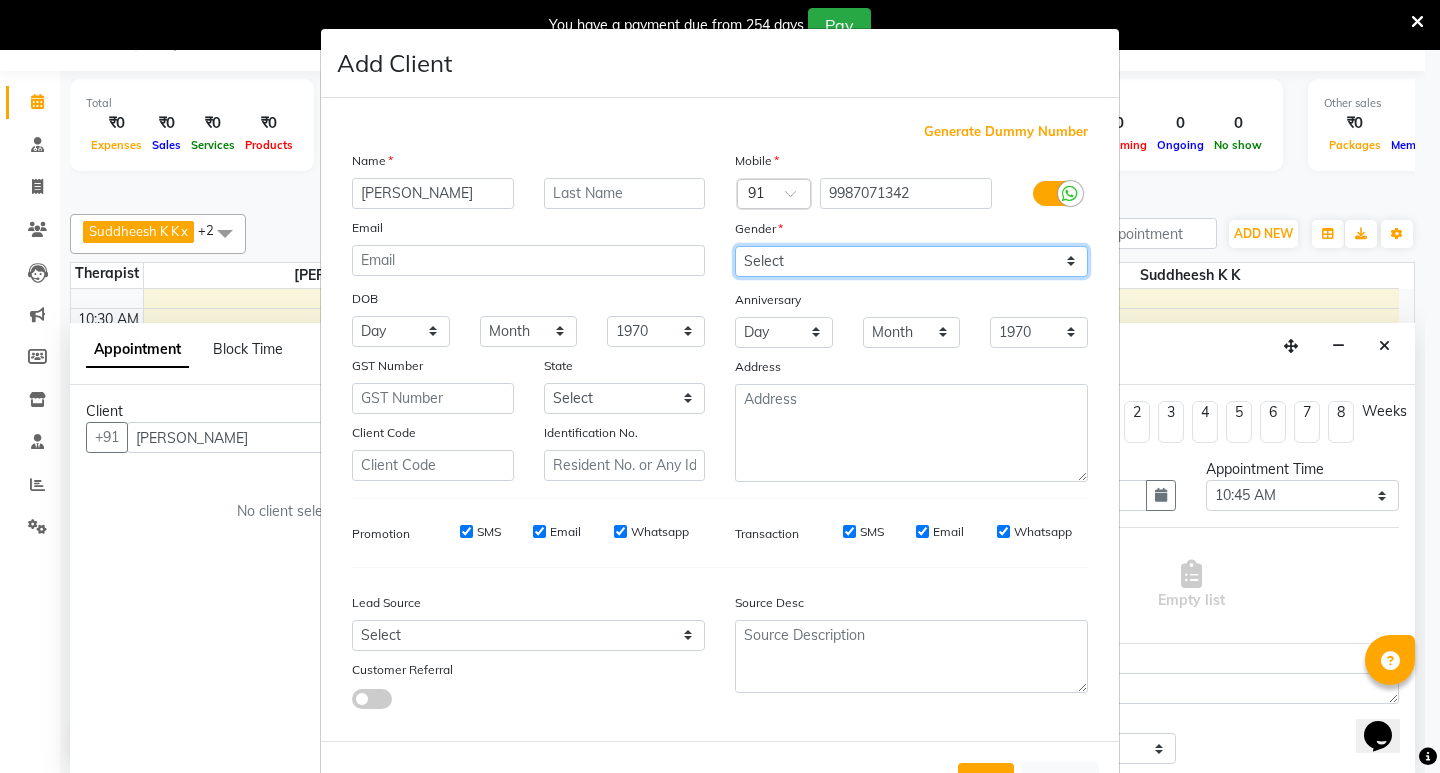click on "Select [DEMOGRAPHIC_DATA] [DEMOGRAPHIC_DATA] Other Prefer Not To Say" at bounding box center (911, 261) 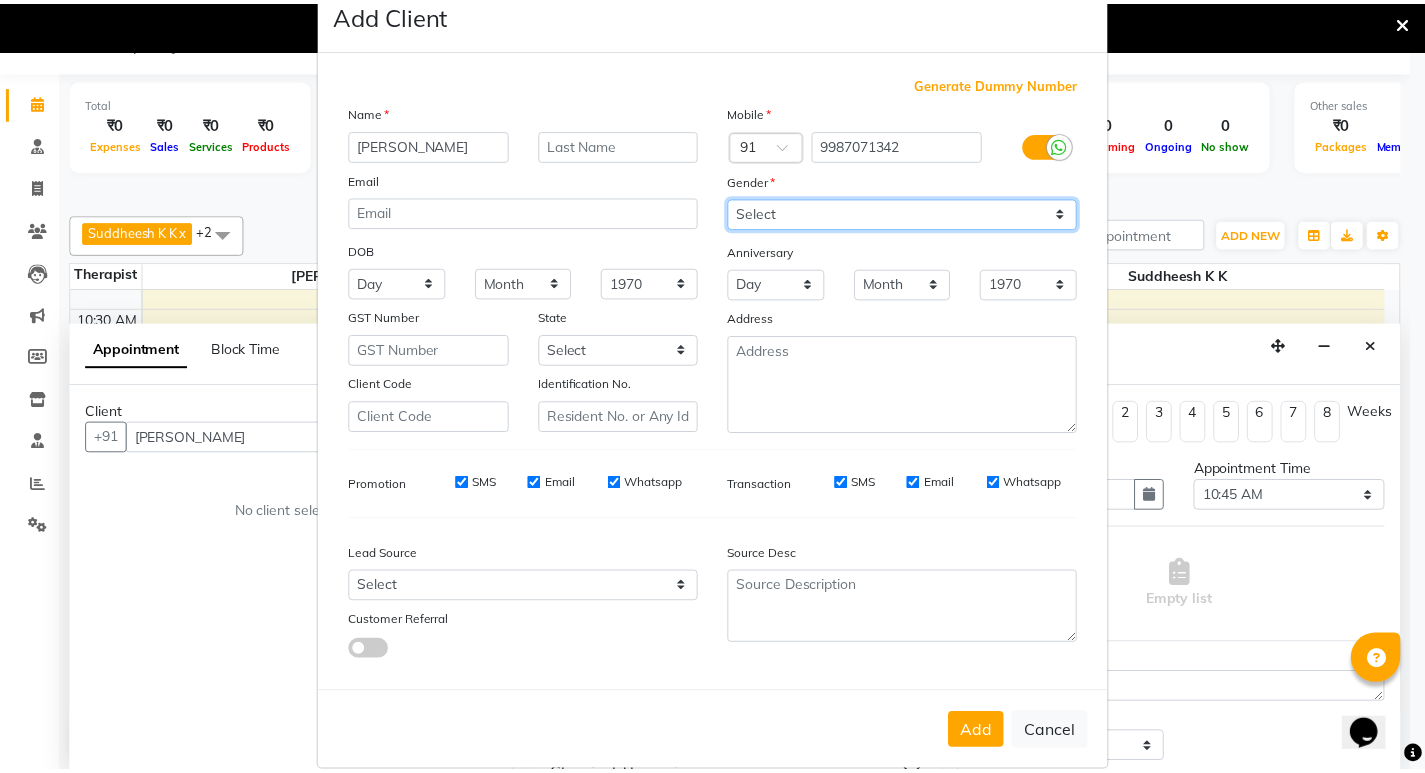 scroll, scrollTop: 76, scrollLeft: 0, axis: vertical 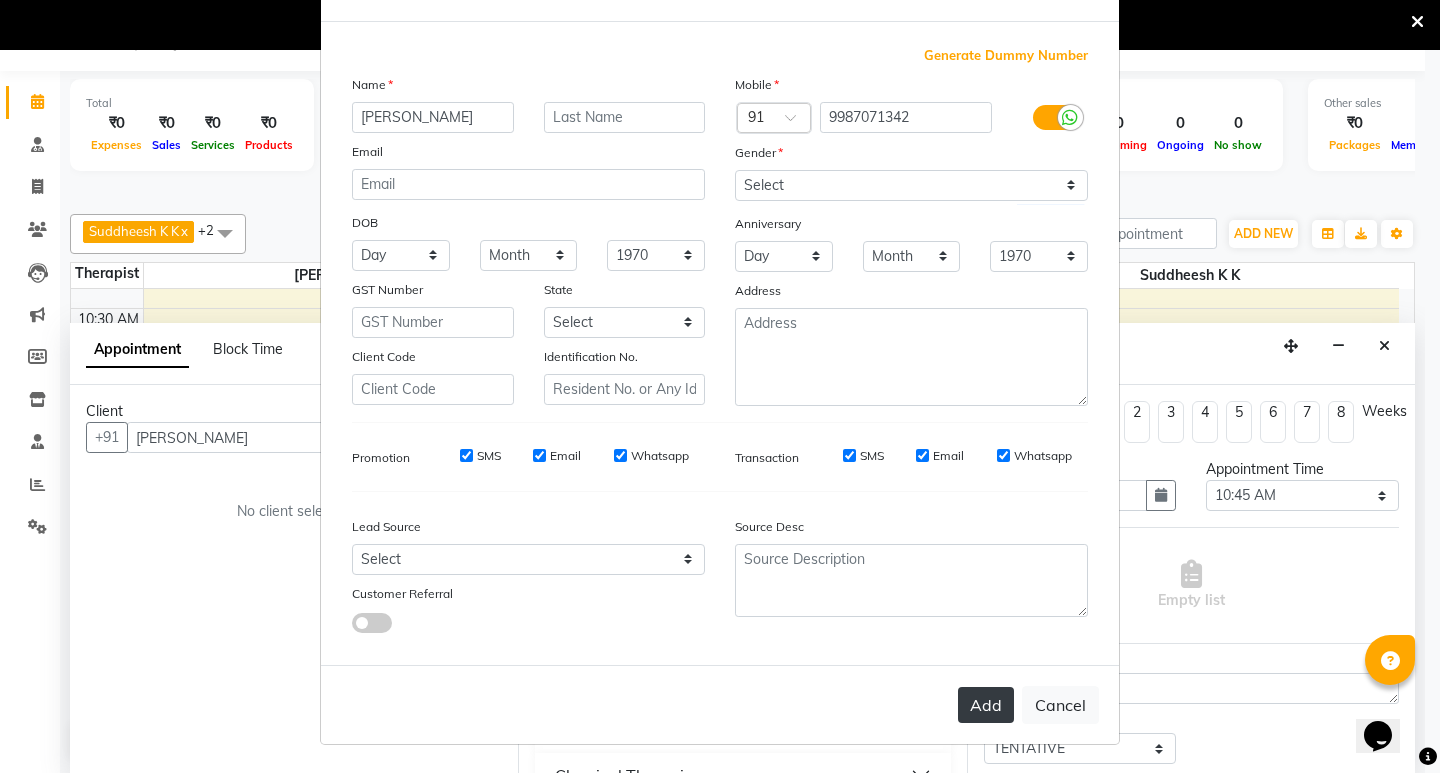 click on "Add" at bounding box center (986, 705) 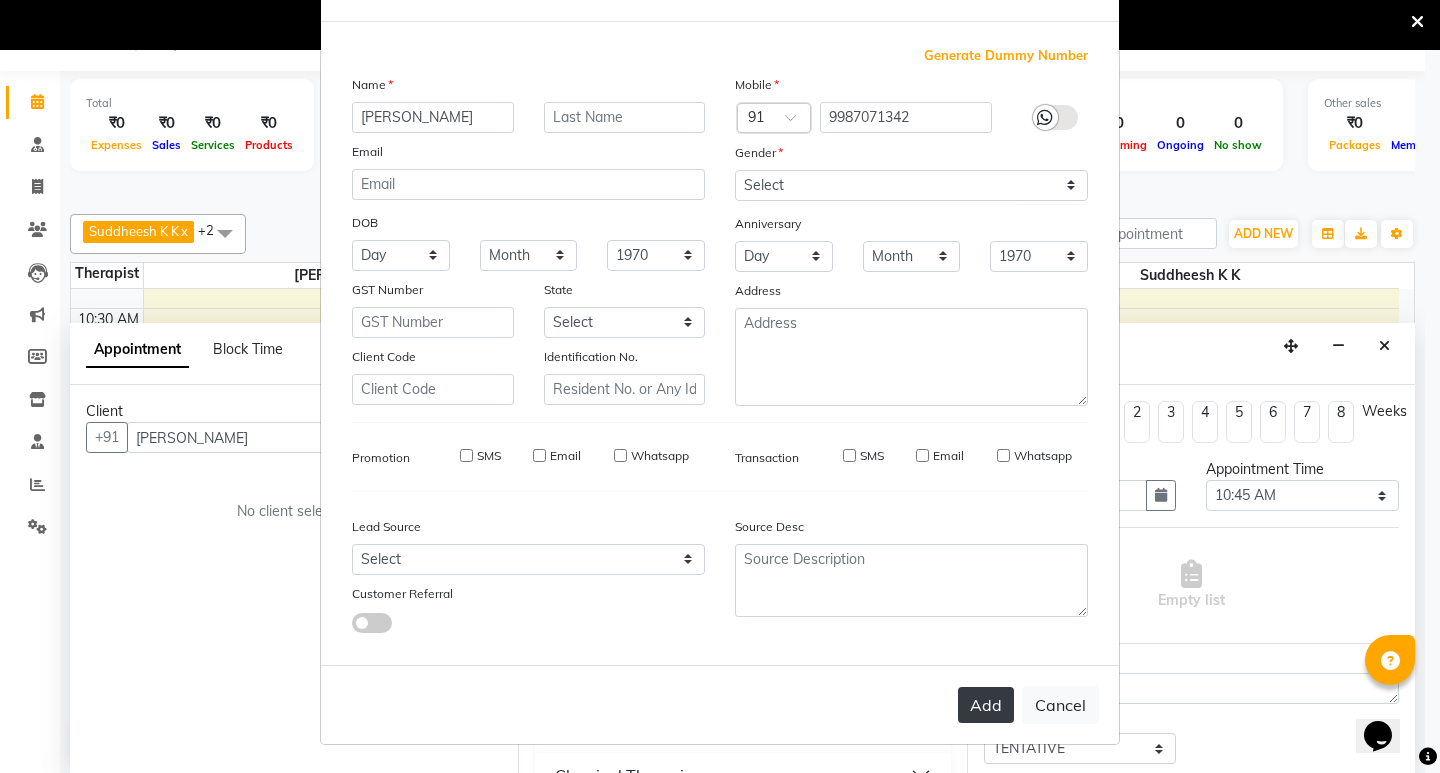 type on "9987071342" 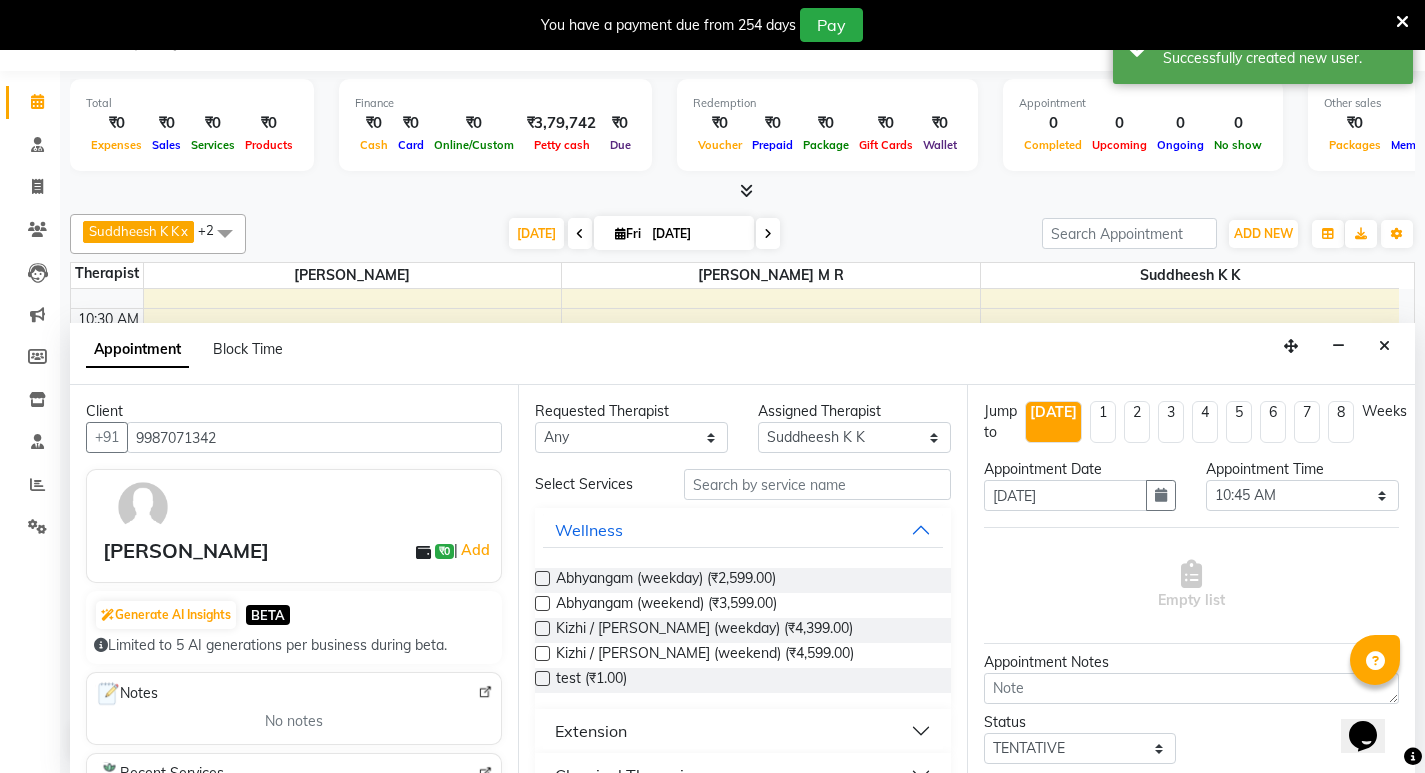 click at bounding box center (542, 578) 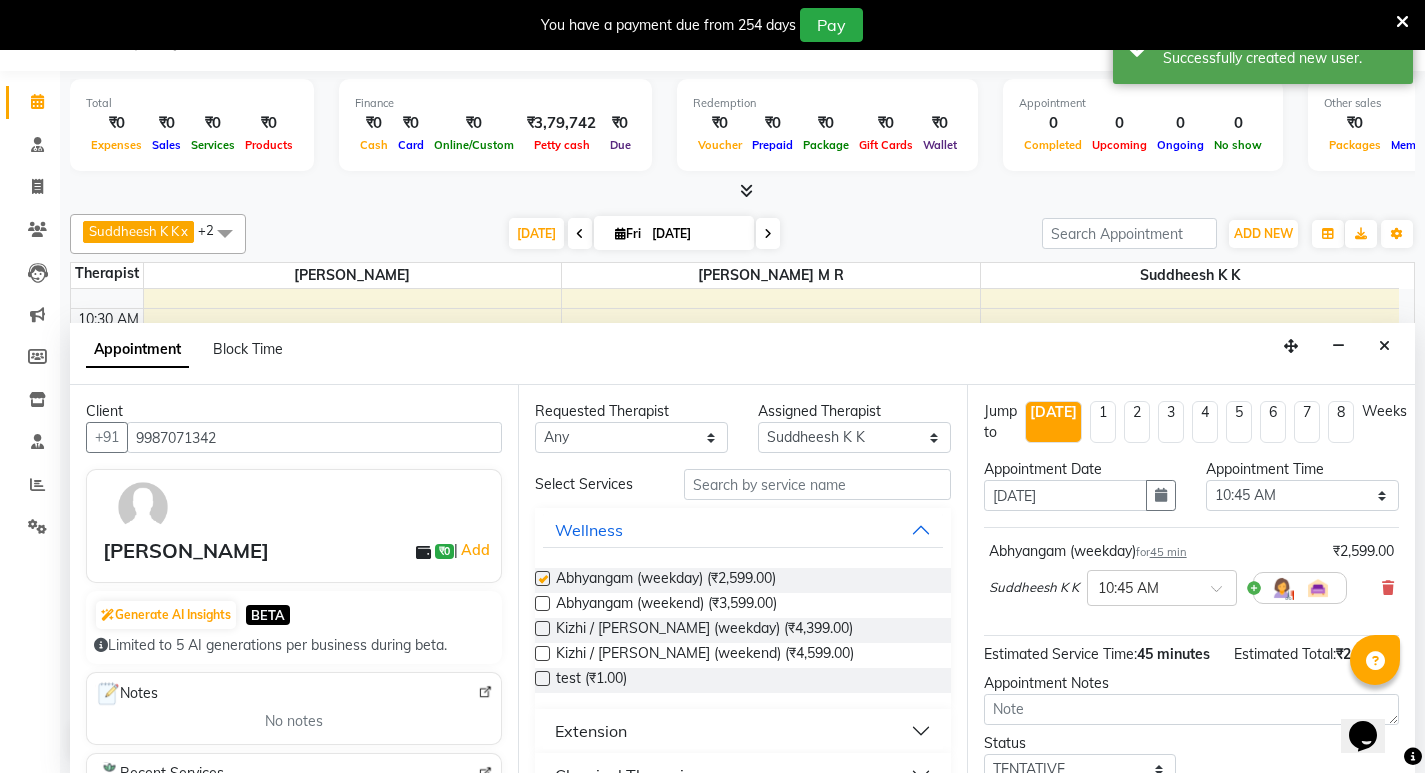 checkbox on "false" 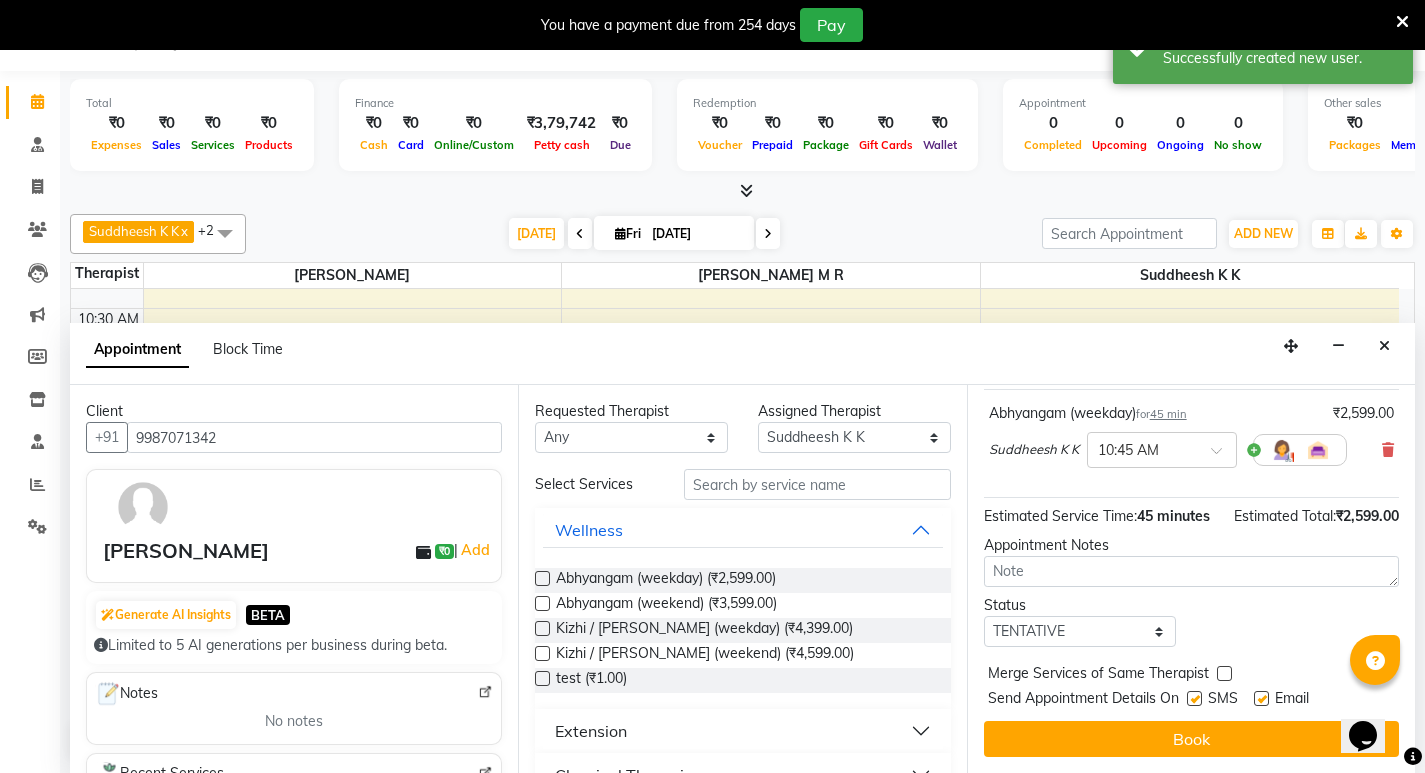 scroll, scrollTop: 159, scrollLeft: 0, axis: vertical 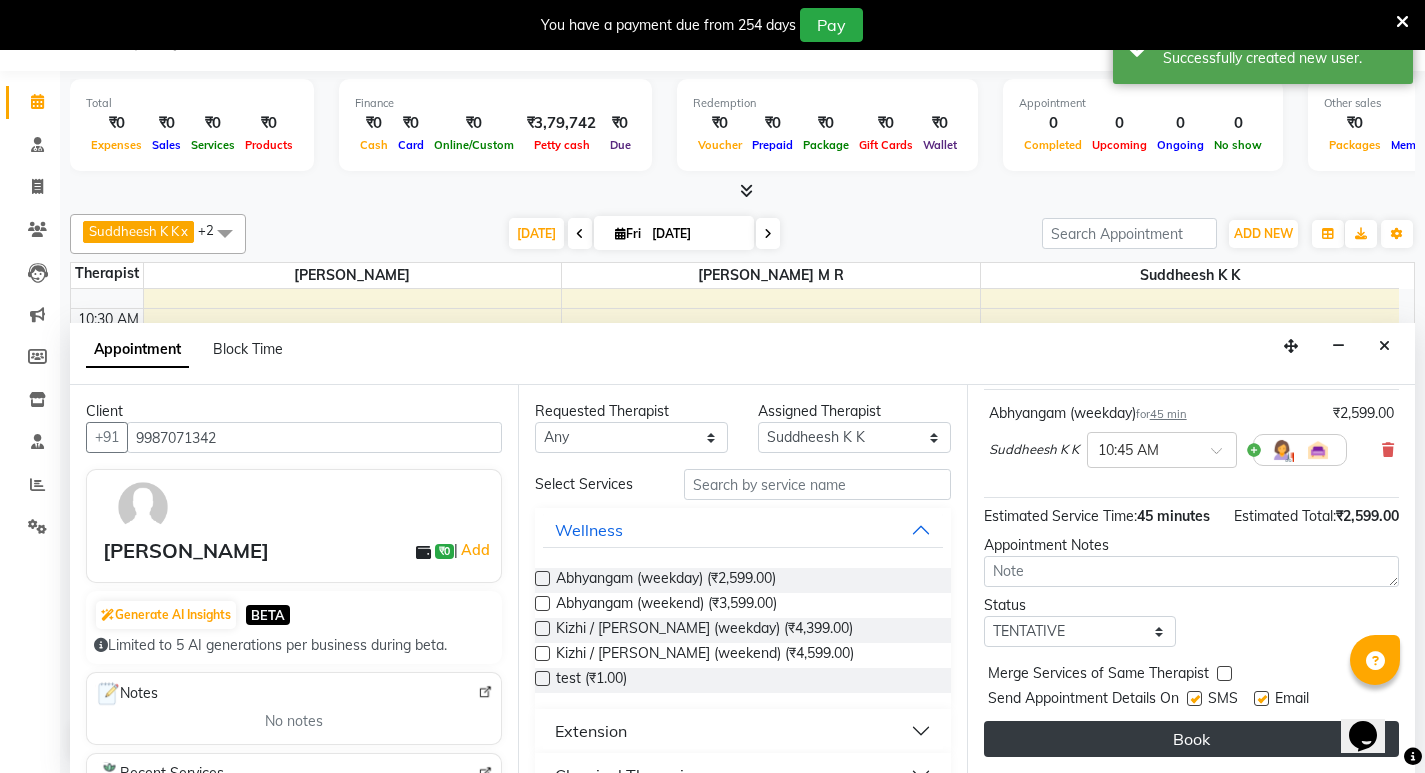 click on "Book" at bounding box center [1191, 739] 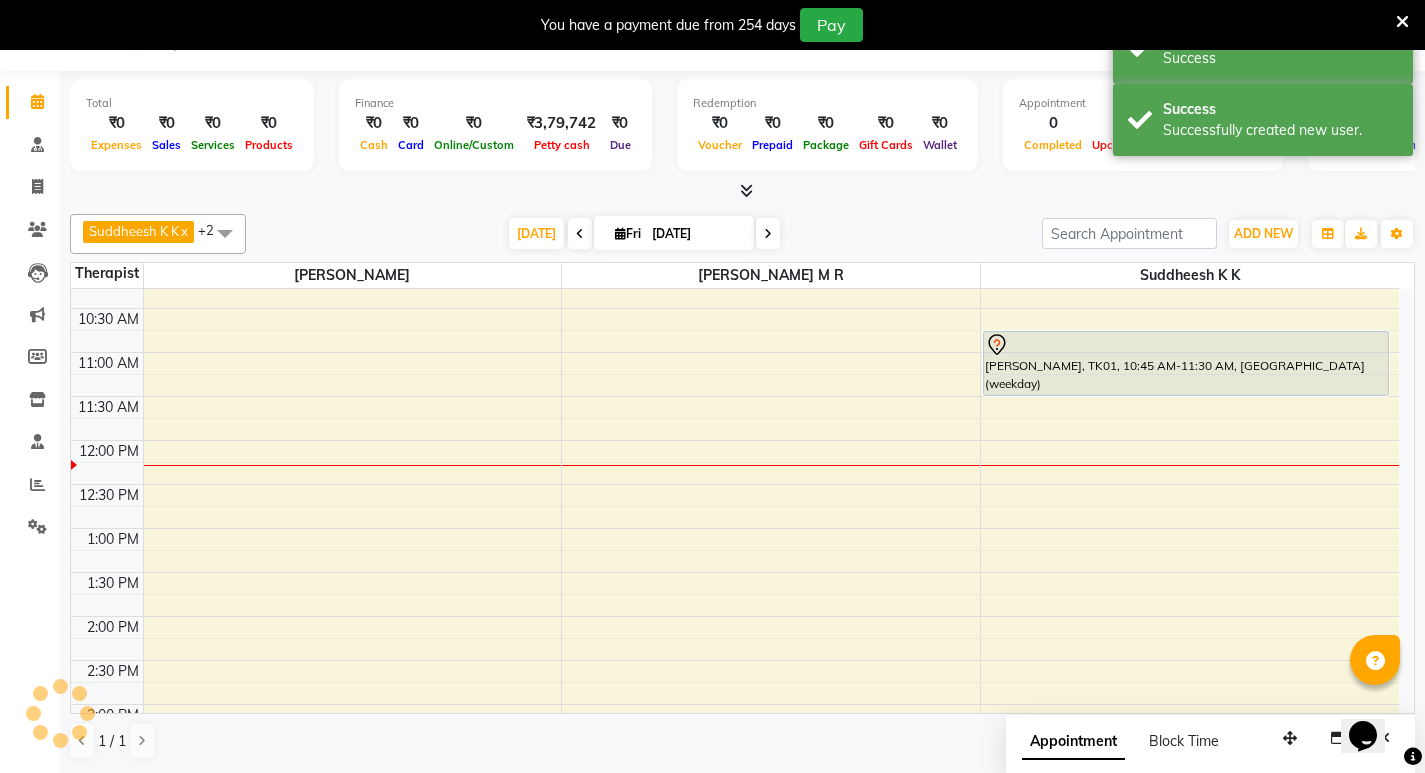 scroll, scrollTop: 0, scrollLeft: 0, axis: both 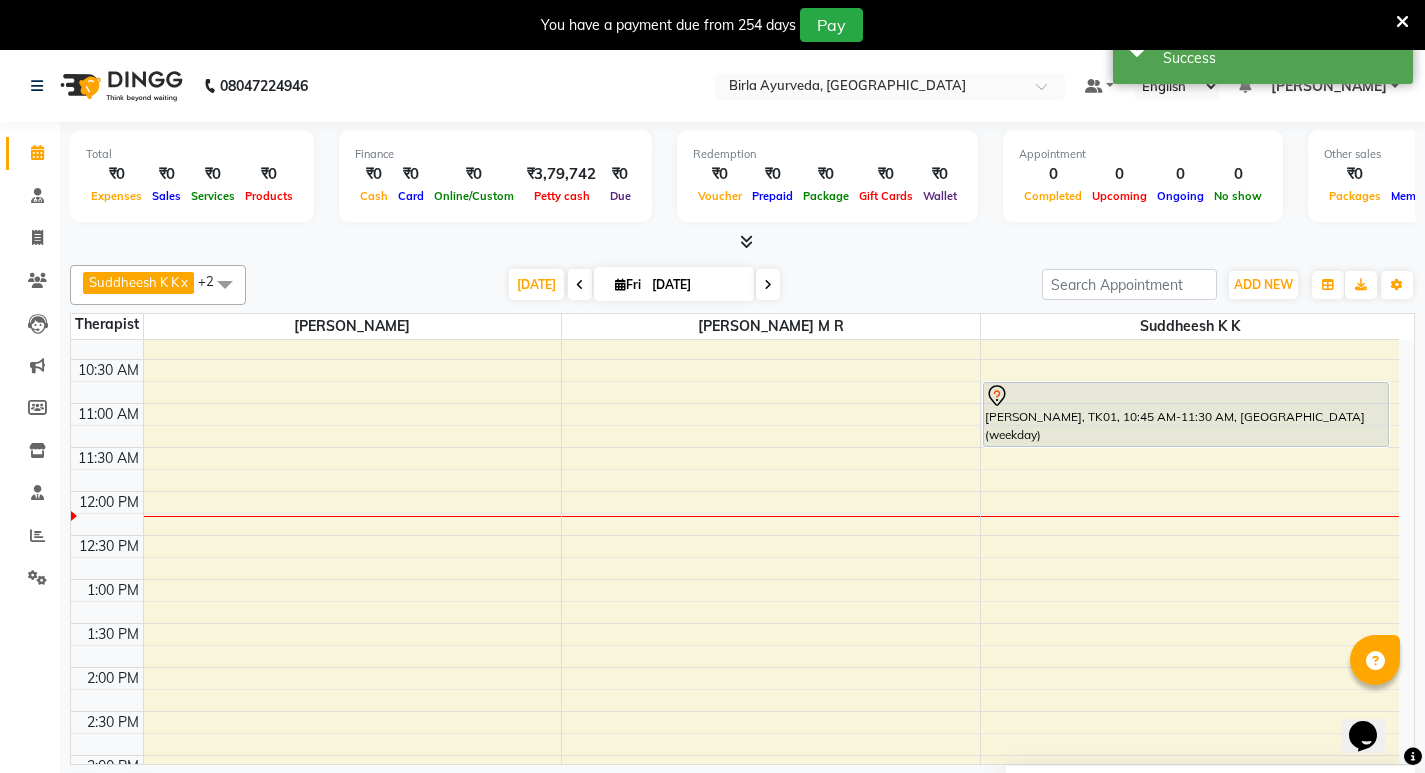 click on "8:00 AM 8:30 AM 9:00 AM 9:30 AM 10:00 AM 10:30 AM 11:00 AM 11:30 AM 12:00 PM 12:30 PM 1:00 PM 1:30 PM 2:00 PM 2:30 PM 3:00 PM 3:30 PM 4:00 PM 4:30 PM 5:00 PM 5:30 PM 6:00 PM 6:30 PM 7:00 PM 7:30 PM             [PERSON_NAME], TK01, 10:45 AM-11:30 AM, [GEOGRAPHIC_DATA]  (weekday)" at bounding box center (735, 667) 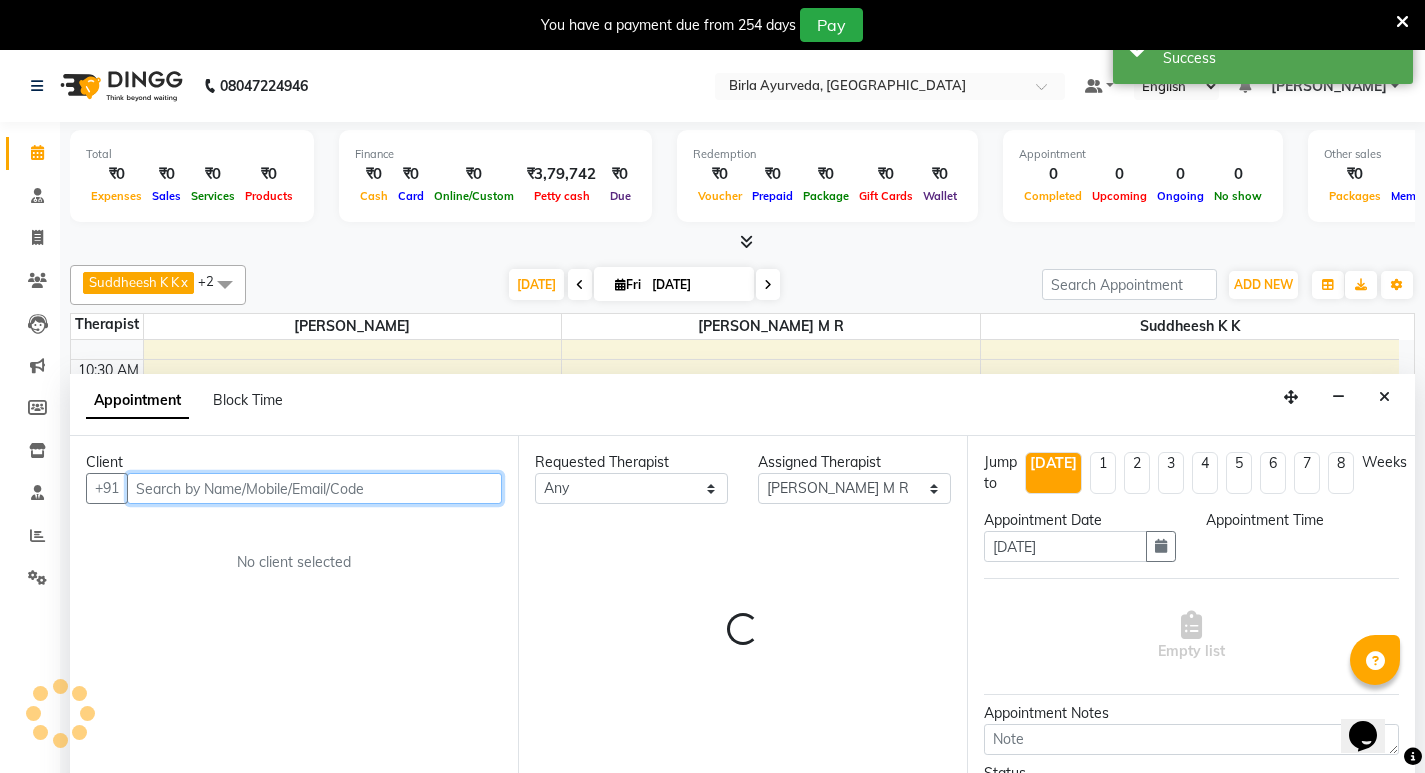 select on "720" 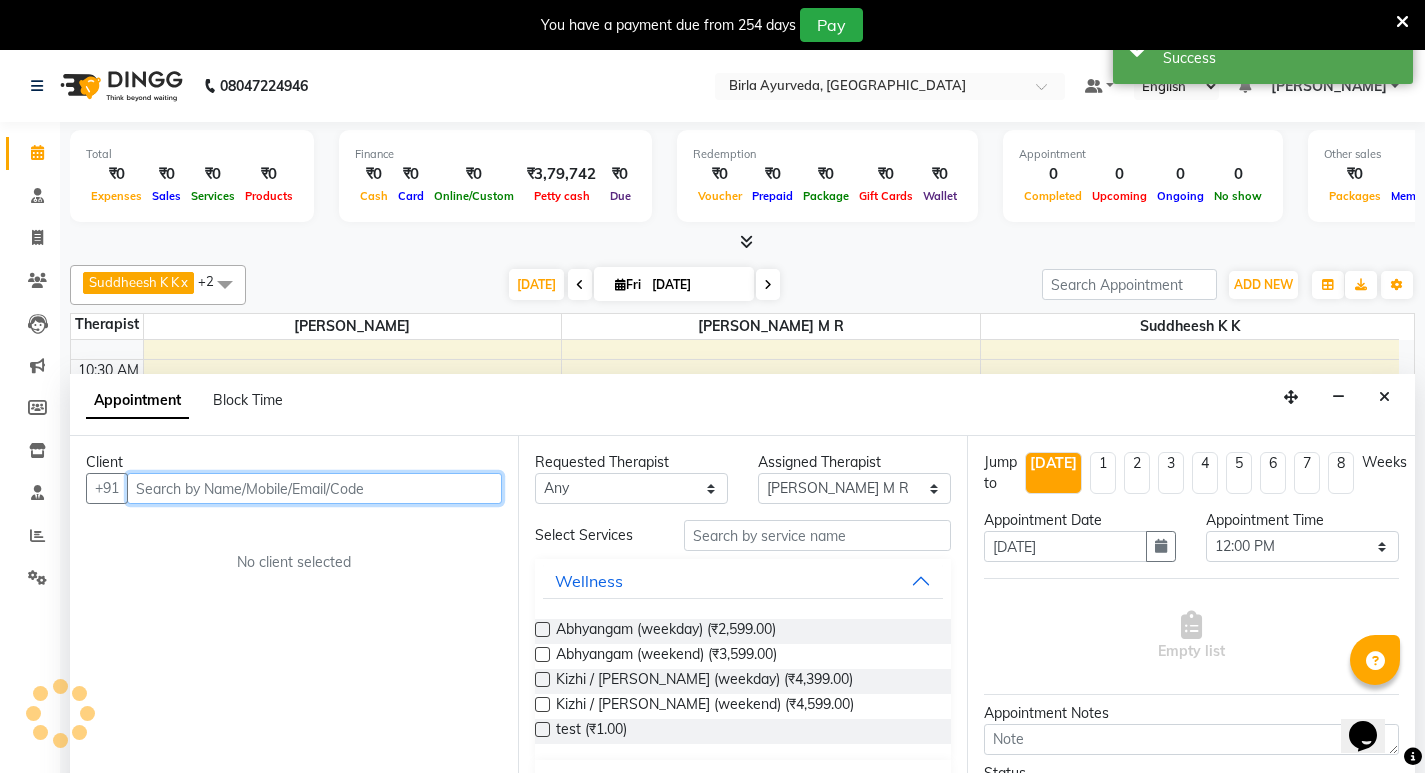 scroll, scrollTop: 51, scrollLeft: 0, axis: vertical 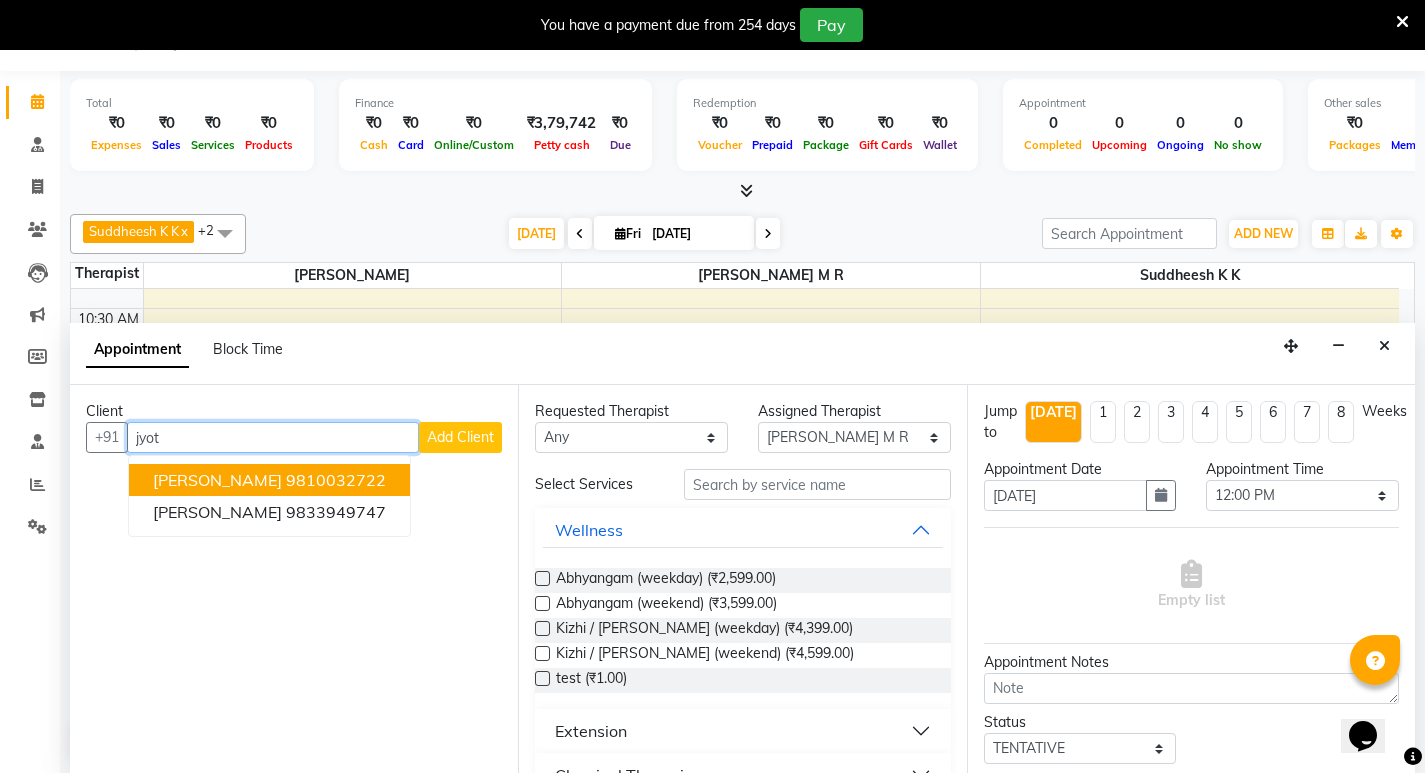click on "9810032722" at bounding box center [336, 480] 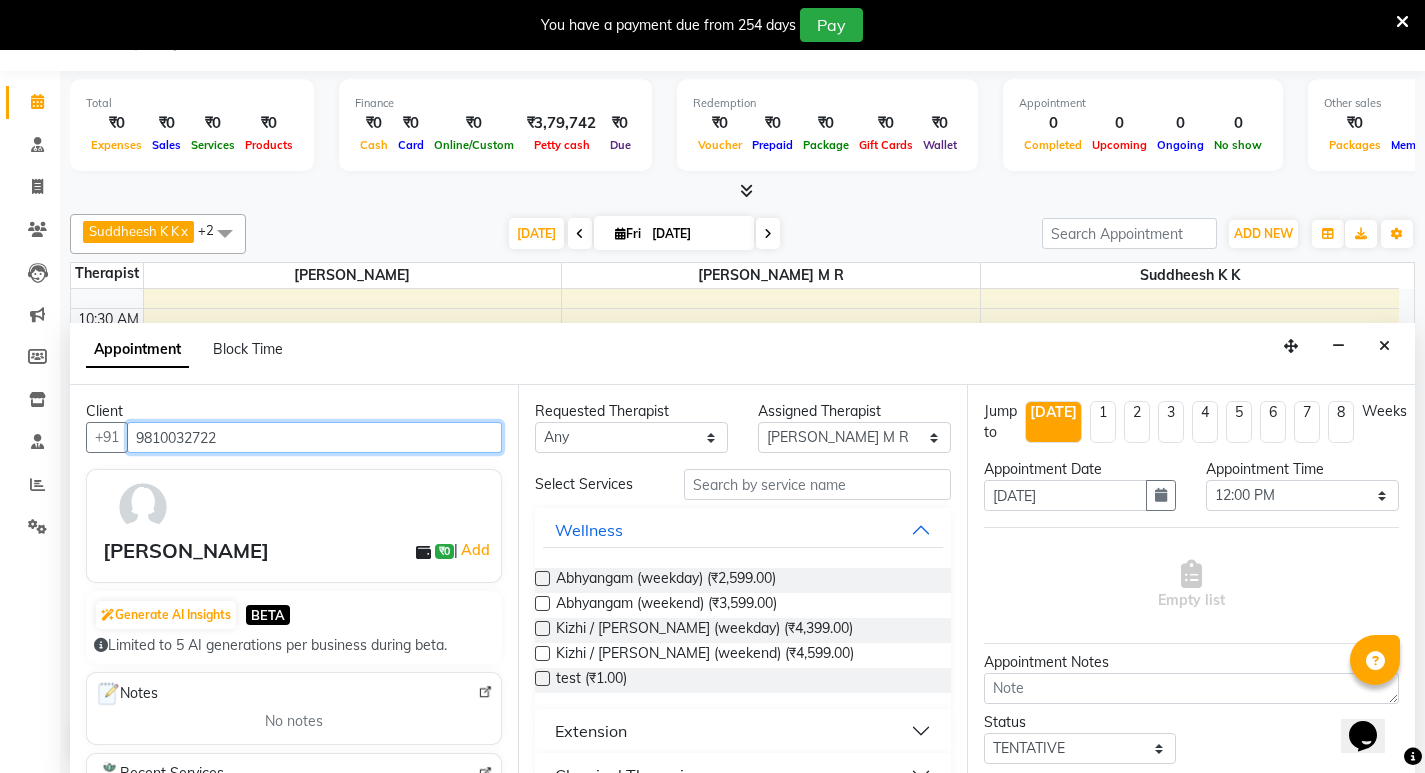 type on "9810032722" 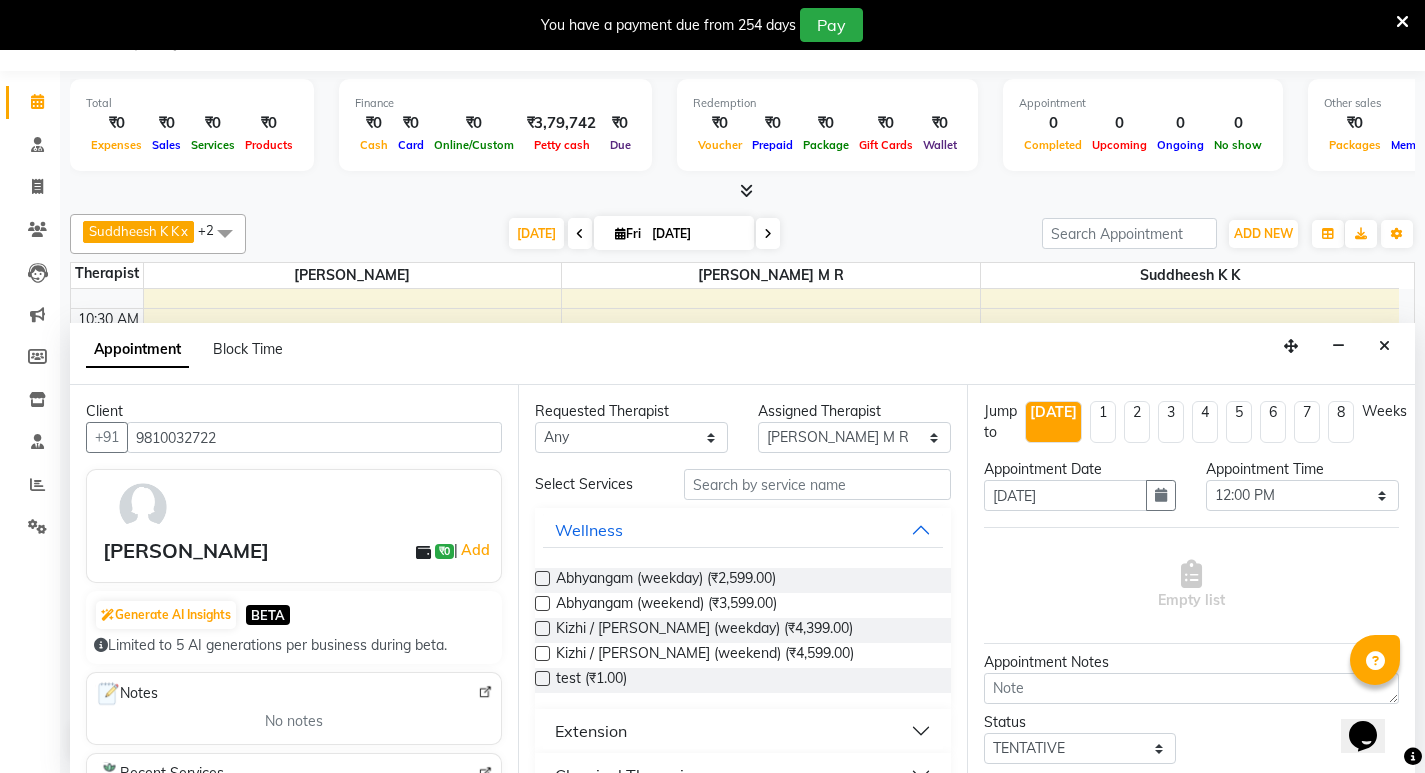 click at bounding box center (542, 578) 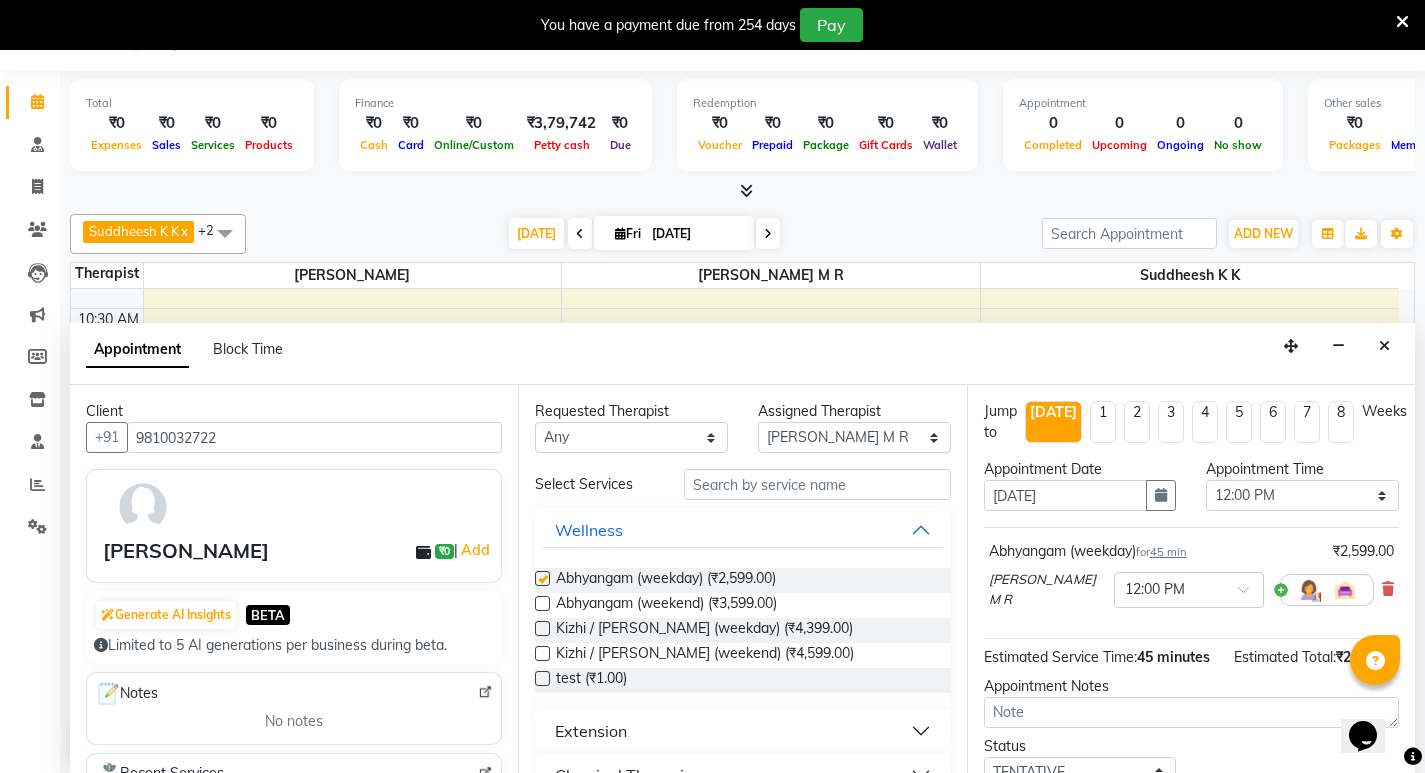 checkbox on "false" 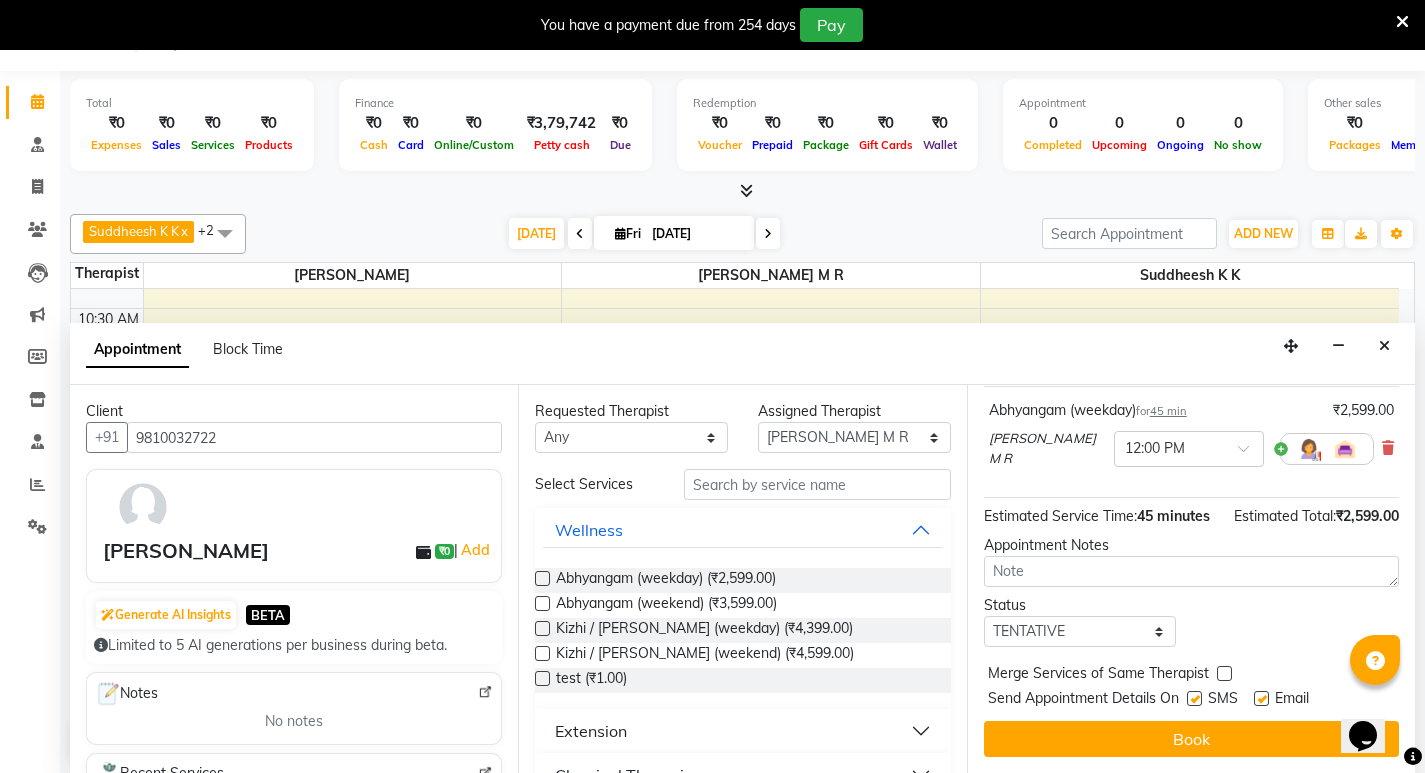 scroll, scrollTop: 159, scrollLeft: 0, axis: vertical 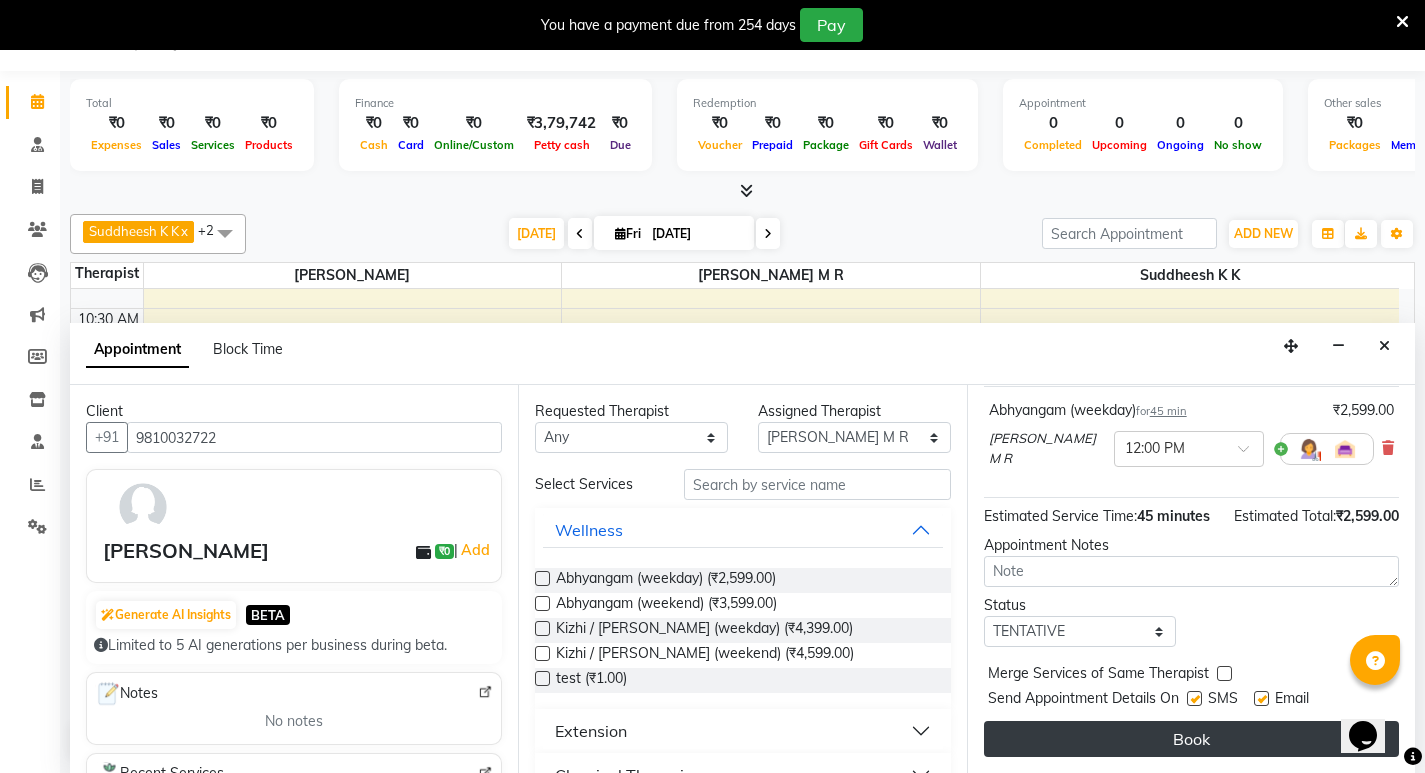 click on "Book" at bounding box center [1191, 739] 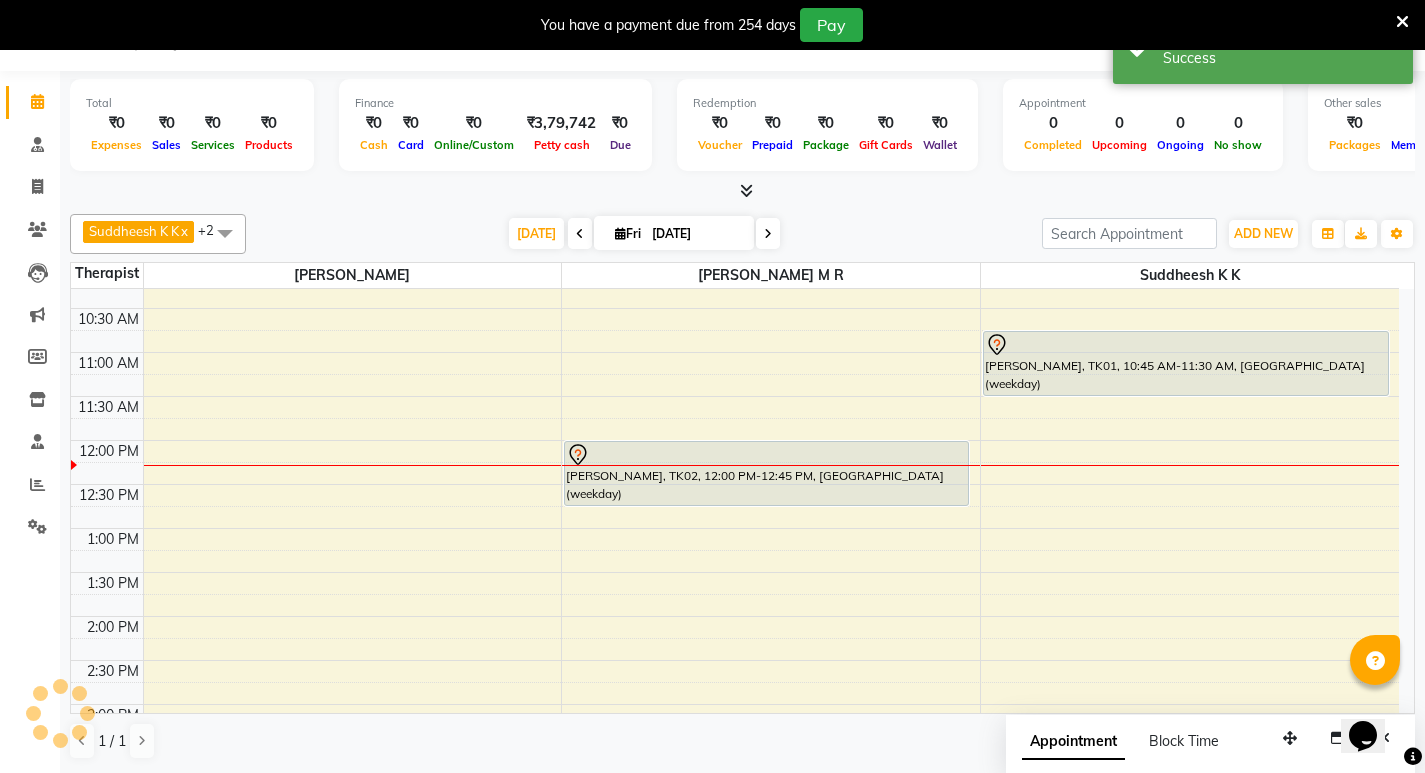 scroll, scrollTop: 0, scrollLeft: 0, axis: both 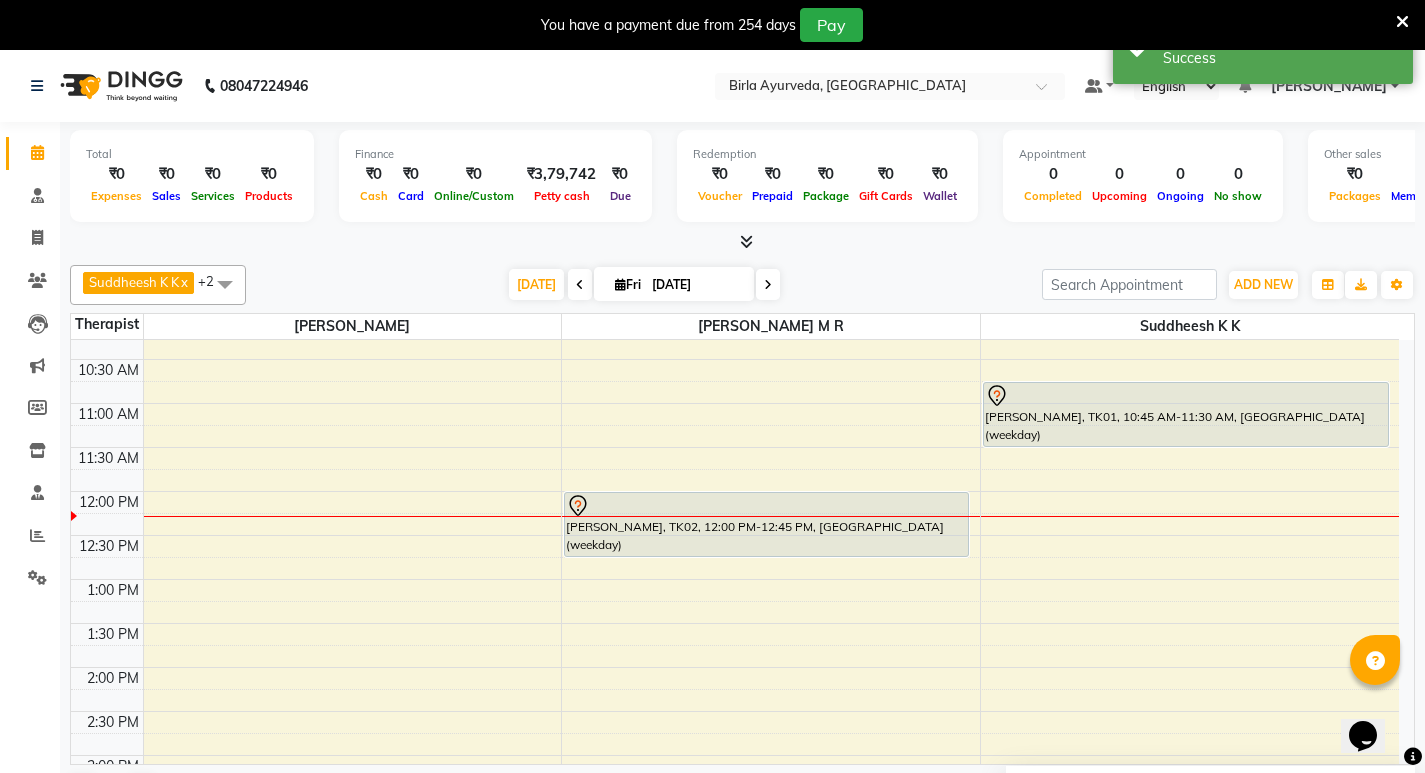 click on "8:00 AM 8:30 AM 9:00 AM 9:30 AM 10:00 AM 10:30 AM 11:00 AM 11:30 AM 12:00 PM 12:30 PM 1:00 PM 1:30 PM 2:00 PM 2:30 PM 3:00 PM 3:30 PM 4:00 PM 4:30 PM 5:00 PM 5:30 PM 6:00 PM 6:30 PM 7:00 PM 7:30 PM             [PERSON_NAME], TK02, 12:00 PM-12:45 PM, [GEOGRAPHIC_DATA]  (weekday)             [PERSON_NAME], TK01, 10:45 AM-11:30 AM, [GEOGRAPHIC_DATA]  (weekday)" at bounding box center (735, 667) 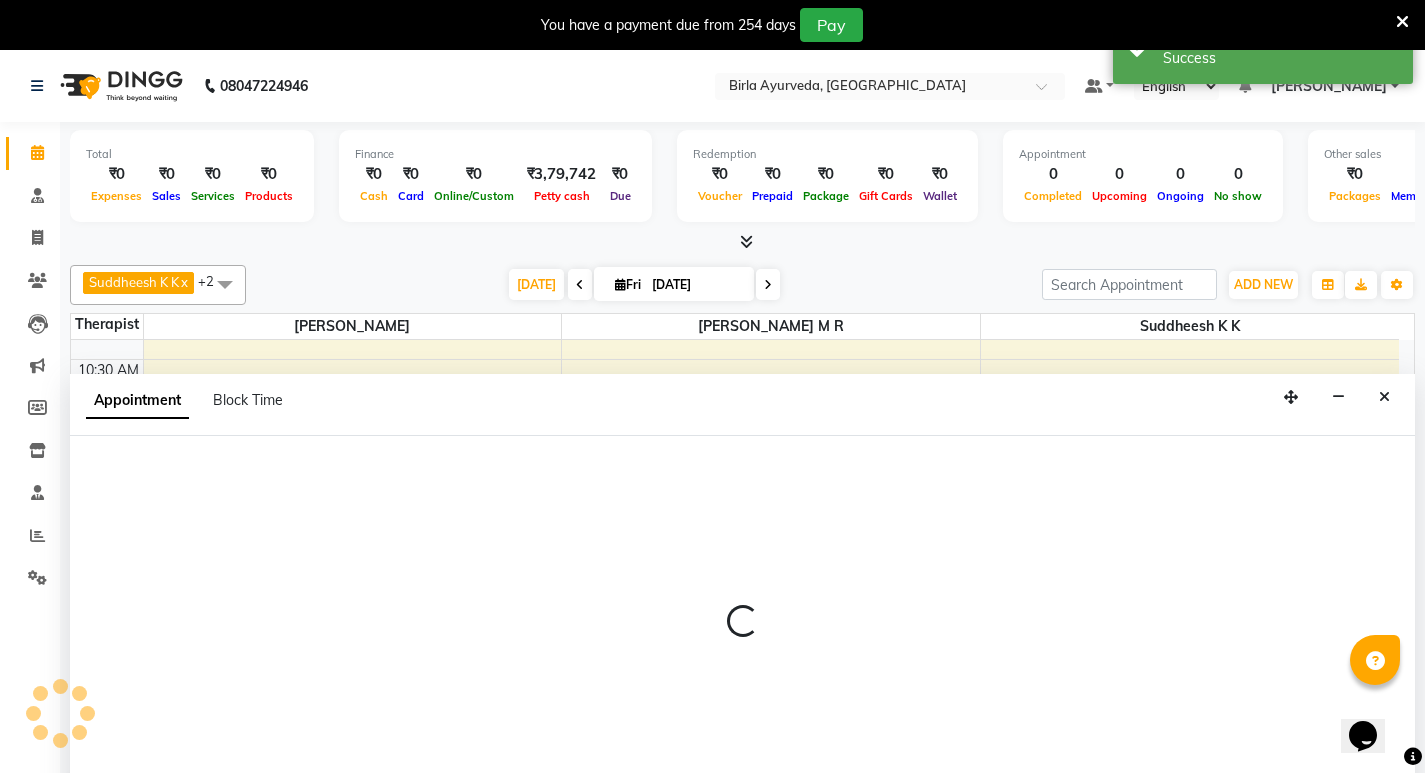 select on "56923" 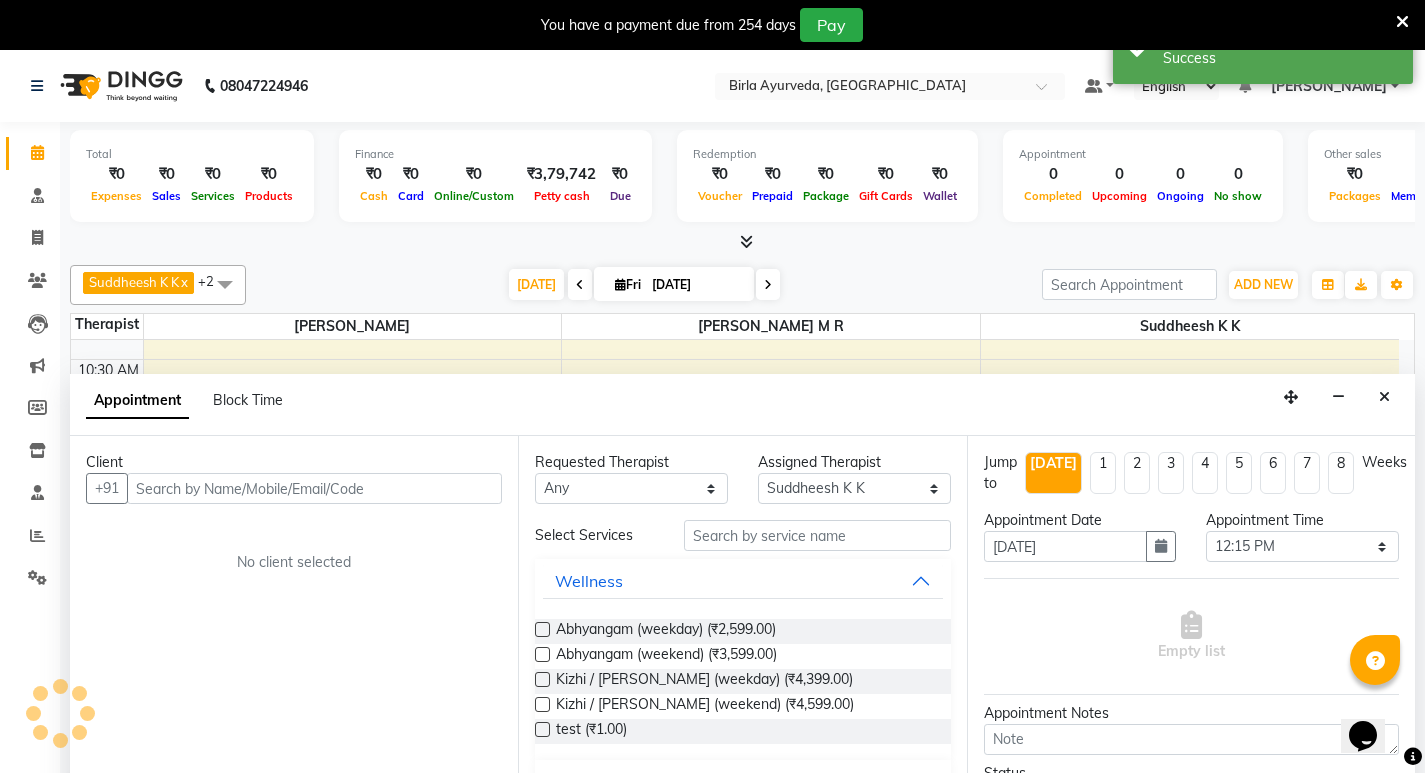 scroll, scrollTop: 51, scrollLeft: 0, axis: vertical 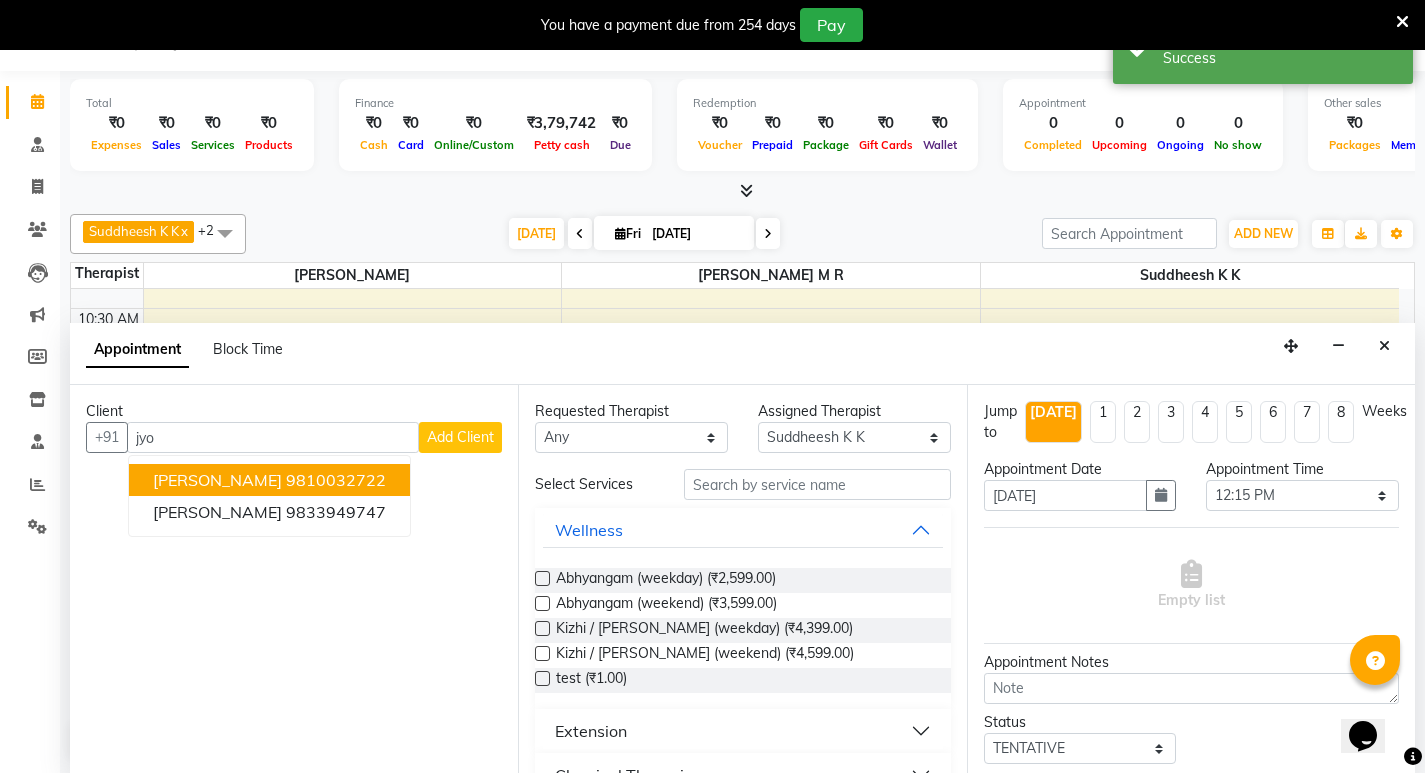 click on "9810032722" at bounding box center [336, 480] 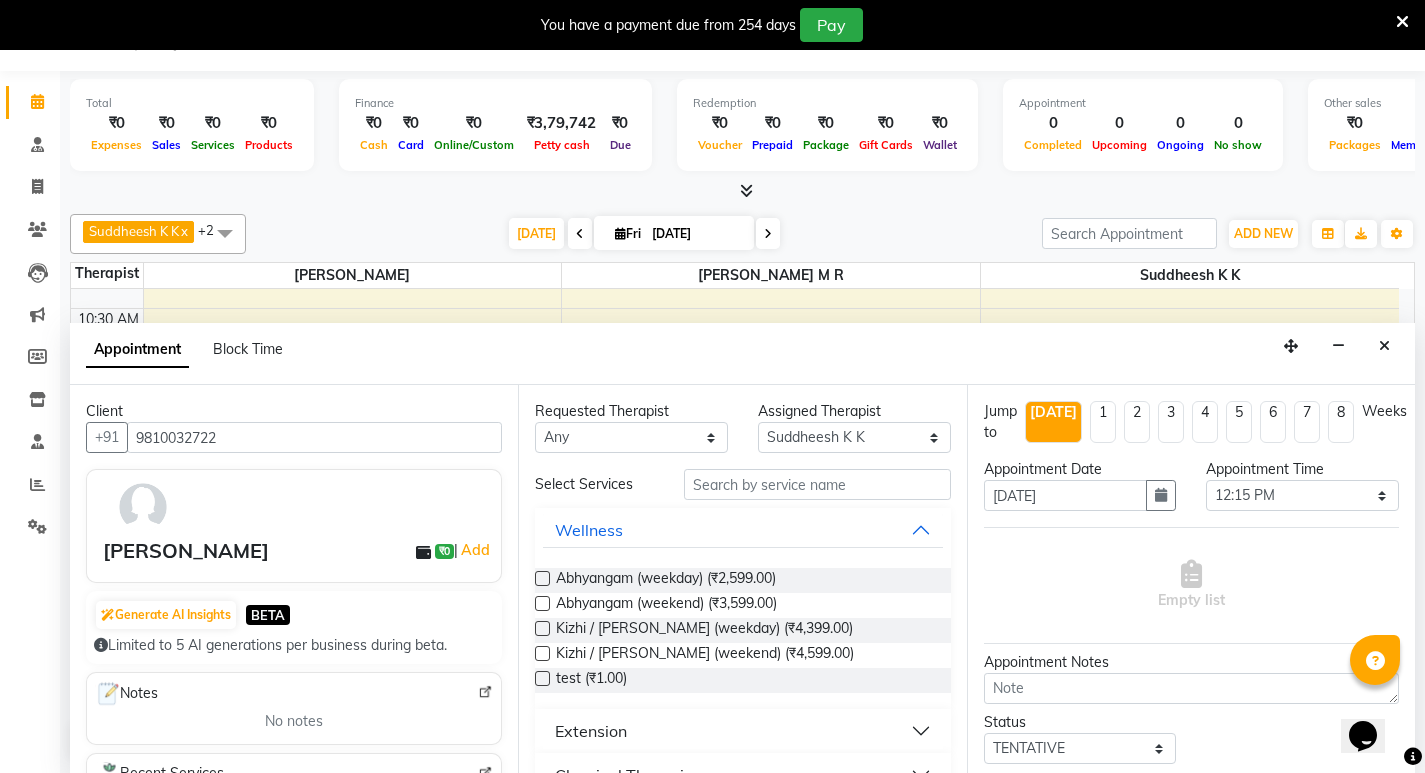 type on "9810032722" 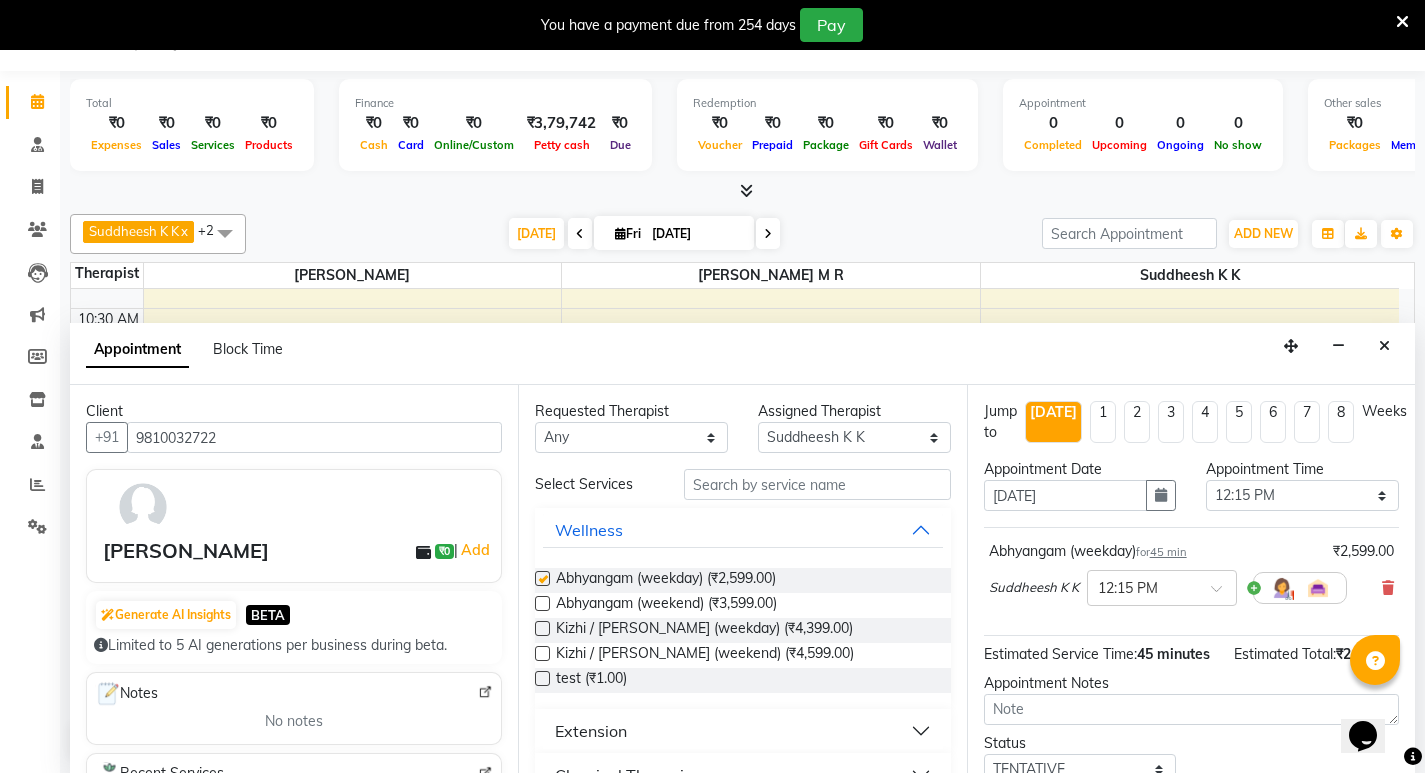 checkbox on "false" 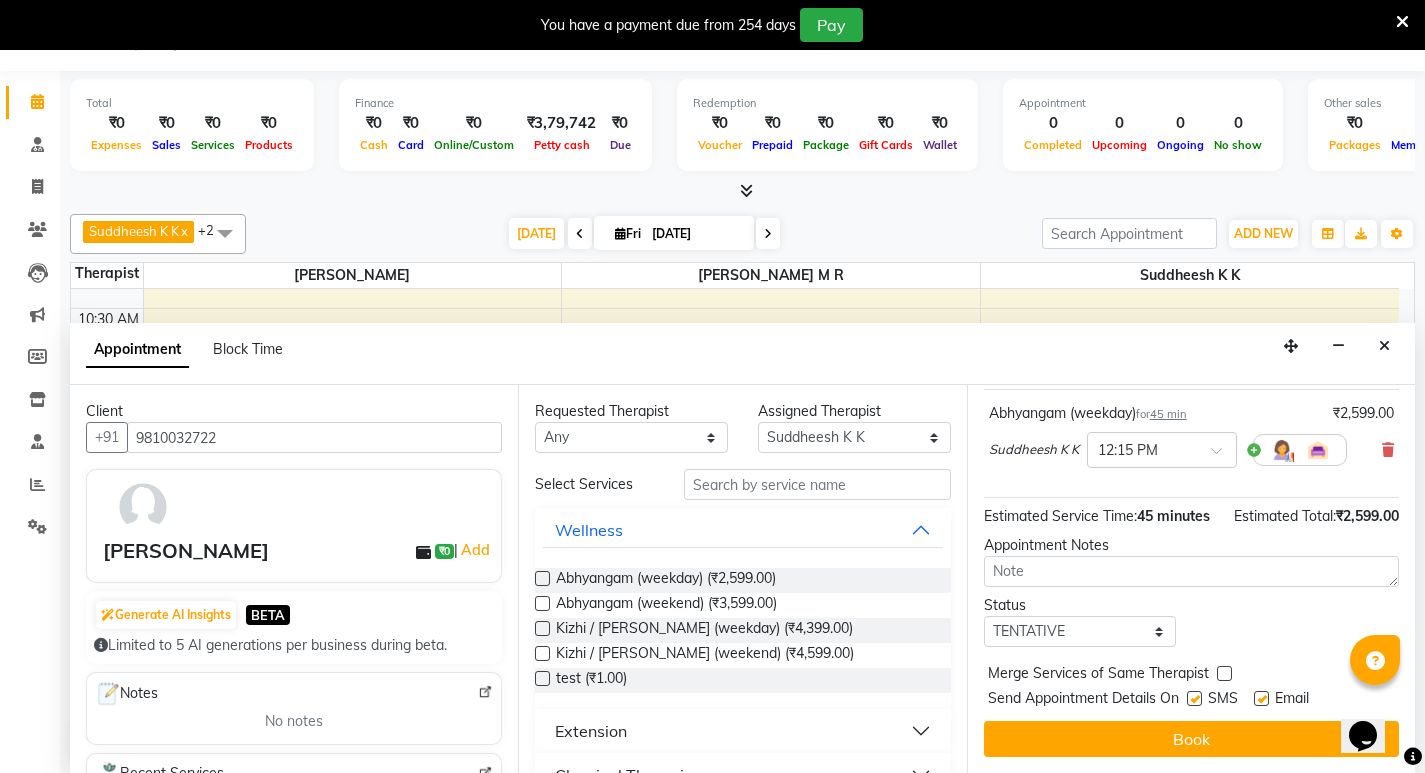 scroll, scrollTop: 159, scrollLeft: 0, axis: vertical 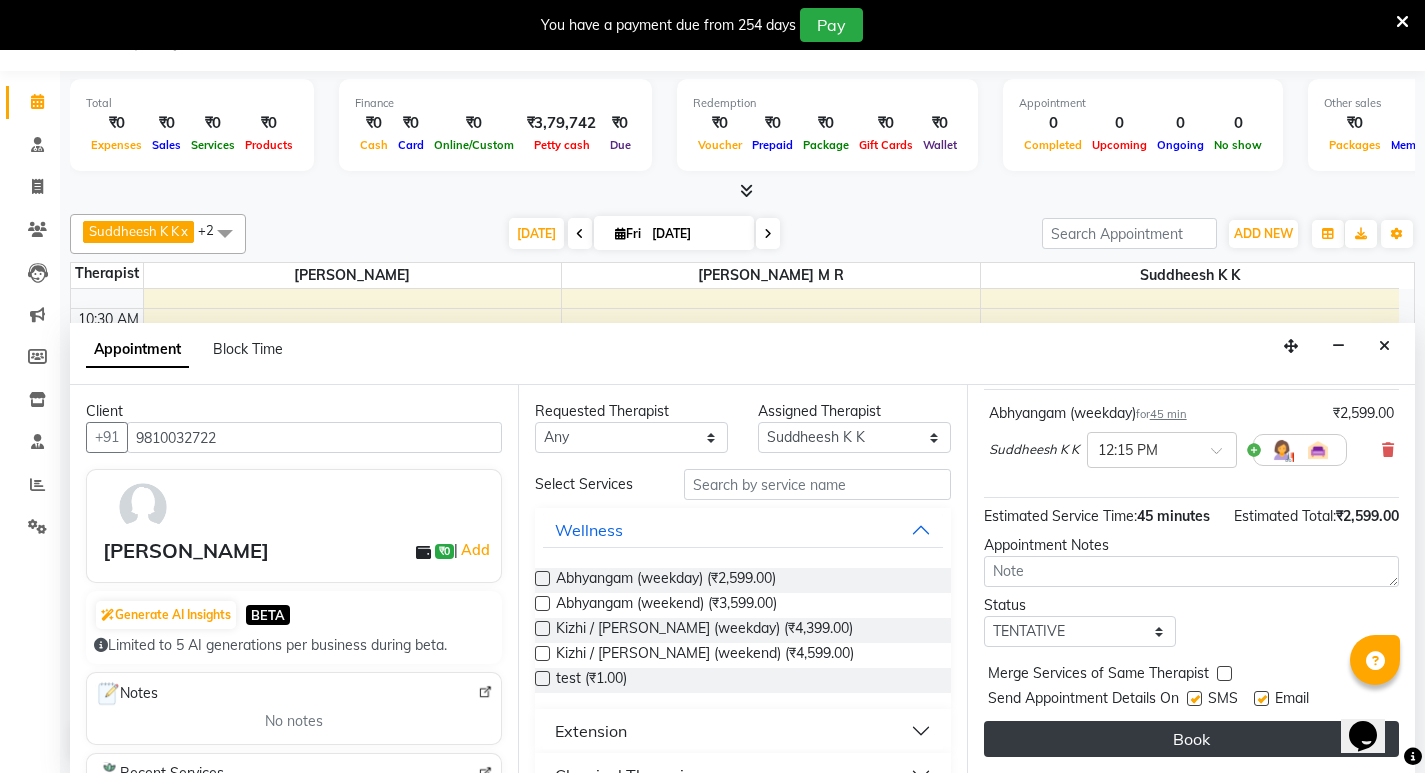 click on "Book" at bounding box center (1191, 739) 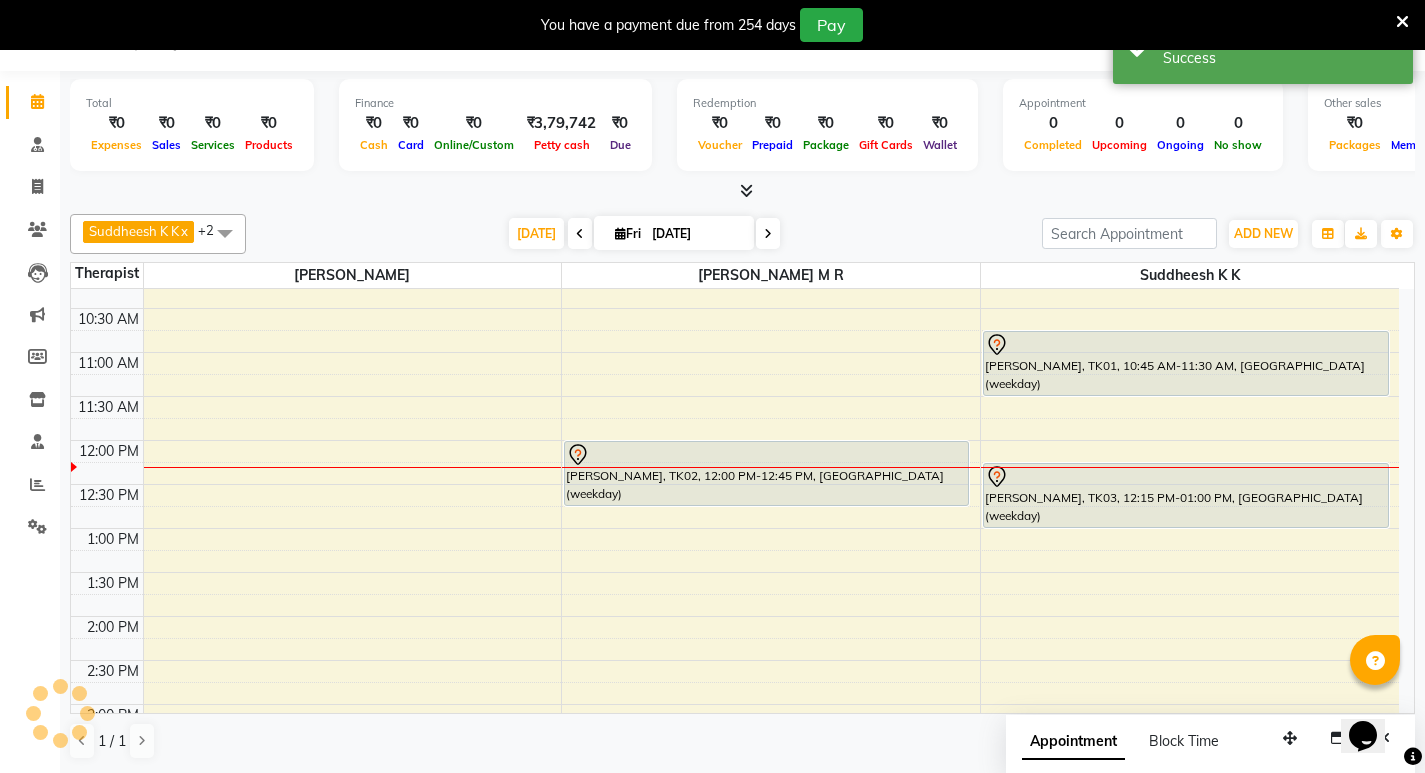 scroll, scrollTop: 0, scrollLeft: 0, axis: both 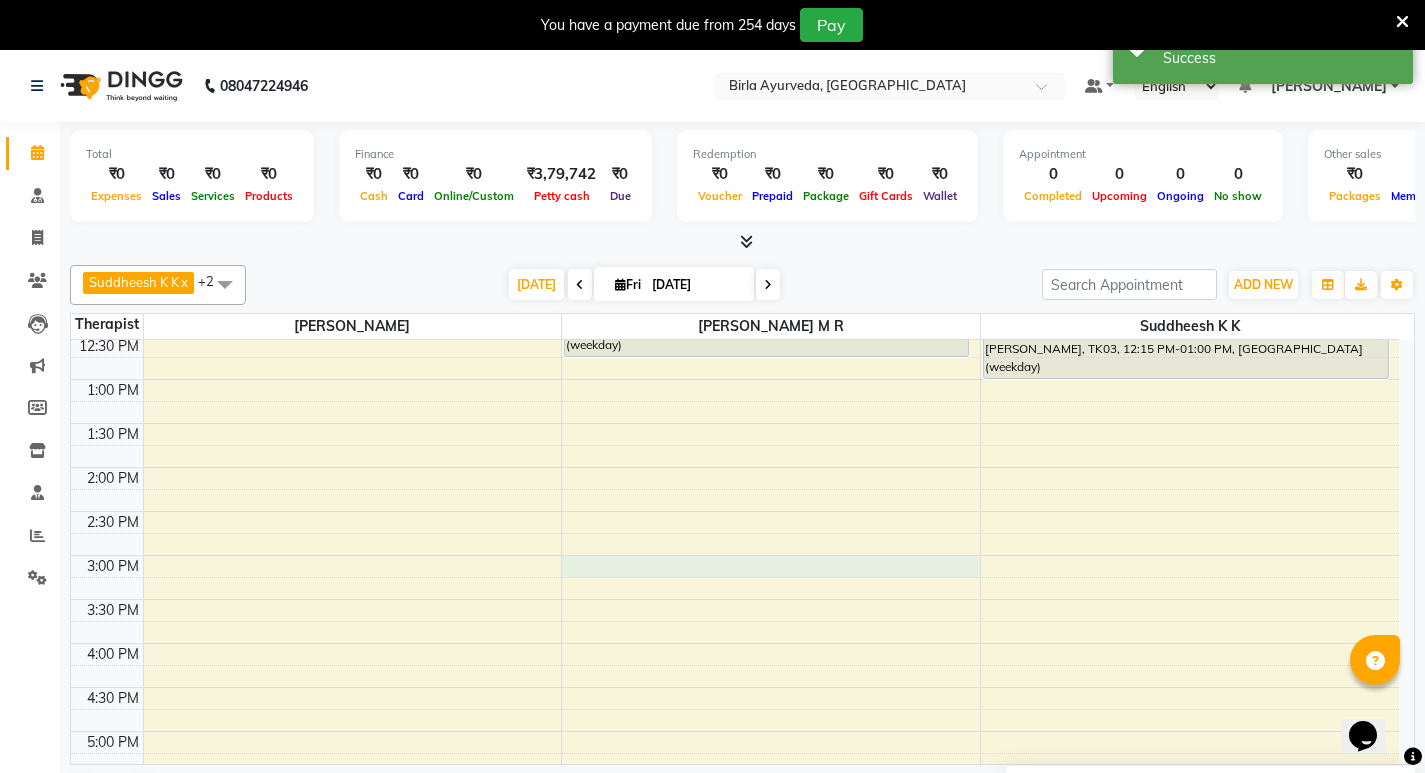 click on "8:00 AM 8:30 AM 9:00 AM 9:30 AM 10:00 AM 10:30 AM 11:00 AM 11:30 AM 12:00 PM 12:30 PM 1:00 PM 1:30 PM 2:00 PM 2:30 PM 3:00 PM 3:30 PM 4:00 PM 4:30 PM 5:00 PM 5:30 PM 6:00 PM 6:30 PM 7:00 PM 7:30 PM             [PERSON_NAME], TK02, 12:00 PM-12:45 PM, [GEOGRAPHIC_DATA]  (weekday)             [PERSON_NAME], TK01, 10:45 AM-11:30 AM, [GEOGRAPHIC_DATA]  (weekday)             [PERSON_NAME], TK03, 12:15 PM-01:00 PM, [GEOGRAPHIC_DATA]  (weekday)" at bounding box center (735, 467) 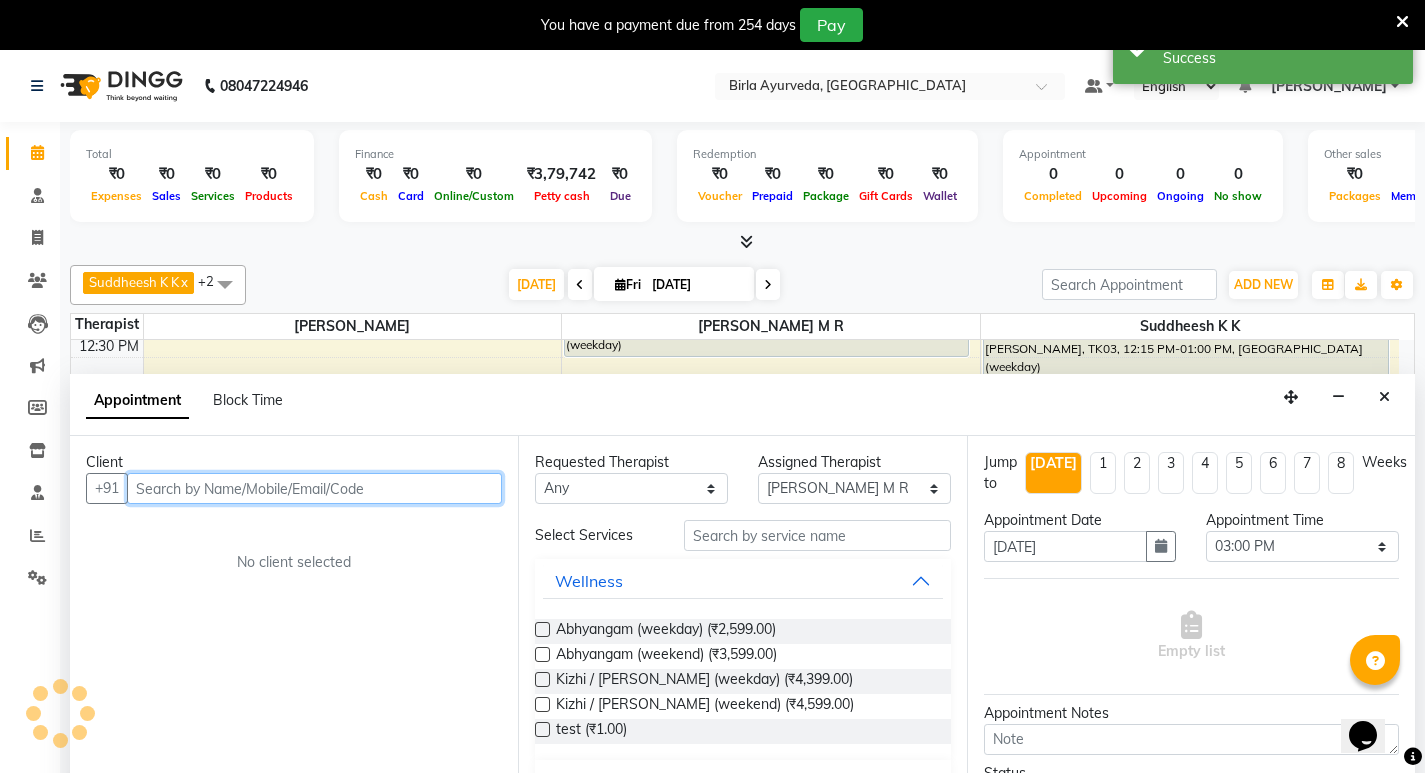 scroll, scrollTop: 51, scrollLeft: 0, axis: vertical 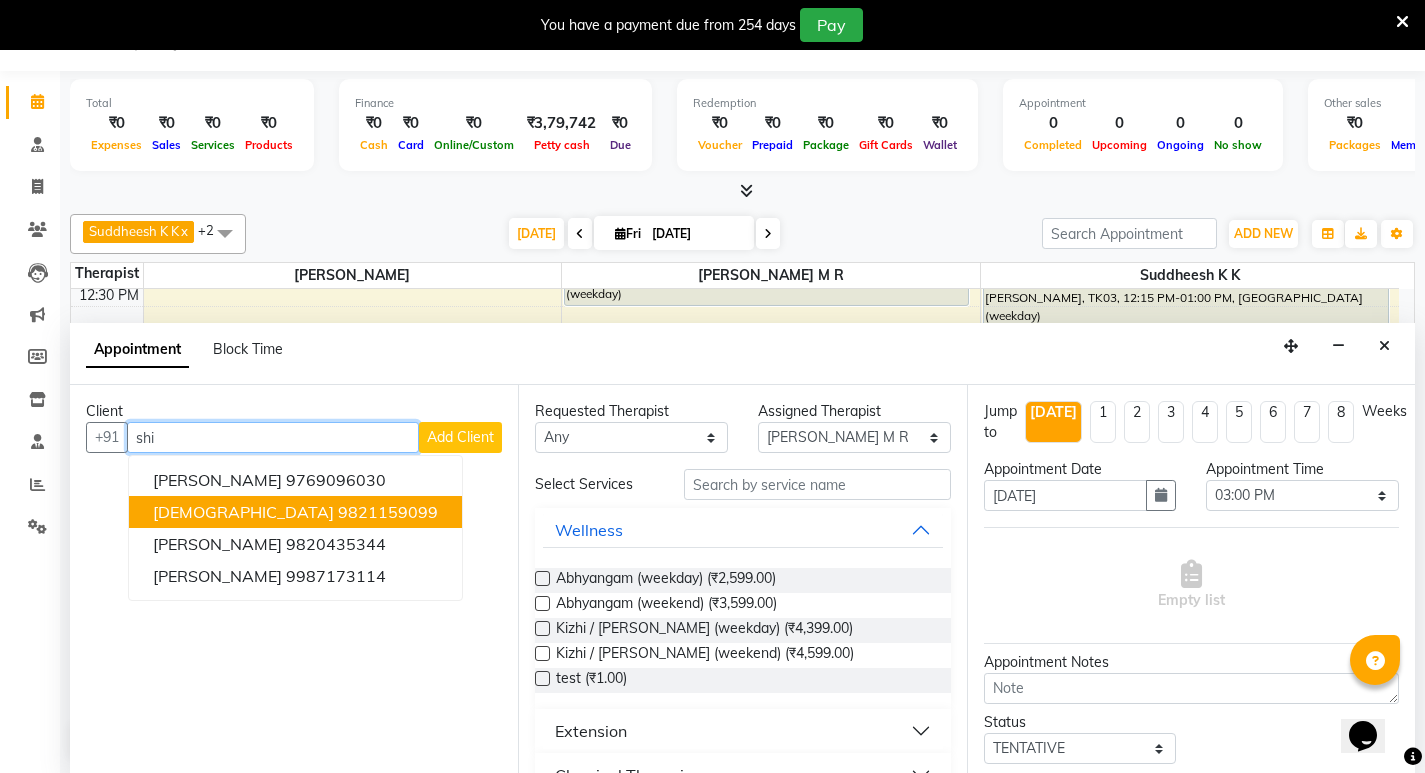 click on "9821159099" at bounding box center [388, 512] 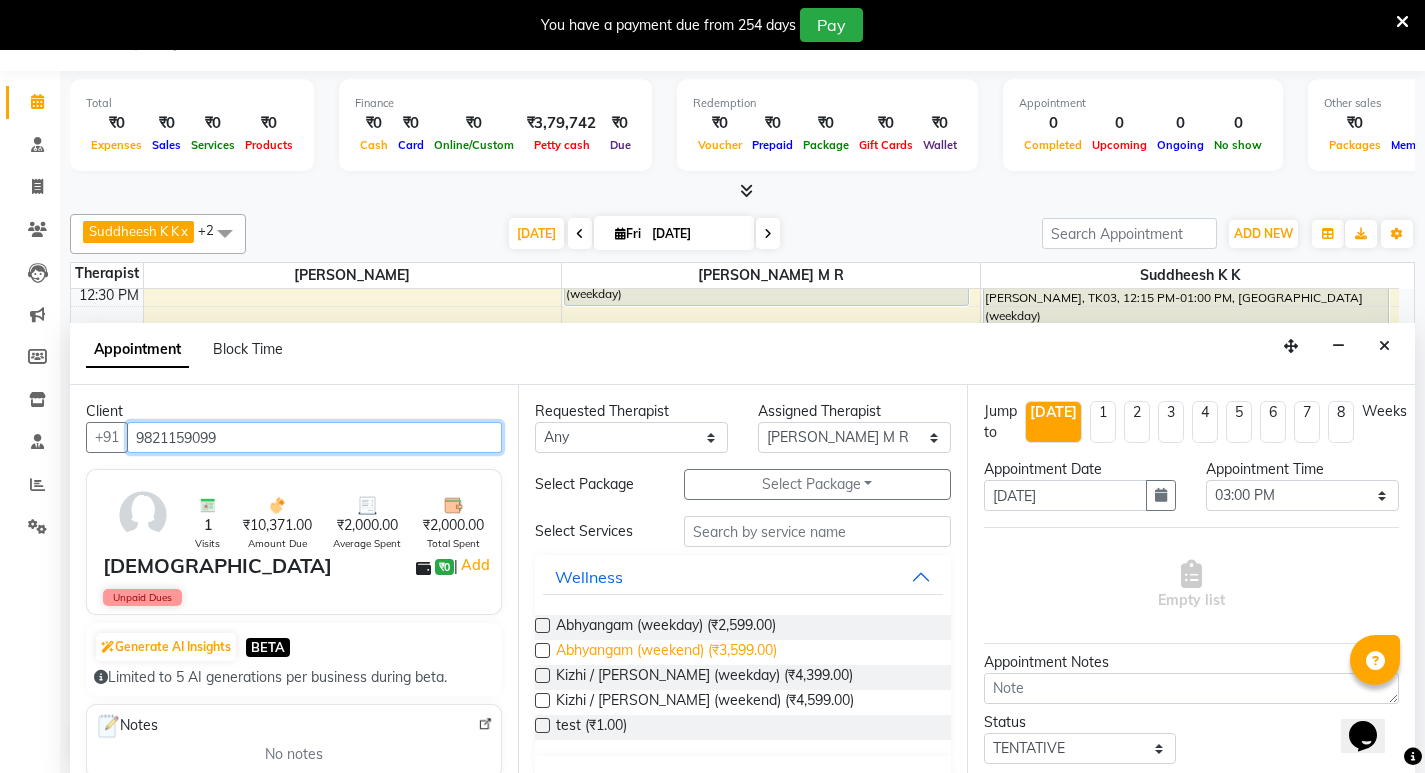 scroll, scrollTop: 200, scrollLeft: 0, axis: vertical 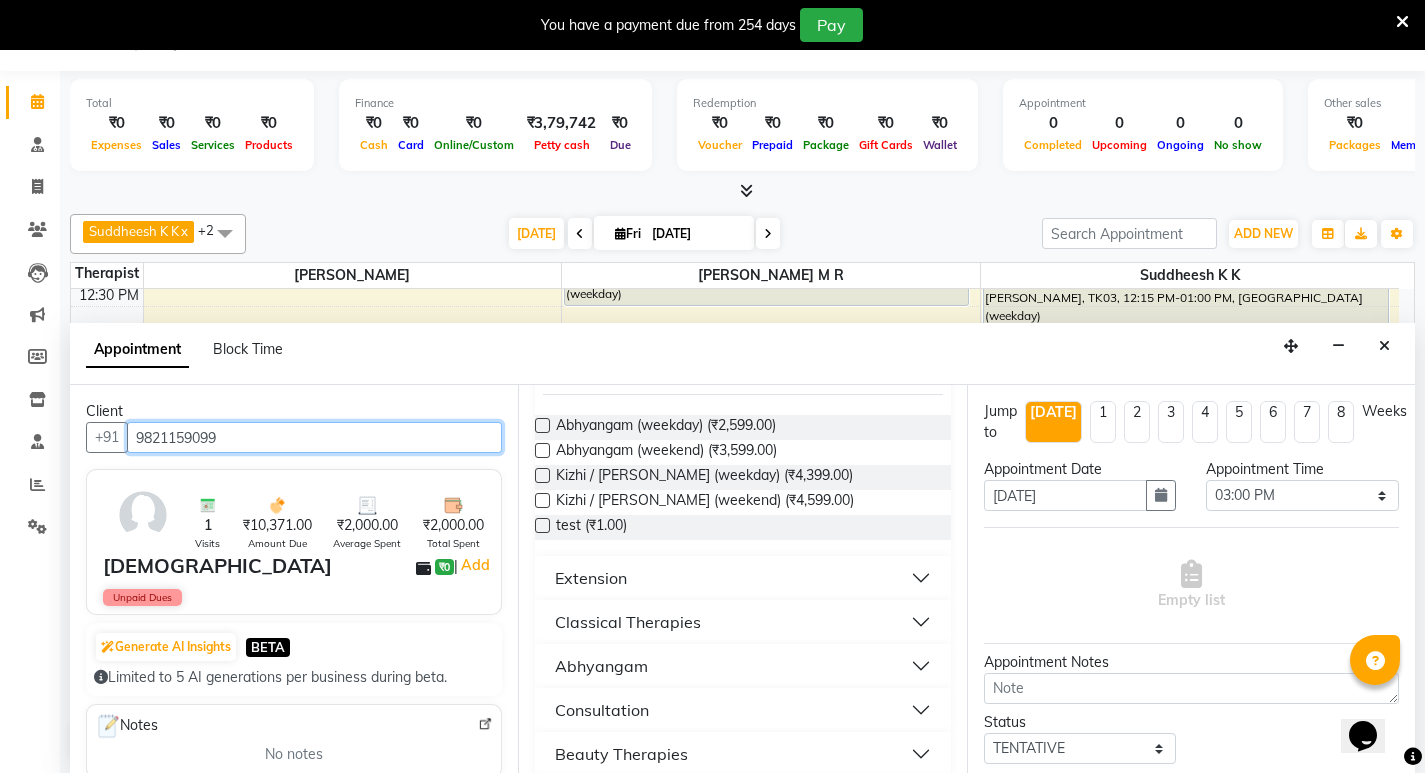 type on "9821159099" 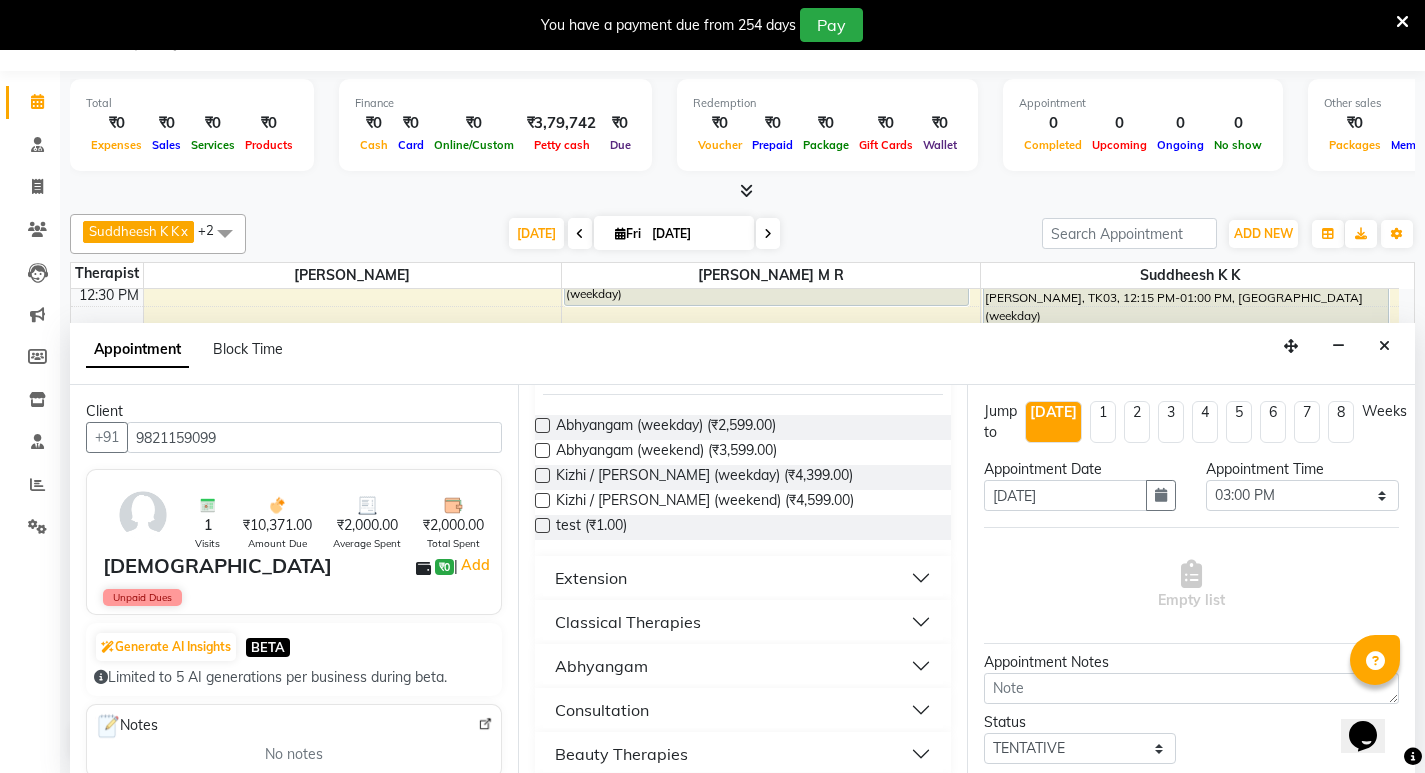 click on "Beauty Therapies" at bounding box center (742, 754) 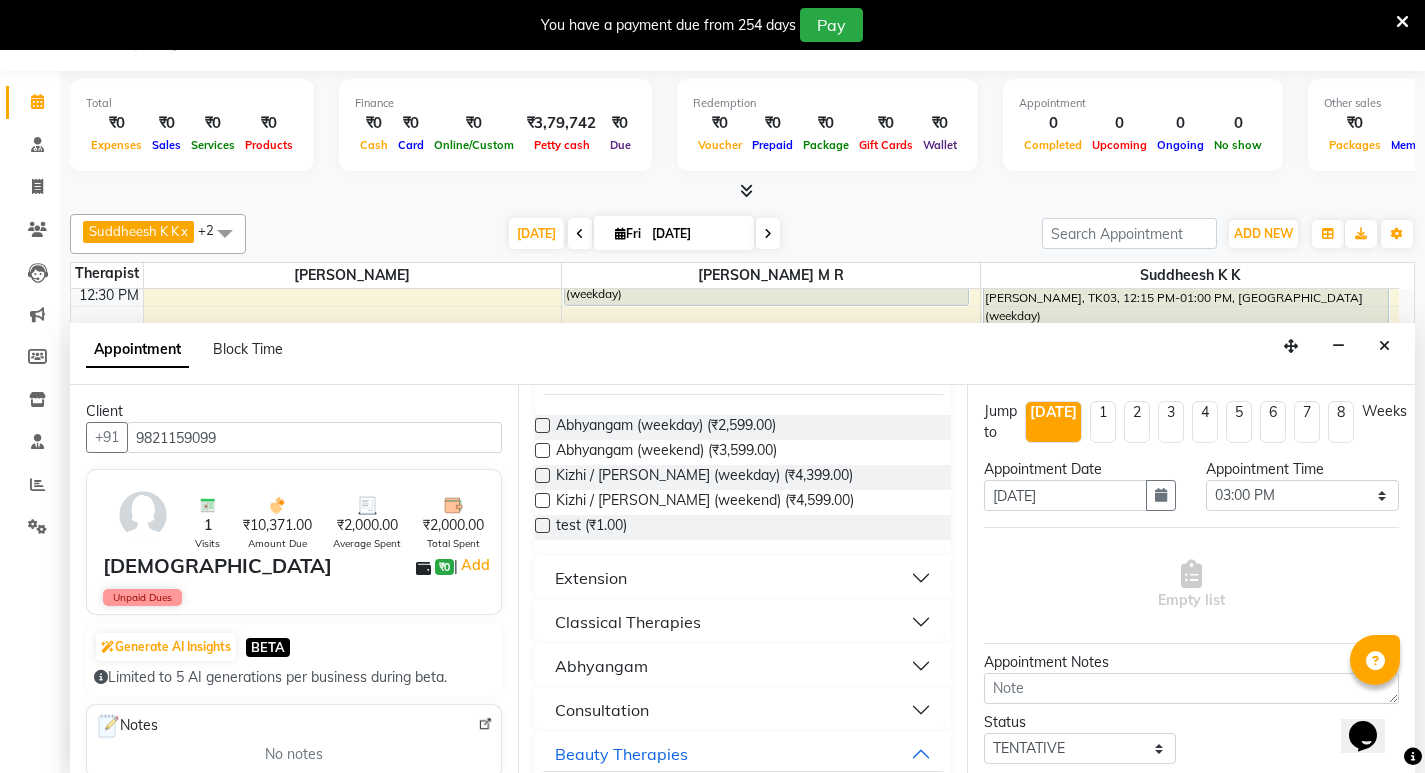 click on "Abhyangam" at bounding box center (742, 666) 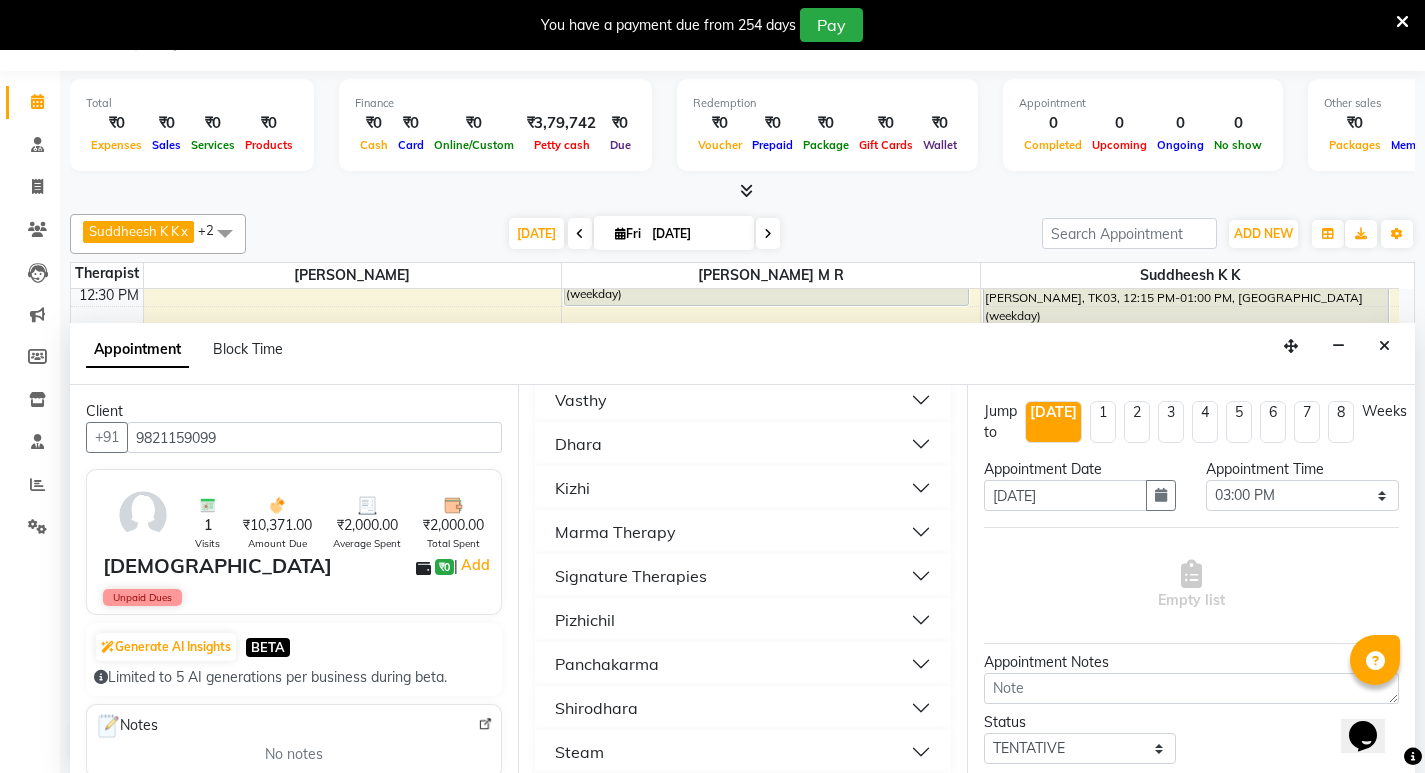 scroll, scrollTop: 900, scrollLeft: 0, axis: vertical 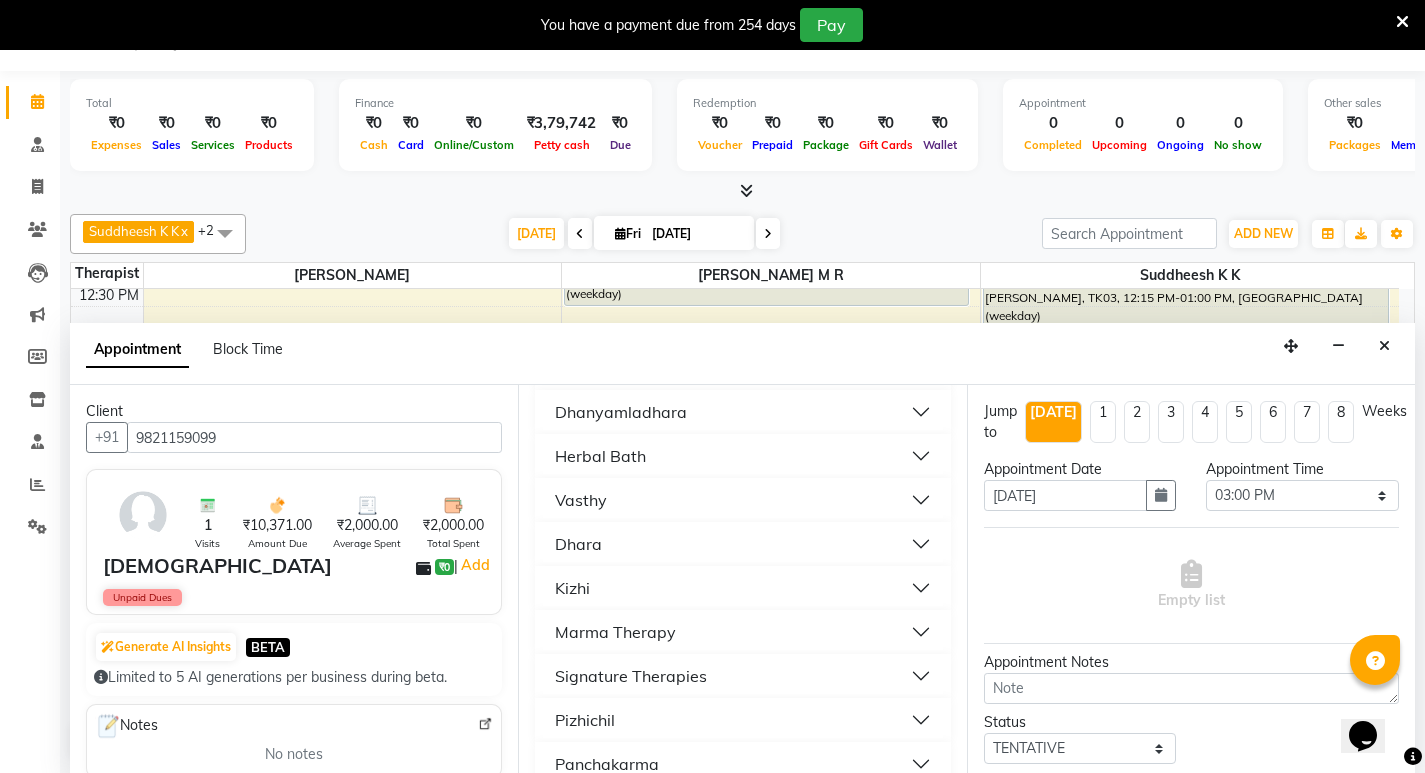 click on "Vasthy" at bounding box center (742, 500) 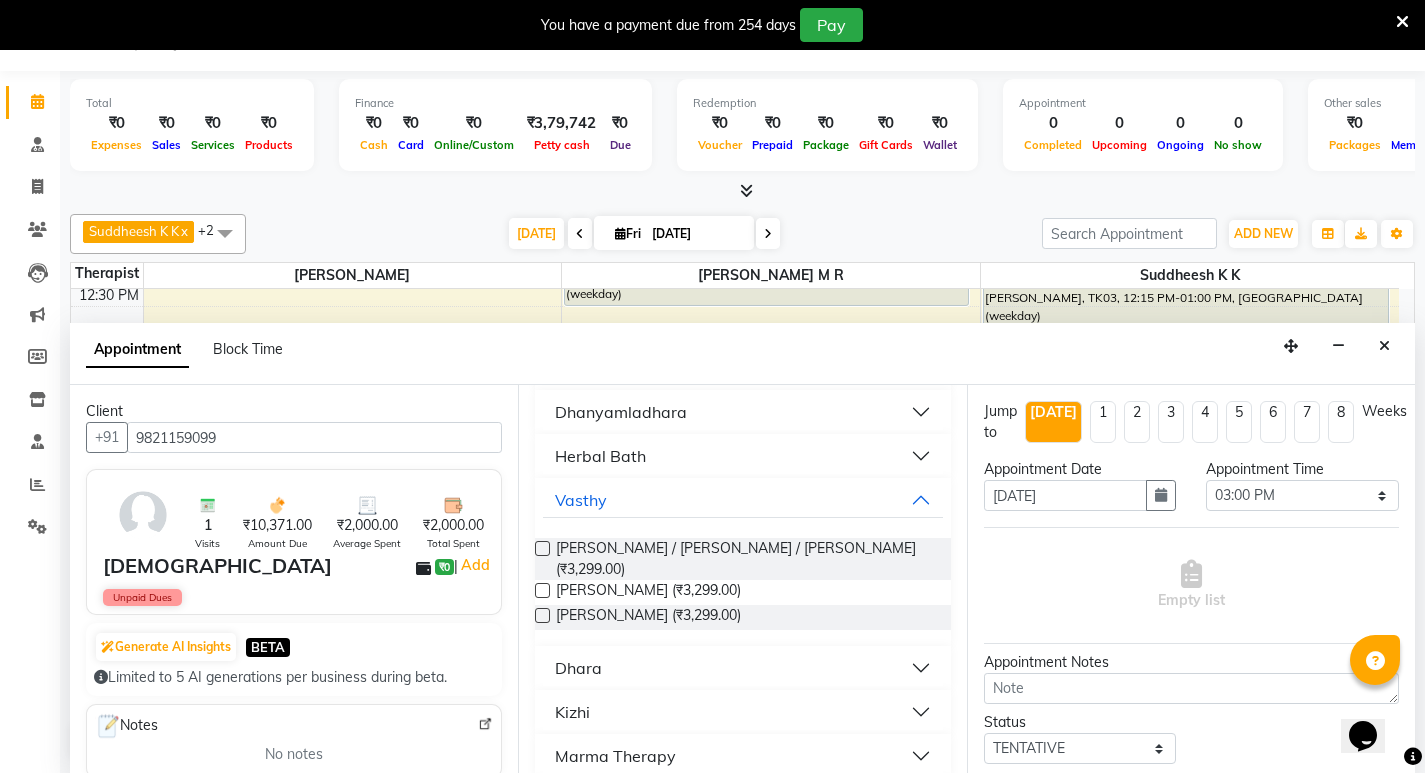 click at bounding box center (542, 548) 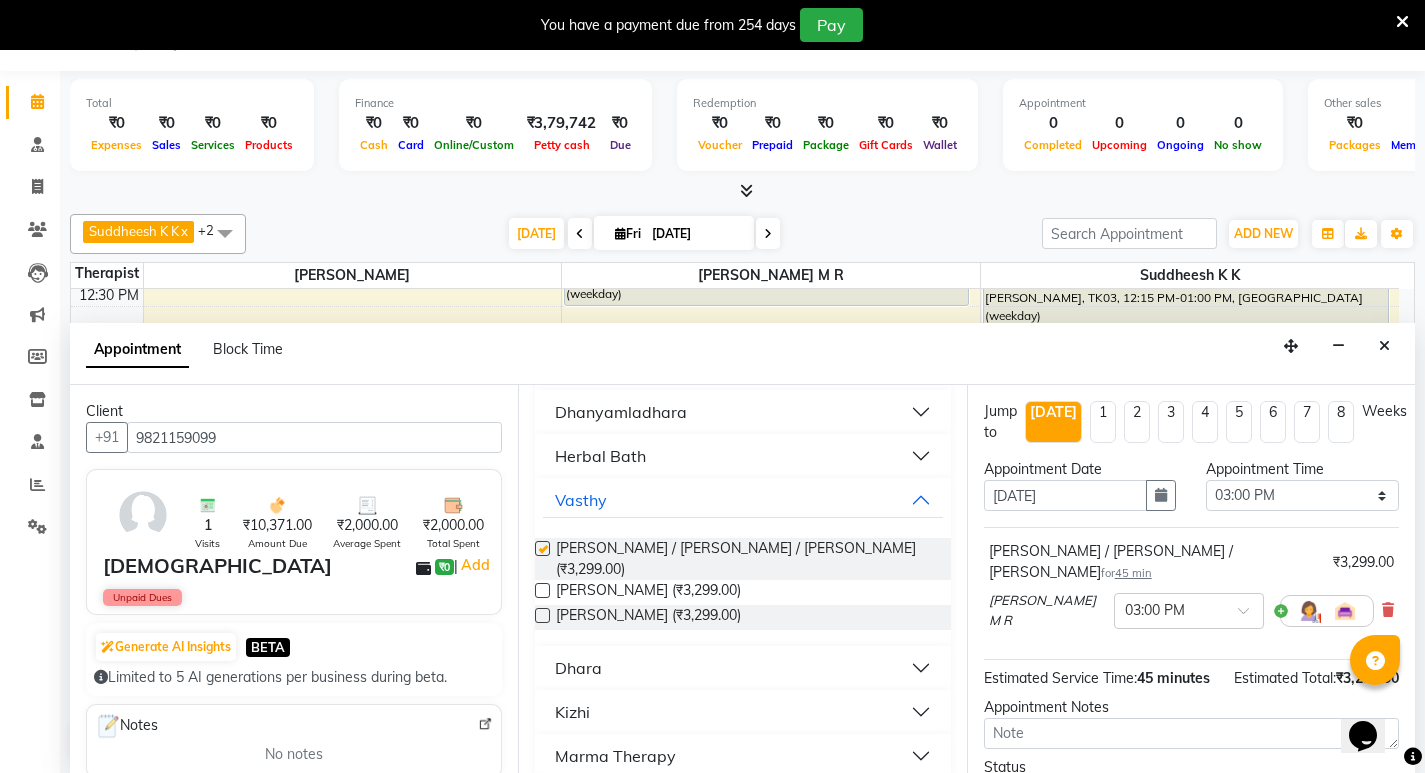 checkbox on "false" 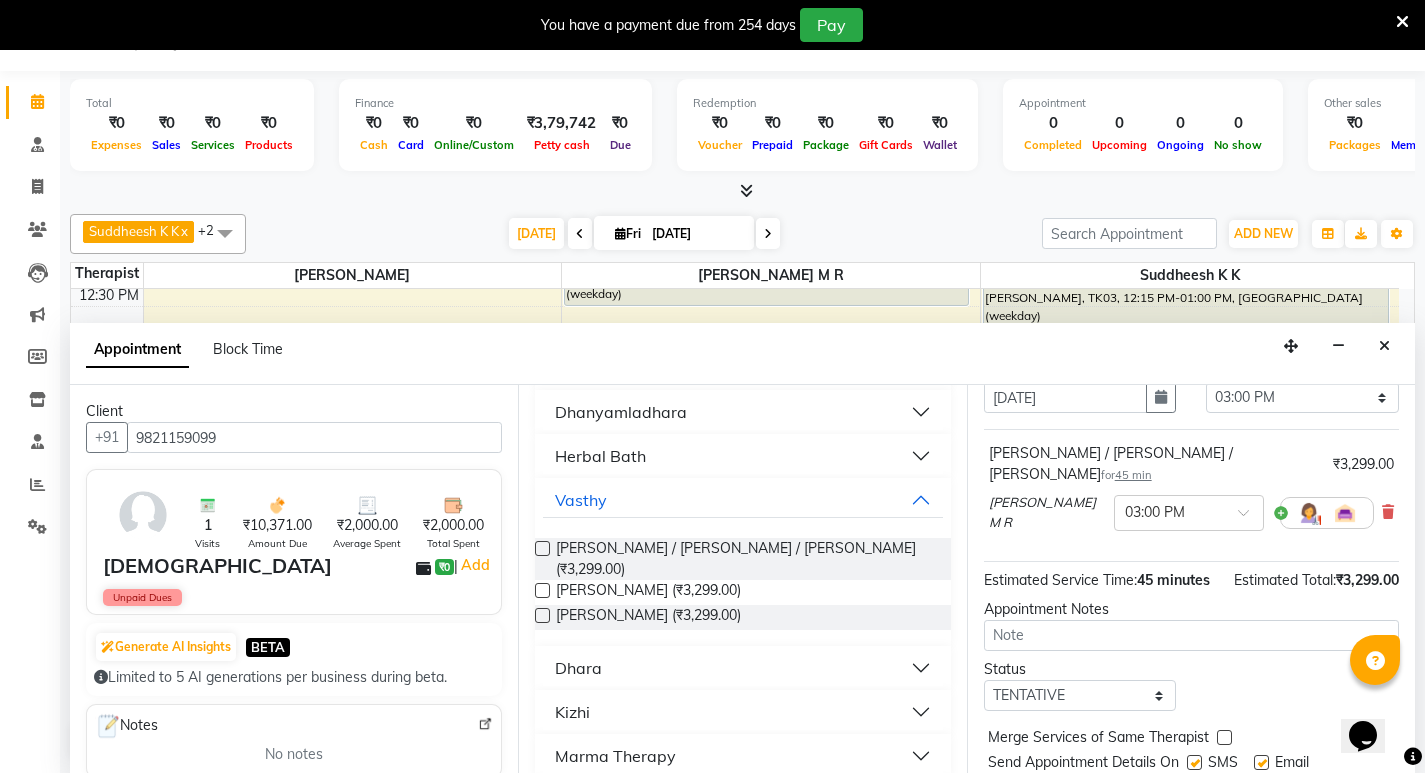 scroll, scrollTop: 180, scrollLeft: 0, axis: vertical 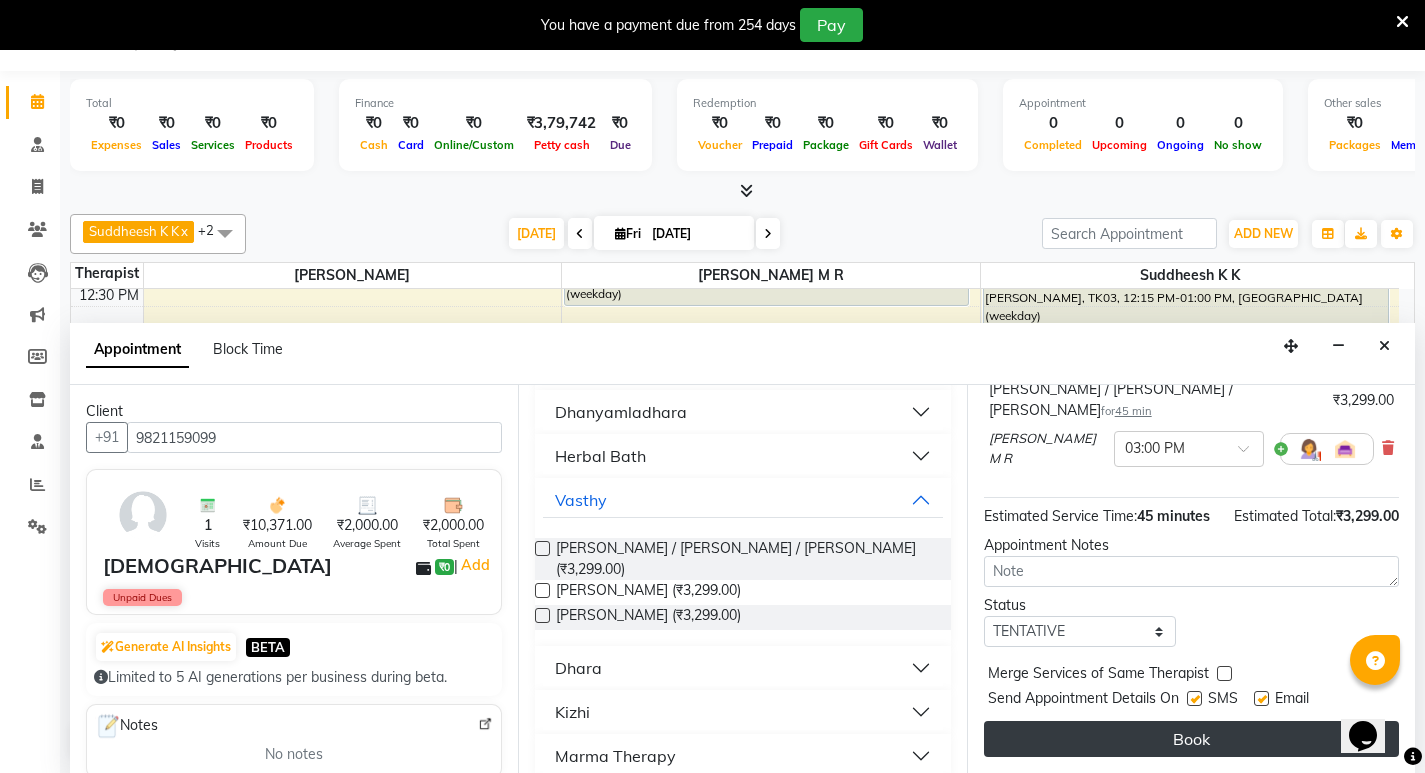 click on "Book" at bounding box center [1191, 739] 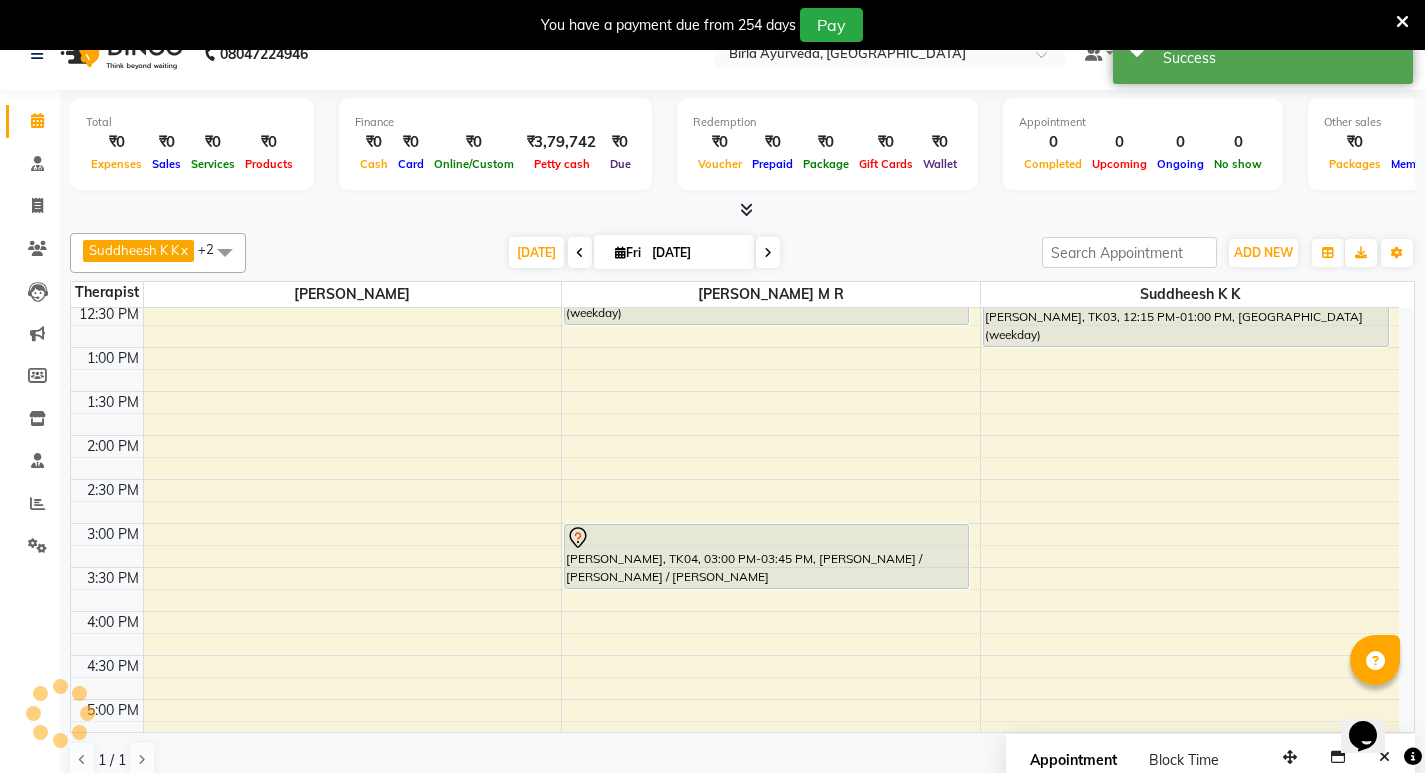 scroll, scrollTop: 0, scrollLeft: 0, axis: both 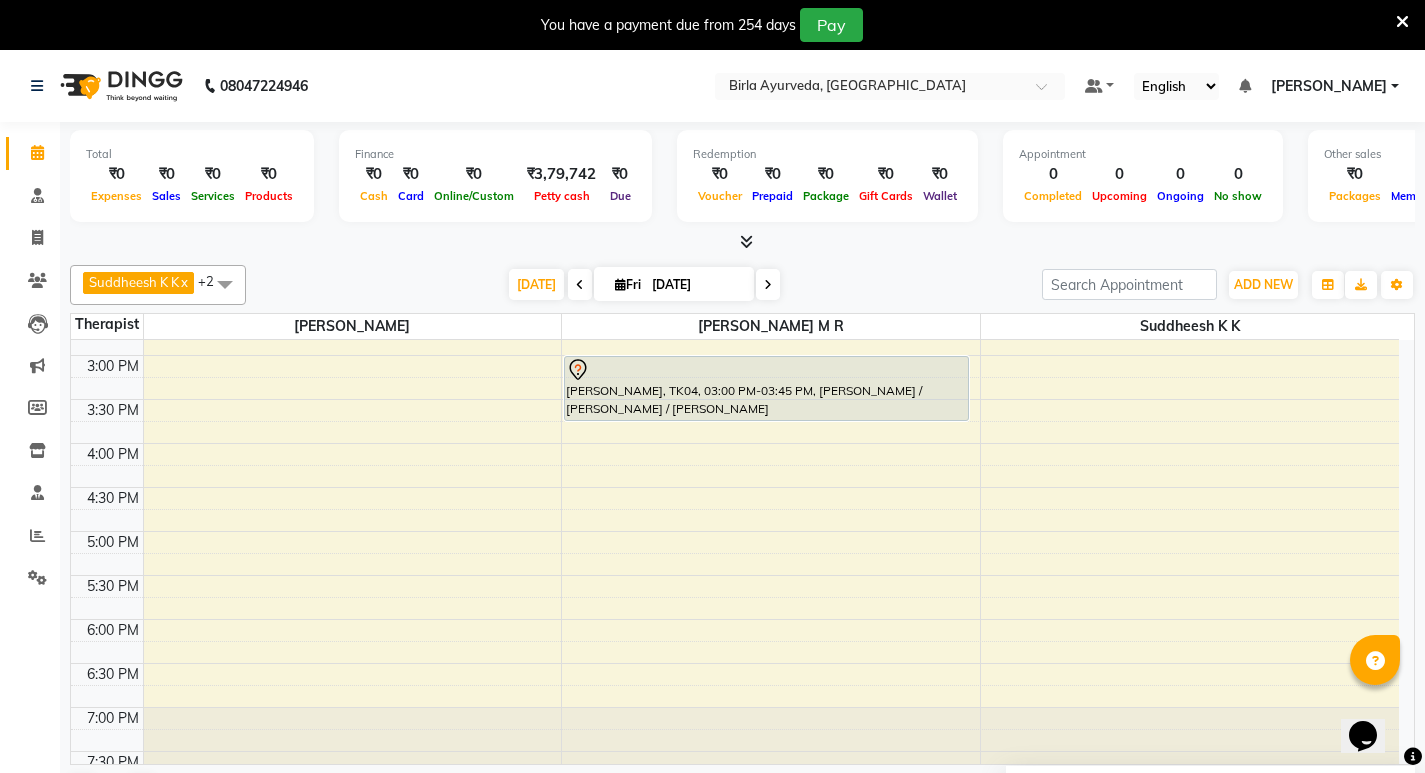 click on "8:00 AM 8:30 AM 9:00 AM 9:30 AM 10:00 AM 10:30 AM 11:00 AM 11:30 AM 12:00 PM 12:30 PM 1:00 PM 1:30 PM 2:00 PM 2:30 PM 3:00 PM 3:30 PM 4:00 PM 4:30 PM 5:00 PM 5:30 PM 6:00 PM 6:30 PM 7:00 PM 7:30 PM             [PERSON_NAME], TK02, 12:00 PM-12:45 PM, [GEOGRAPHIC_DATA]  (weekday)             [PERSON_NAME], TK04, 03:00 PM-03:45 PM, [PERSON_NAME] / [PERSON_NAME] / [PERSON_NAME], TK01, 10:45 AM-11:30 AM, [GEOGRAPHIC_DATA]  (weekday)             [PERSON_NAME], TK03, 12:15 PM-01:00 PM, [GEOGRAPHIC_DATA]  (weekday)" at bounding box center [735, 267] 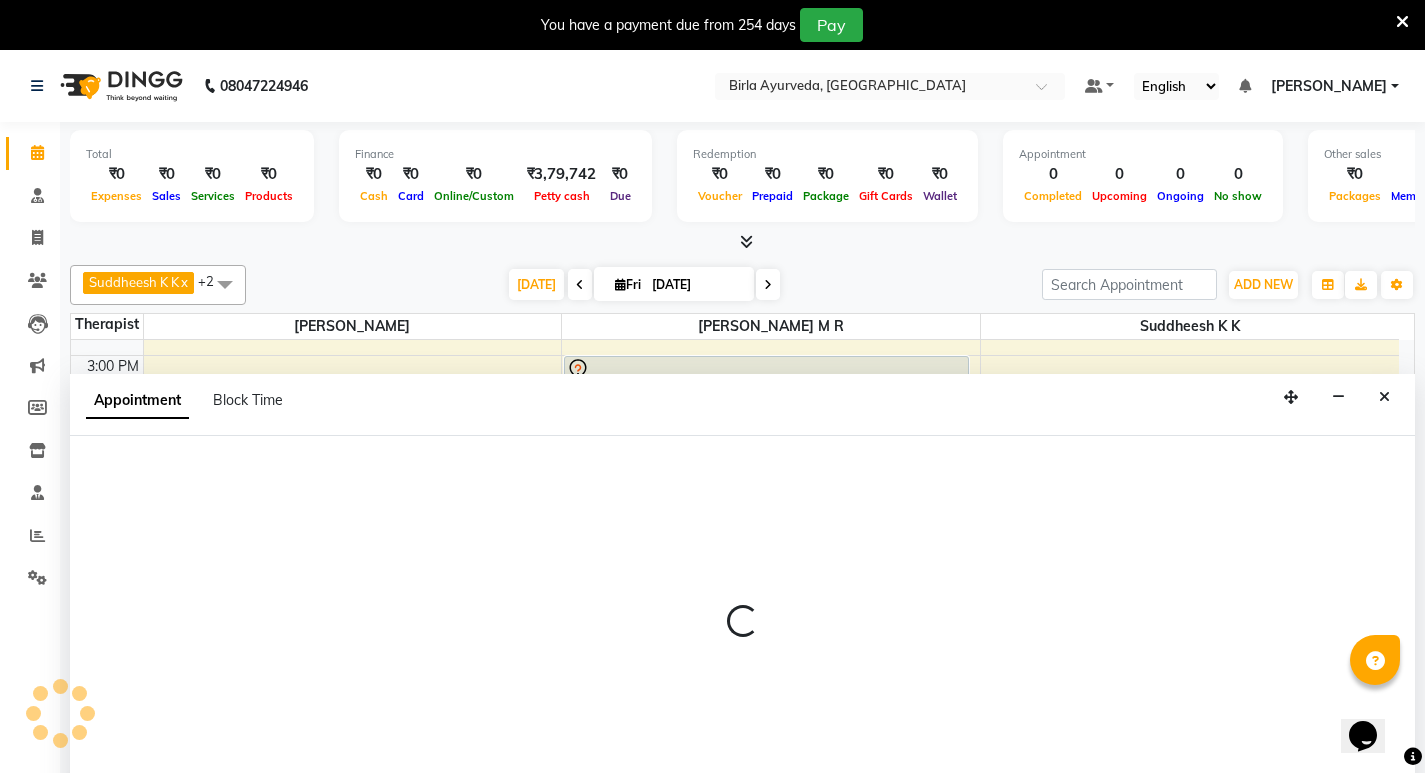 select on "56922" 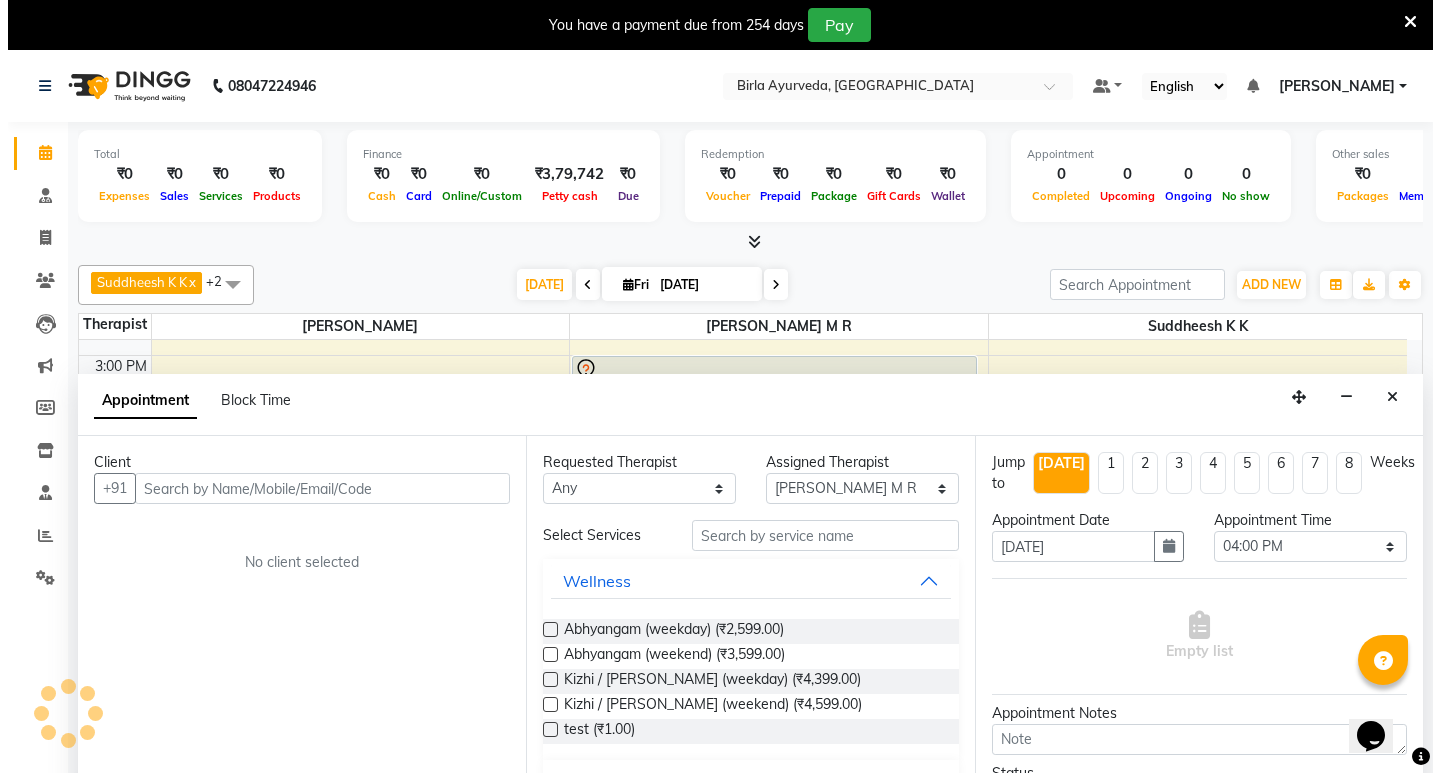 scroll, scrollTop: 51, scrollLeft: 0, axis: vertical 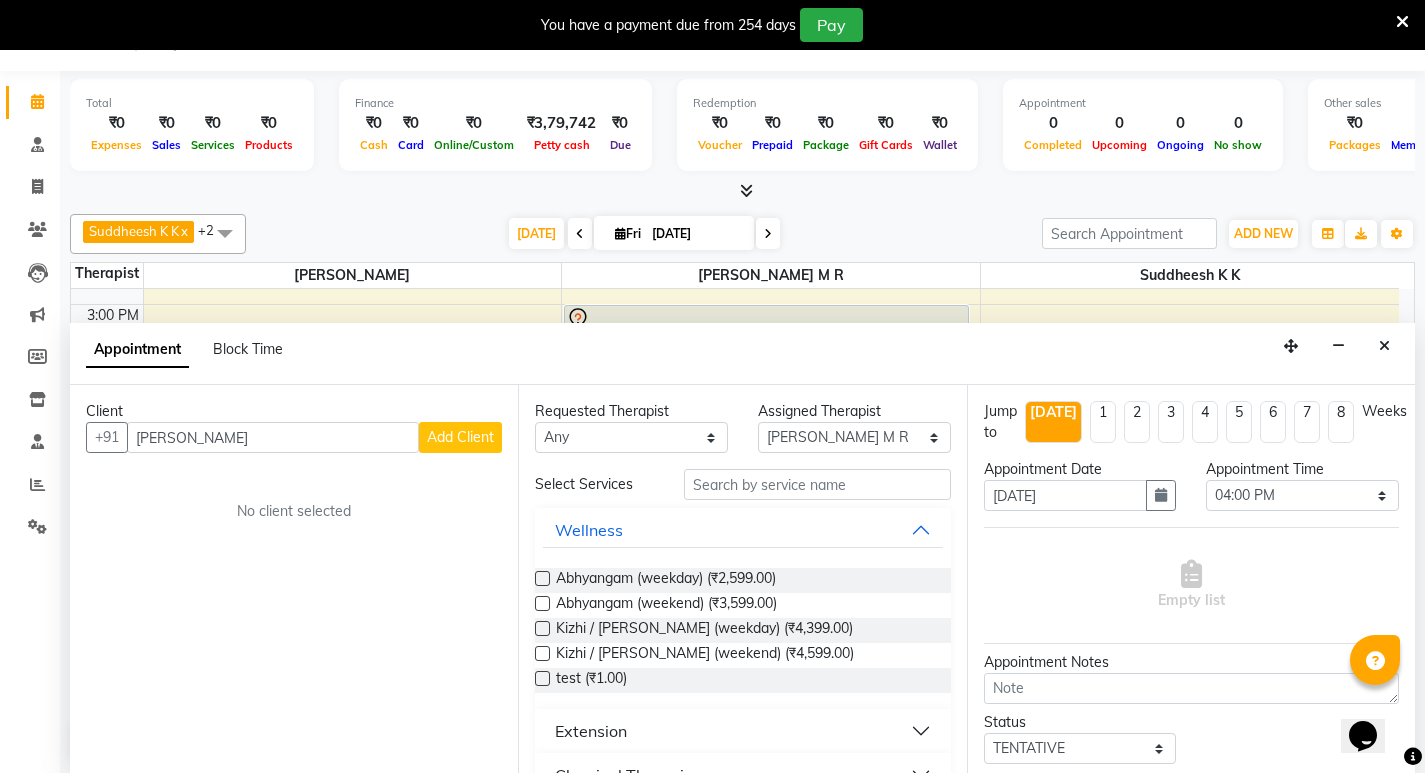 type on "[PERSON_NAME]" 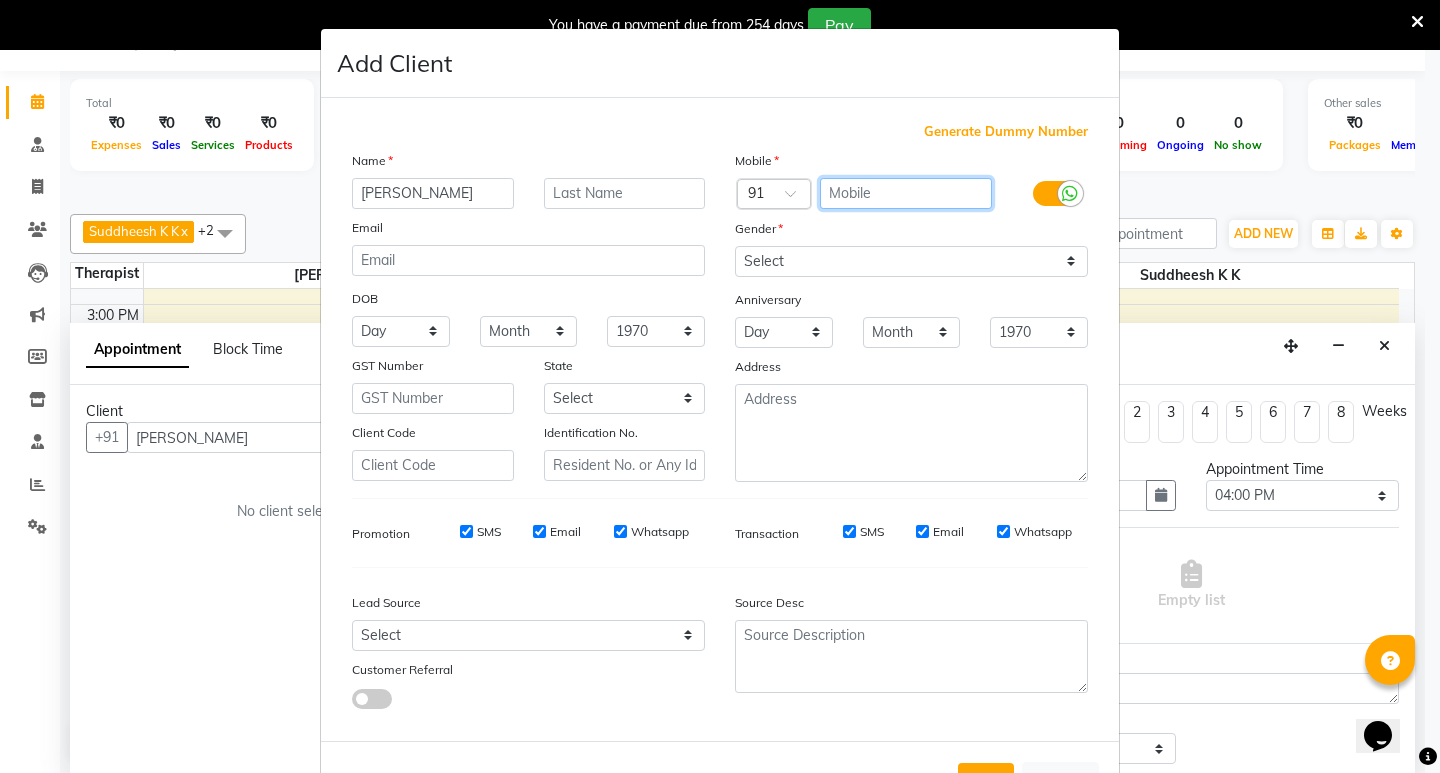click at bounding box center (906, 193) 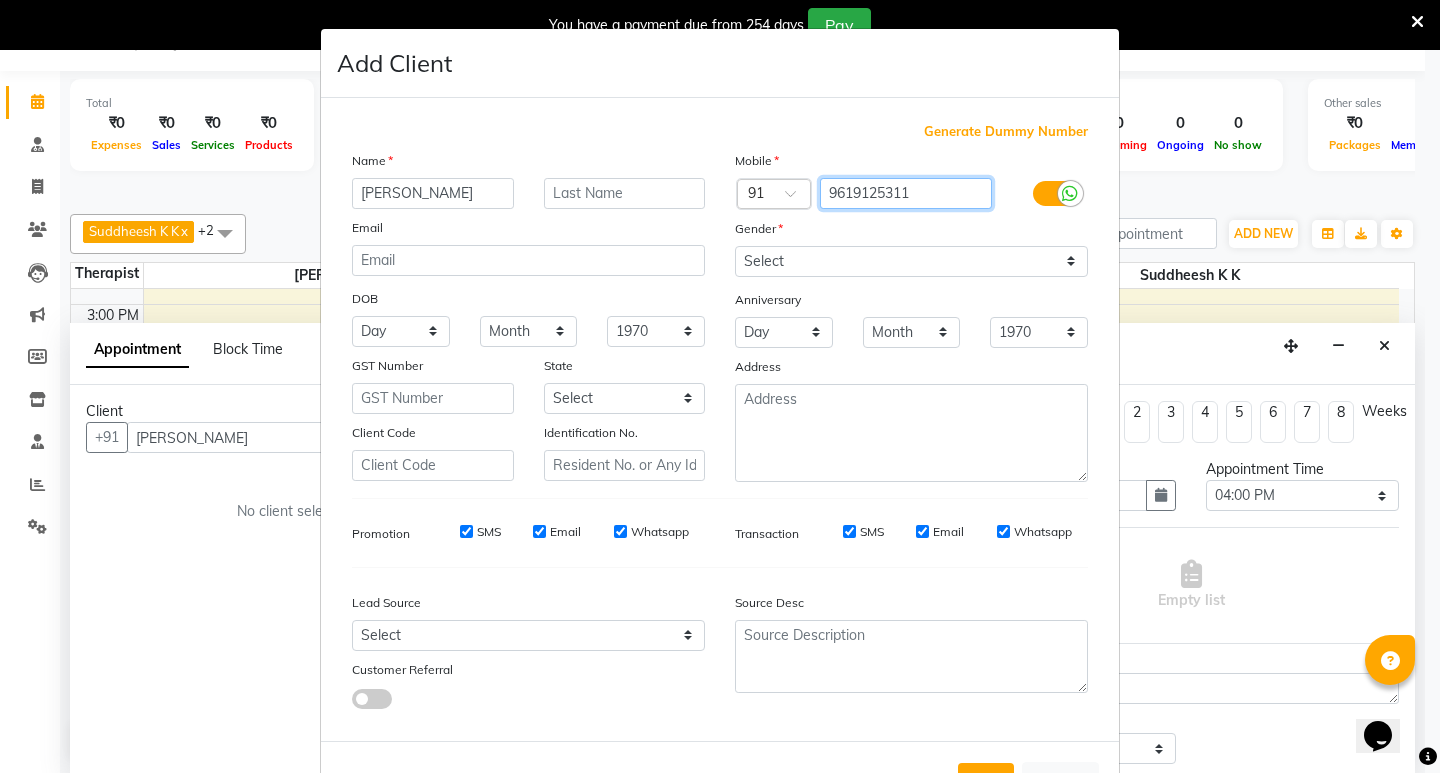 type on "9619125311" 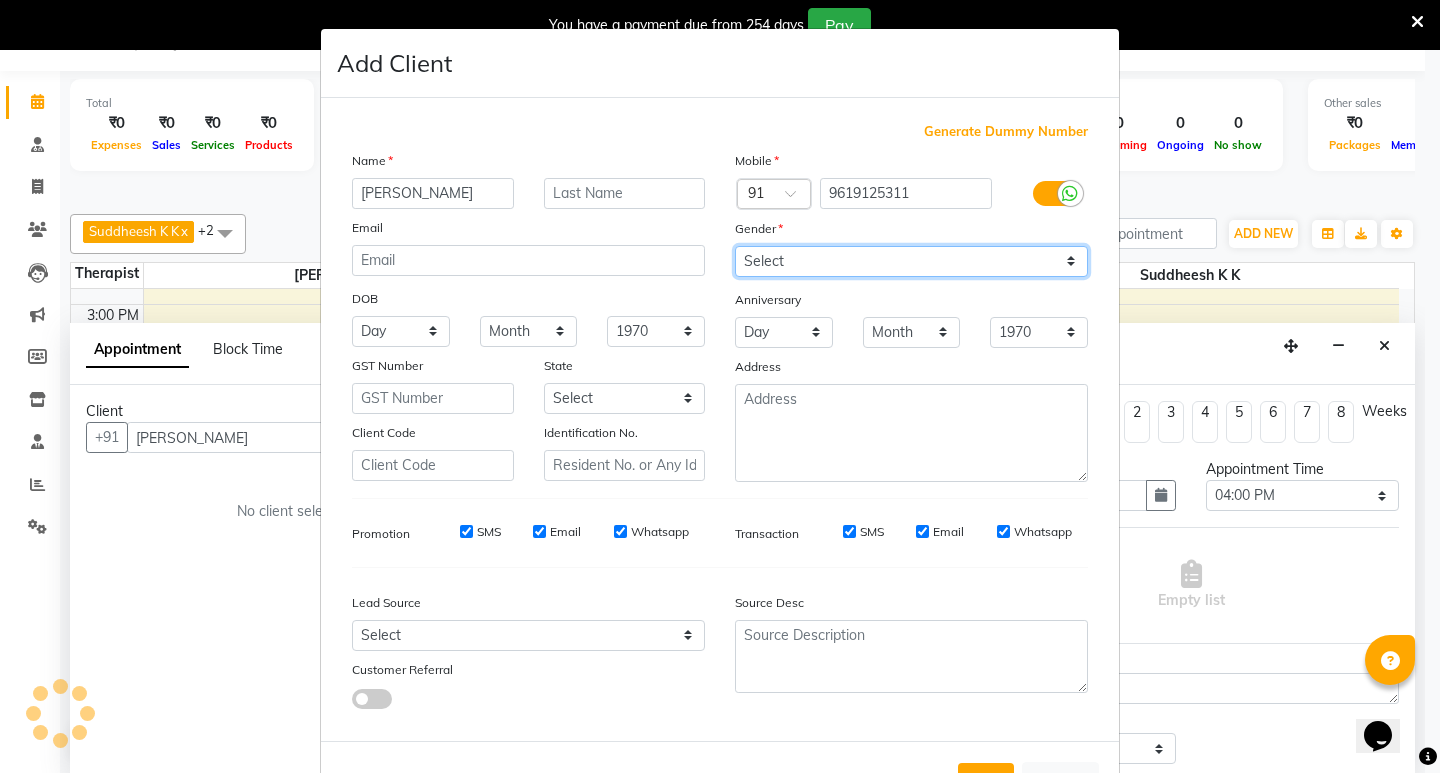 click on "Select [DEMOGRAPHIC_DATA] [DEMOGRAPHIC_DATA] Other Prefer Not To Say" at bounding box center [911, 261] 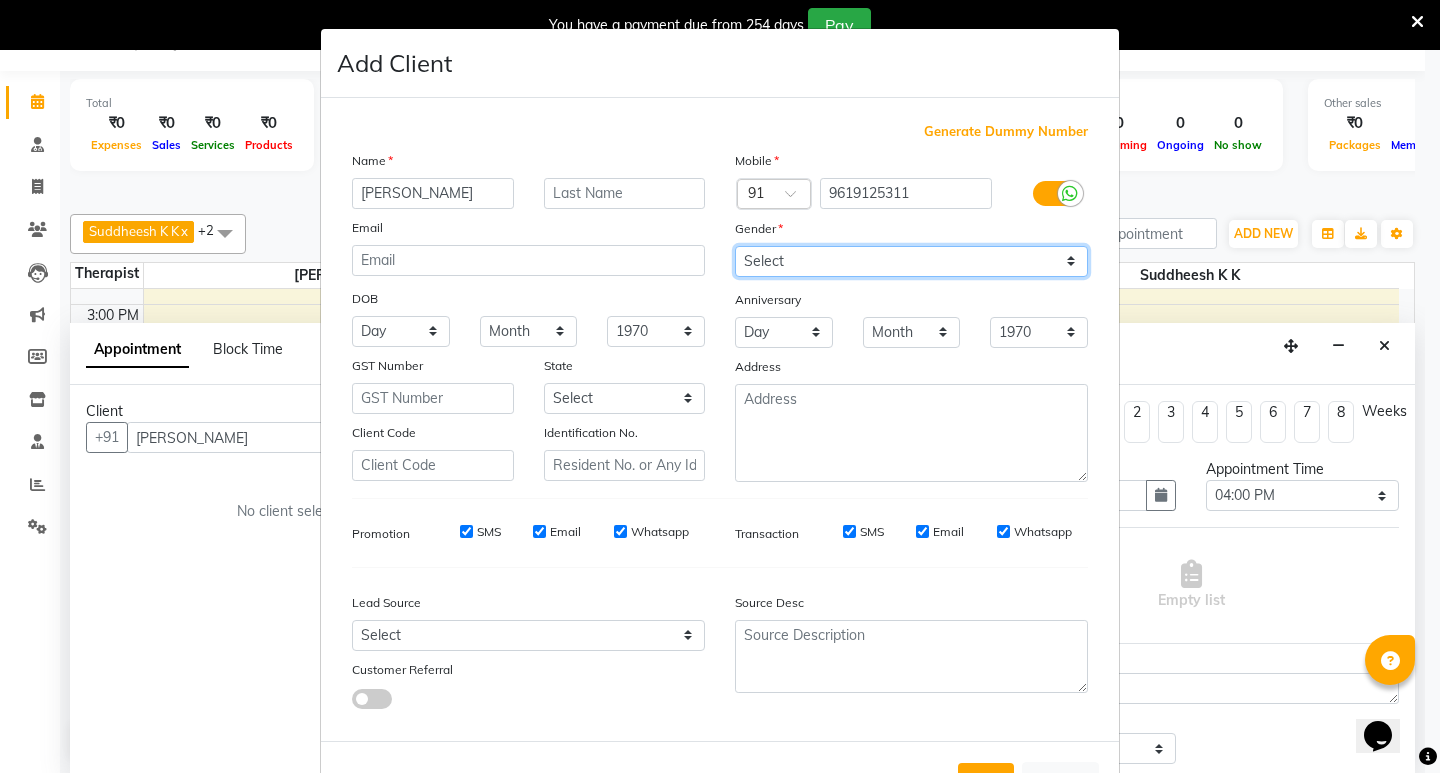 select on "[DEMOGRAPHIC_DATA]" 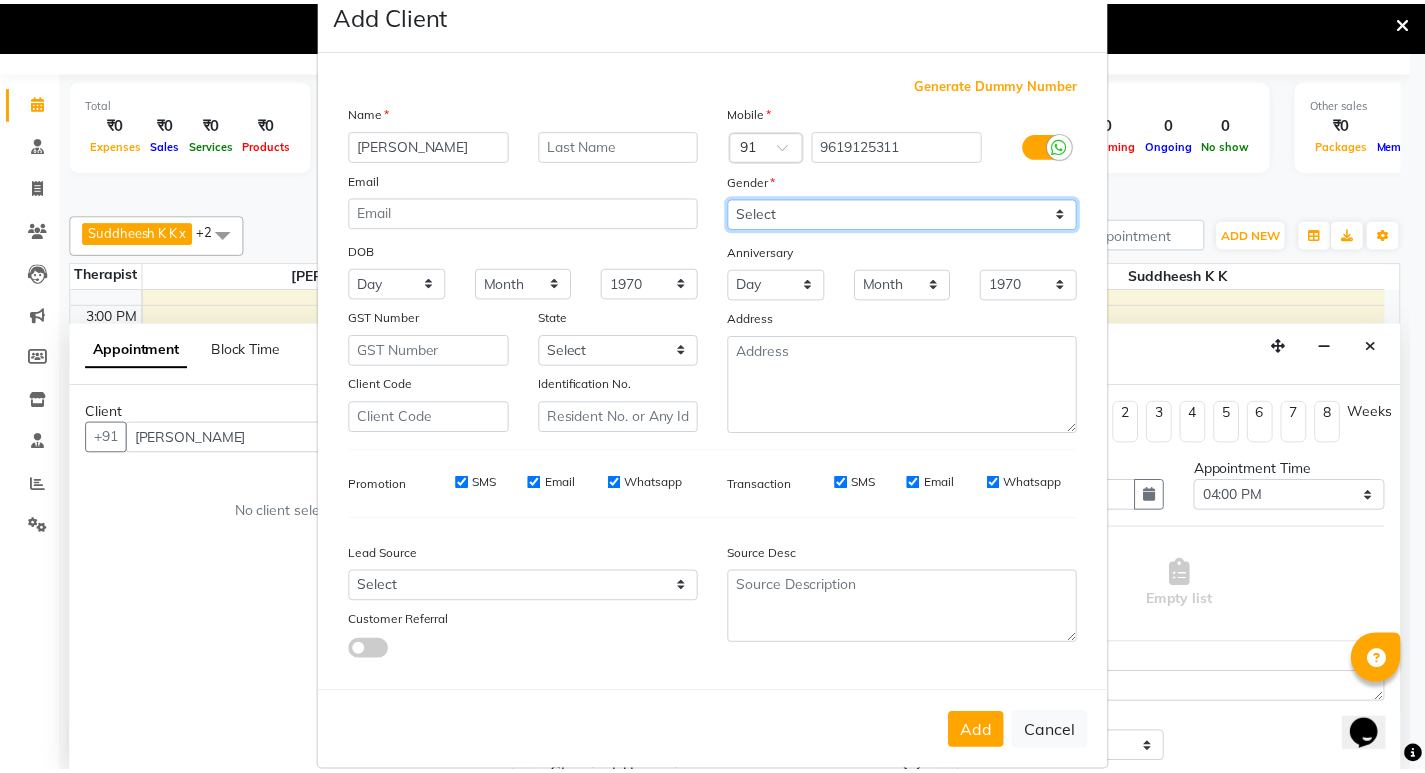 scroll, scrollTop: 76, scrollLeft: 0, axis: vertical 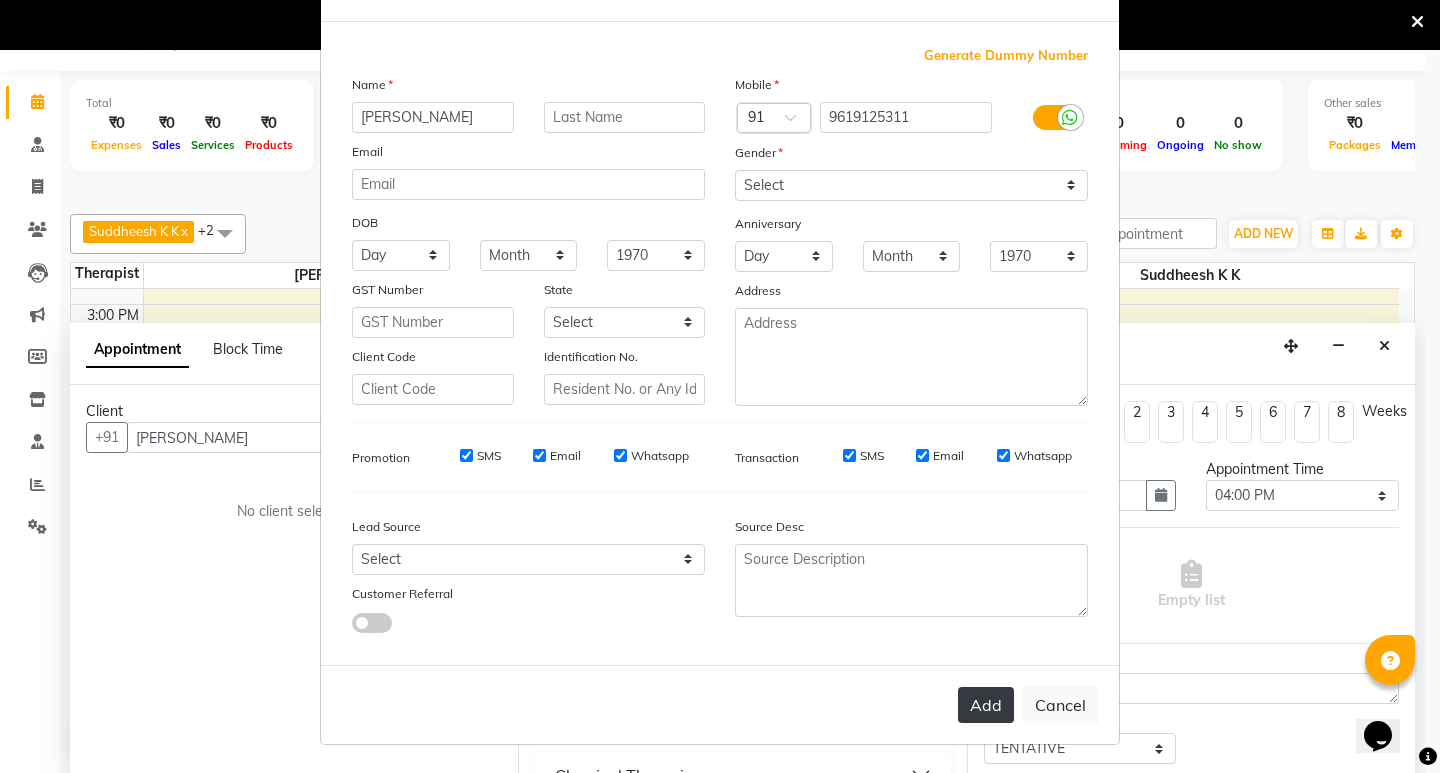 click on "Add" at bounding box center (986, 705) 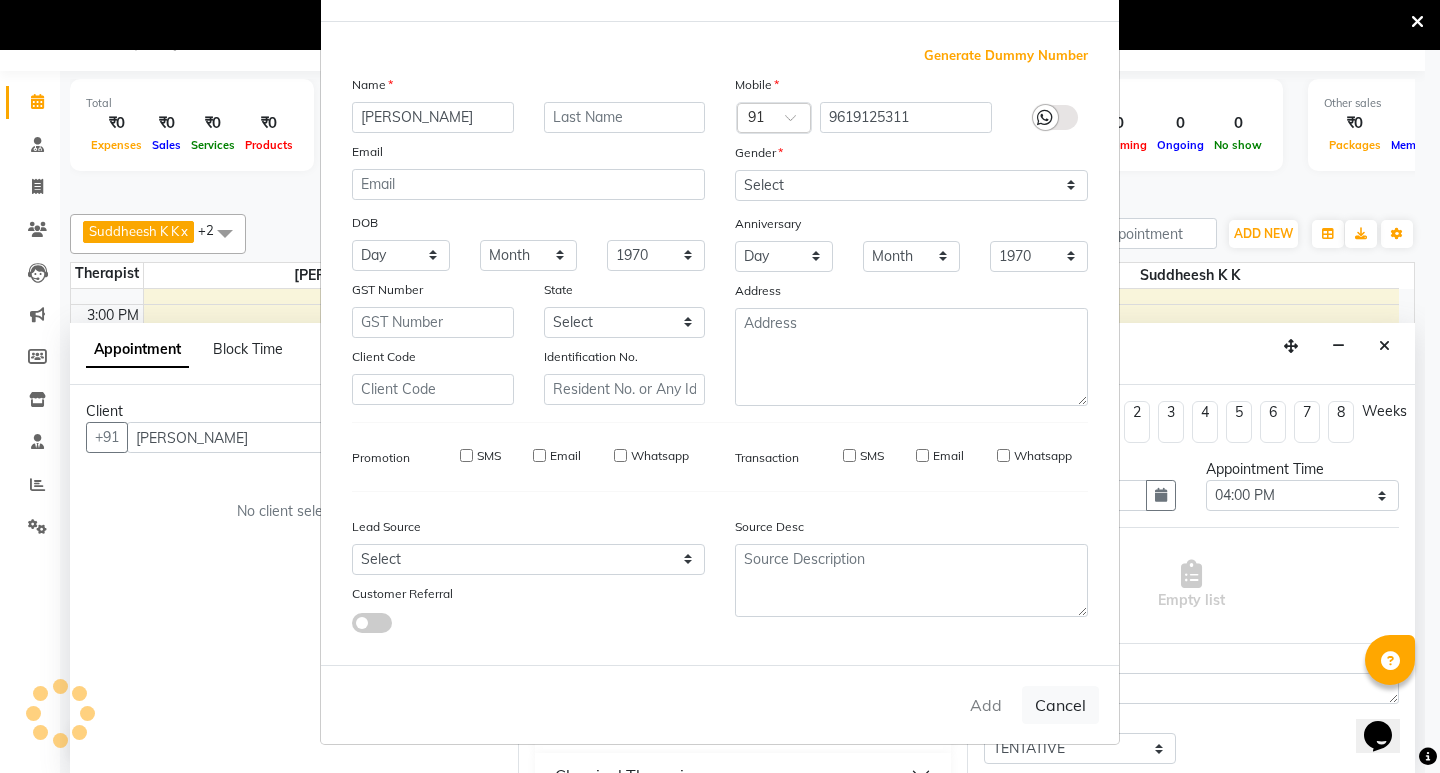 type on "9619125311" 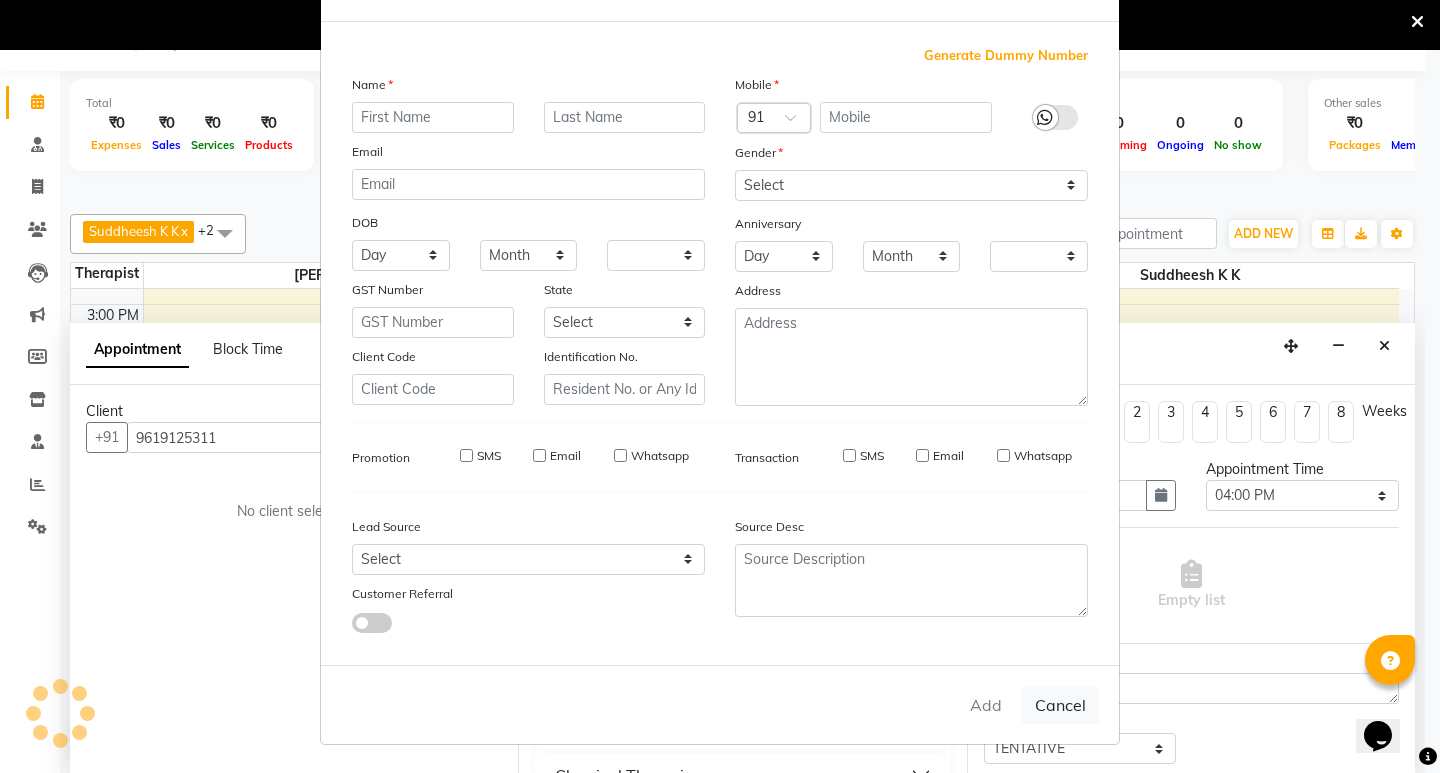 checkbox on "false" 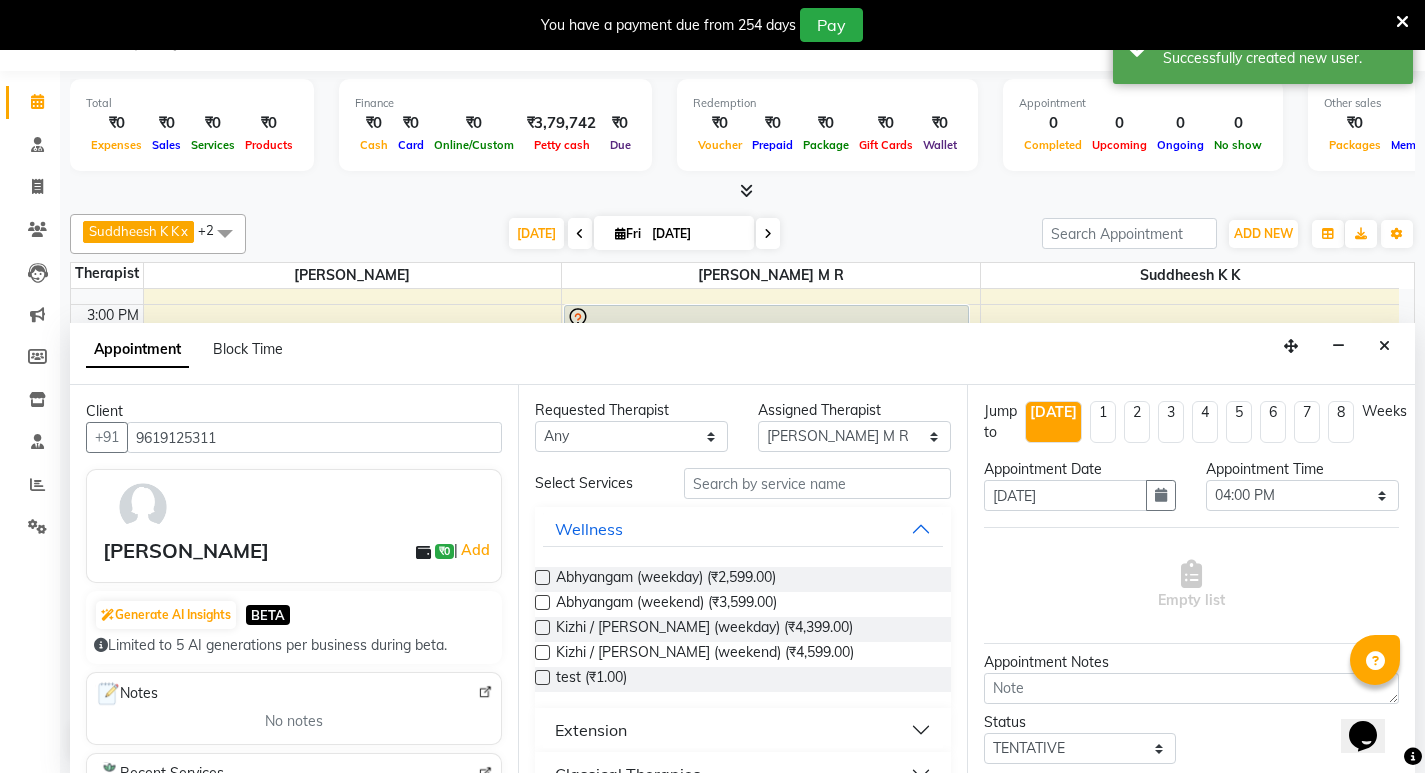 scroll, scrollTop: 0, scrollLeft: 0, axis: both 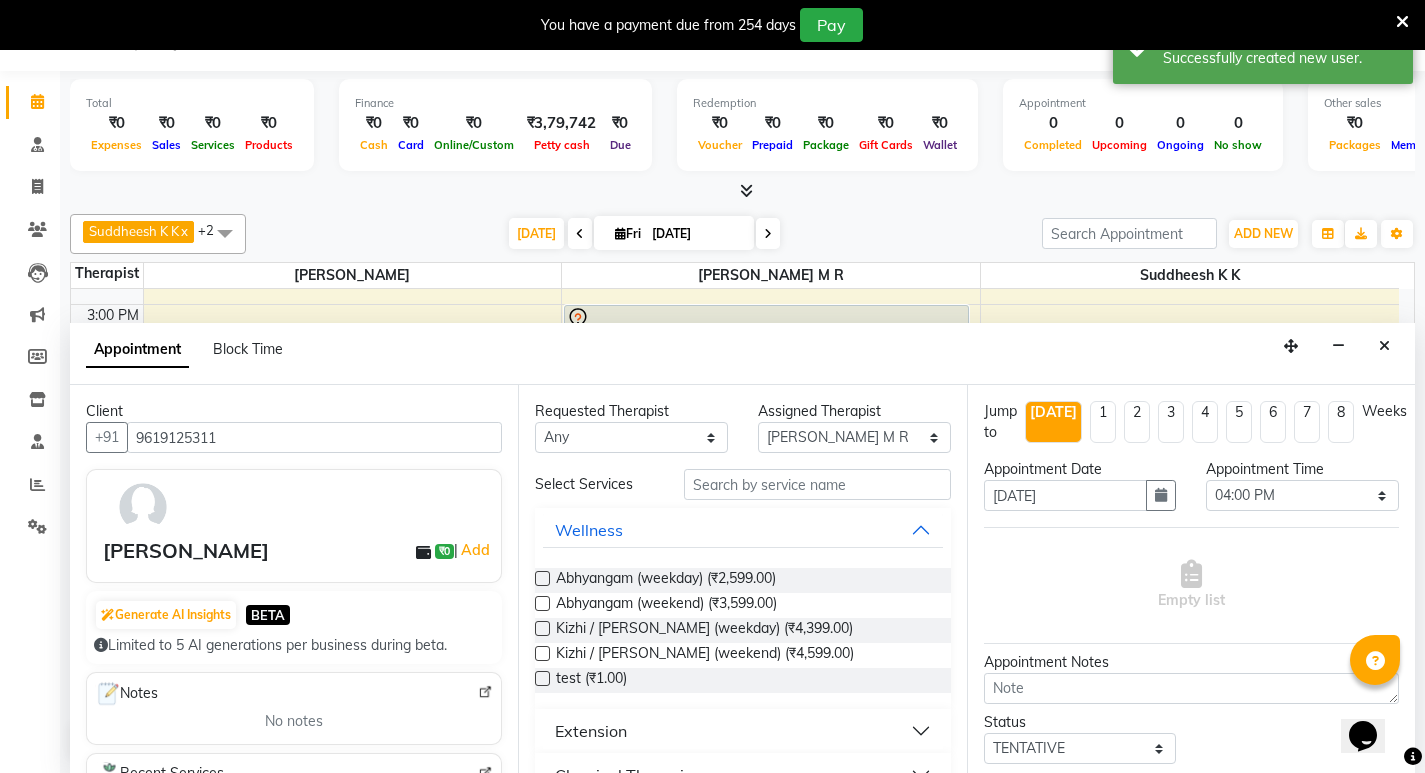click at bounding box center [542, 578] 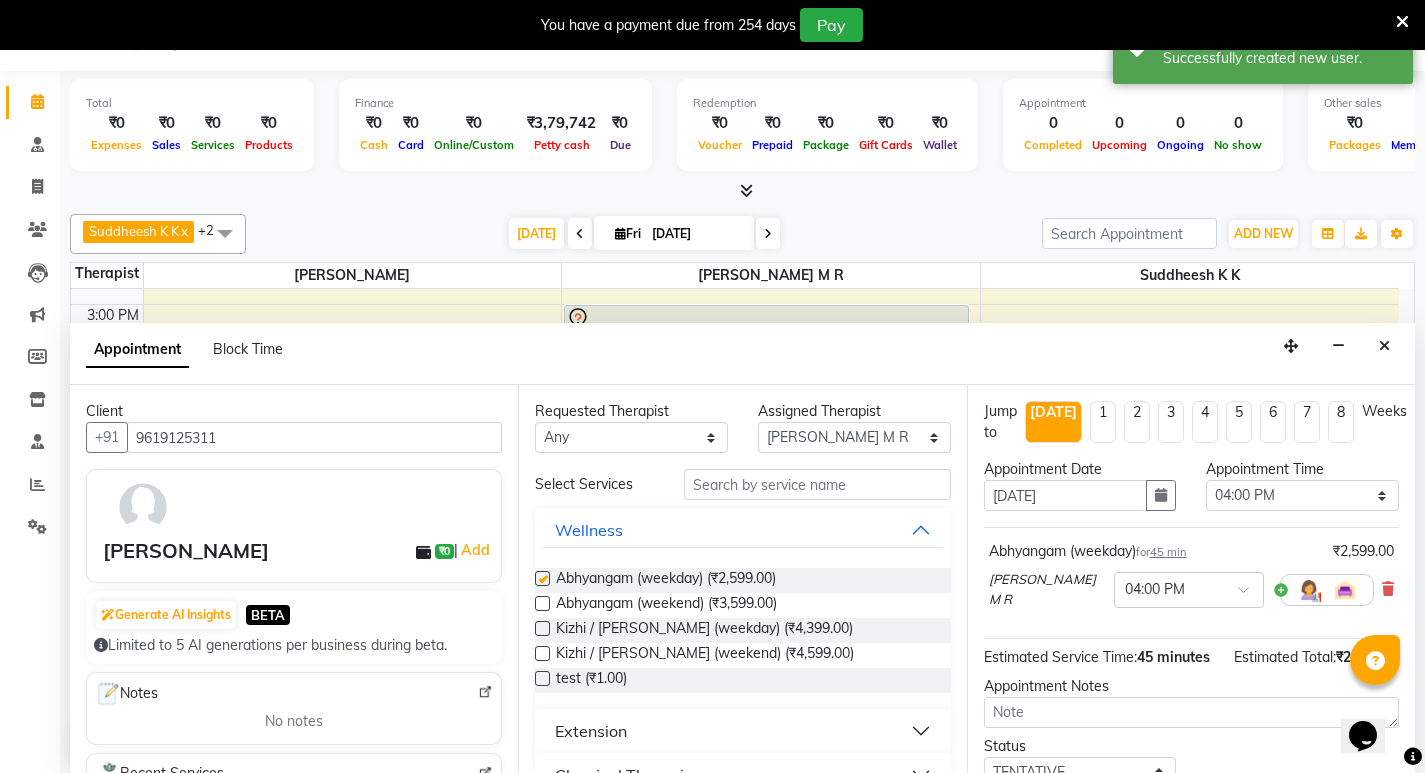 checkbox on "false" 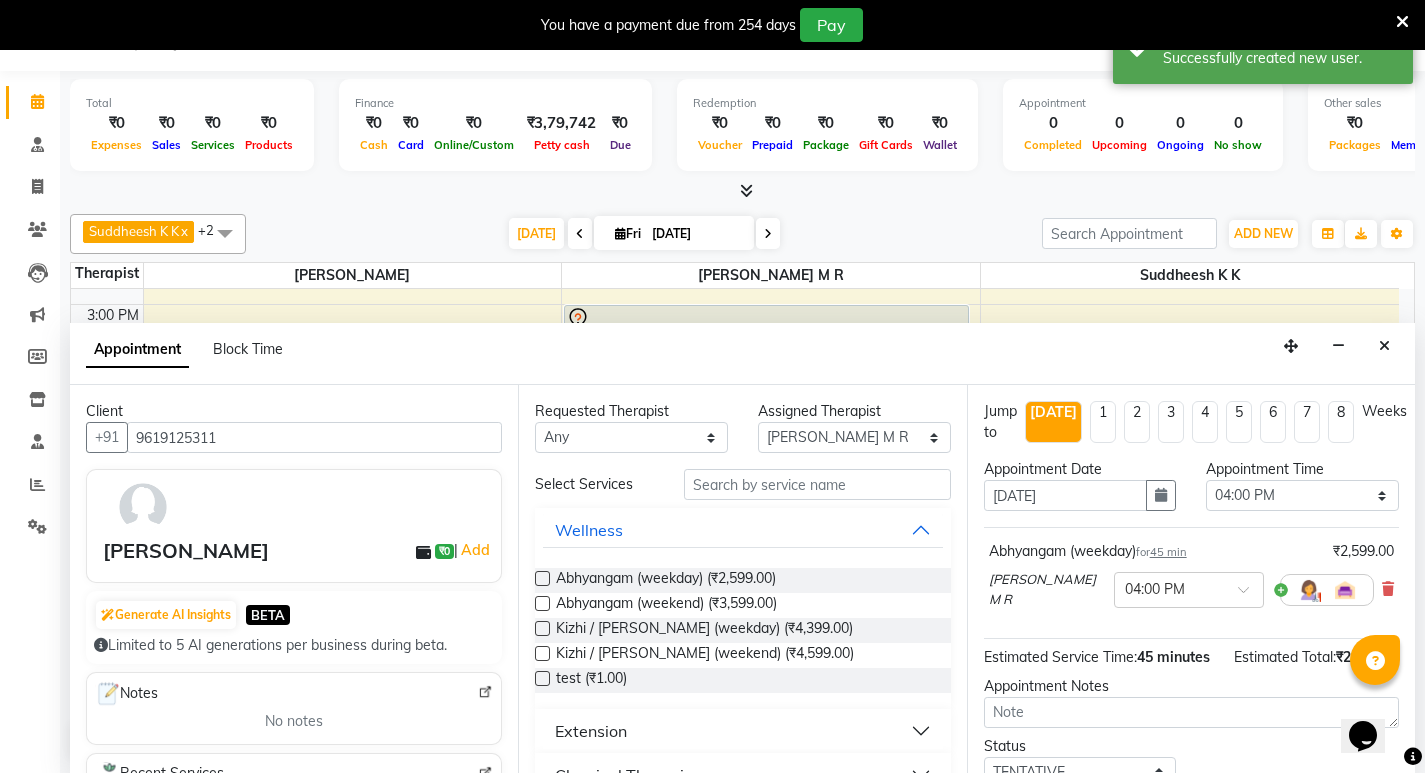 scroll, scrollTop: 159, scrollLeft: 0, axis: vertical 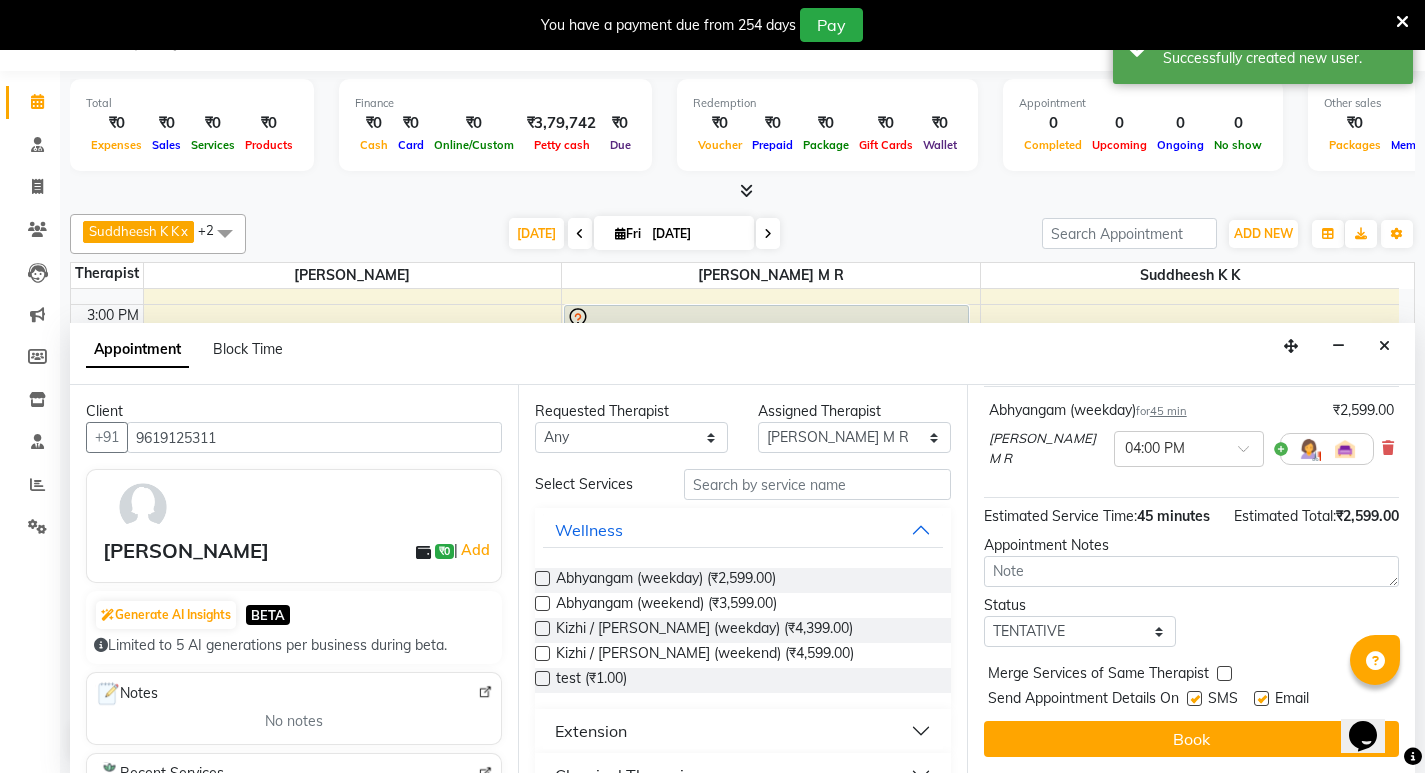 click on "Book" at bounding box center (1191, 739) 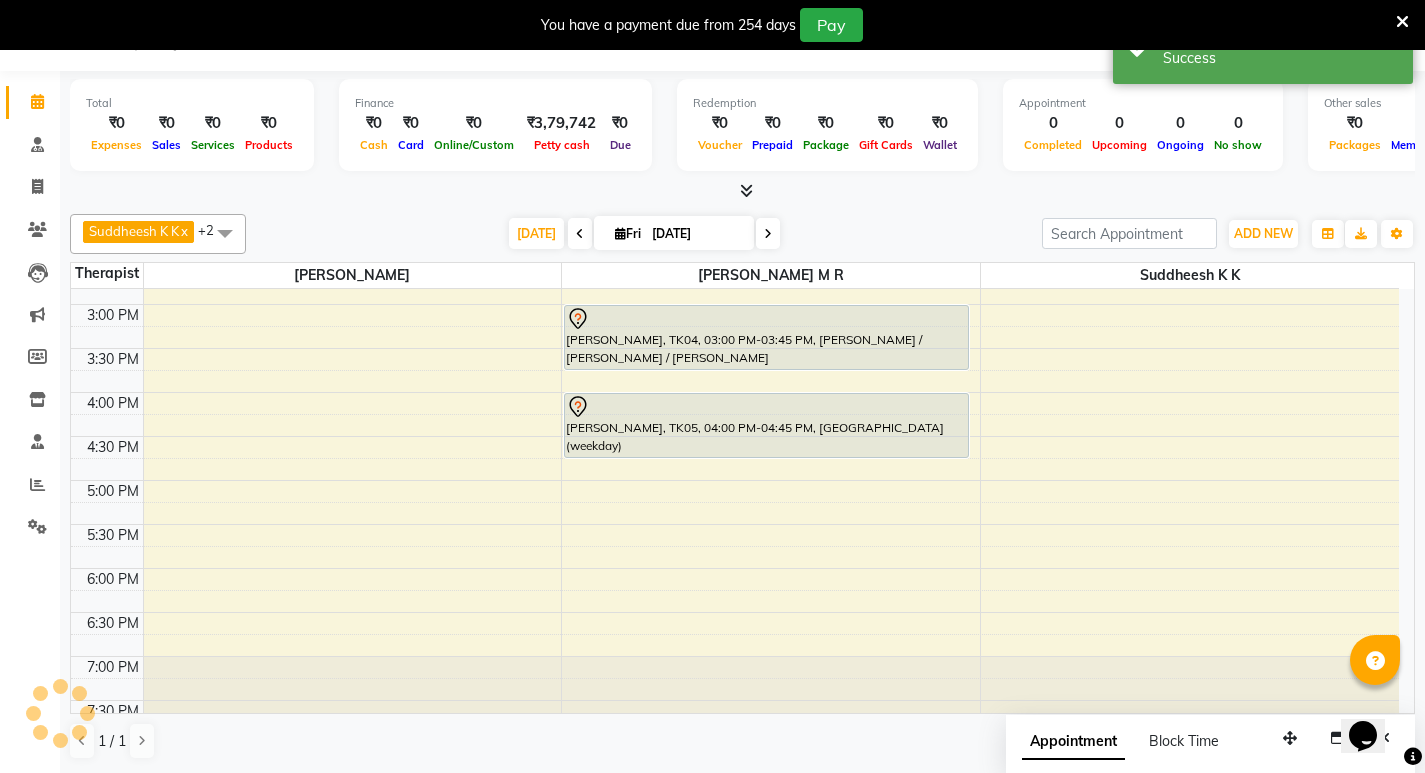 scroll, scrollTop: 0, scrollLeft: 0, axis: both 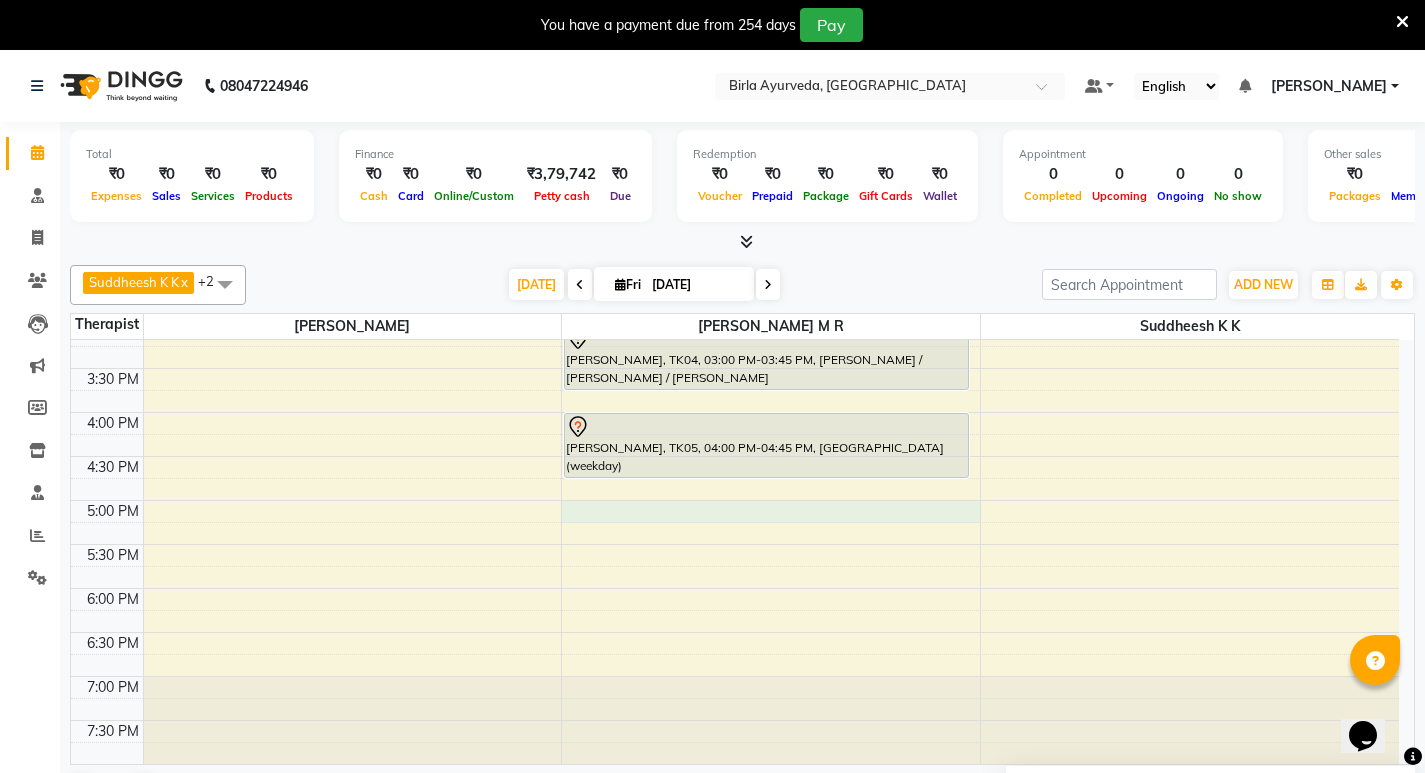 click on "8:00 AM 8:30 AM 9:00 AM 9:30 AM 10:00 AM 10:30 AM 11:00 AM 11:30 AM 12:00 PM 12:30 PM 1:00 PM 1:30 PM 2:00 PM 2:30 PM 3:00 PM 3:30 PM 4:00 PM 4:30 PM 5:00 PM 5:30 PM 6:00 PM 6:30 PM 7:00 PM 7:30 PM             [PERSON_NAME], TK02, 12:00 PM-12:45 PM, [GEOGRAPHIC_DATA]  (weekday)             [PERSON_NAME], TK04, 03:00 PM-03:45 PM, [PERSON_NAME] / Greeva Vasthy / [PERSON_NAME]             [PERSON_NAME], TK05, 04:00 PM-04:45 PM, [GEOGRAPHIC_DATA]  (weekday)             [PERSON_NAME], TK01, 10:45 AM-11:30 AM, [GEOGRAPHIC_DATA]  (weekday)             [PERSON_NAME], TK03, 12:15 PM-01:00 PM, [PERSON_NAME]  (weekday)" at bounding box center (735, 236) 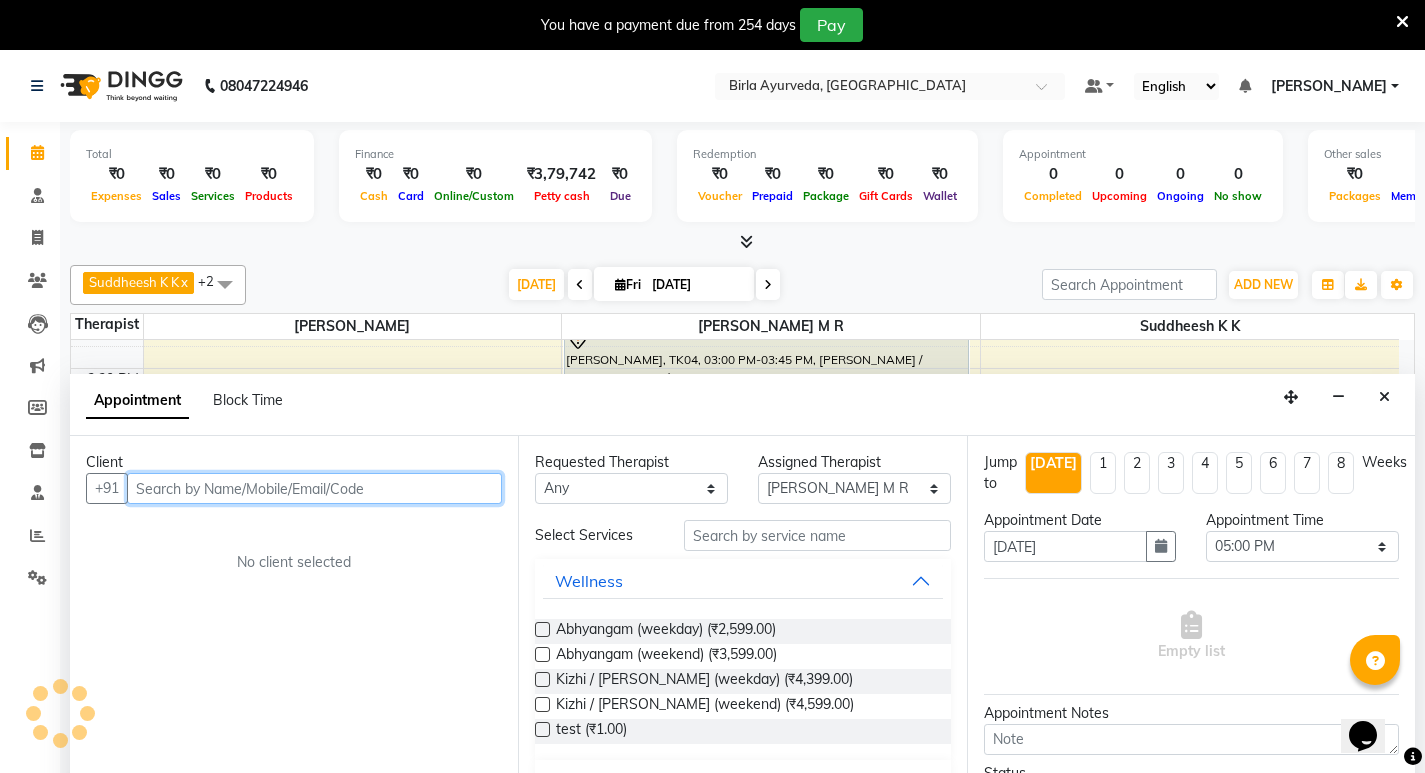 scroll, scrollTop: 51, scrollLeft: 0, axis: vertical 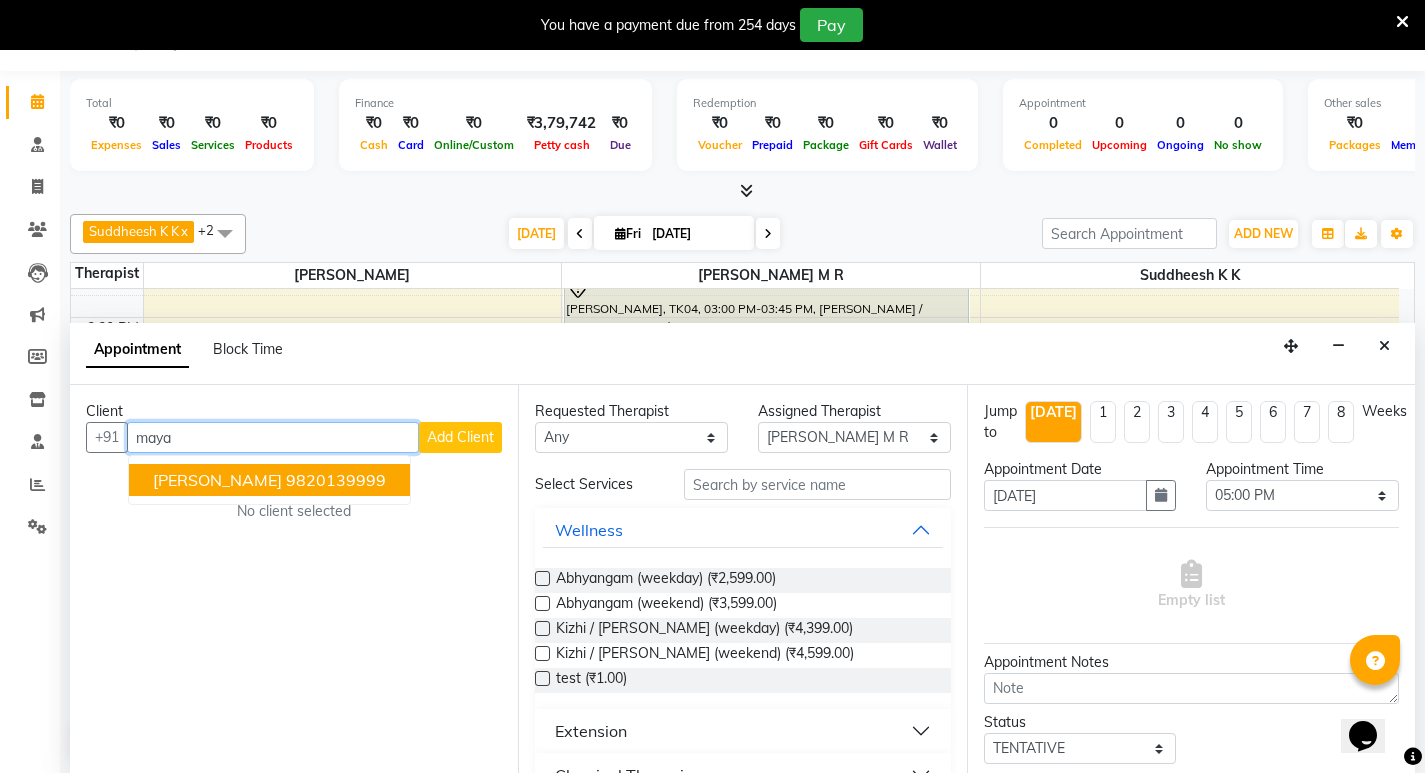 click on "9820139999" at bounding box center [336, 480] 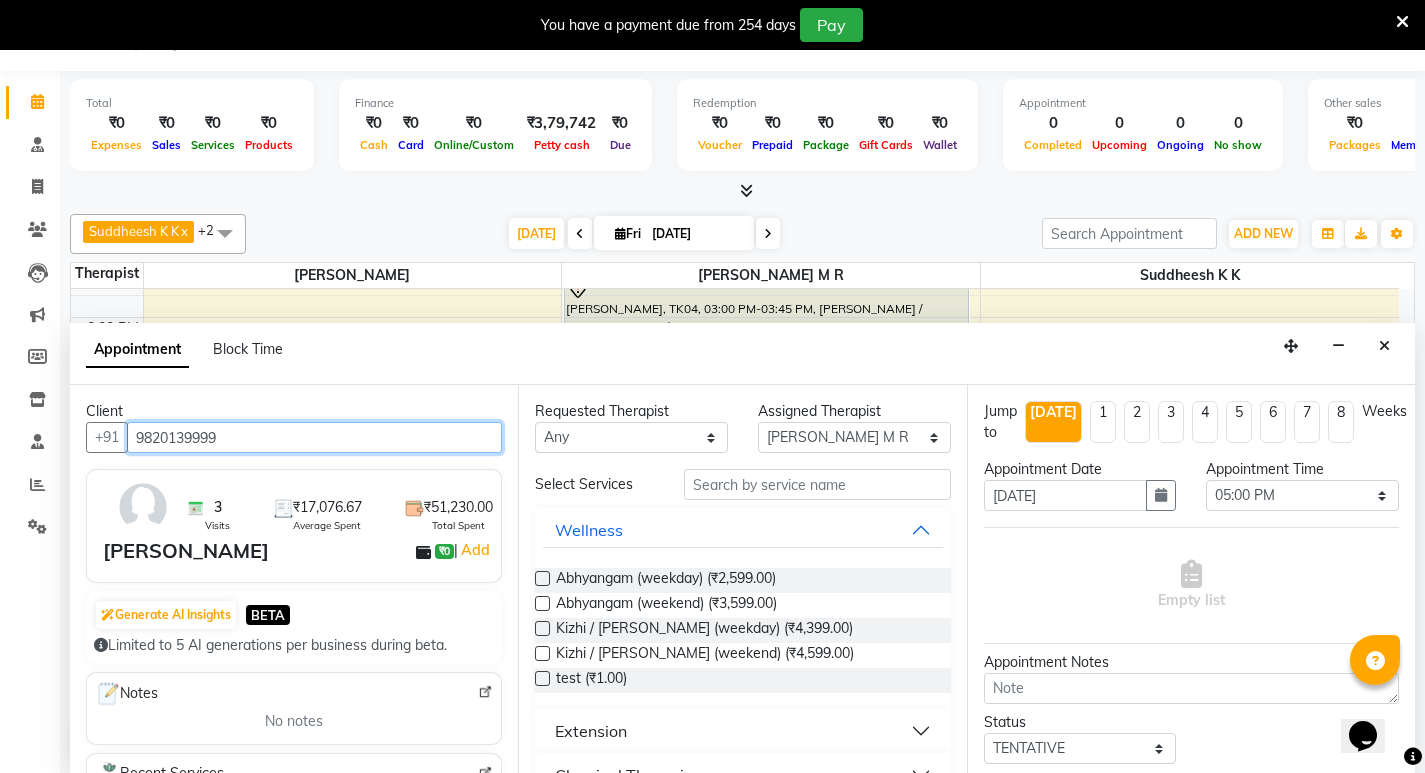 type on "9820139999" 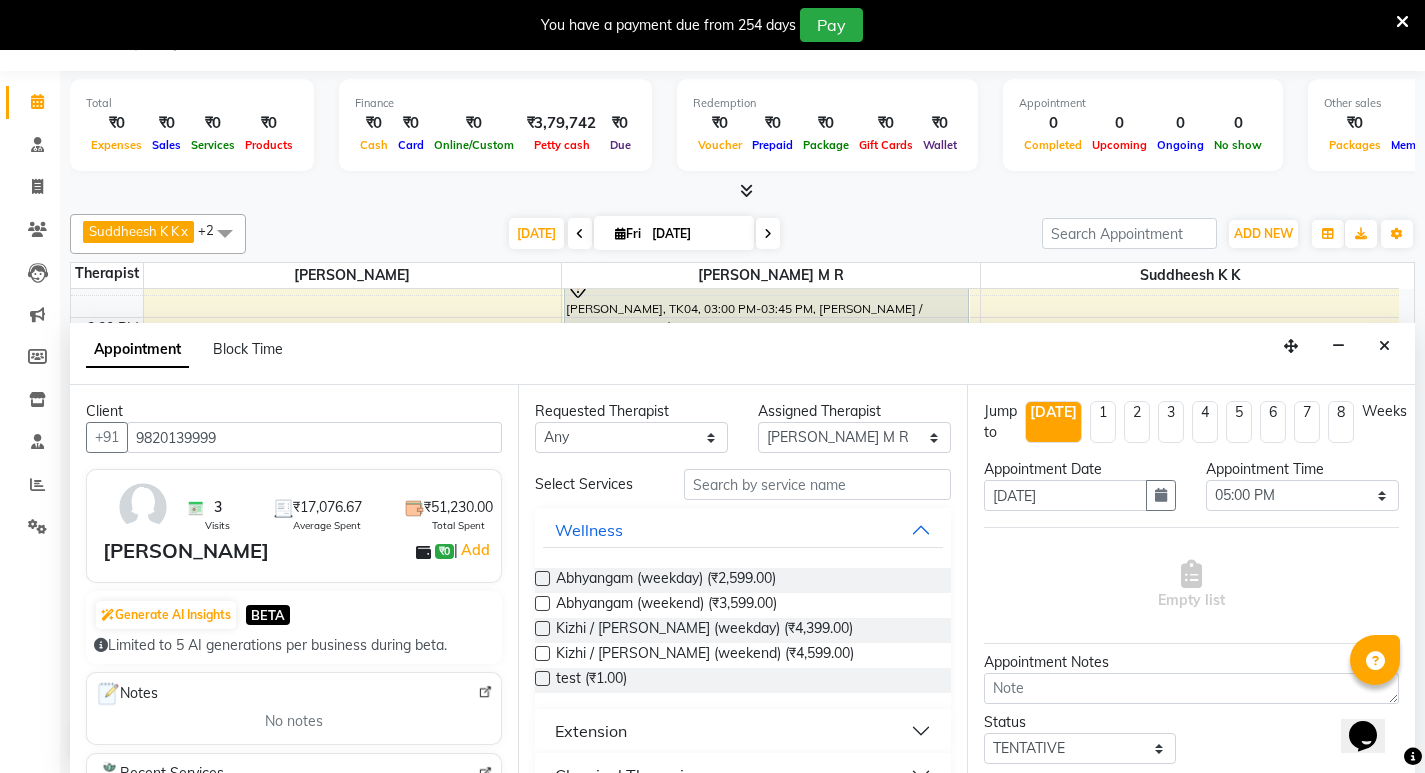 click on "Abhyangam  (weekday) (₹2,599.00)" at bounding box center (742, 580) 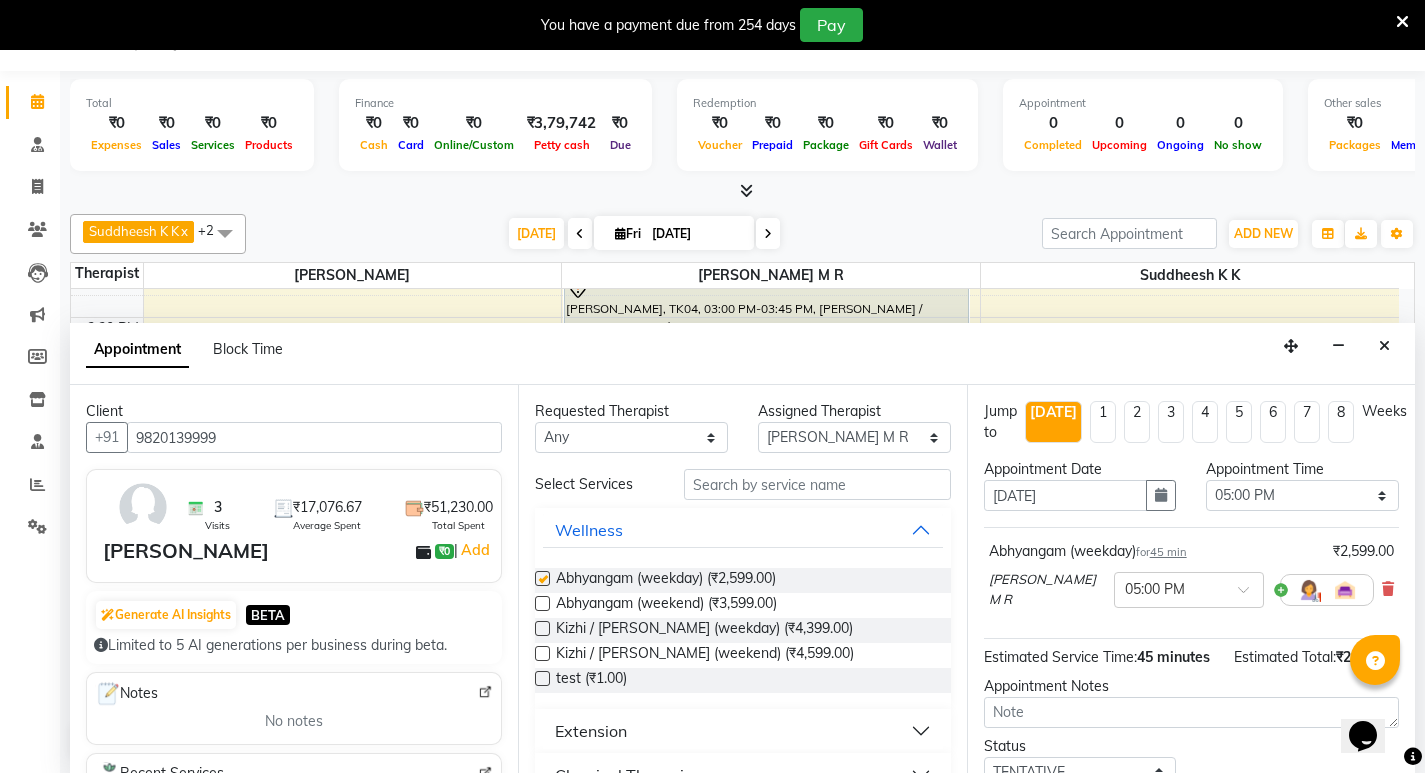 checkbox on "false" 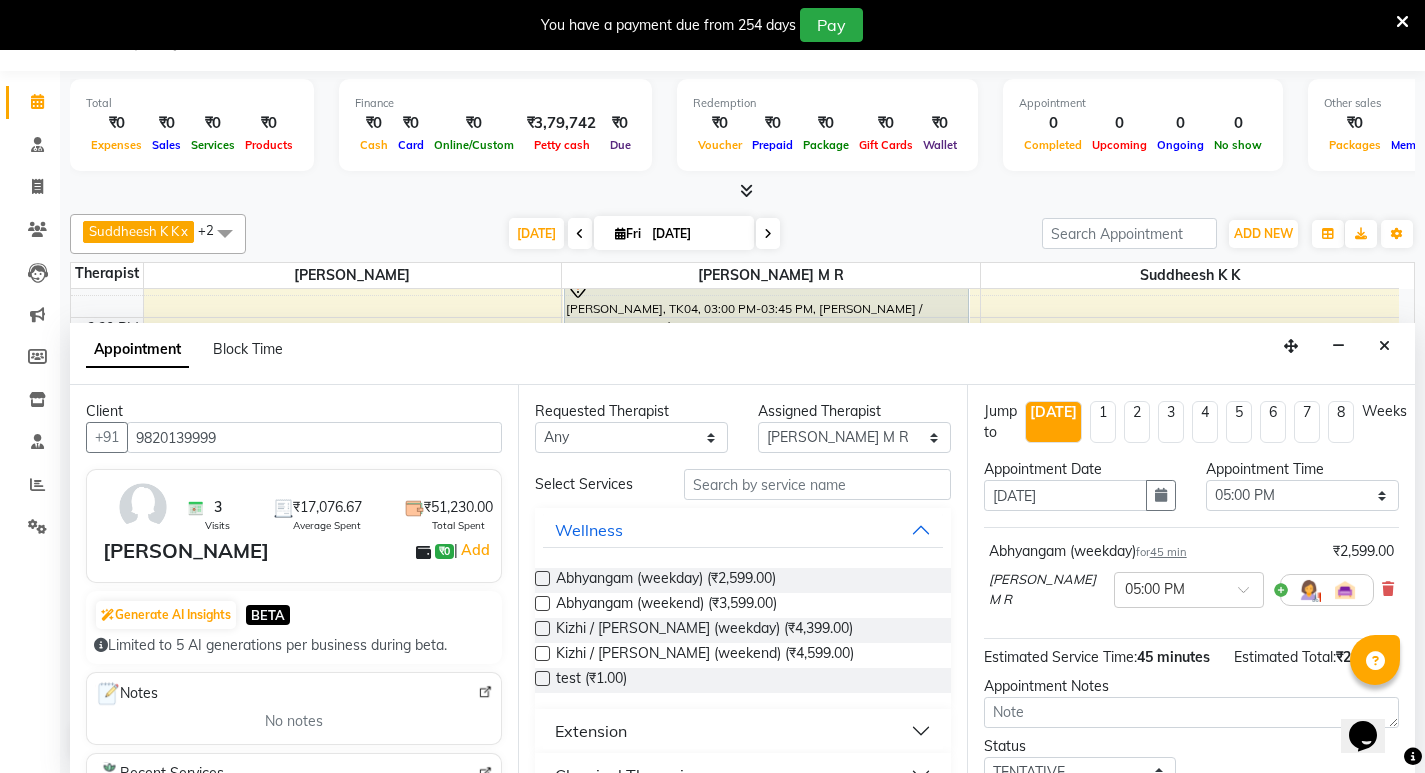 scroll, scrollTop: 159, scrollLeft: 0, axis: vertical 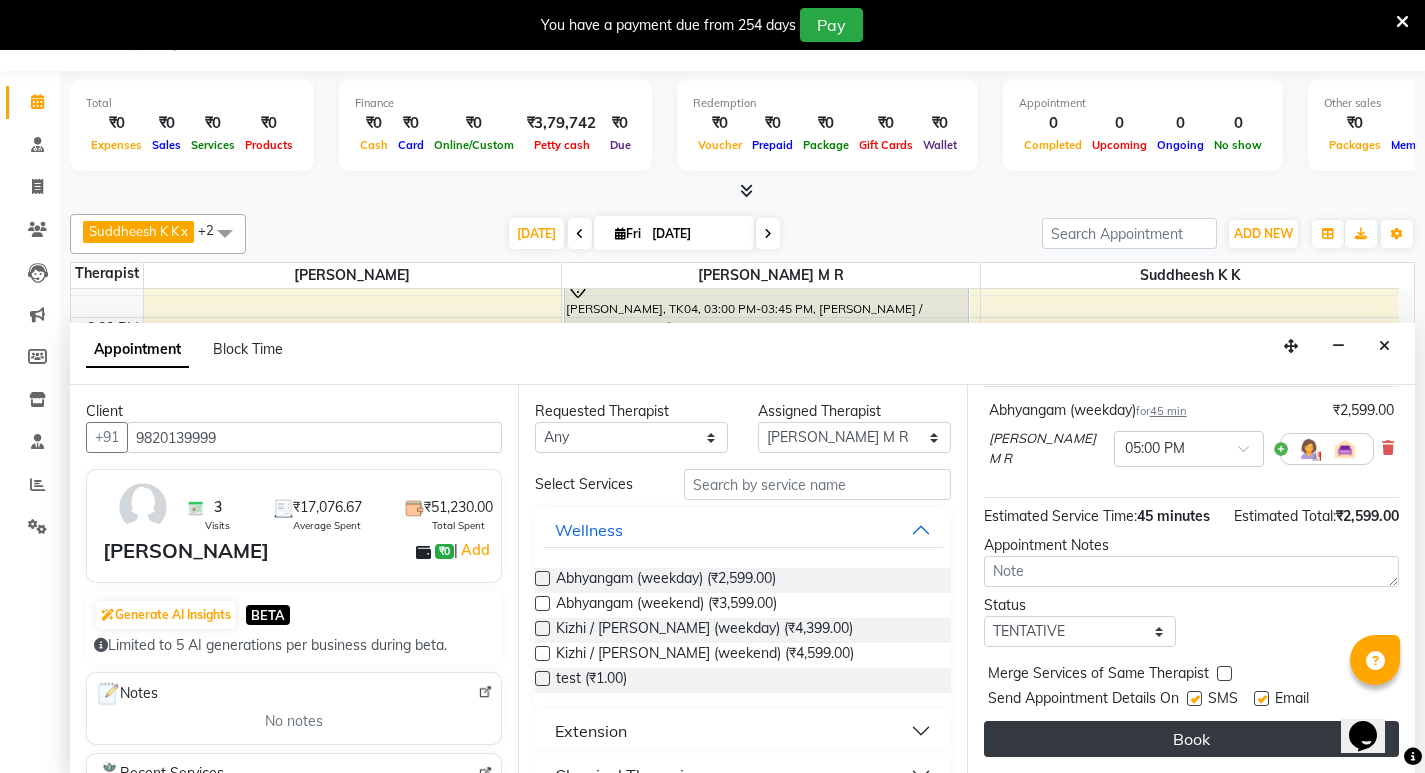 click on "Book" at bounding box center (1191, 739) 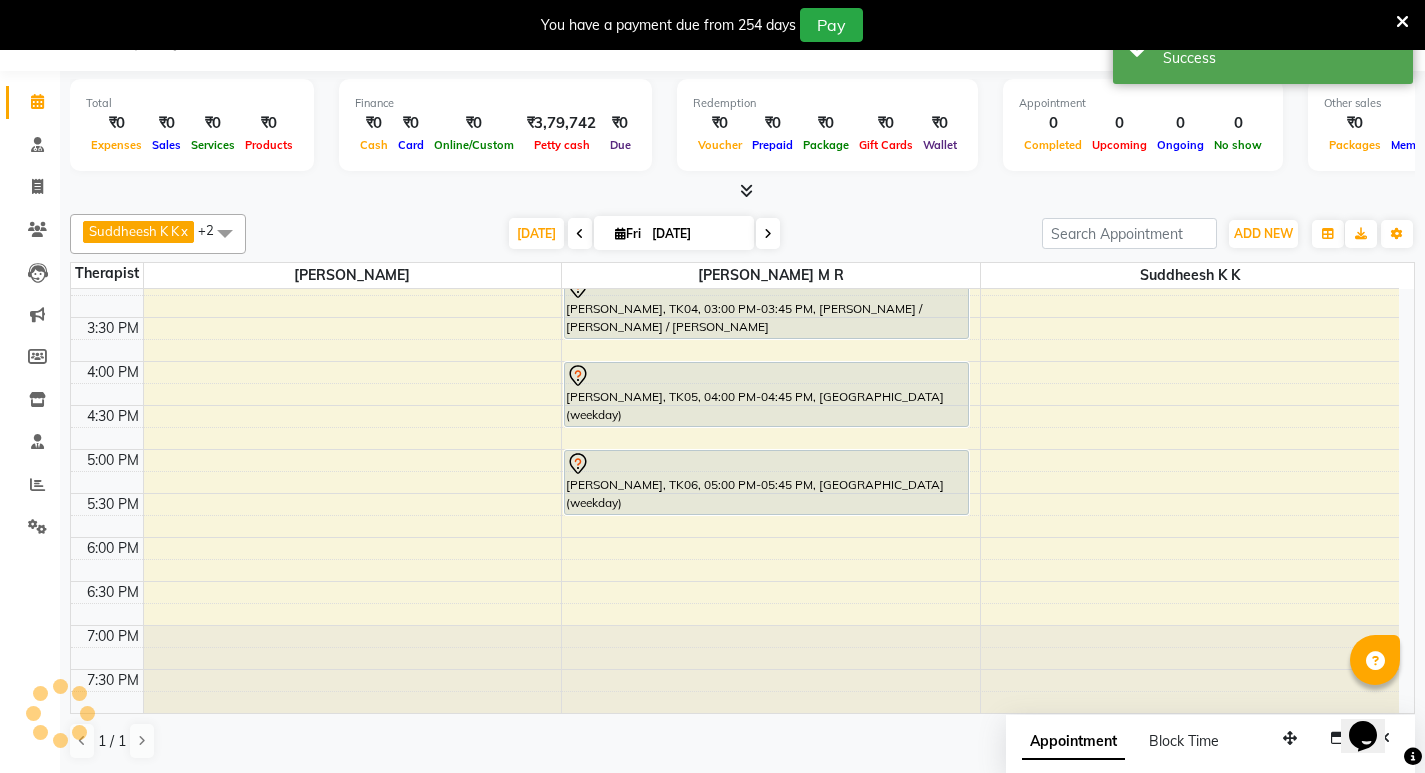 scroll, scrollTop: 0, scrollLeft: 0, axis: both 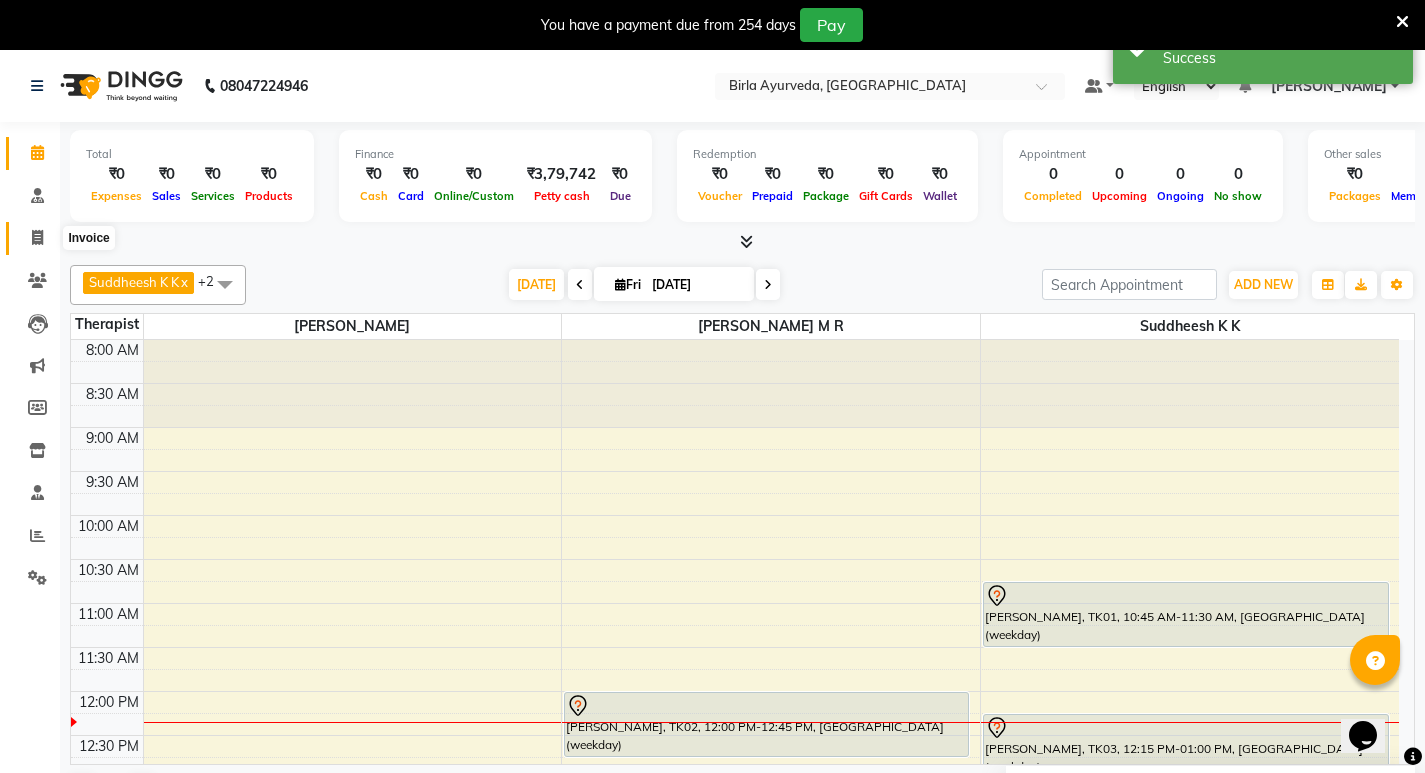 click 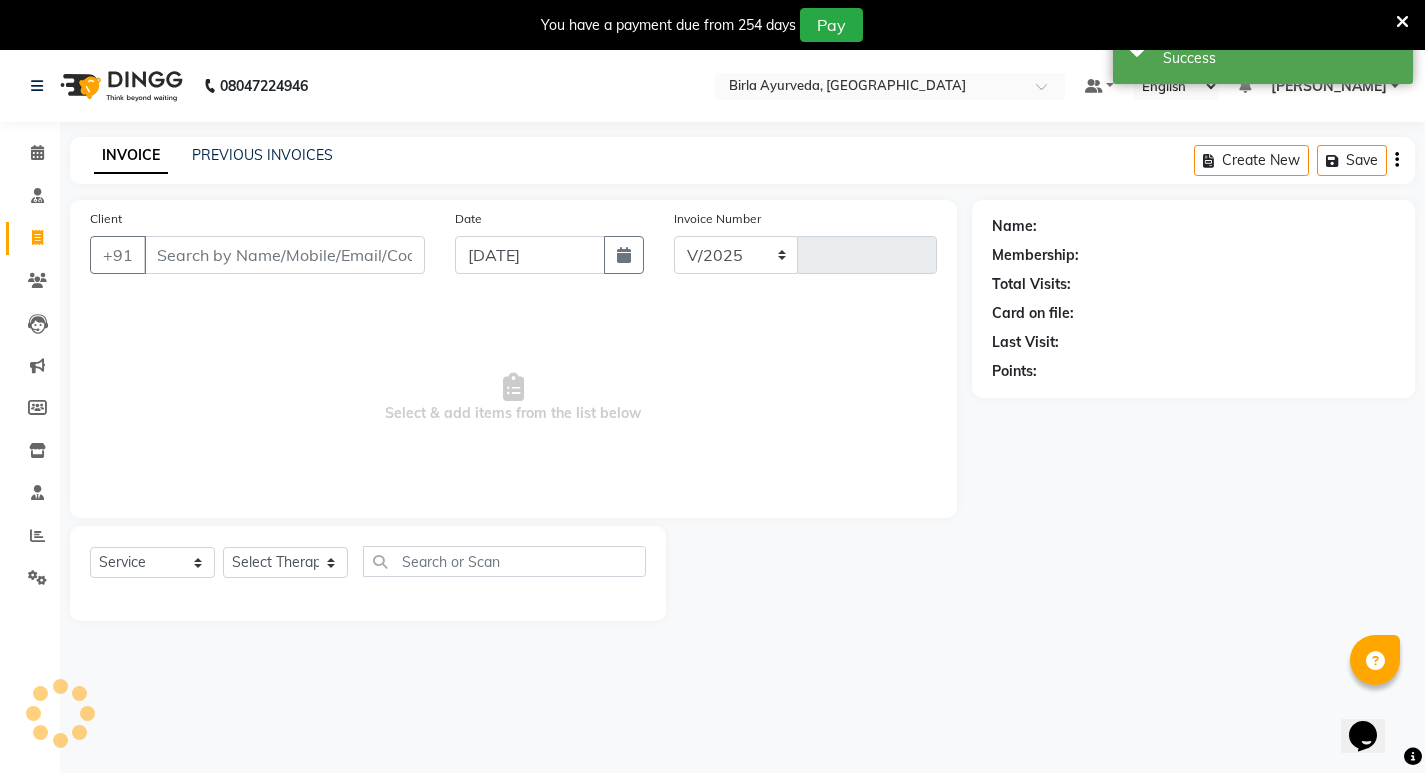 select on "6820" 